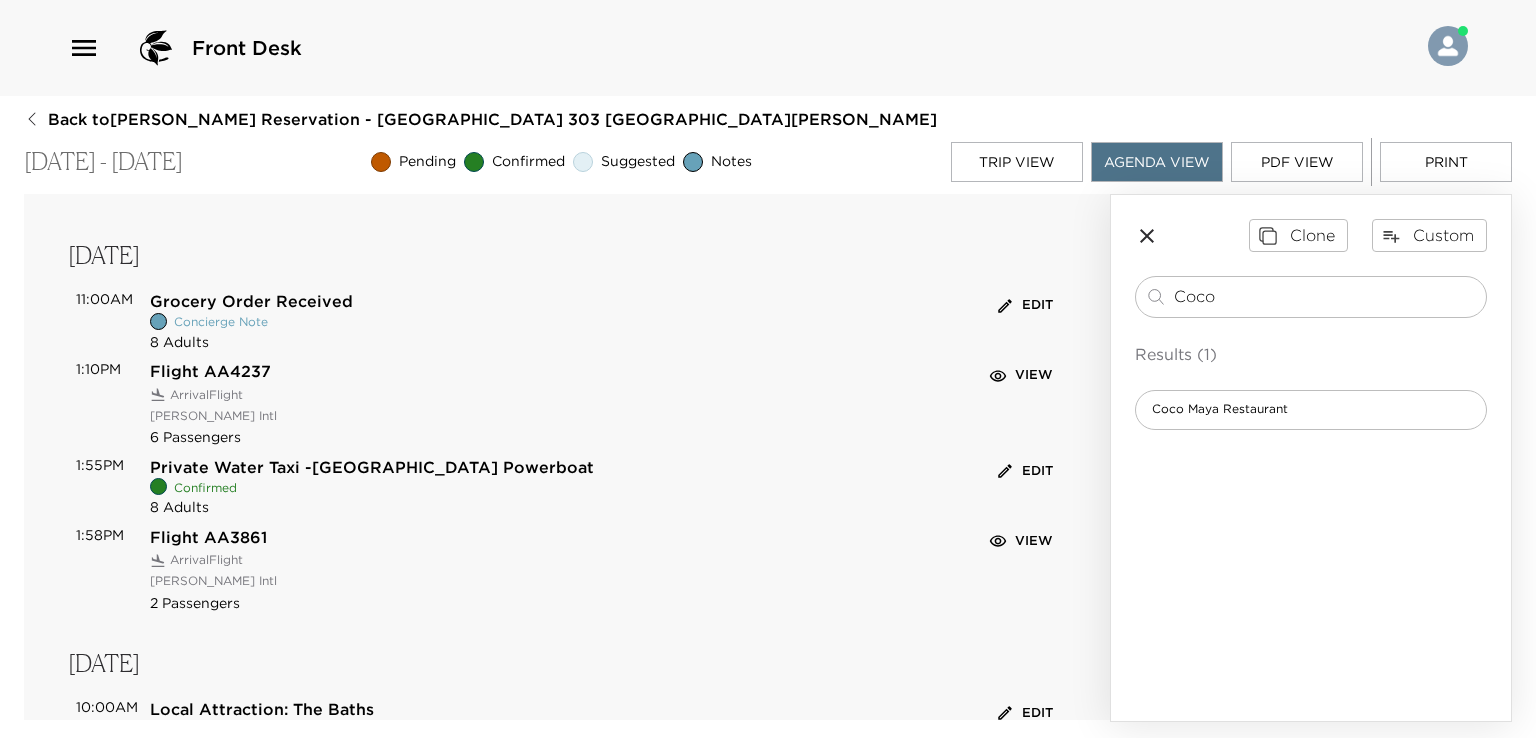 scroll, scrollTop: 0, scrollLeft: 0, axis: both 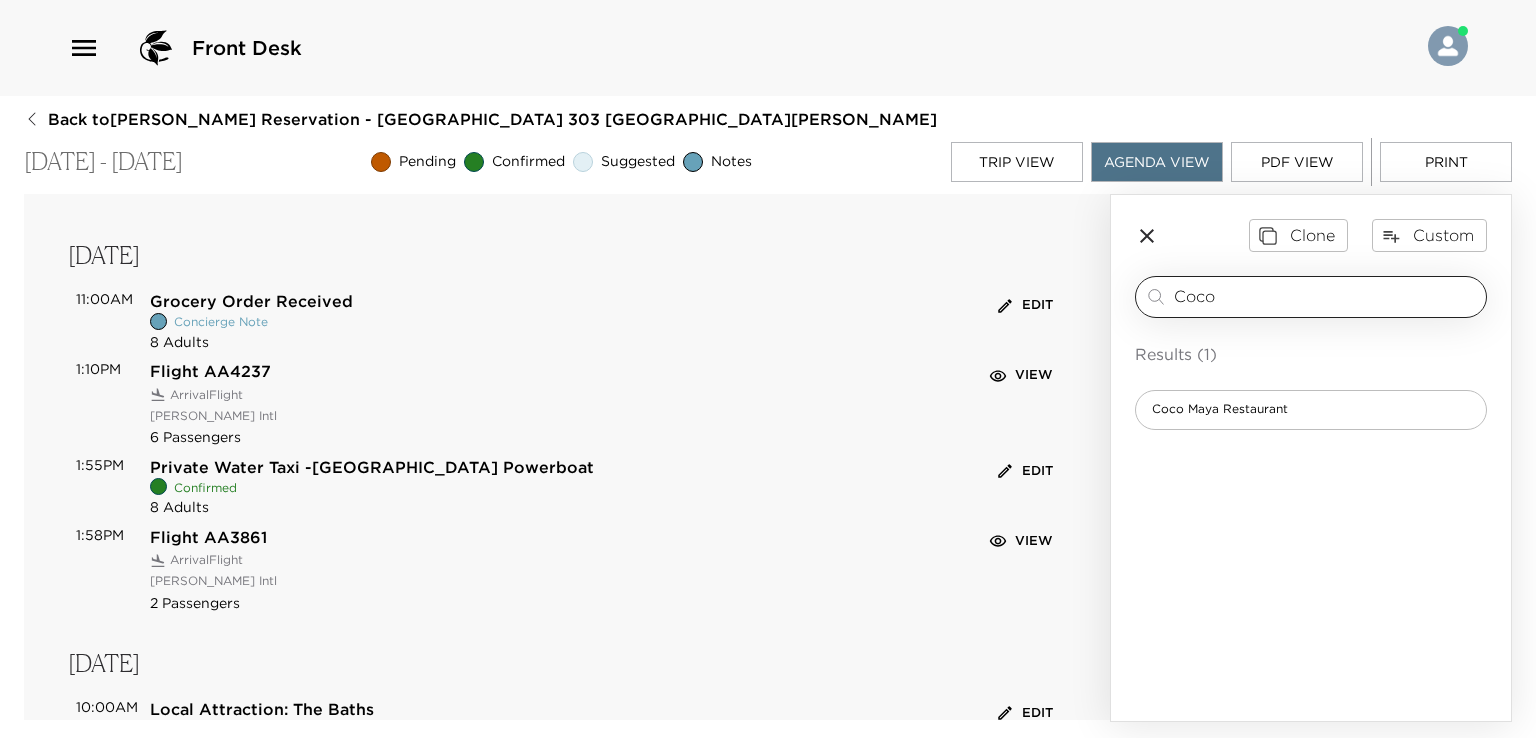 drag, startPoint x: 1257, startPoint y: 301, endPoint x: 1158, endPoint y: 305, distance: 99.08077 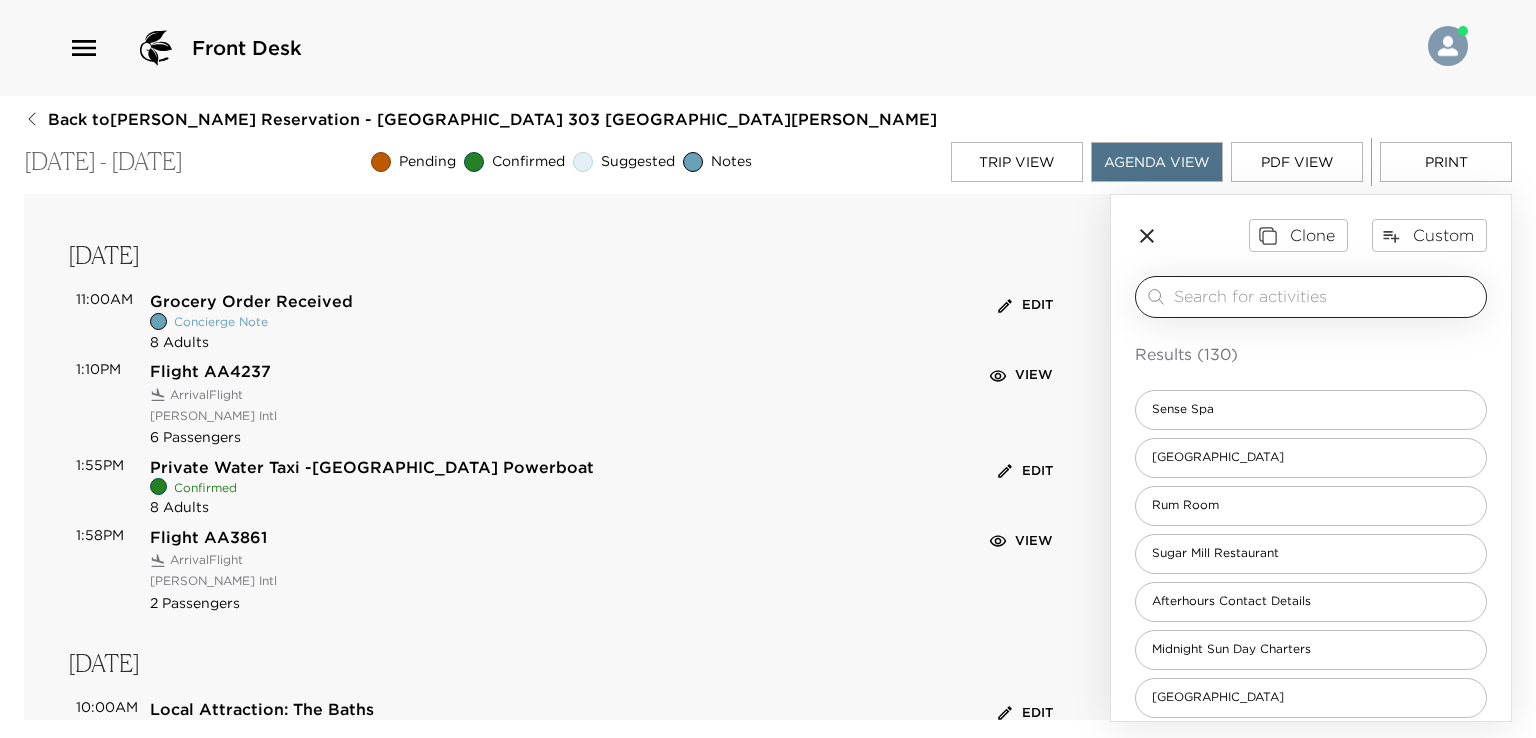click at bounding box center (1326, 296) 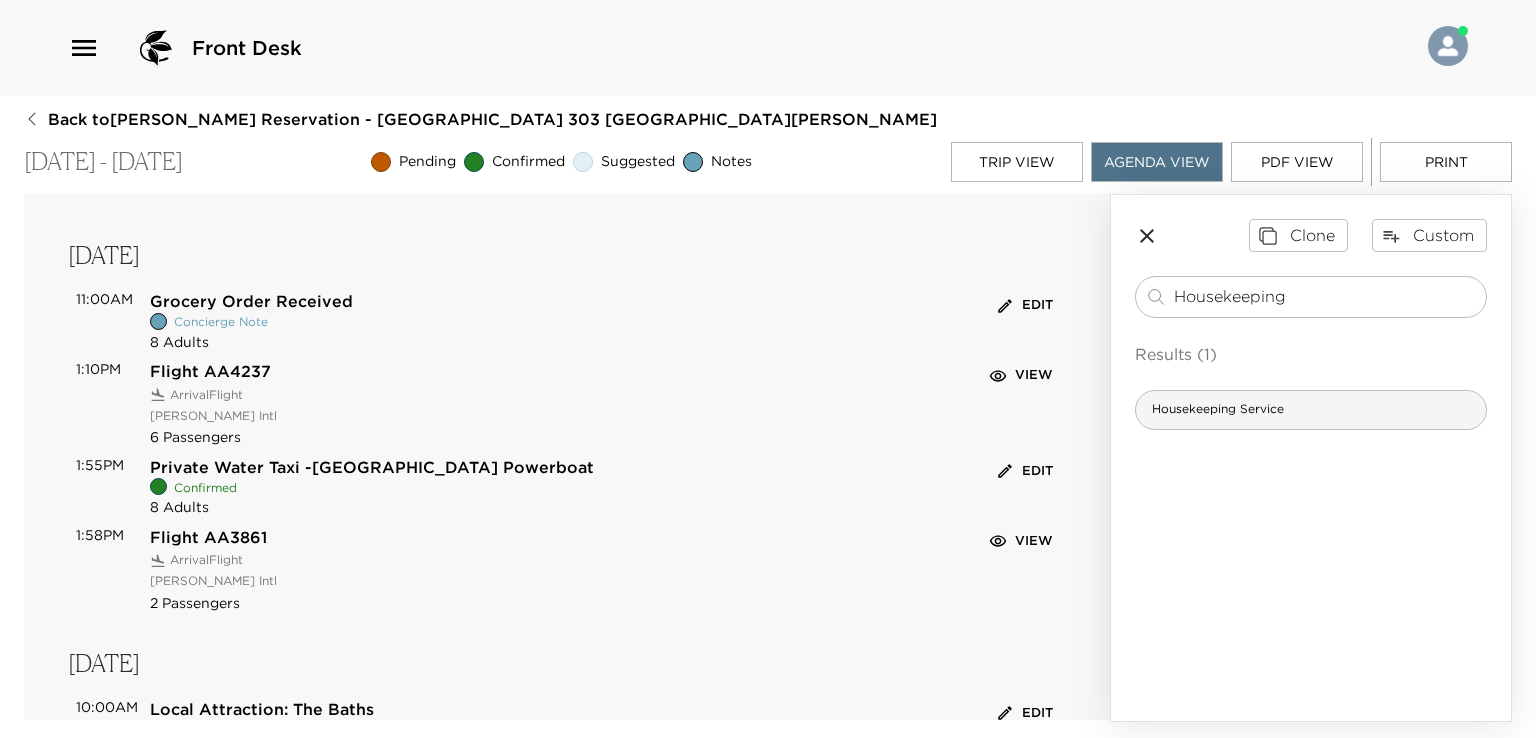 type on "Housekeeping" 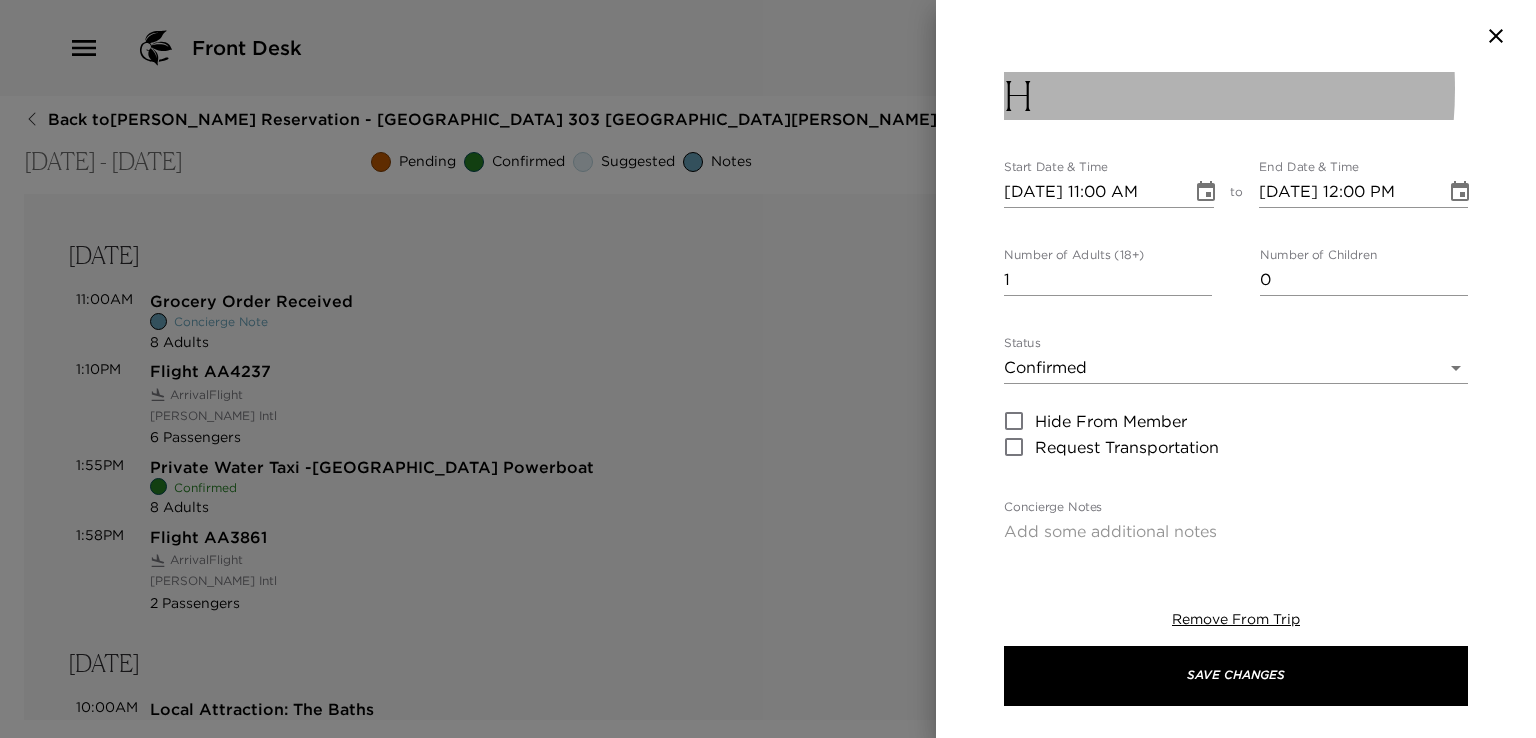 click on "H" at bounding box center [1236, 96] 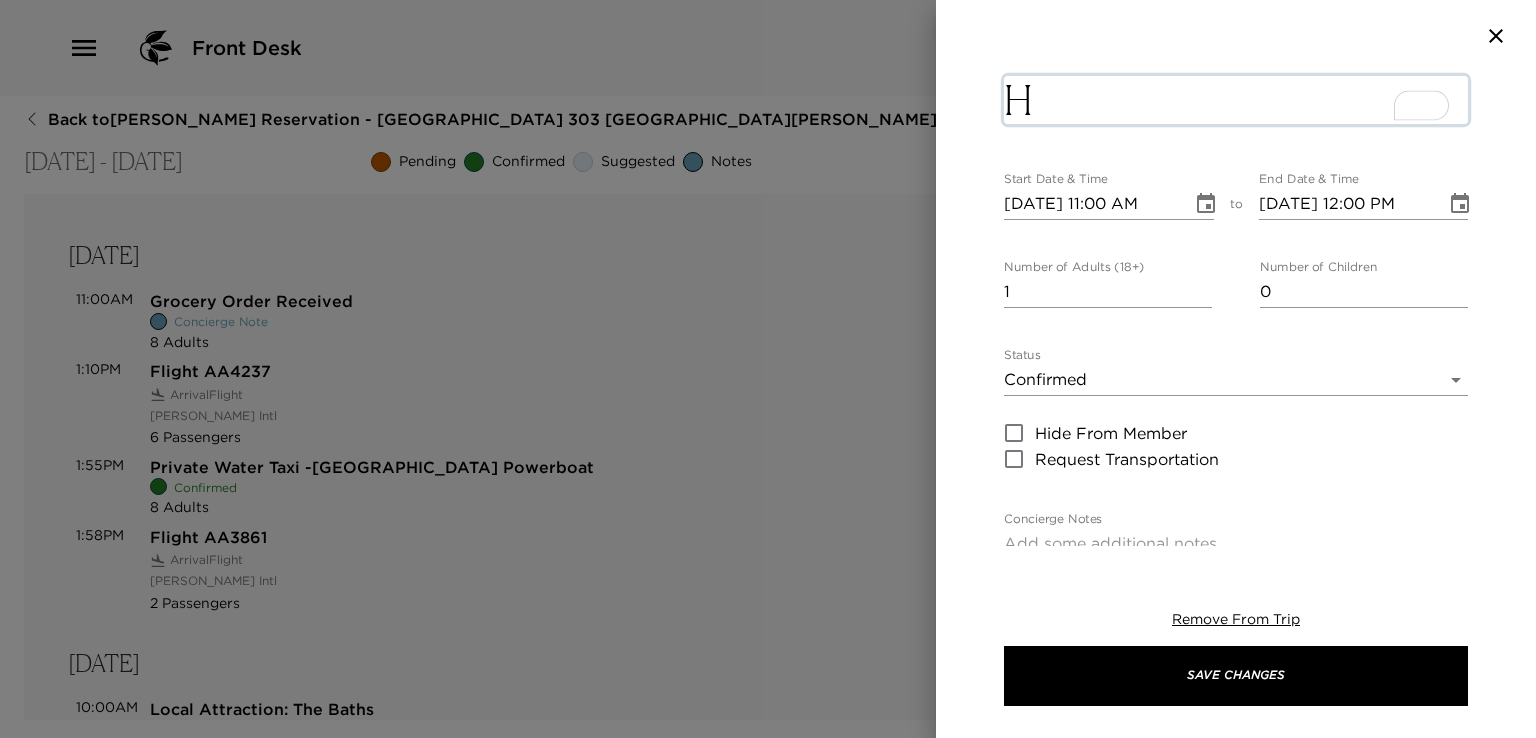 click on "H" at bounding box center (1236, 100) 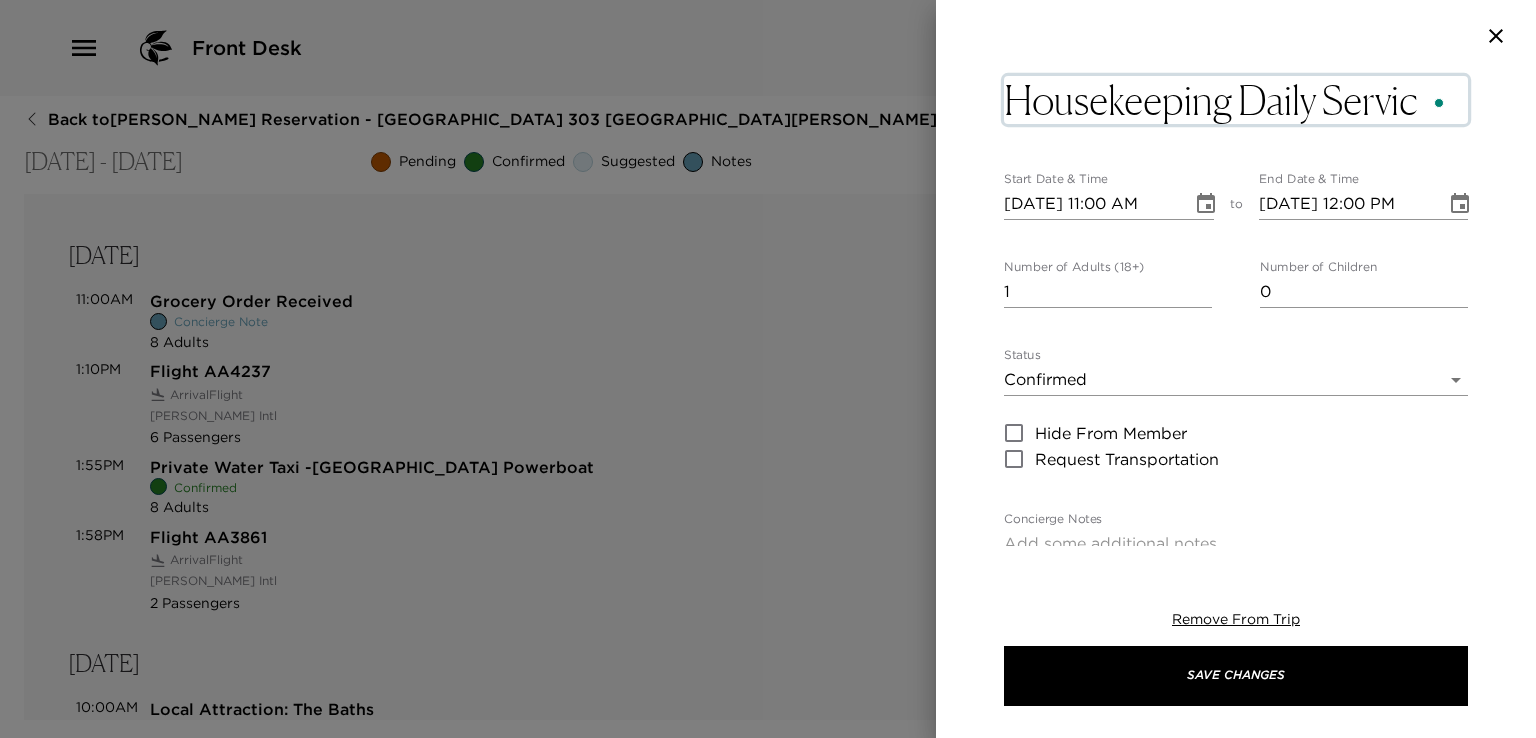 type on "Housekeeping Daily Service" 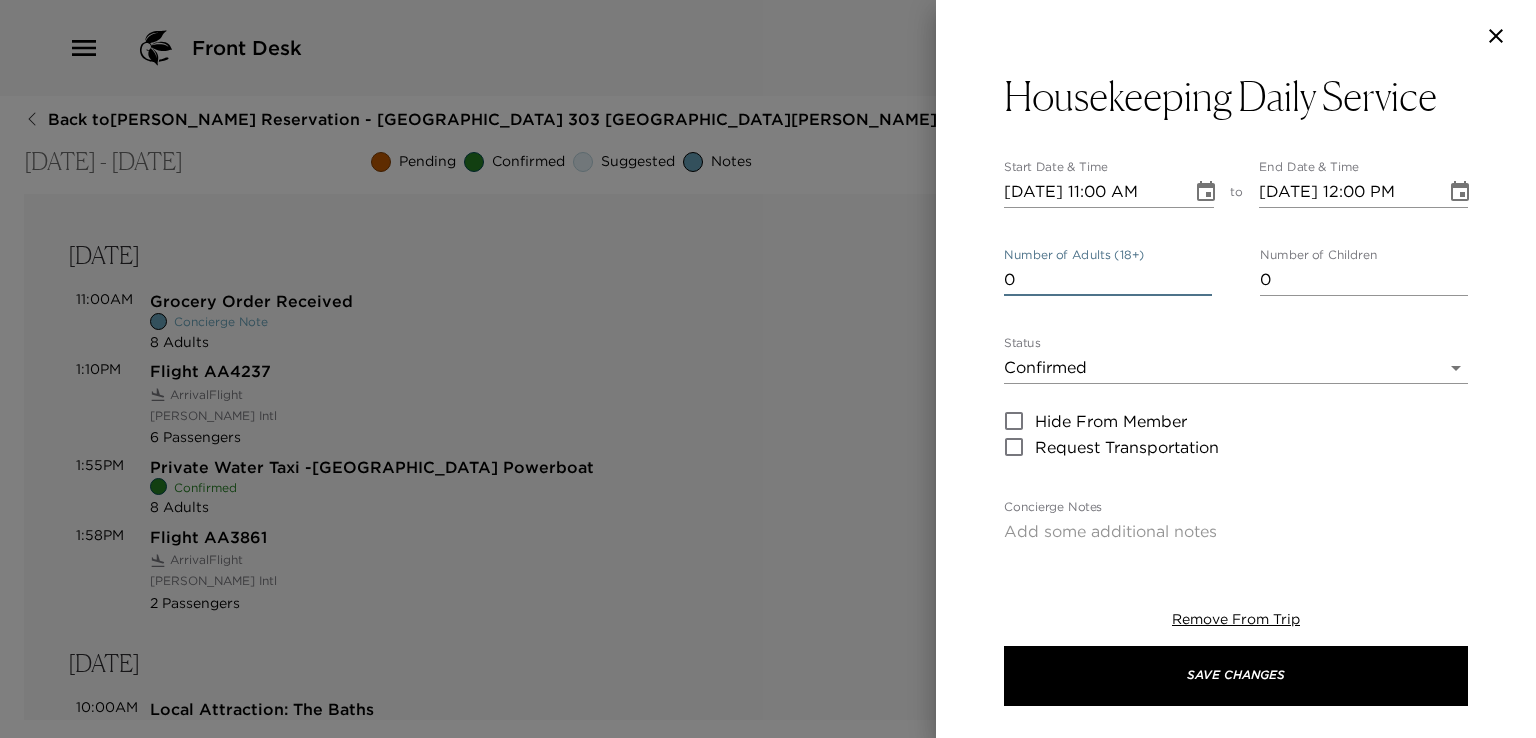 click on "0" at bounding box center (1108, 280) 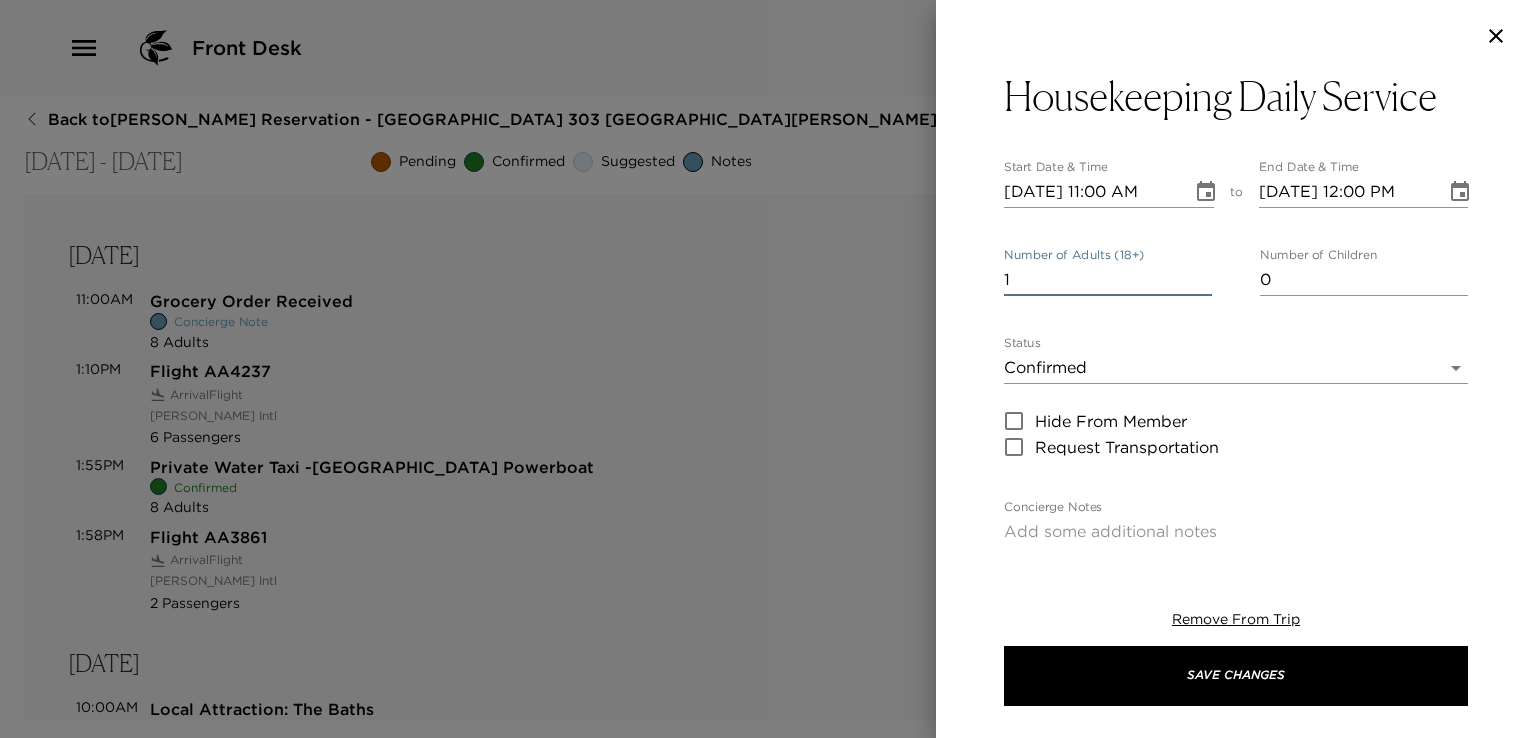 click on "1" at bounding box center [1108, 280] 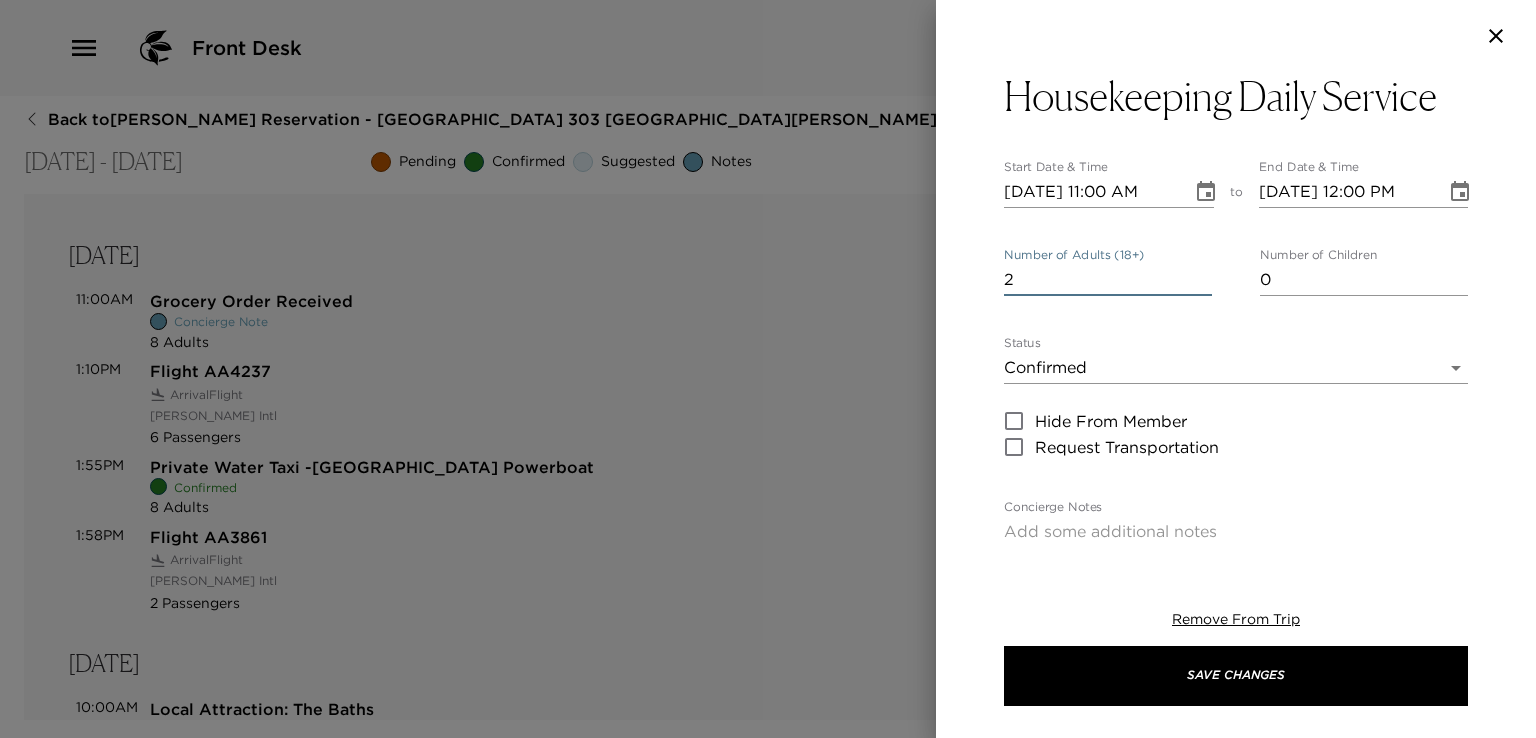 click on "2" at bounding box center [1108, 280] 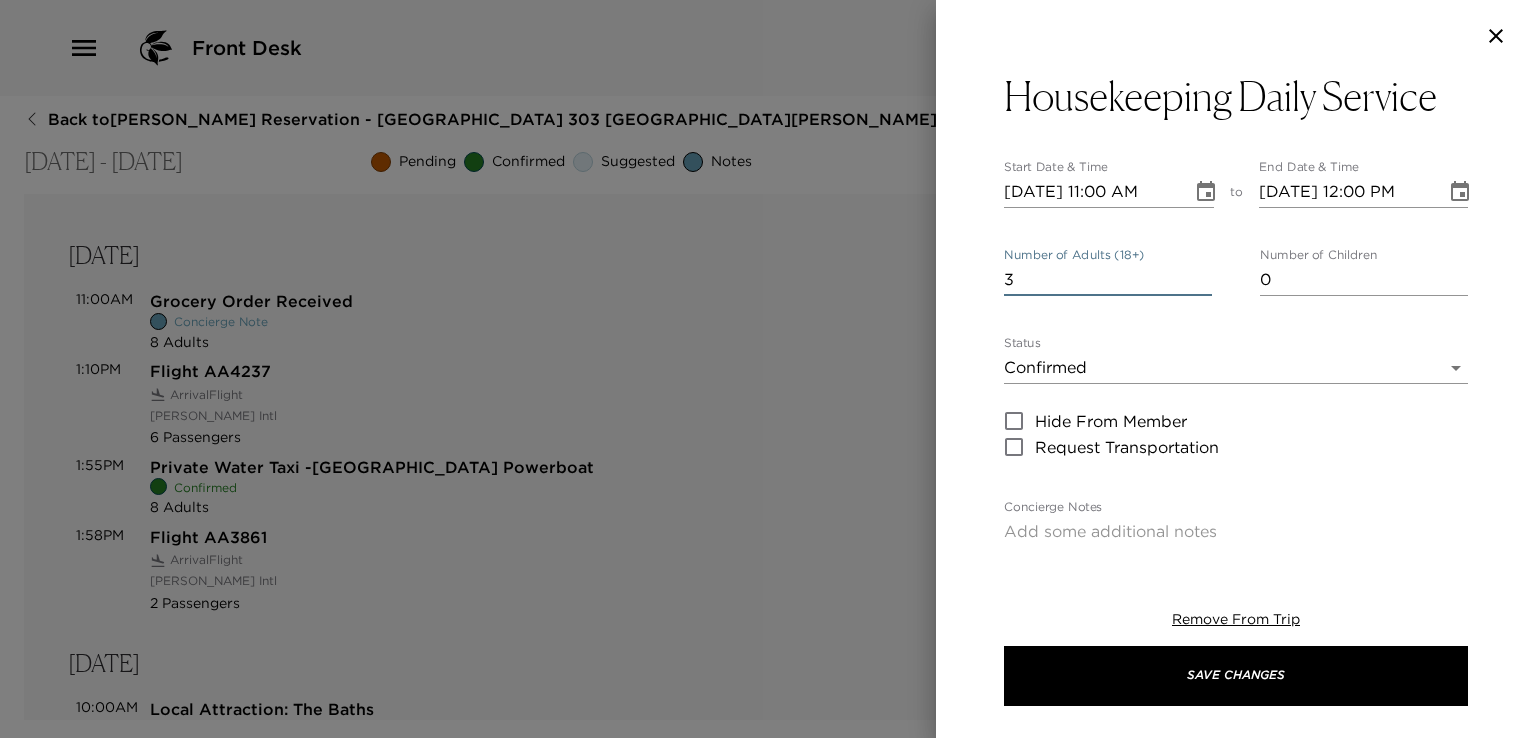 click on "3" at bounding box center (1108, 280) 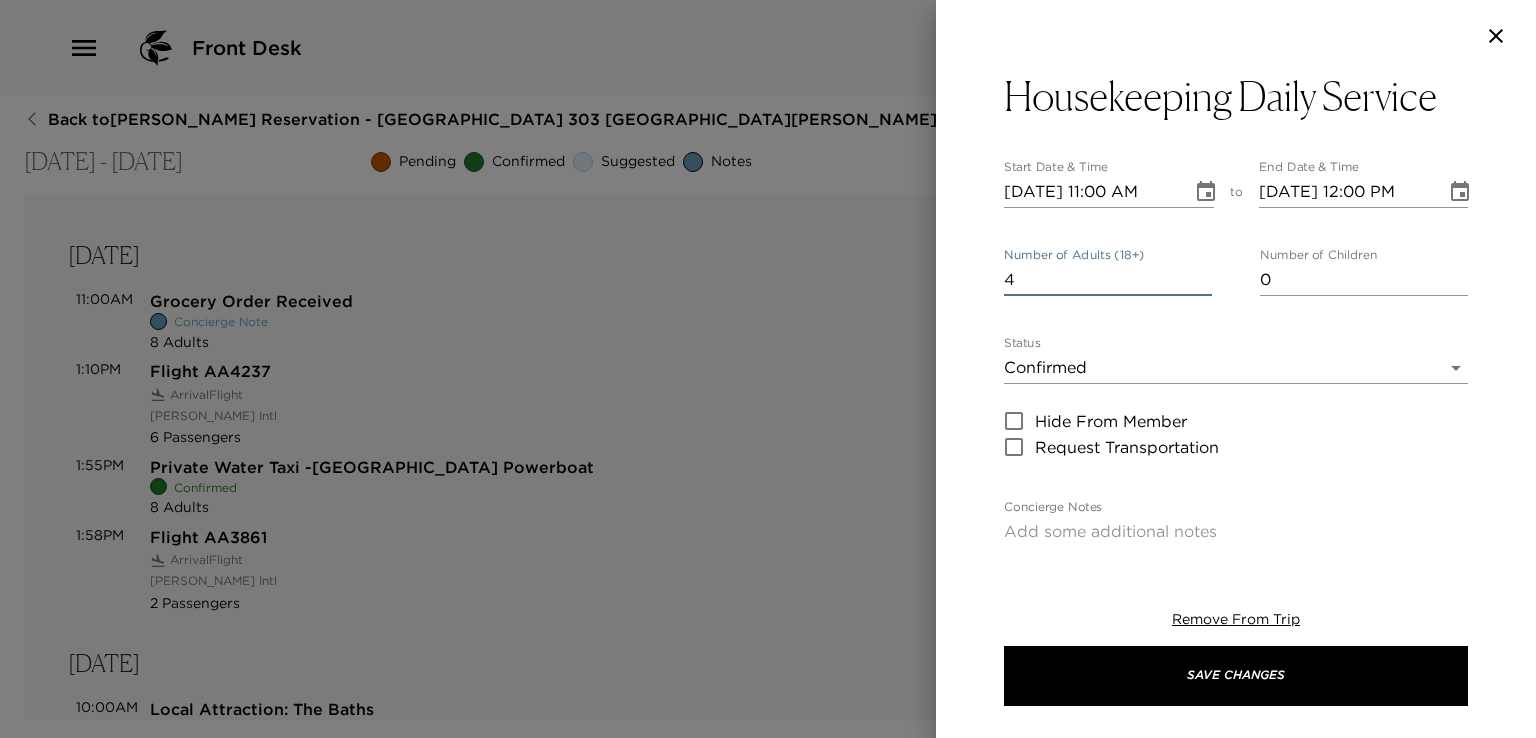 click on "4" at bounding box center (1108, 280) 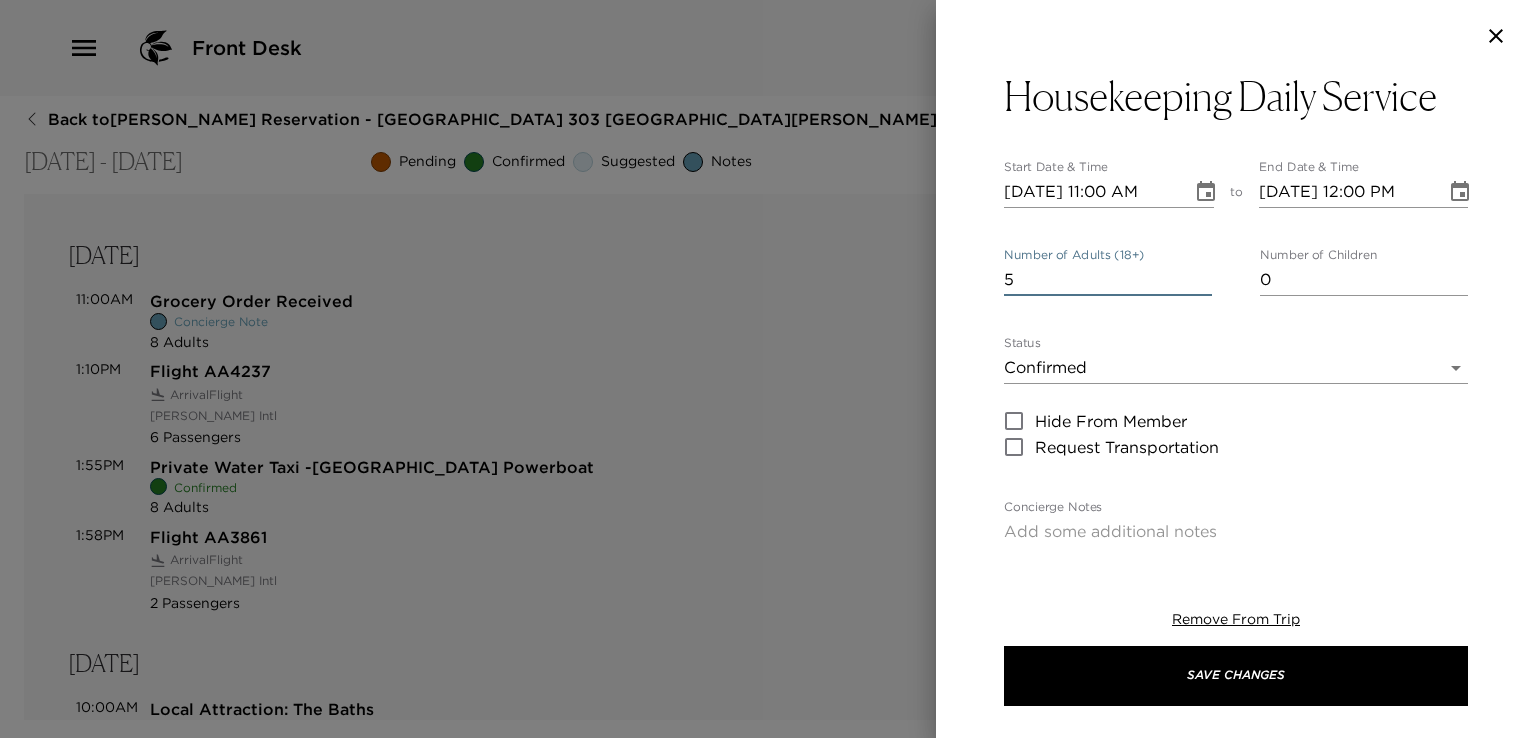 click on "5" at bounding box center [1108, 280] 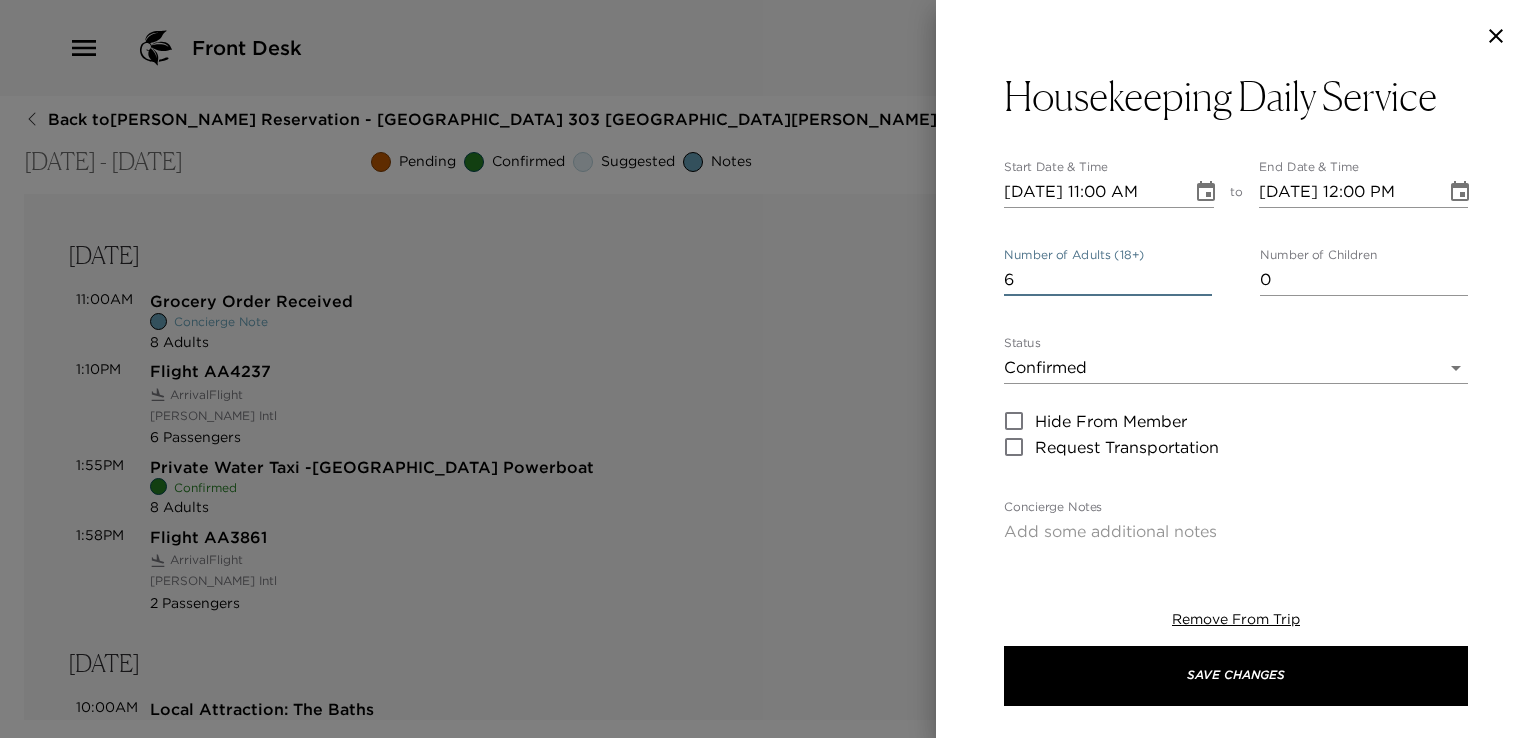 click on "6" at bounding box center (1108, 280) 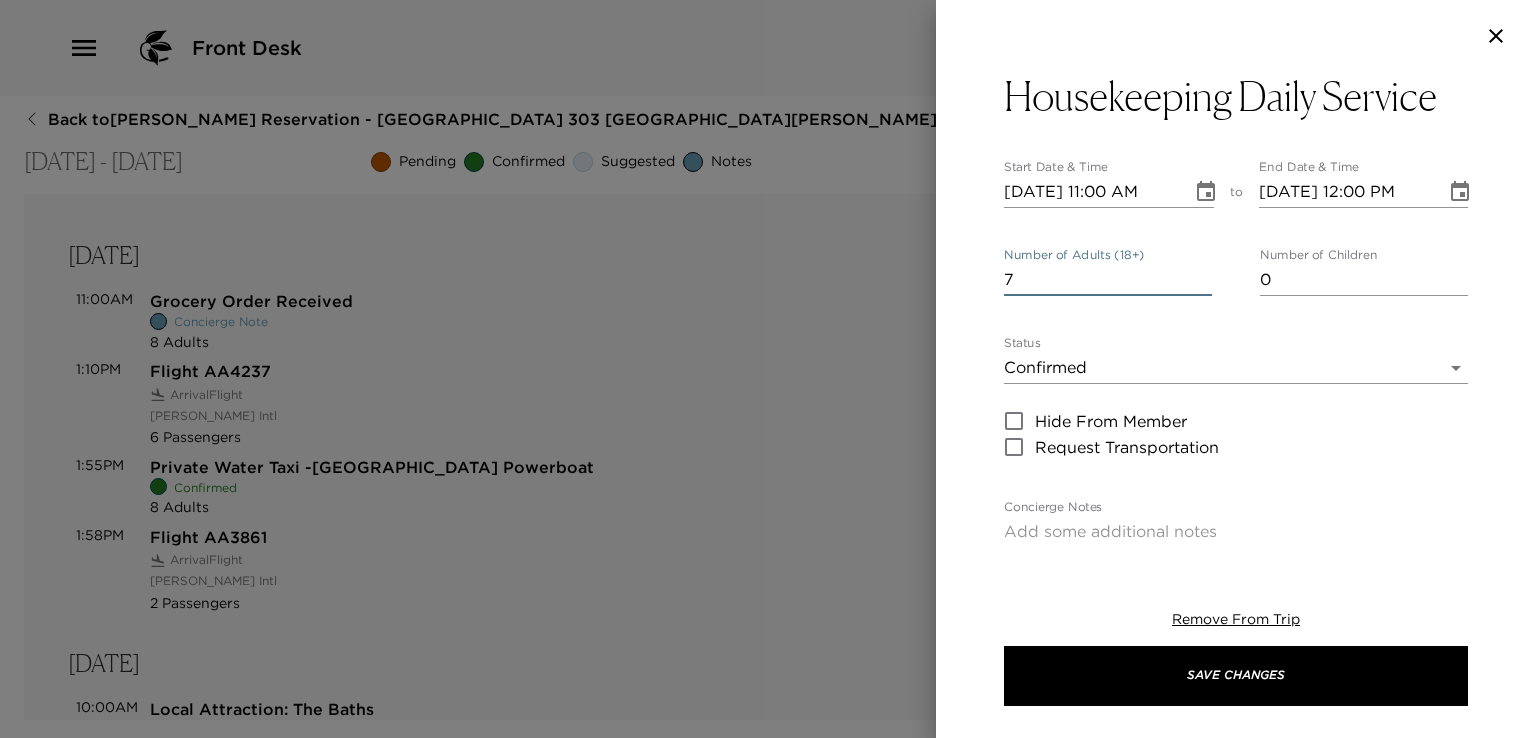 click on "7" at bounding box center (1108, 280) 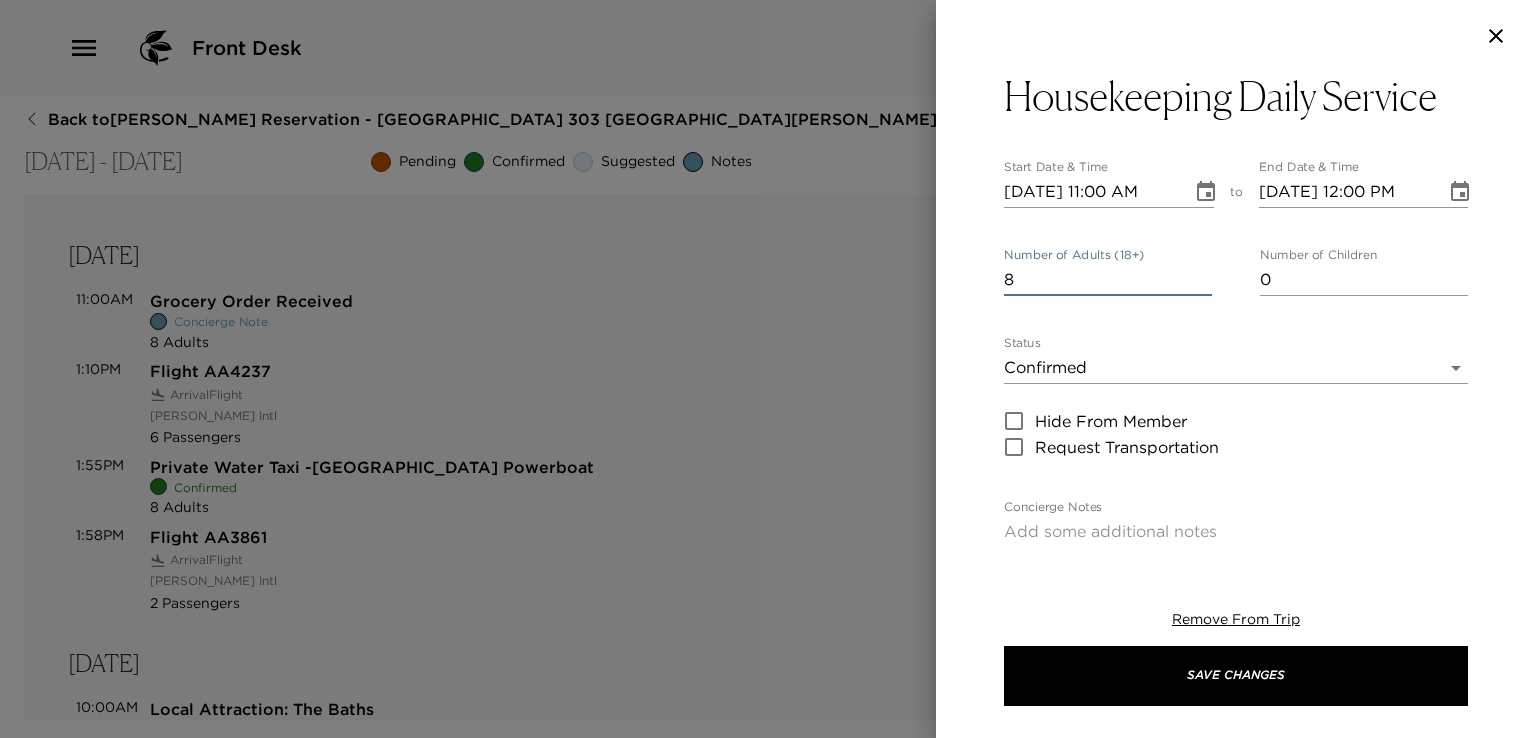 type on "8" 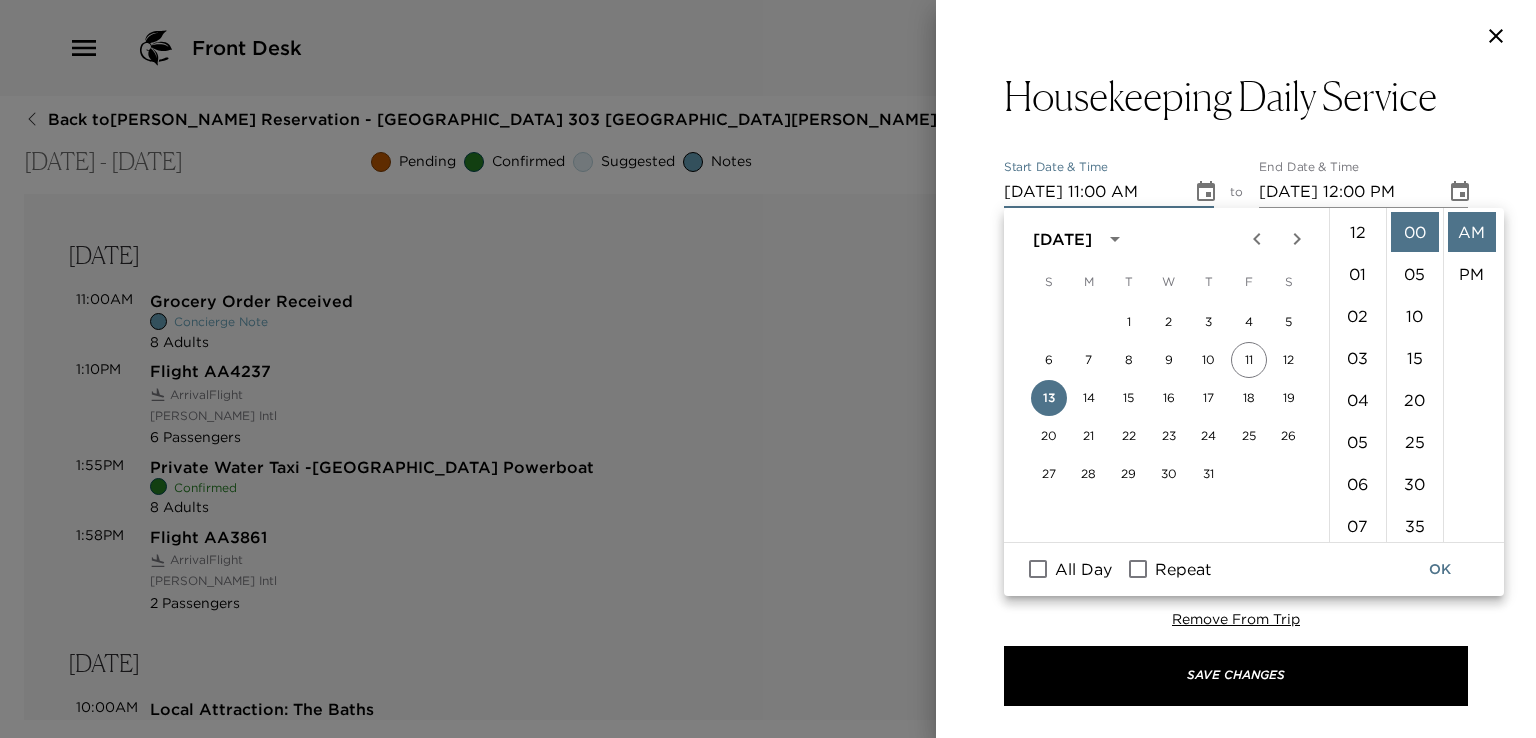 scroll, scrollTop: 461, scrollLeft: 0, axis: vertical 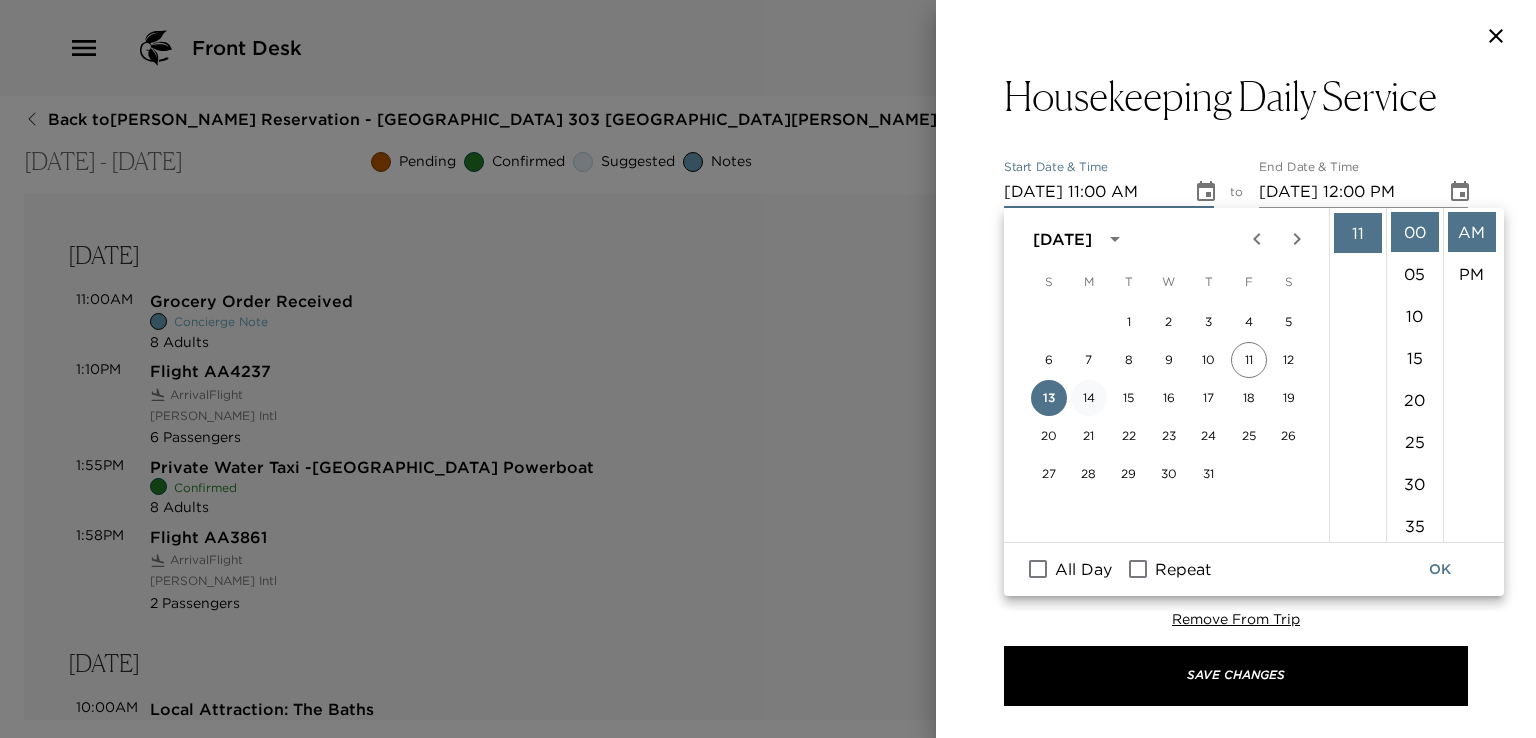 click on "14" at bounding box center (1089, 398) 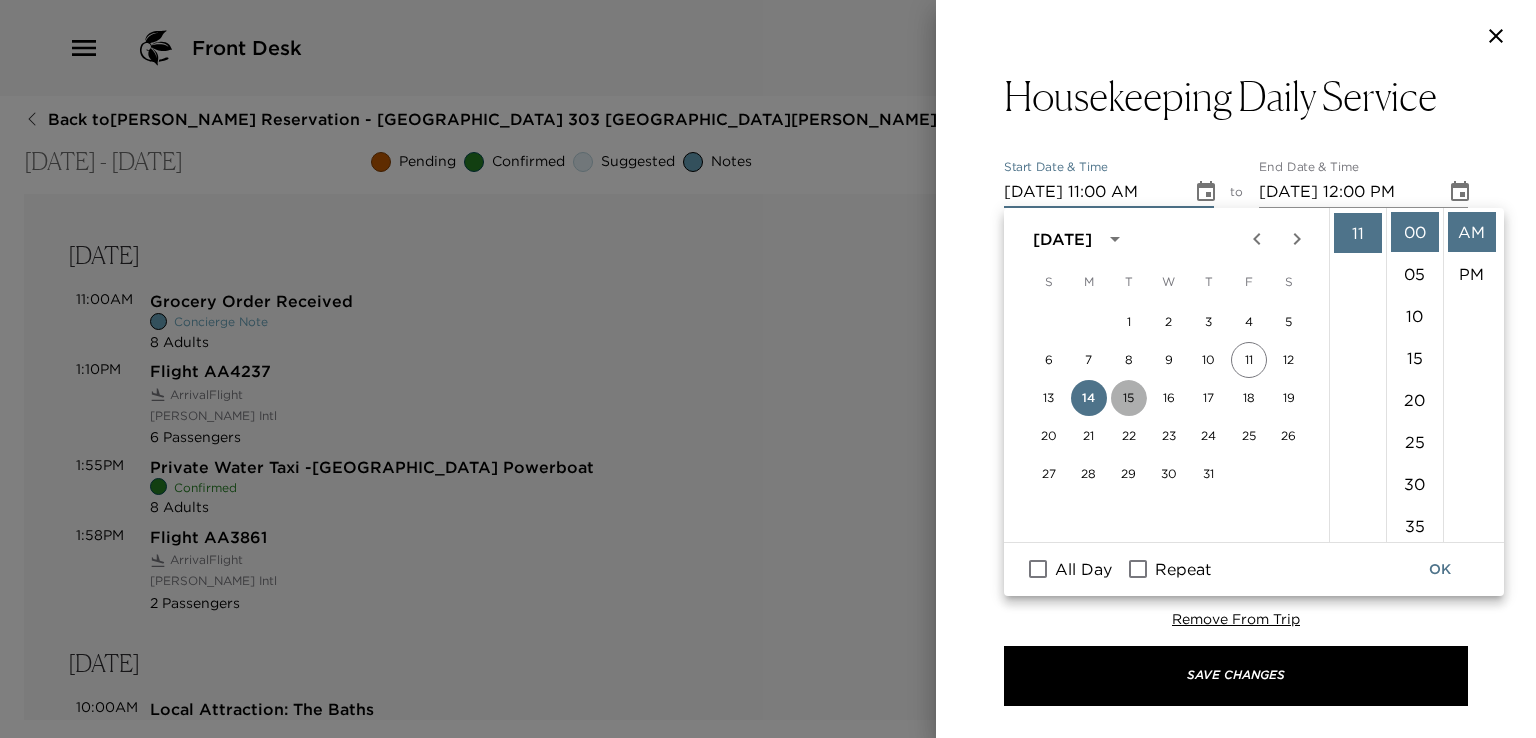 click on "15" at bounding box center (1129, 398) 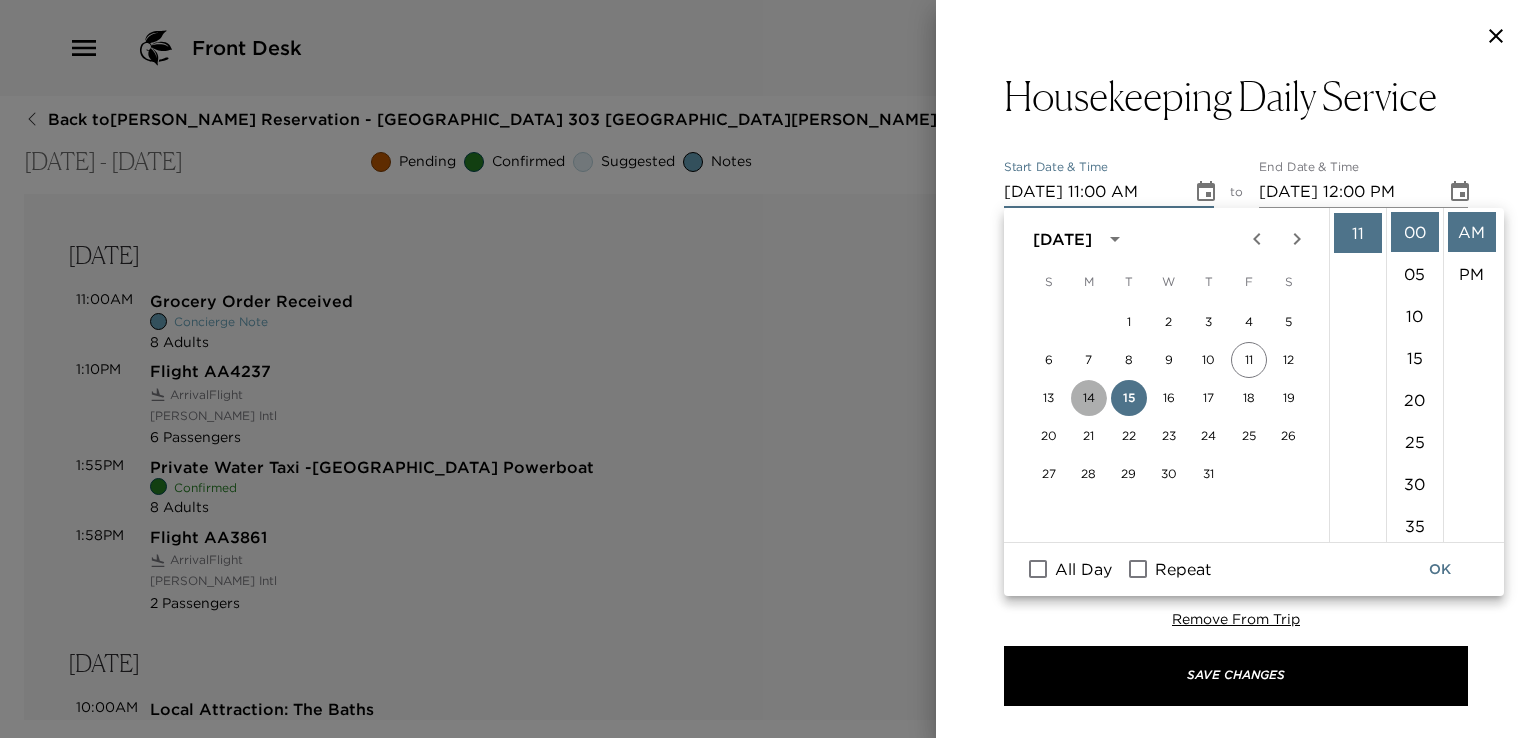 click on "14" at bounding box center (1089, 398) 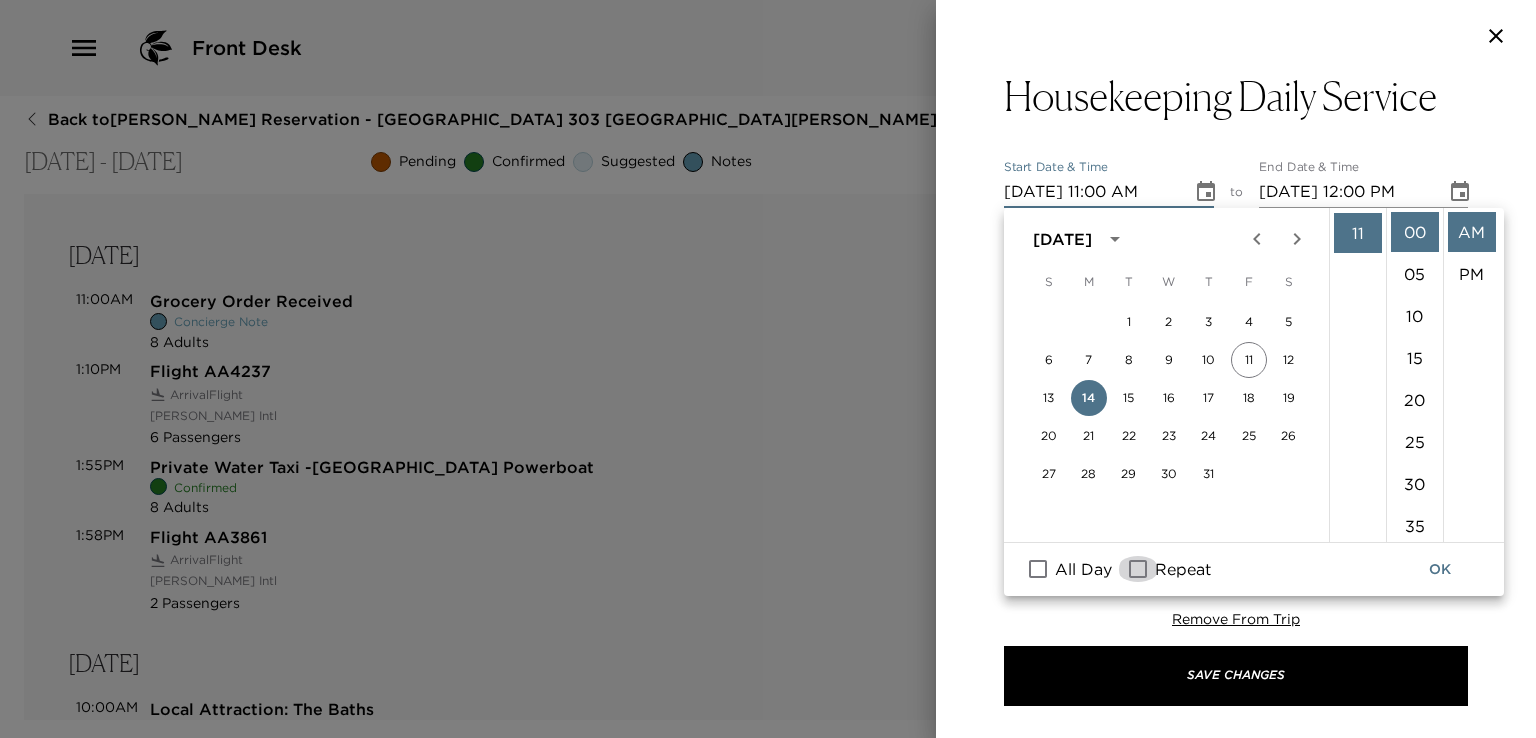 click on "Repeat" at bounding box center (1138, 569) 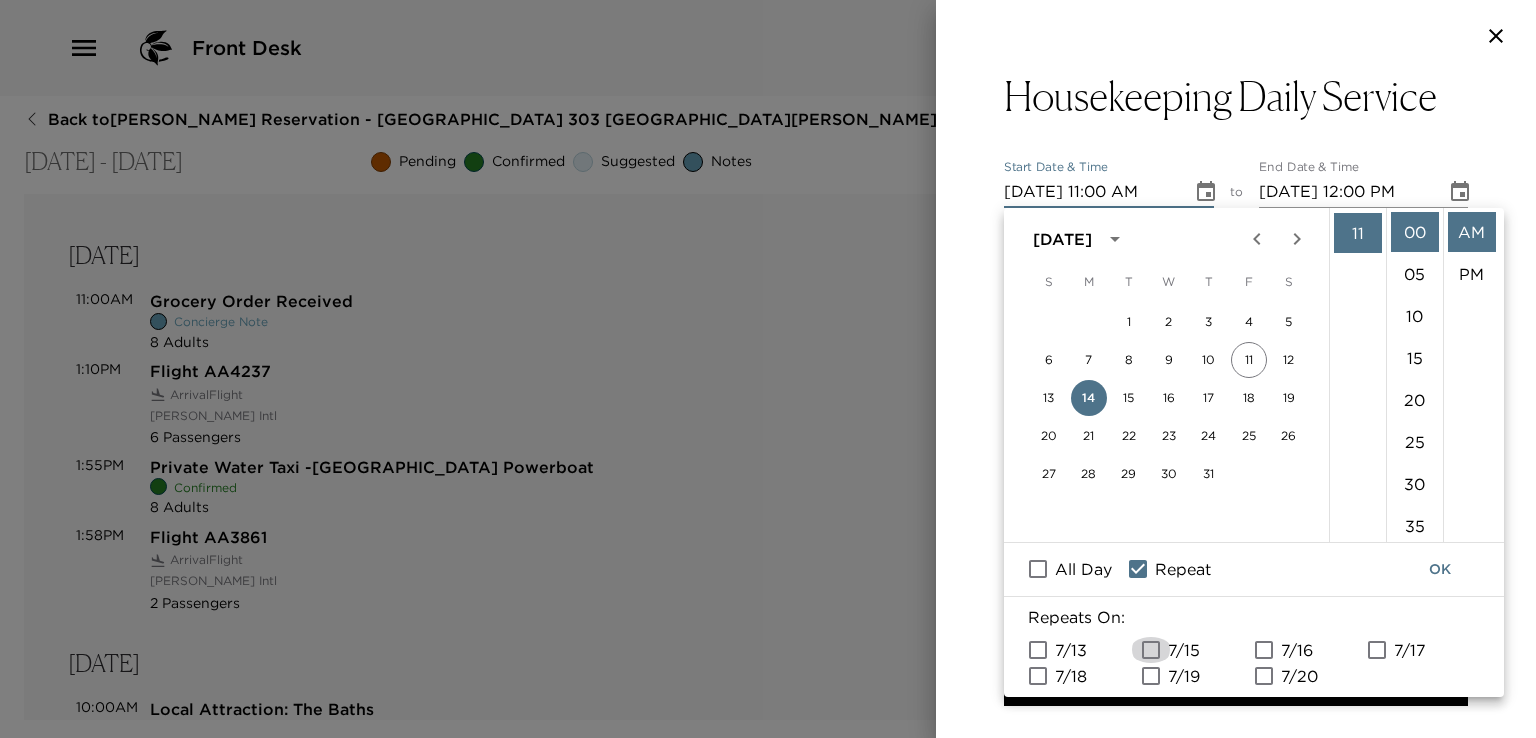 click on "7/15" at bounding box center (1151, 650) 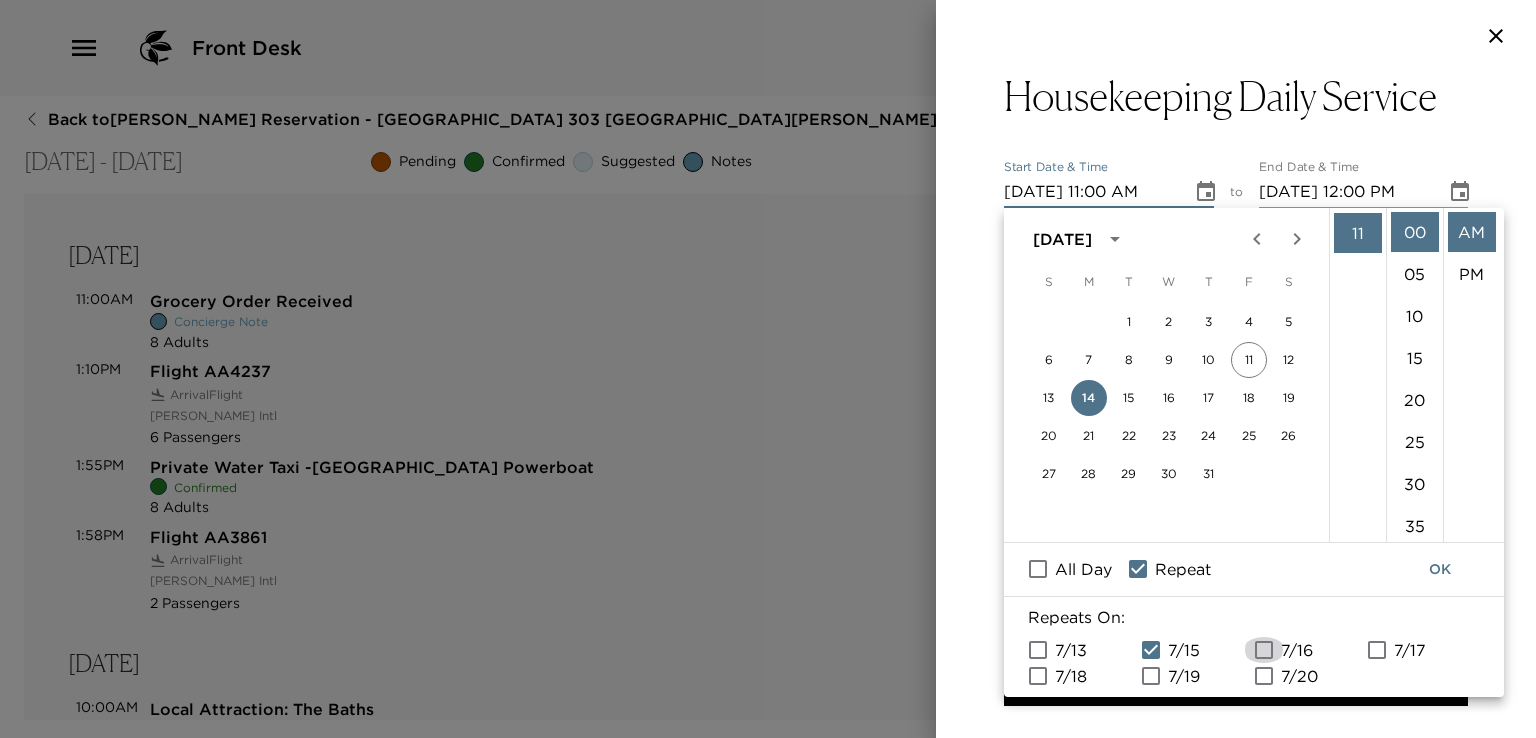click on "7/16" at bounding box center [1264, 650] 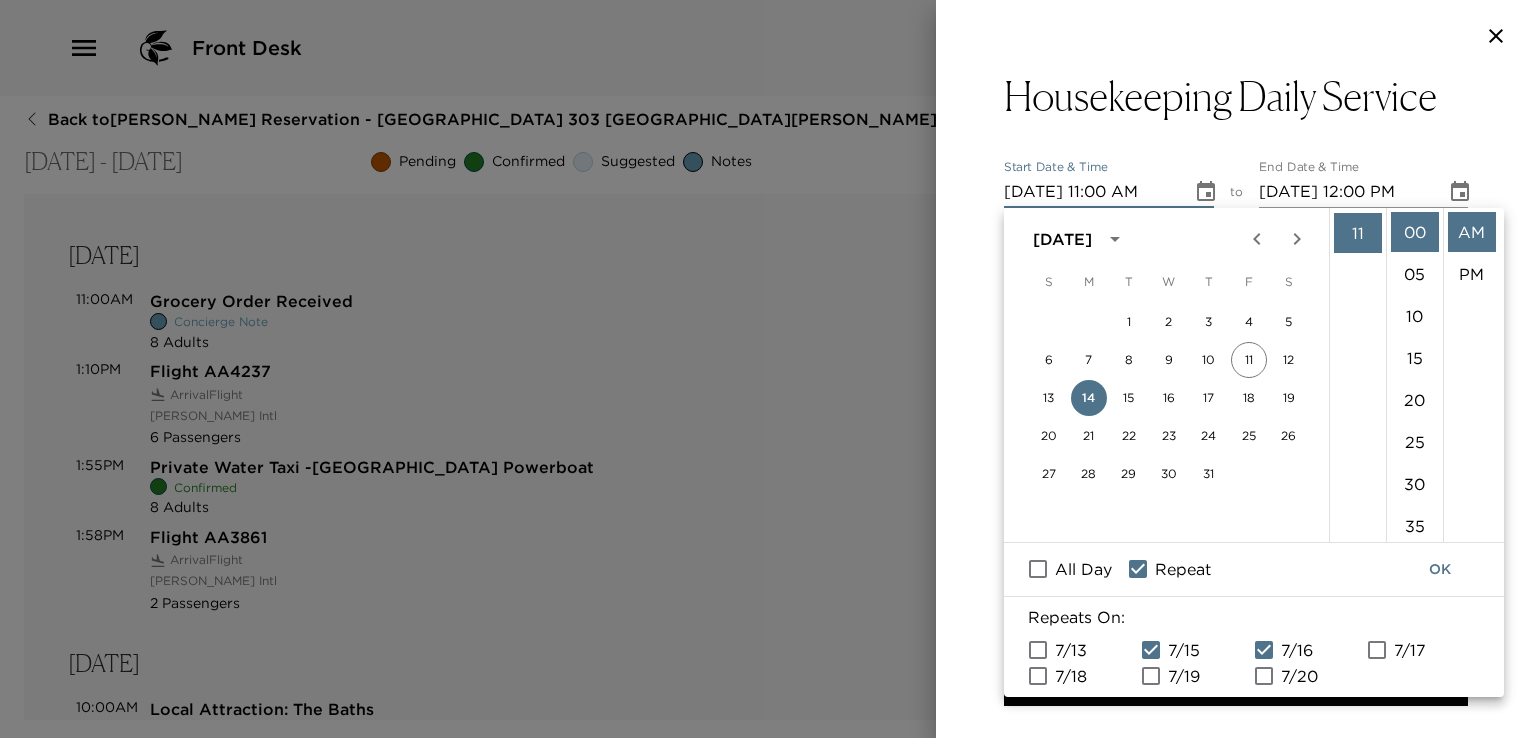 click on "7/17" at bounding box center (1377, 650) 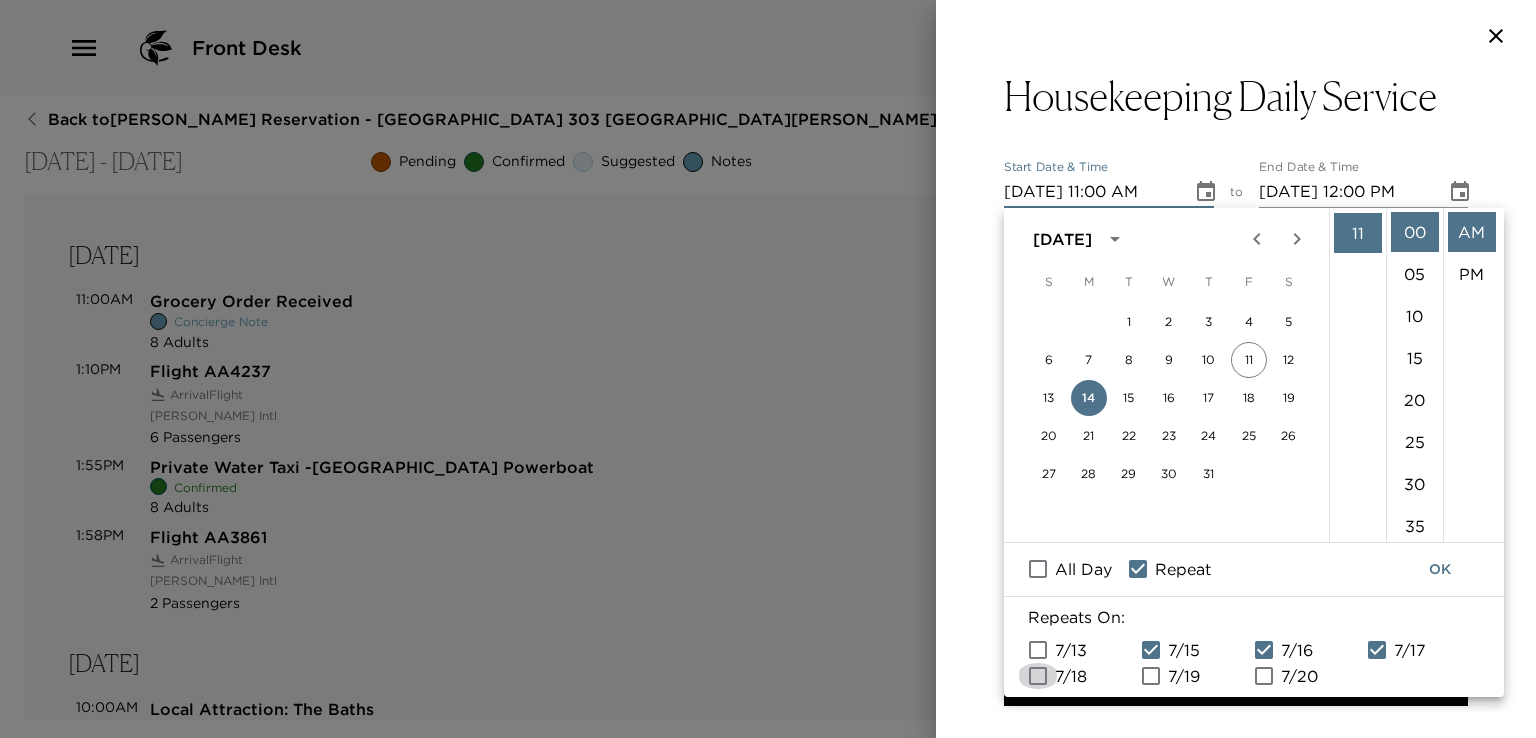 click on "7/18" at bounding box center (1038, 676) 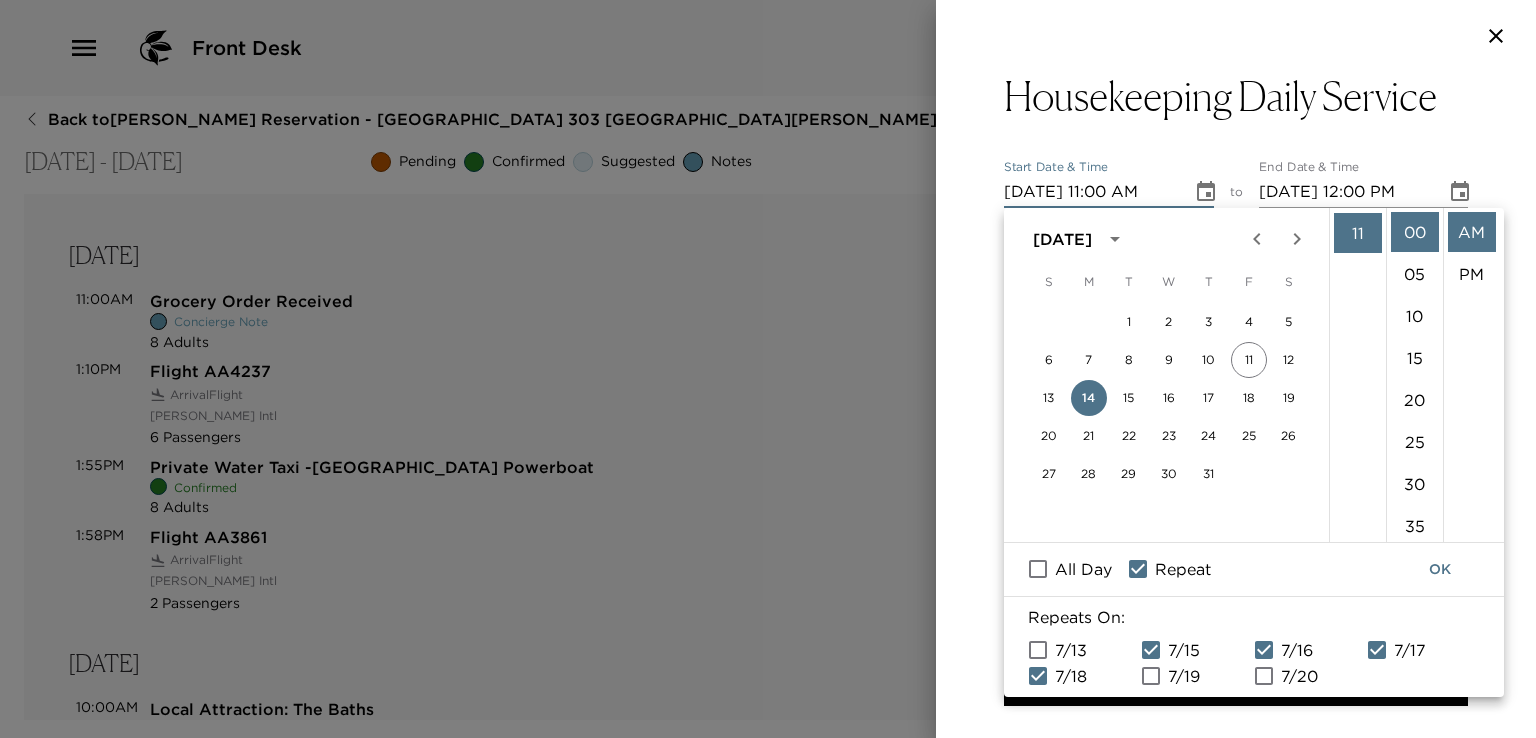 click on "7/19" at bounding box center [1151, 676] 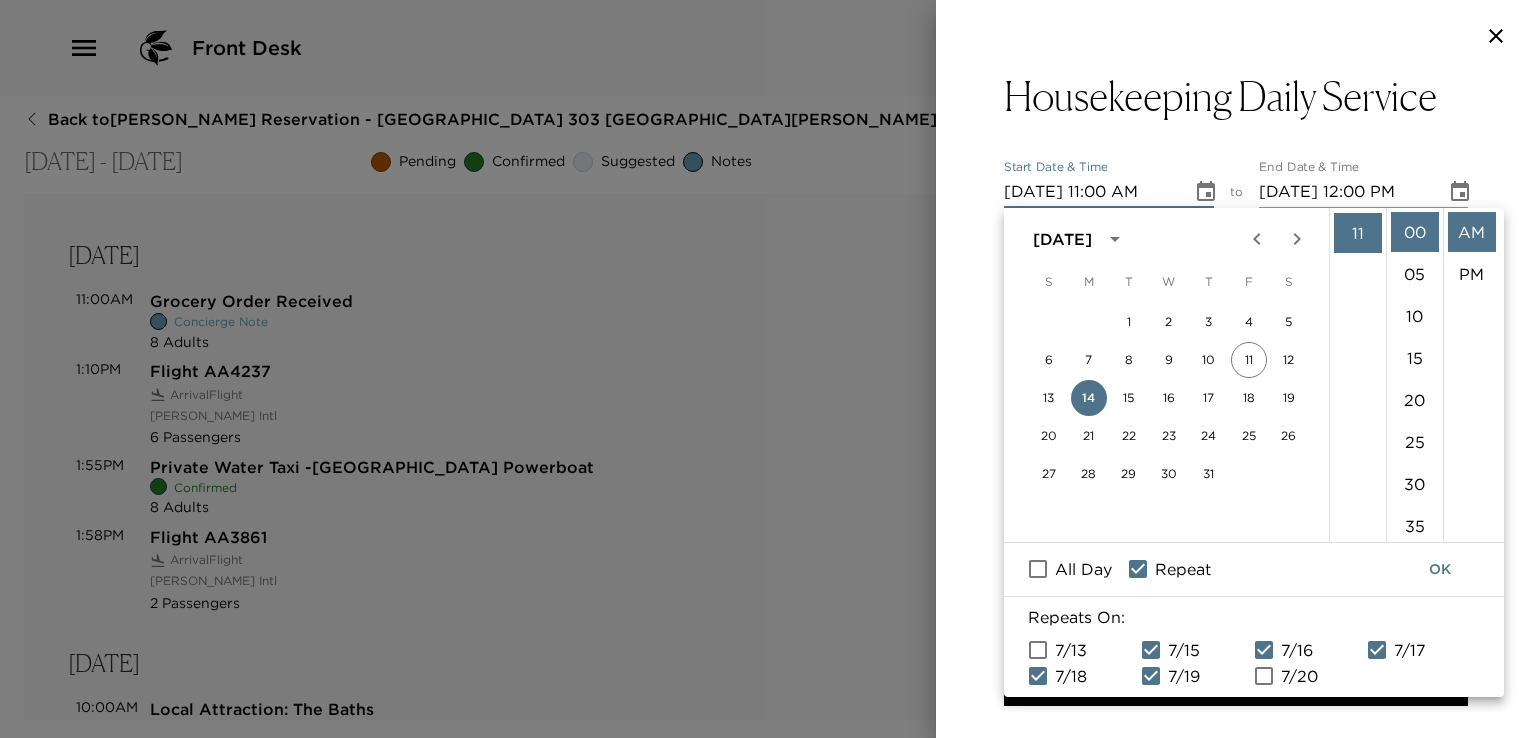 scroll, scrollTop: 361, scrollLeft: 0, axis: vertical 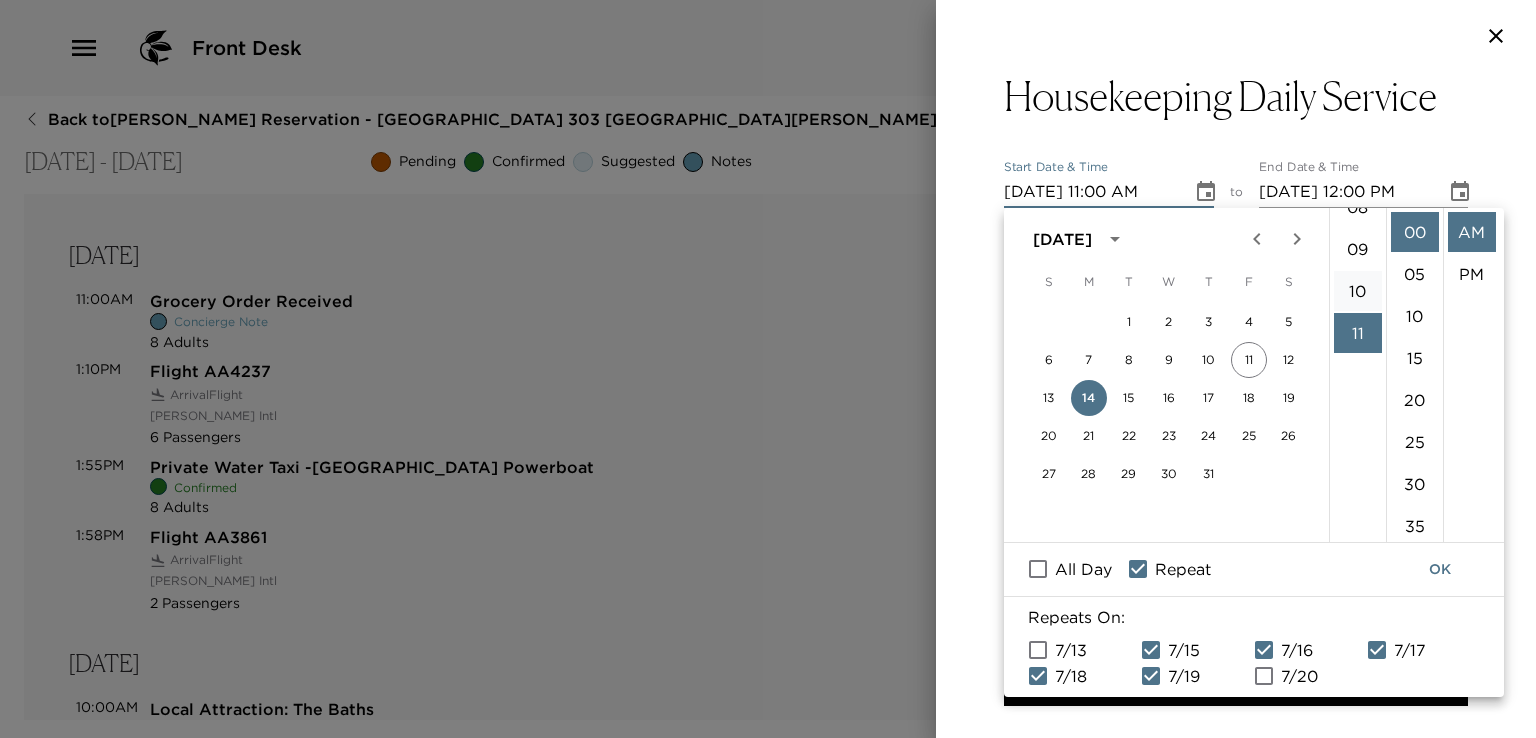 click on "10" at bounding box center [1358, 291] 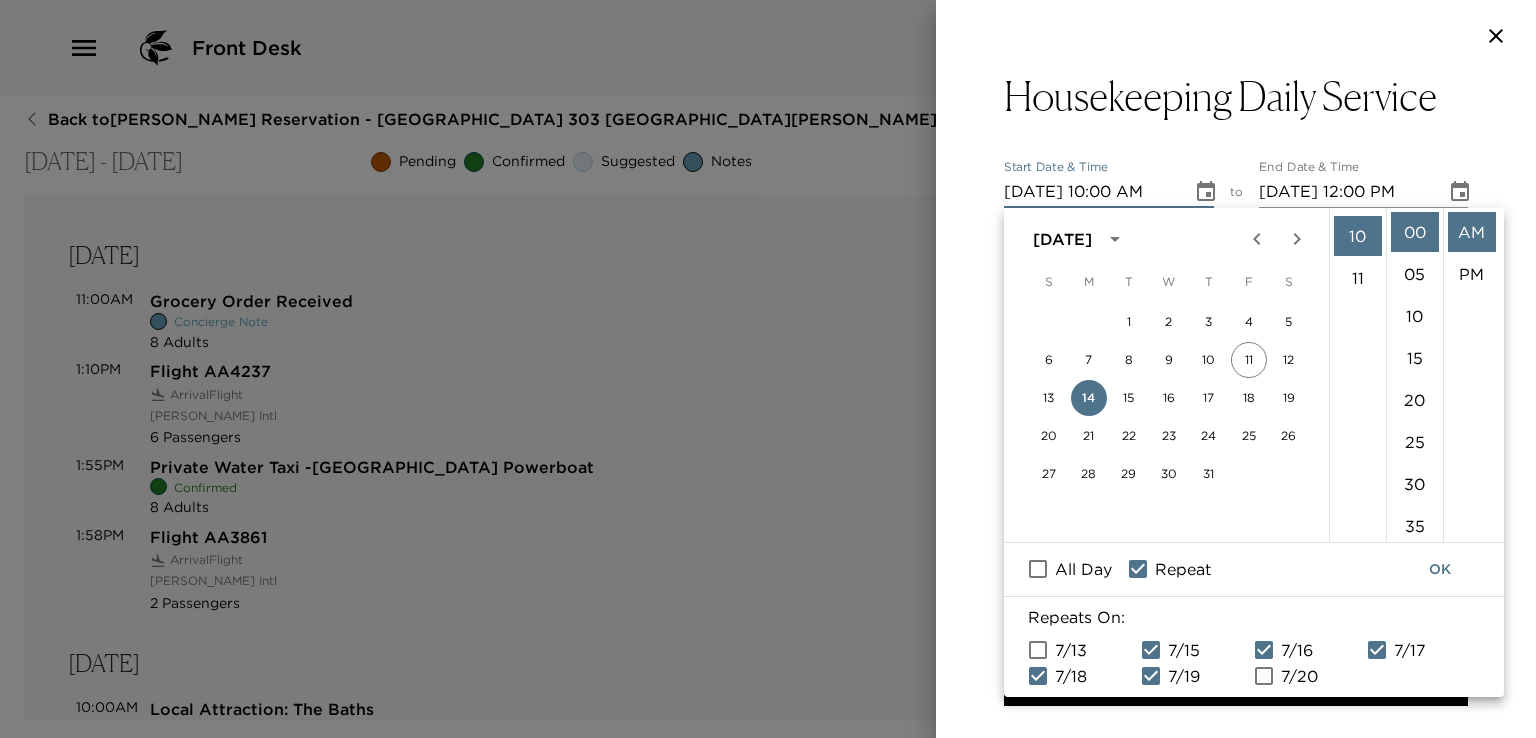 scroll, scrollTop: 420, scrollLeft: 0, axis: vertical 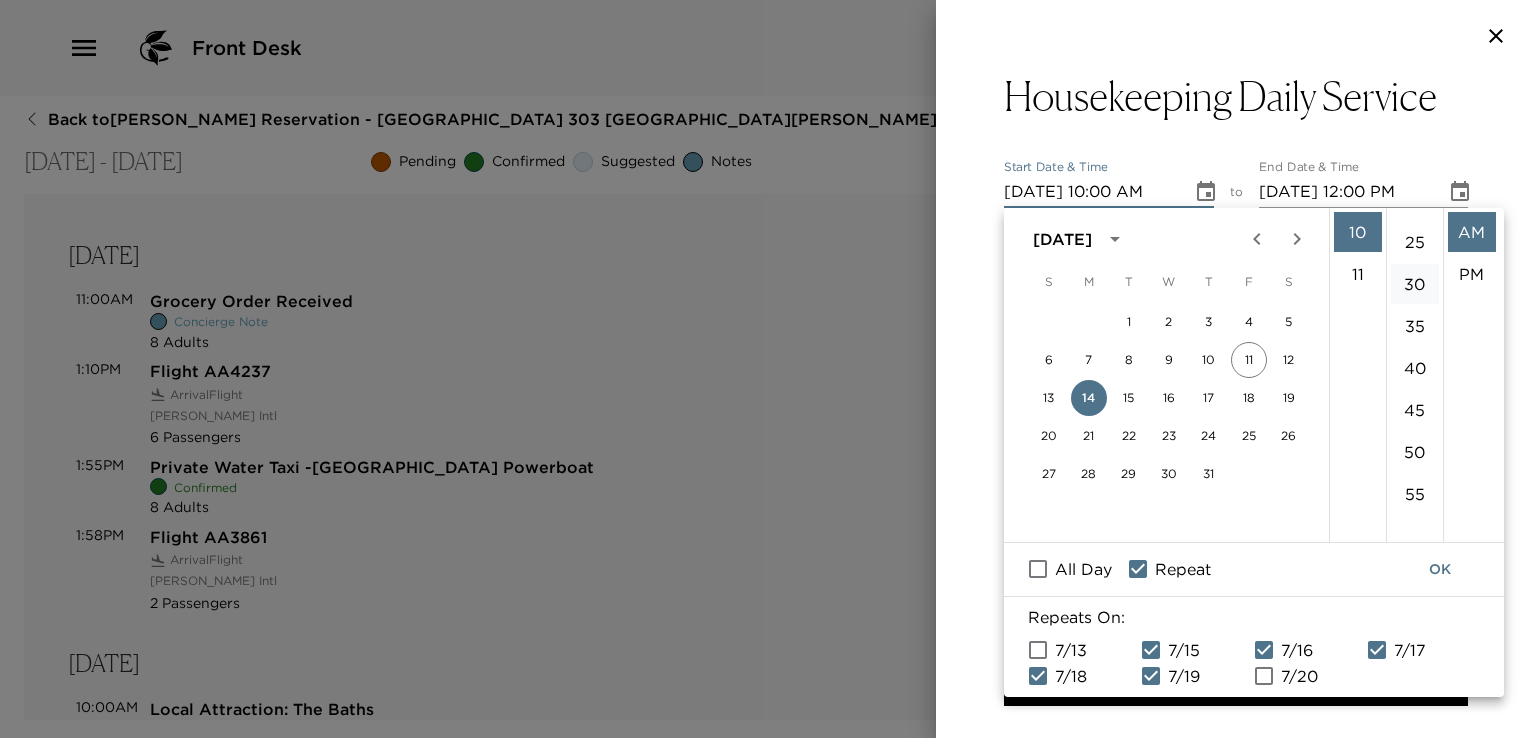 click on "30" at bounding box center (1415, 284) 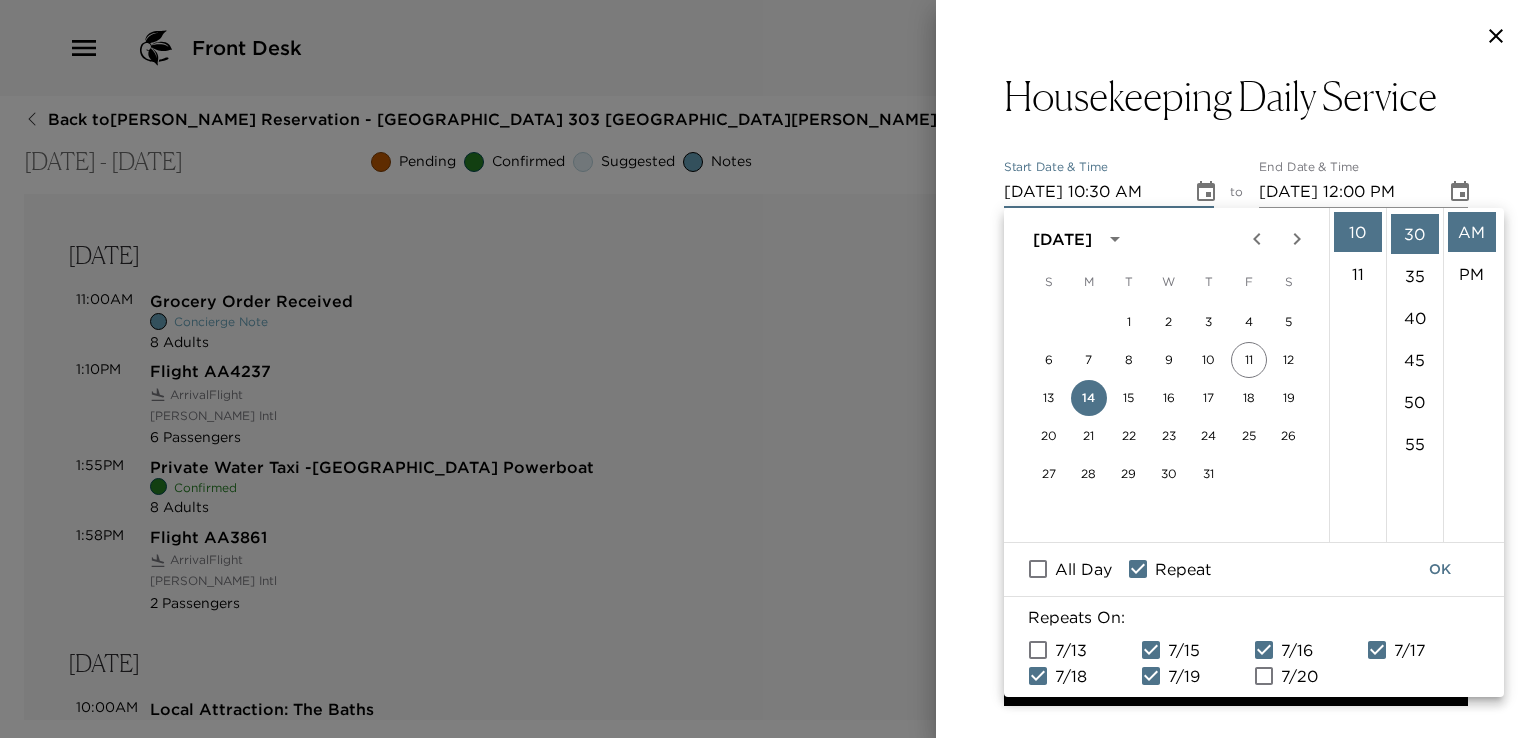 scroll, scrollTop: 252, scrollLeft: 0, axis: vertical 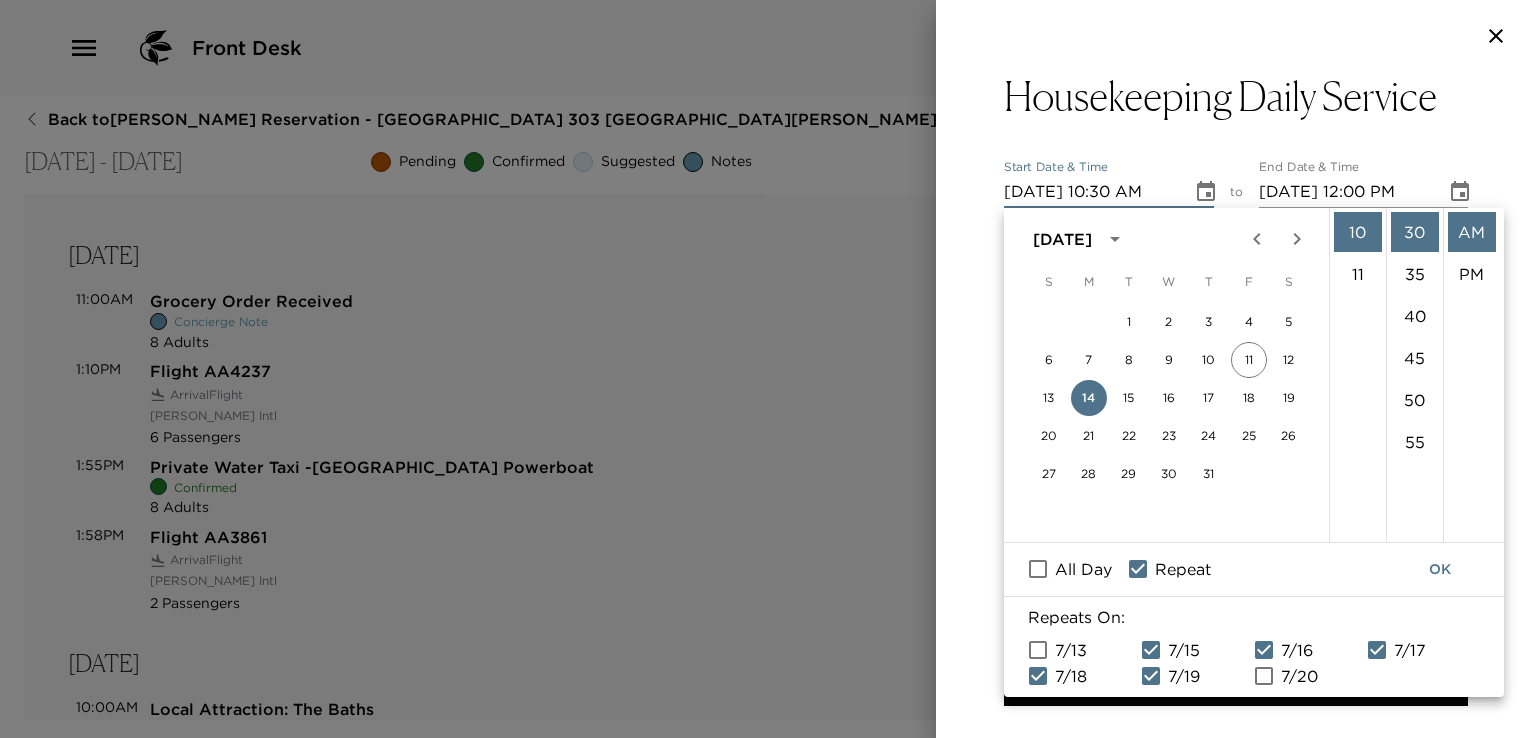 click on "OK" at bounding box center [1440, 569] 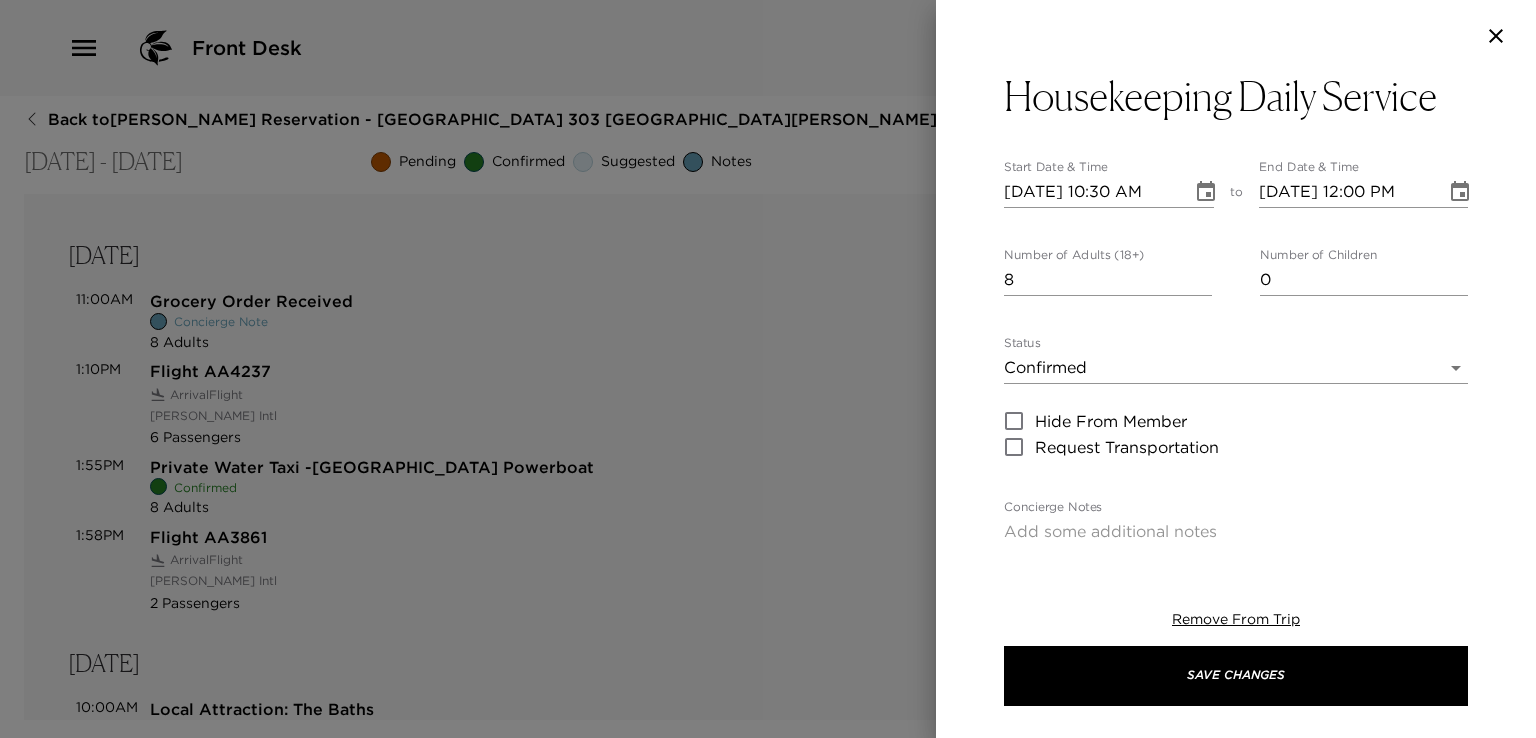 click on "Front Desk Back to  Gerald Davis Reservation - Mahoe Bay 303 Little Dix Bay Jul 13 - Jul 20, 2025 Pending Confirmed Suggested Notes Trip View Agenda View PDF View Print Sunday, Jul 13 11:00AM Grocery Order Received Concierge Note 8 Adults Edit 1:10PM   Flight AA4237 Arrival  Flight Terrance B Lettsome Intl 6 Passengers View 1:55PM Private Water Taxi -North Sound Powerboat Confirmed 8 Adults Edit 1:58PM   Flight AA3861 Arrival  Flight Terrance B Lettsome Intl 2 Passengers View Tuesday, Jul 15 10:00AM Local Attraction: The Baths Confirmed 8 Adults Edit Wednesday, Jul 16 7:00PM Reservation - Coco Maya Restaurant Pending 8 Adults Edit Sunday, Jul 20 2:38PM   Flight AA3989 Departure  Flight Terrance B Lettsome Intl 2 Passengers View 2:43PM   Flight AA3989 Departure  Flight Terrance B Lettsome Intl 6 Passengers View Clone Custom Housekeeping ​ Results (1) Housekeeping Service Housekeeping Daily Service Start Date & Time 07/14/2025 10:30 AM to End Date & Time 07/15/2025 12:00 PM Number of Adults (18+) 8 0 Status x" at bounding box center [768, 369] 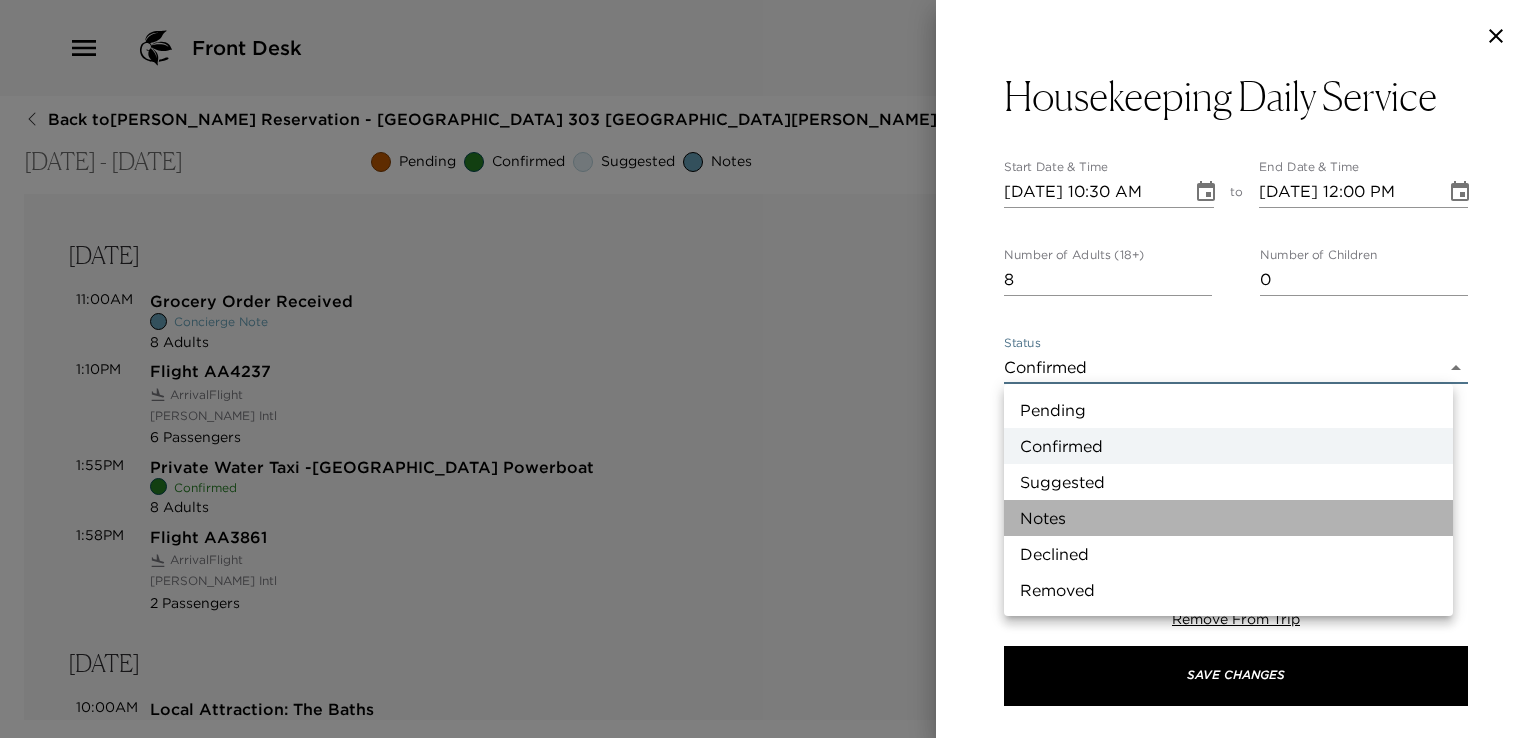 click on "Notes" at bounding box center [1228, 518] 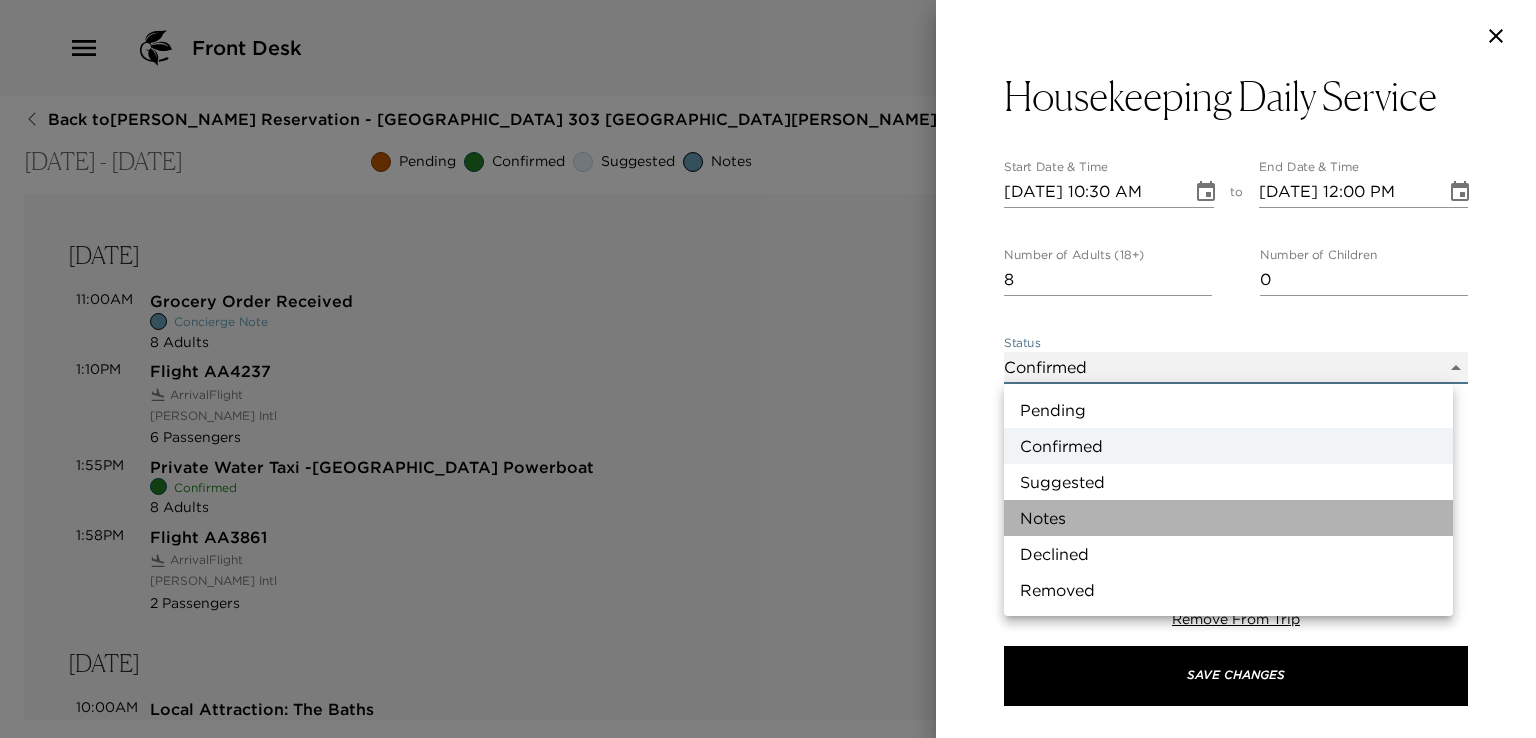 type on "Concierge Note" 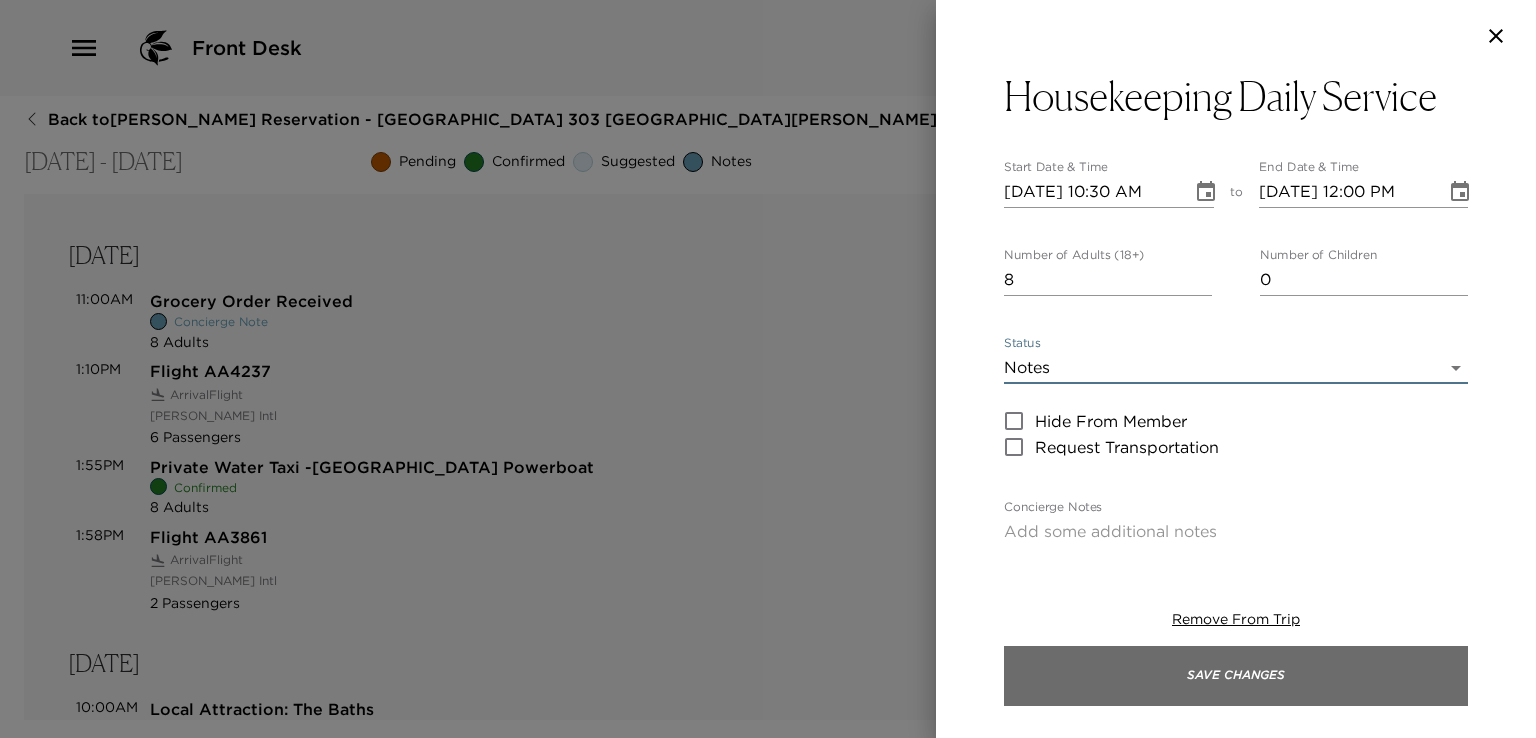click on "Save Changes" at bounding box center [1236, 676] 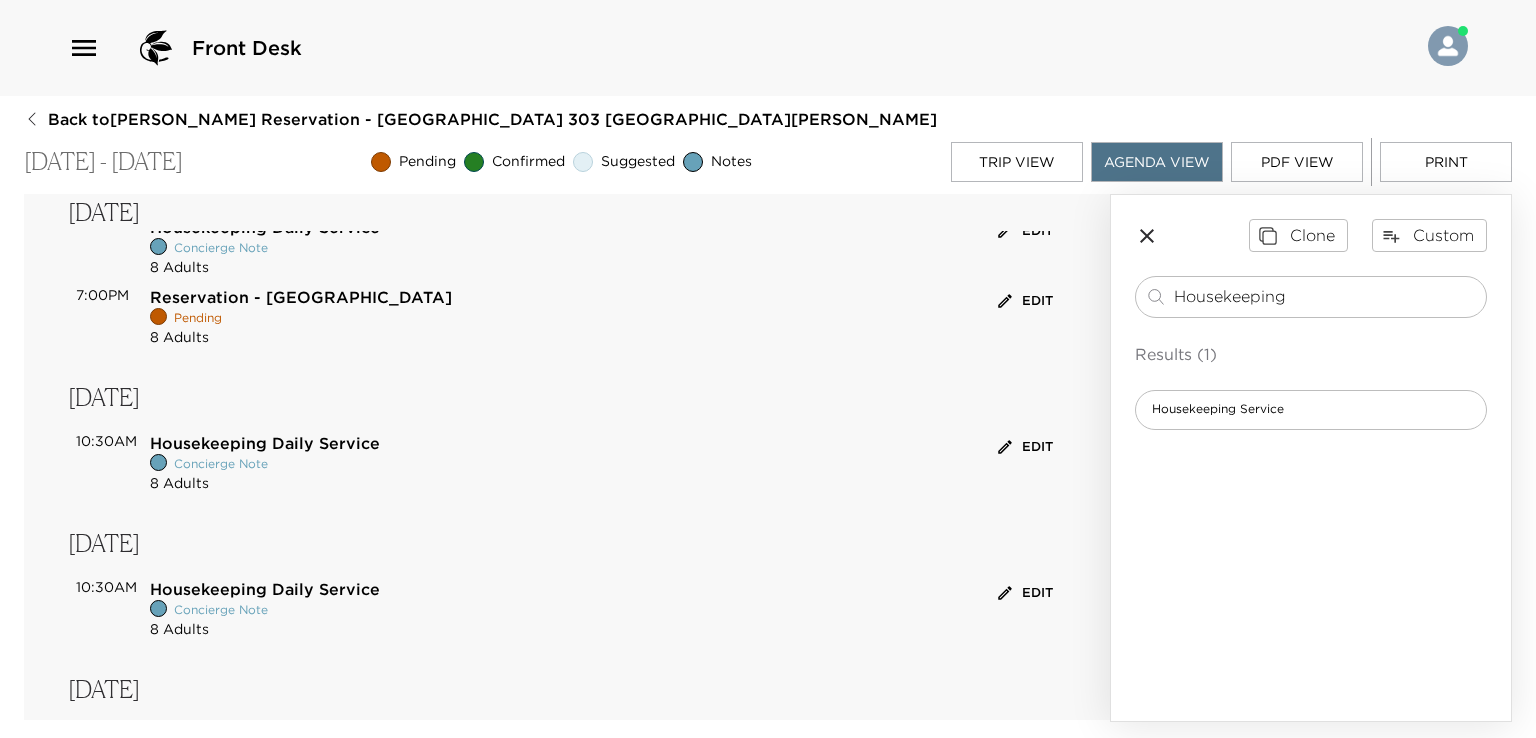 scroll, scrollTop: 800, scrollLeft: 0, axis: vertical 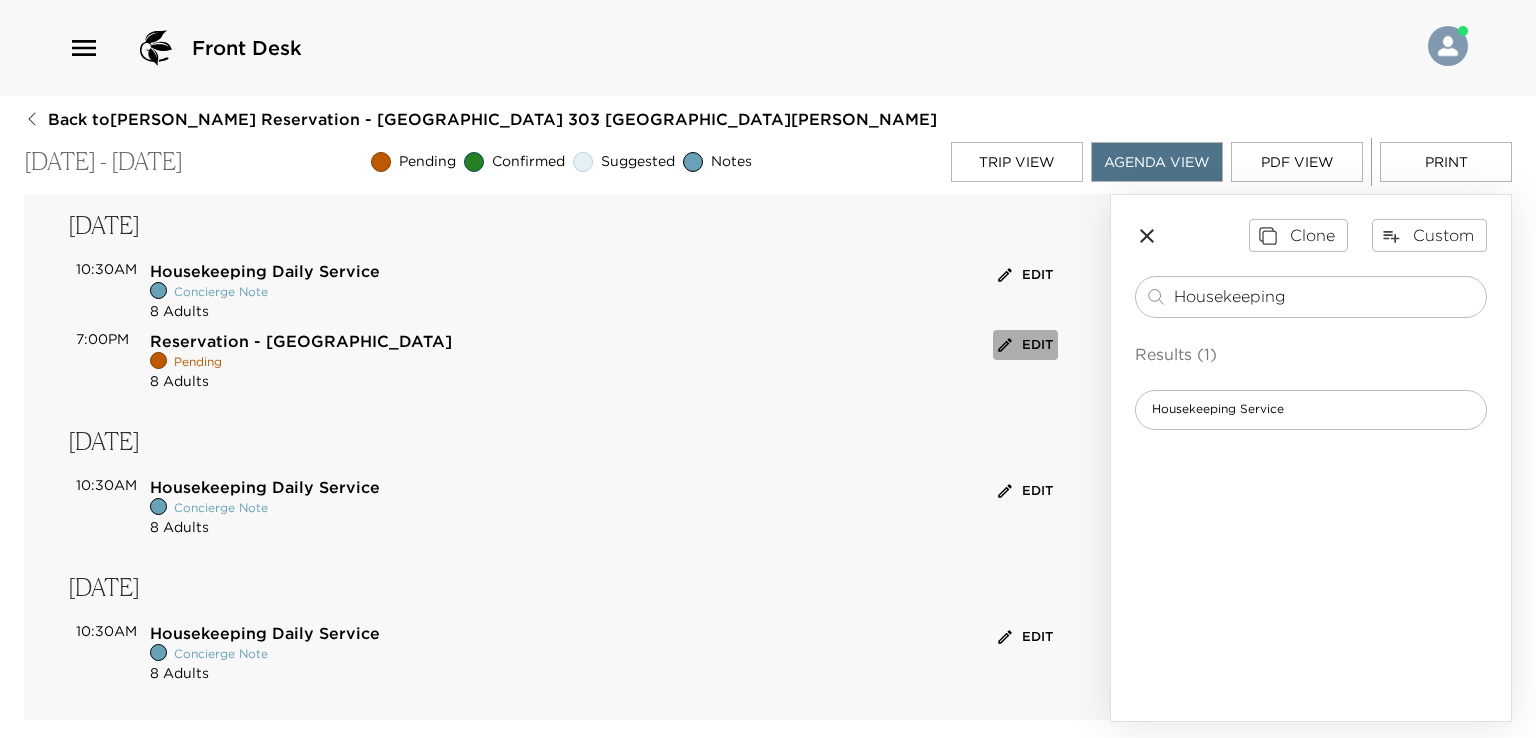 click 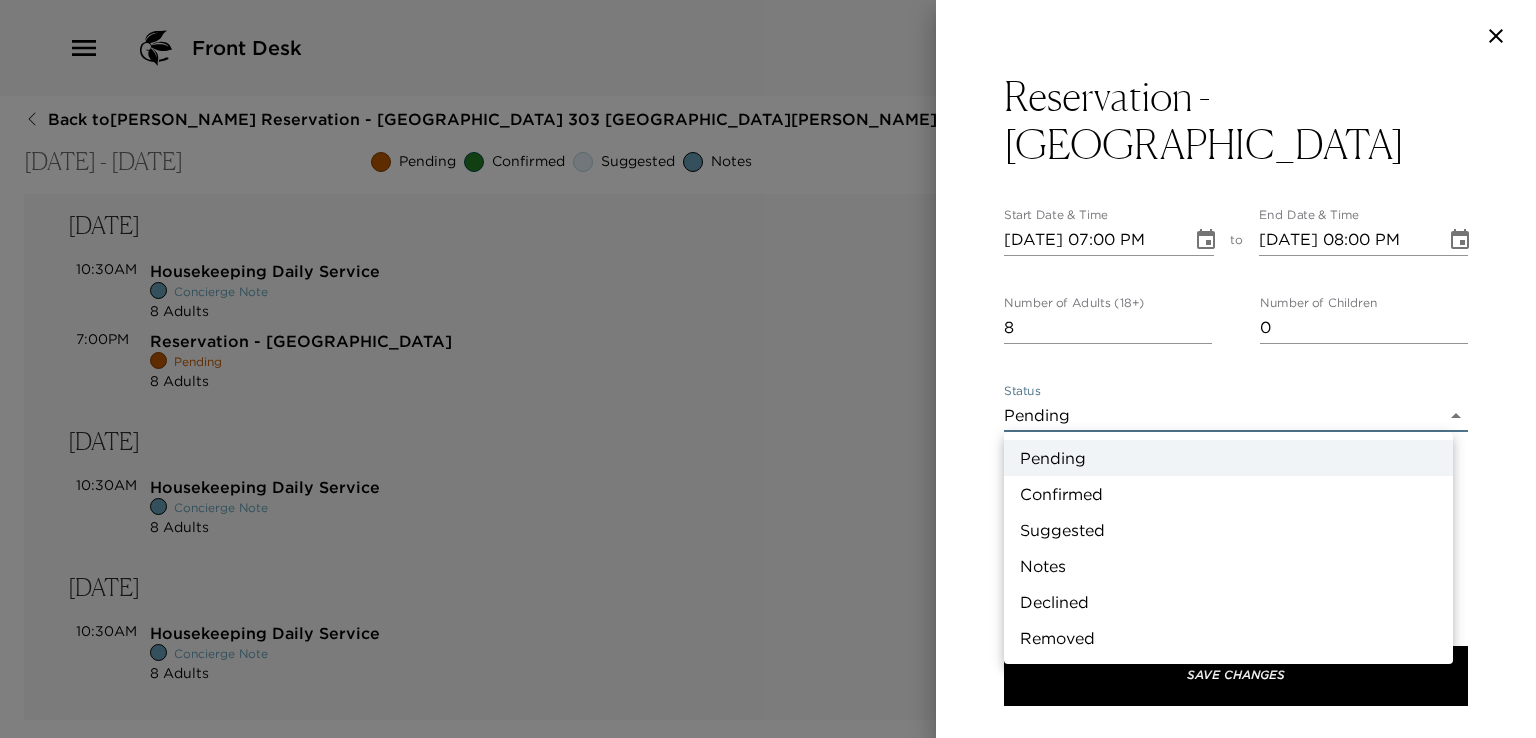 click on "Front Desk Back to  Gerald Davis Reservation - Mahoe Bay 303 Little Dix Bay Jul 13 - Jul 20, 2025 Pending Confirmed Suggested Notes Trip View Agenda View PDF View Print Sunday, Jul 13 11:00AM Grocery Order Received Concierge Note 8 Adults Edit 1:10PM   Flight AA4237 Arrival  Flight Terrance B Lettsome Intl 6 Passengers View 1:55PM Private Water Taxi -North Sound Powerboat Confirmed 8 Adults Edit 1:58PM   Flight AA3861 Arrival  Flight Terrance B Lettsome Intl 2 Passengers View Monday, Jul 14 10:30AM Housekeeping Daily Service Concierge Note 8 Adults Edit Tuesday, Jul 15 10:00AM Local Attraction: The Baths Confirmed 8 Adults Edit 10:30AM Housekeeping Daily Service Concierge Note 8 Adults Edit Wednesday, Jul 16 10:30AM Housekeeping Daily Service Concierge Note 8 Adults Edit 7:00PM Reservation - Coco Maya Restaurant Pending 8 Adults Edit Thursday, Jul 17 10:30AM Housekeeping Daily Service Concierge Note 8 Adults Edit Friday, Jul 18 10:30AM Housekeeping Daily Service Concierge Note 8 Adults Edit Saturday, Jul 19" at bounding box center (768, 369) 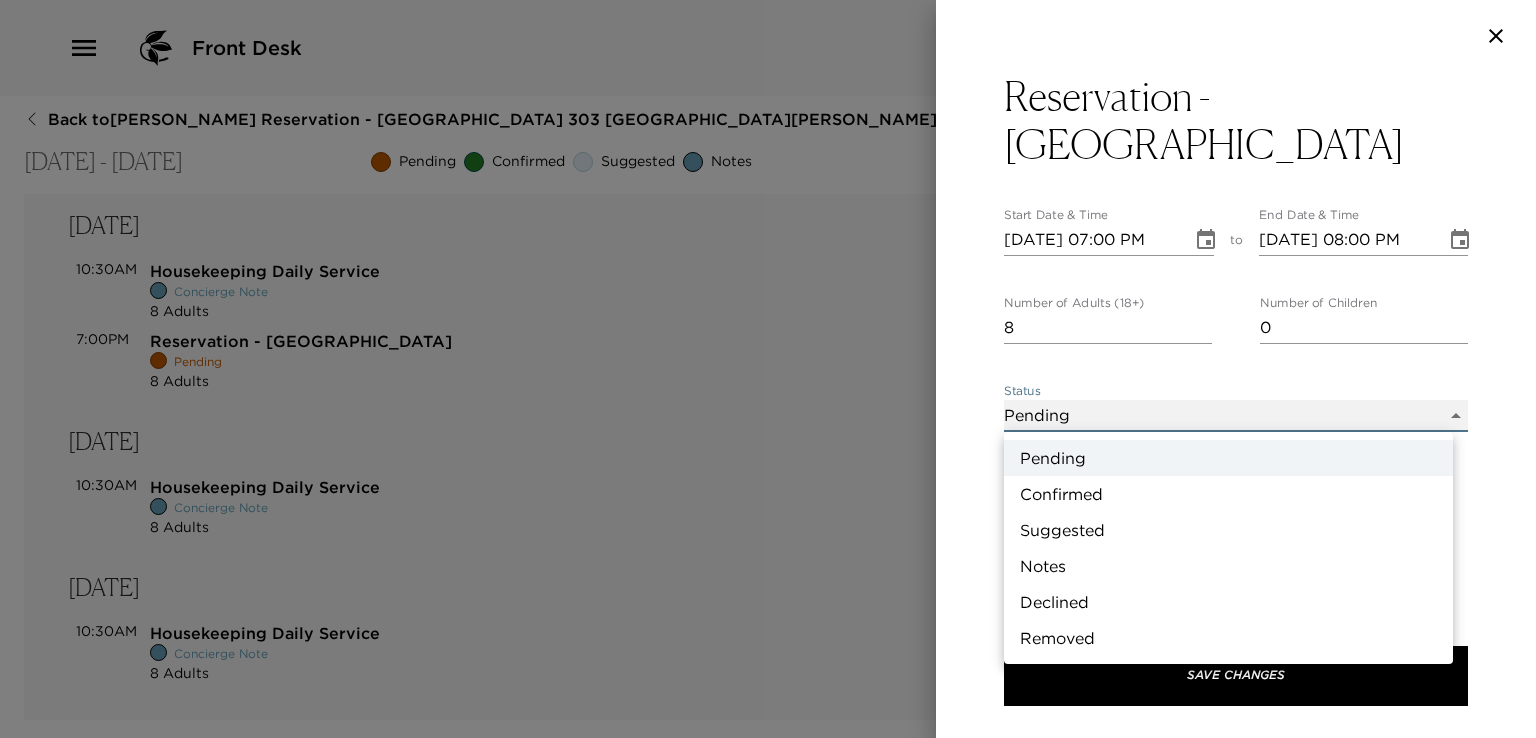 type on "Confirmed" 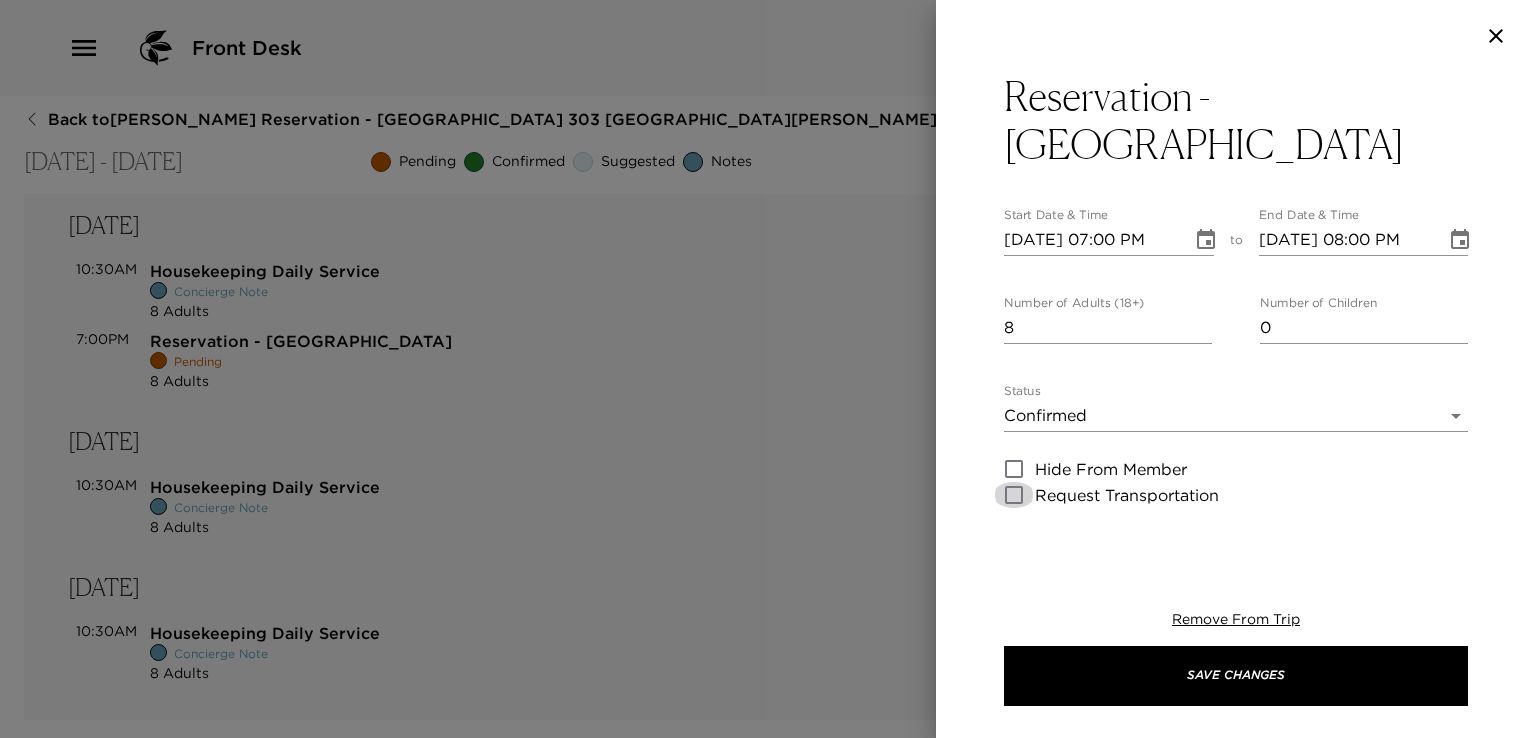 click on "Request Transportation" at bounding box center (1014, 495) 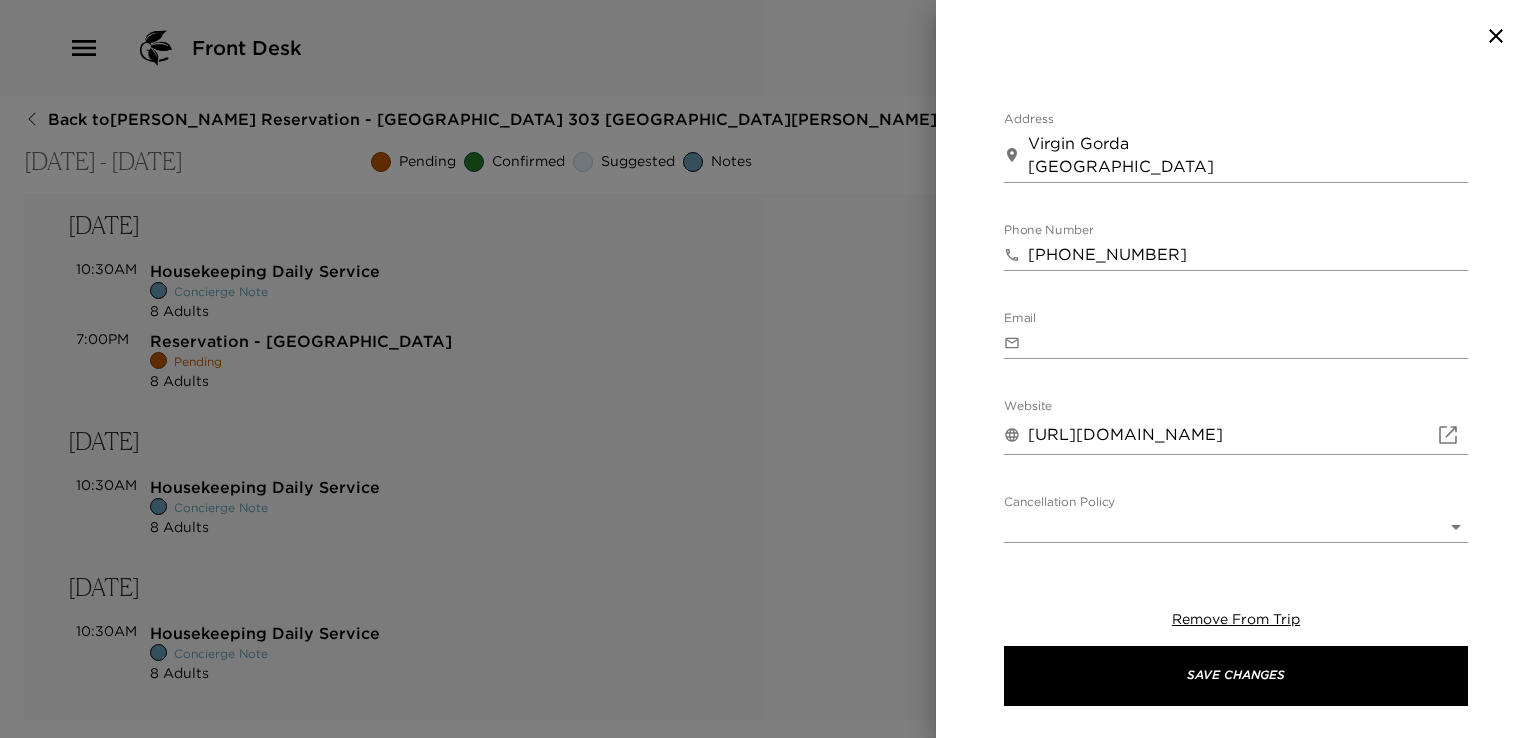 scroll, scrollTop: 785, scrollLeft: 0, axis: vertical 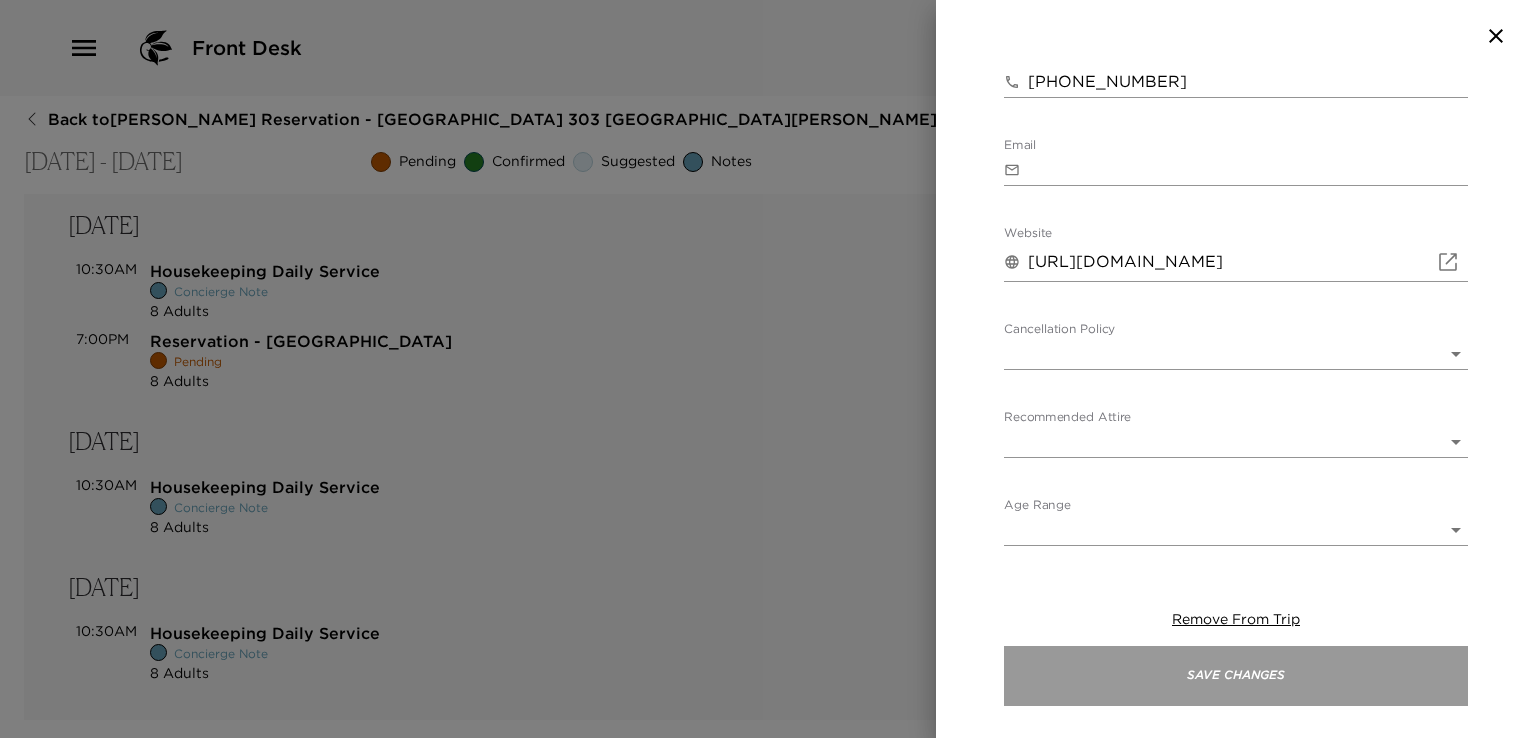 click on "Save Changes" at bounding box center [1236, 676] 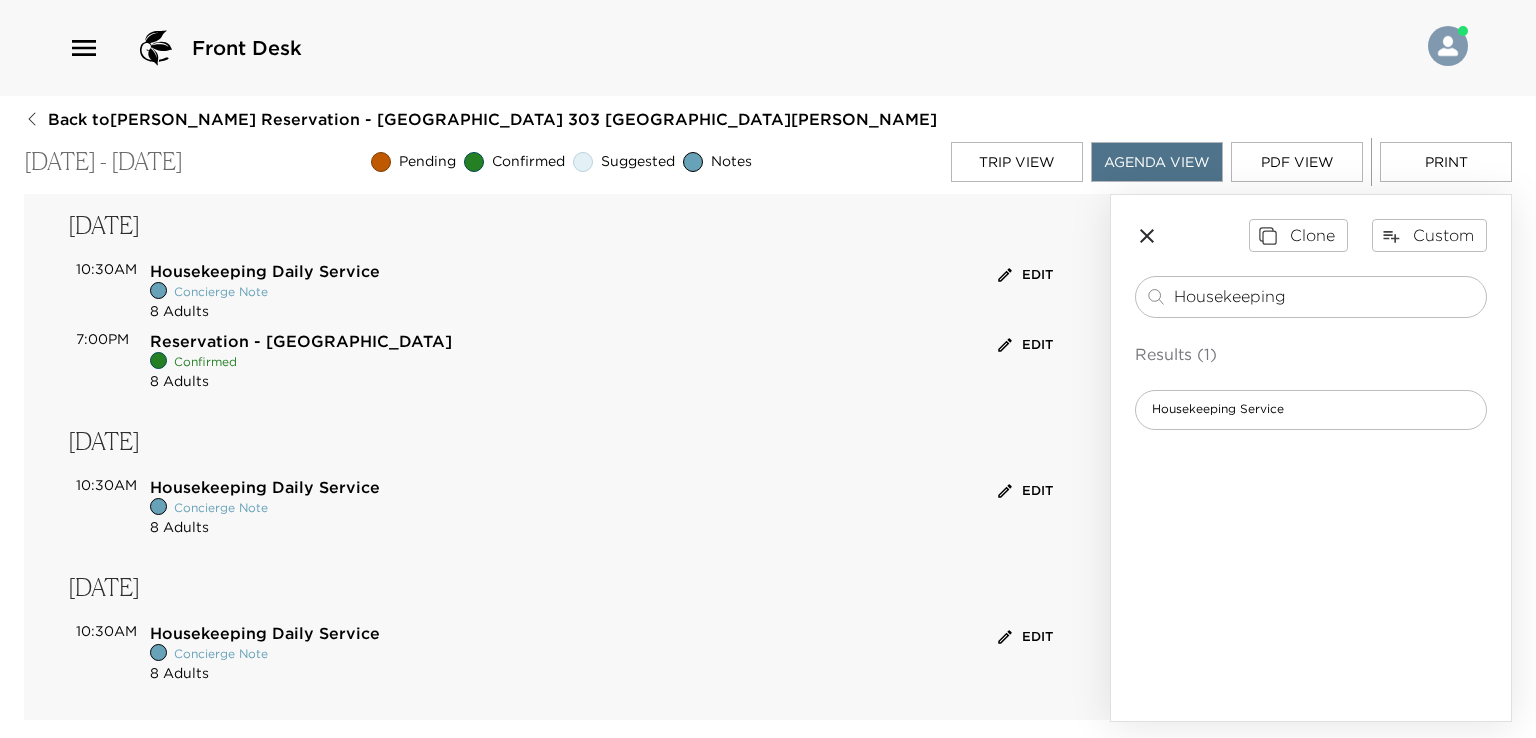 click on "Edit" at bounding box center [1025, 345] 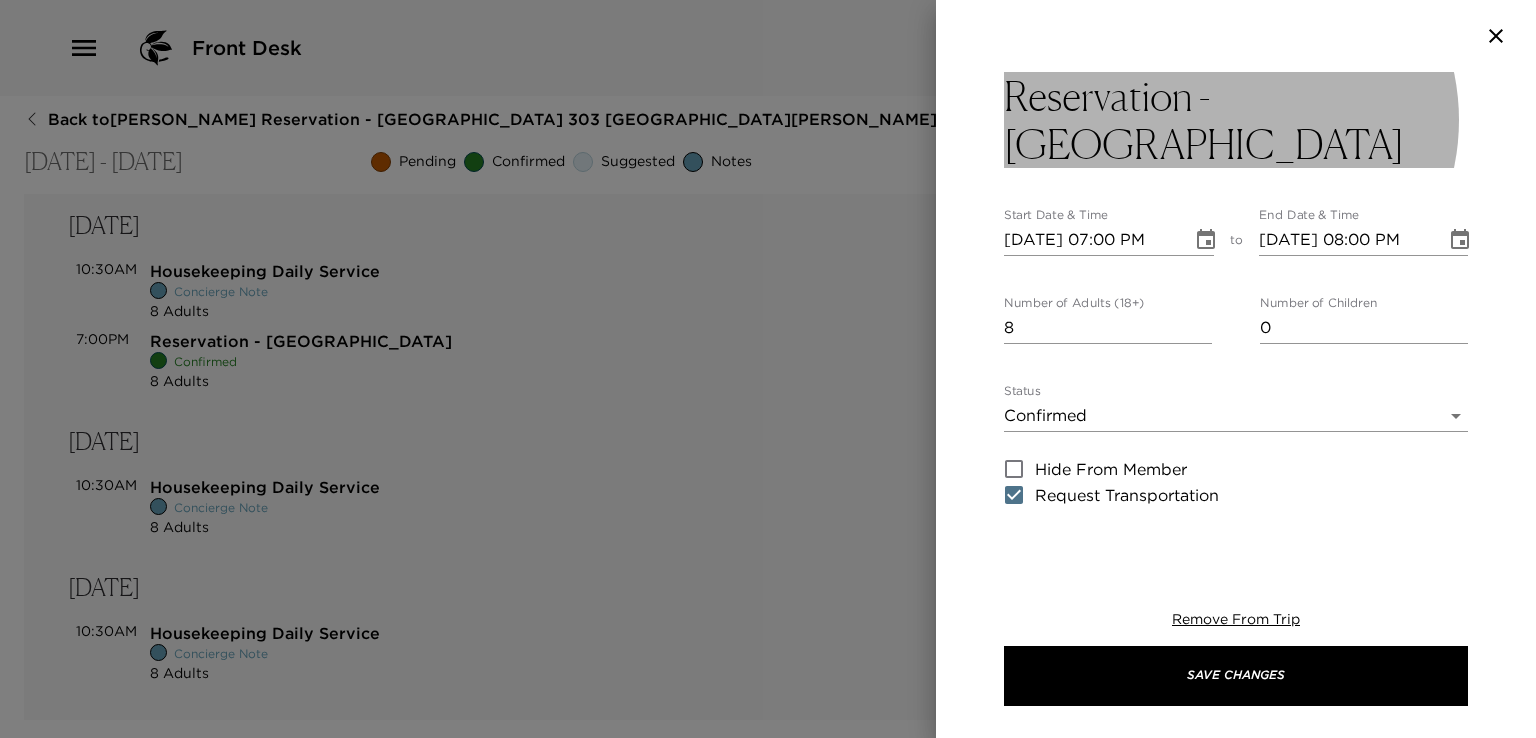 click on "Reservation - Coco Maya Restaurant" at bounding box center [1236, 120] 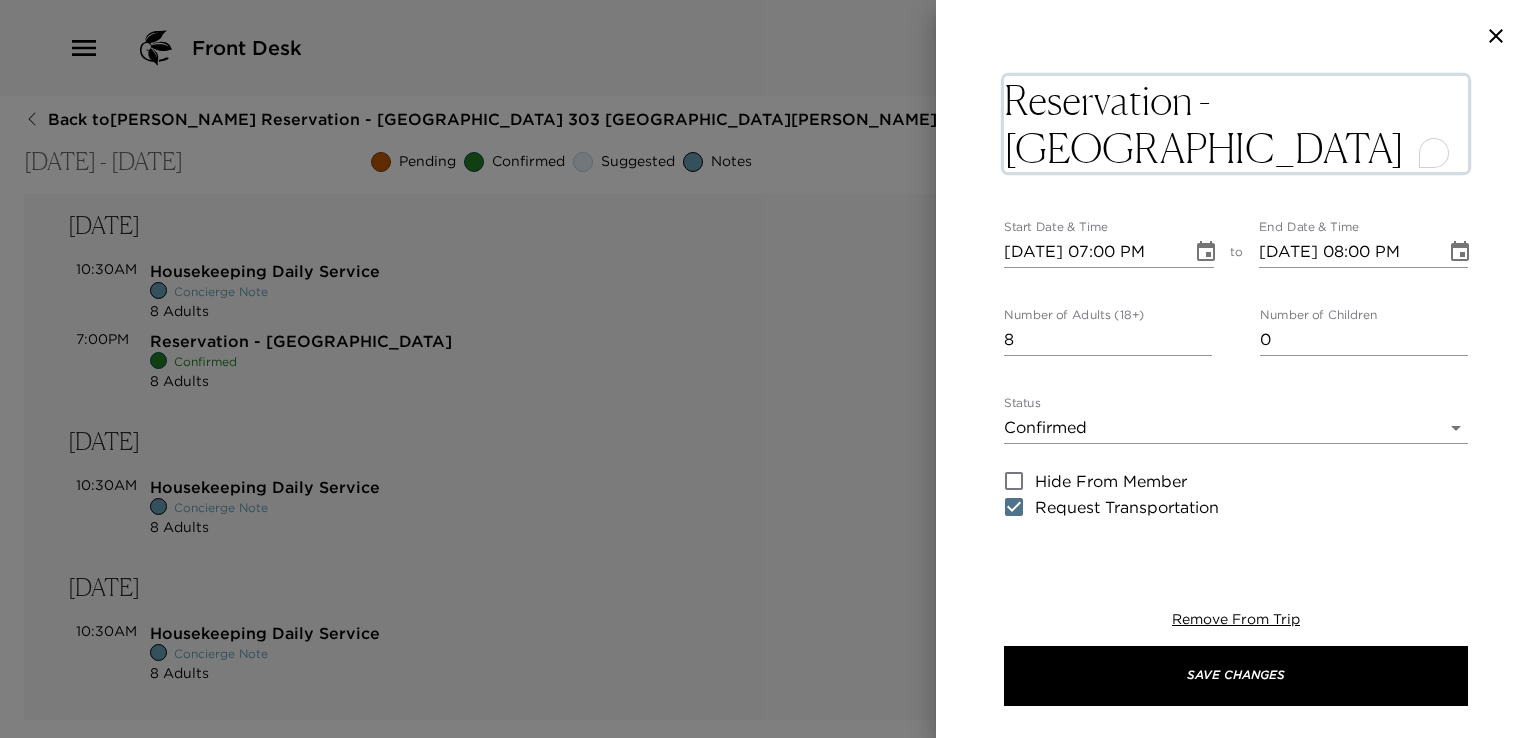 click on "Reservation - Coco Maya Restaurant" at bounding box center (1236, 124) 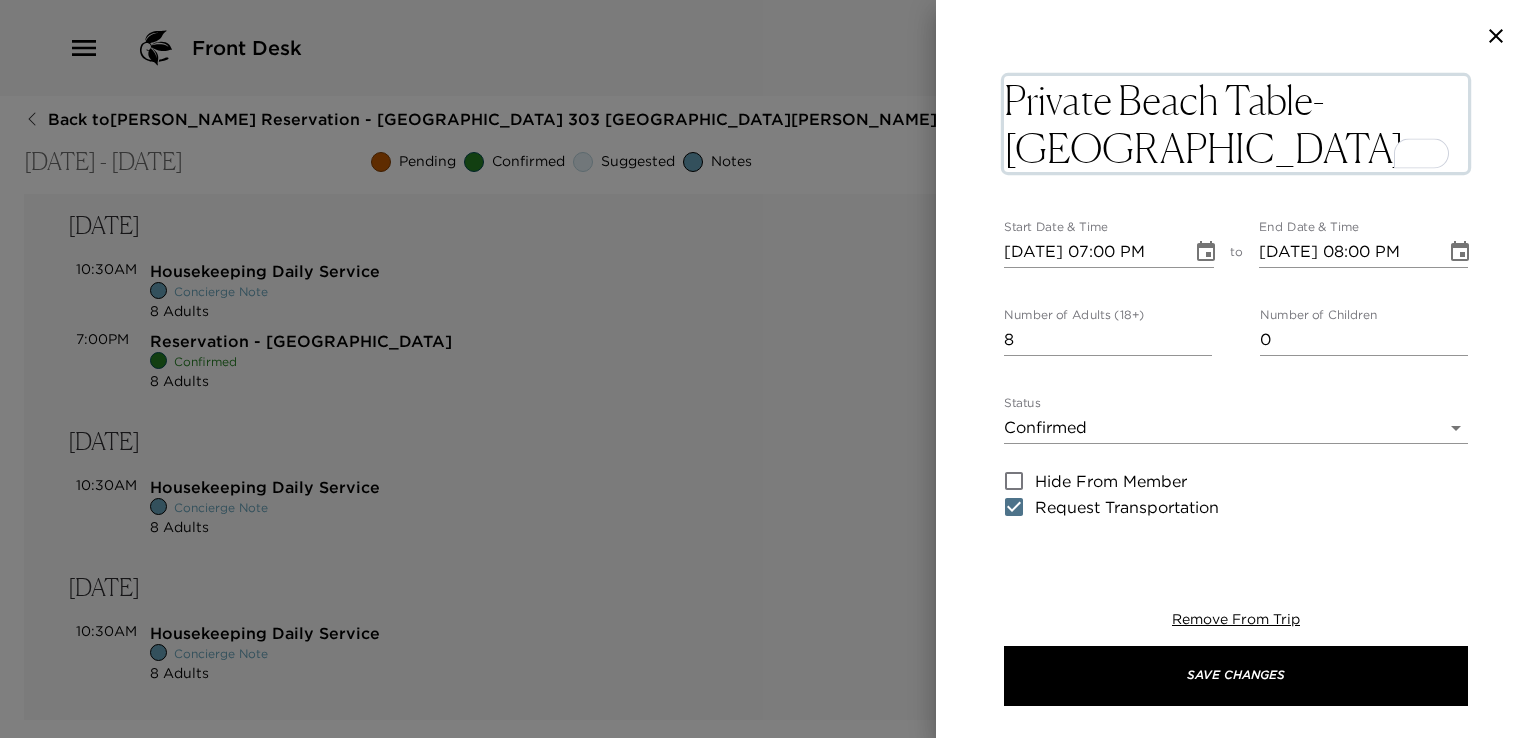 type on "Private Beach Table - Coco Maya Restaurant" 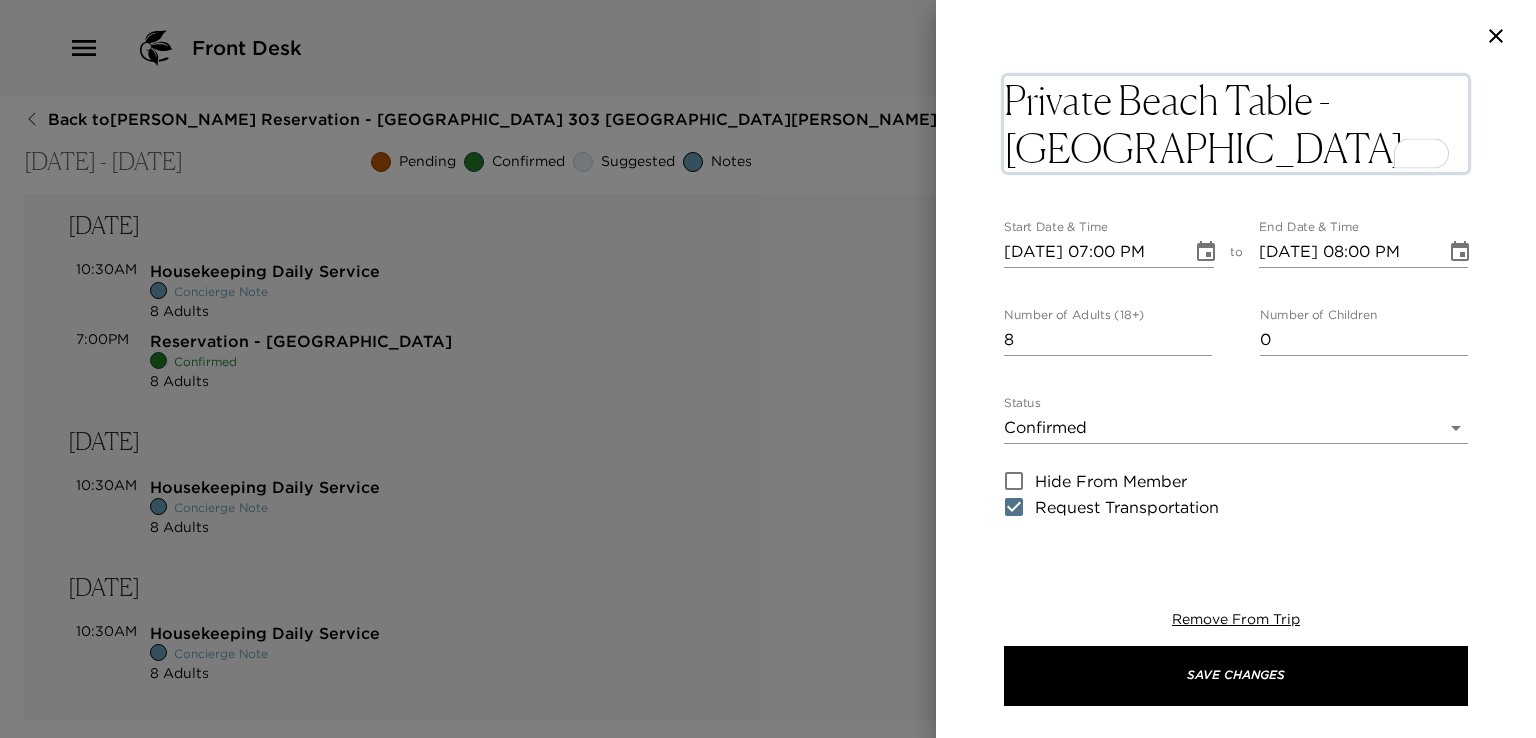 scroll, scrollTop: 202, scrollLeft: 0, axis: vertical 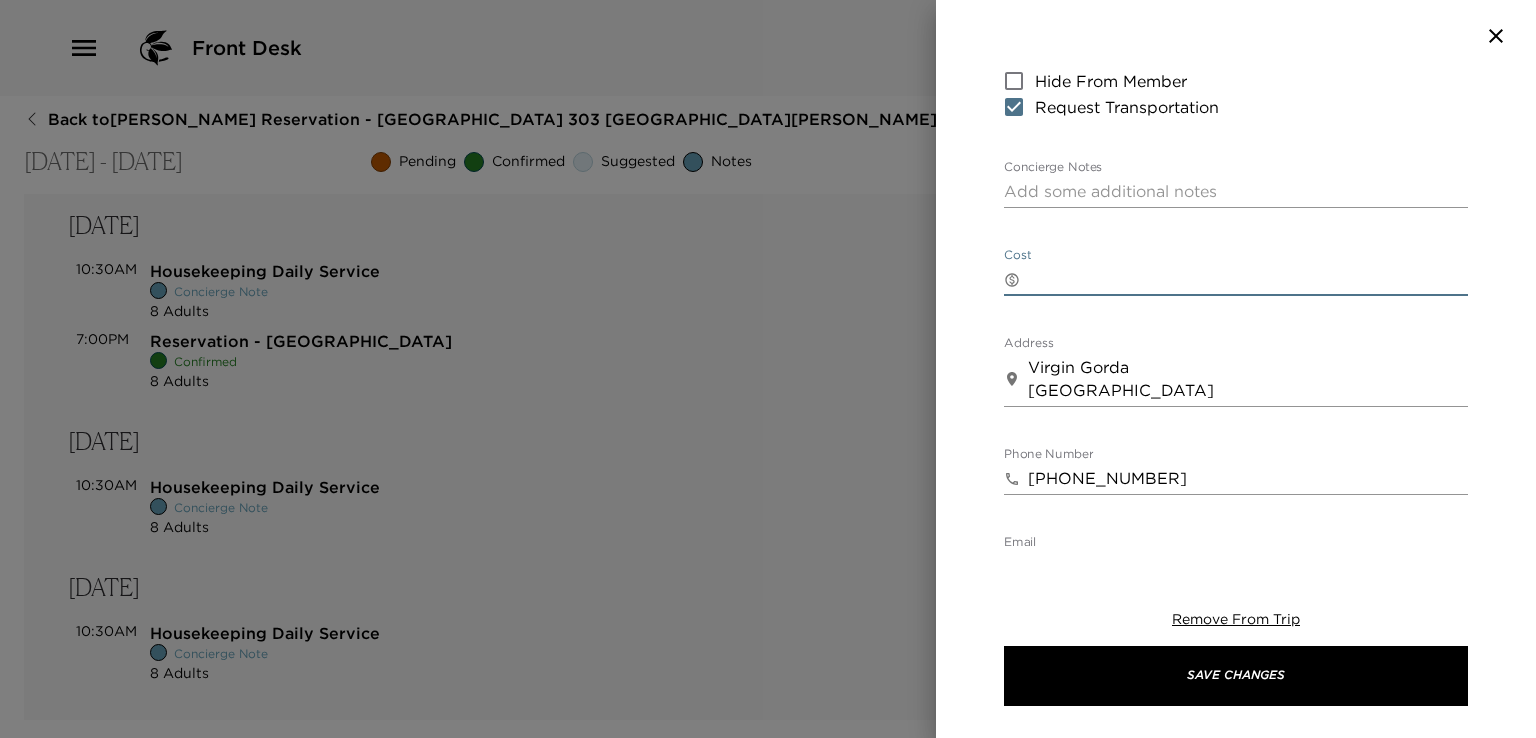 click on "Cost" at bounding box center [1248, 279] 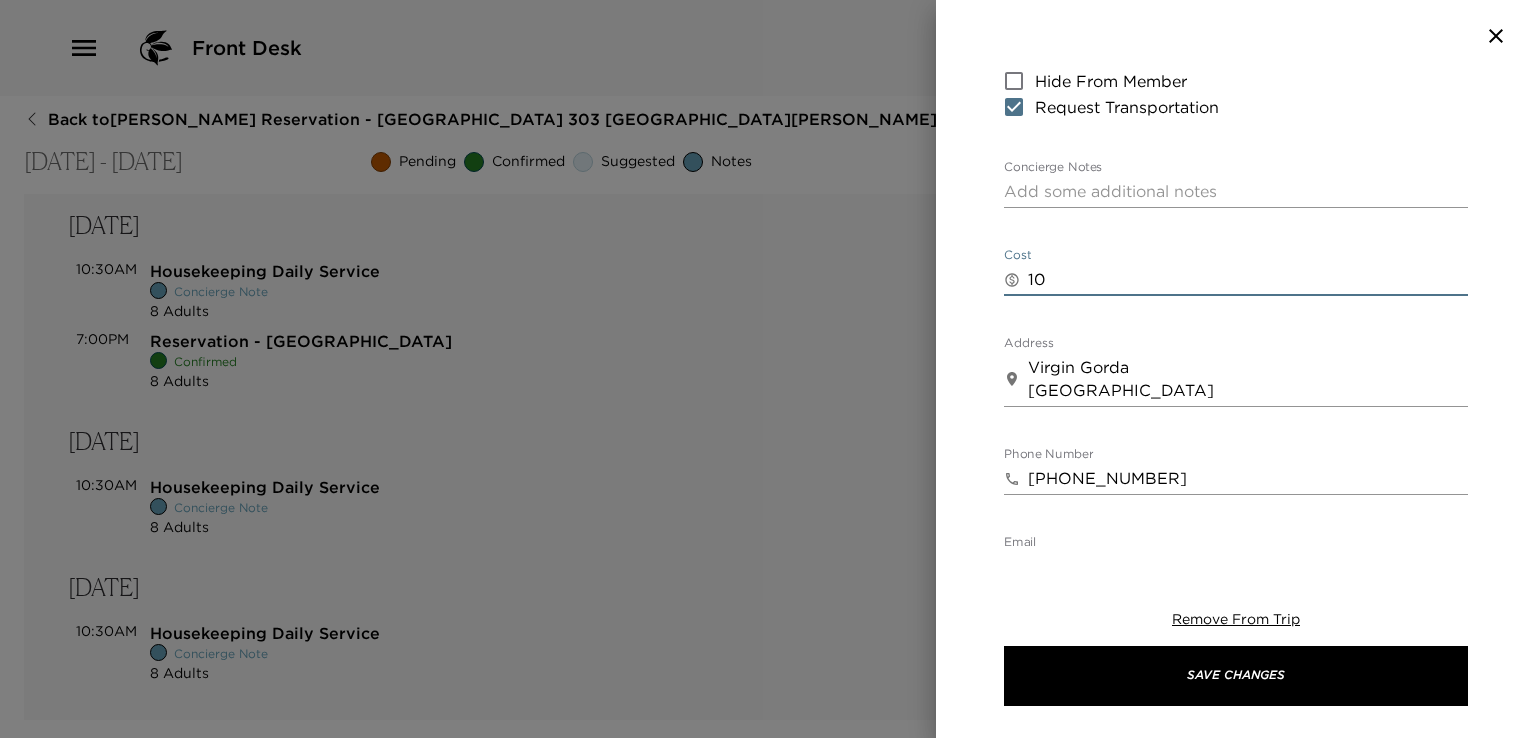 type on "1" 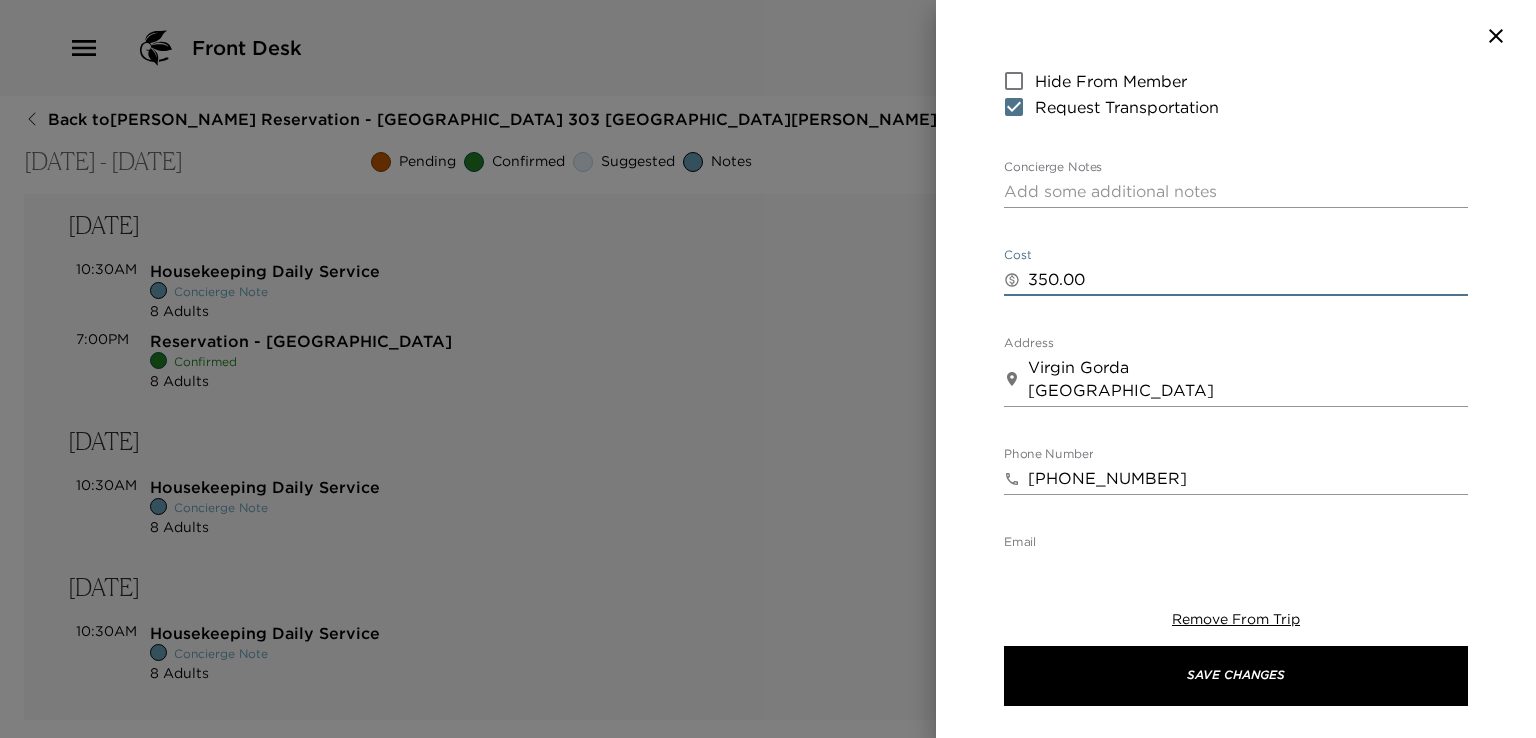 type on "350.00" 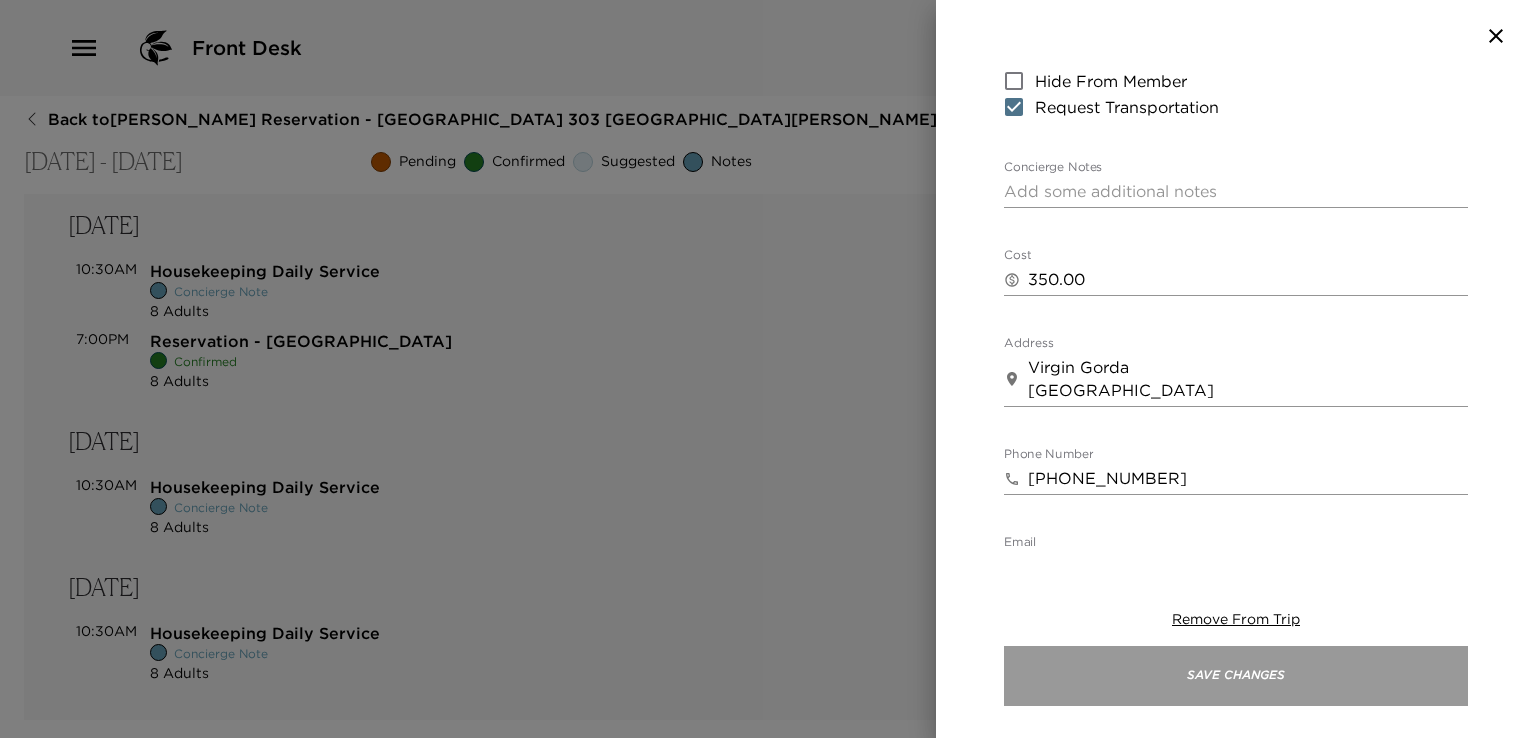 click on "Save Changes" at bounding box center [1236, 676] 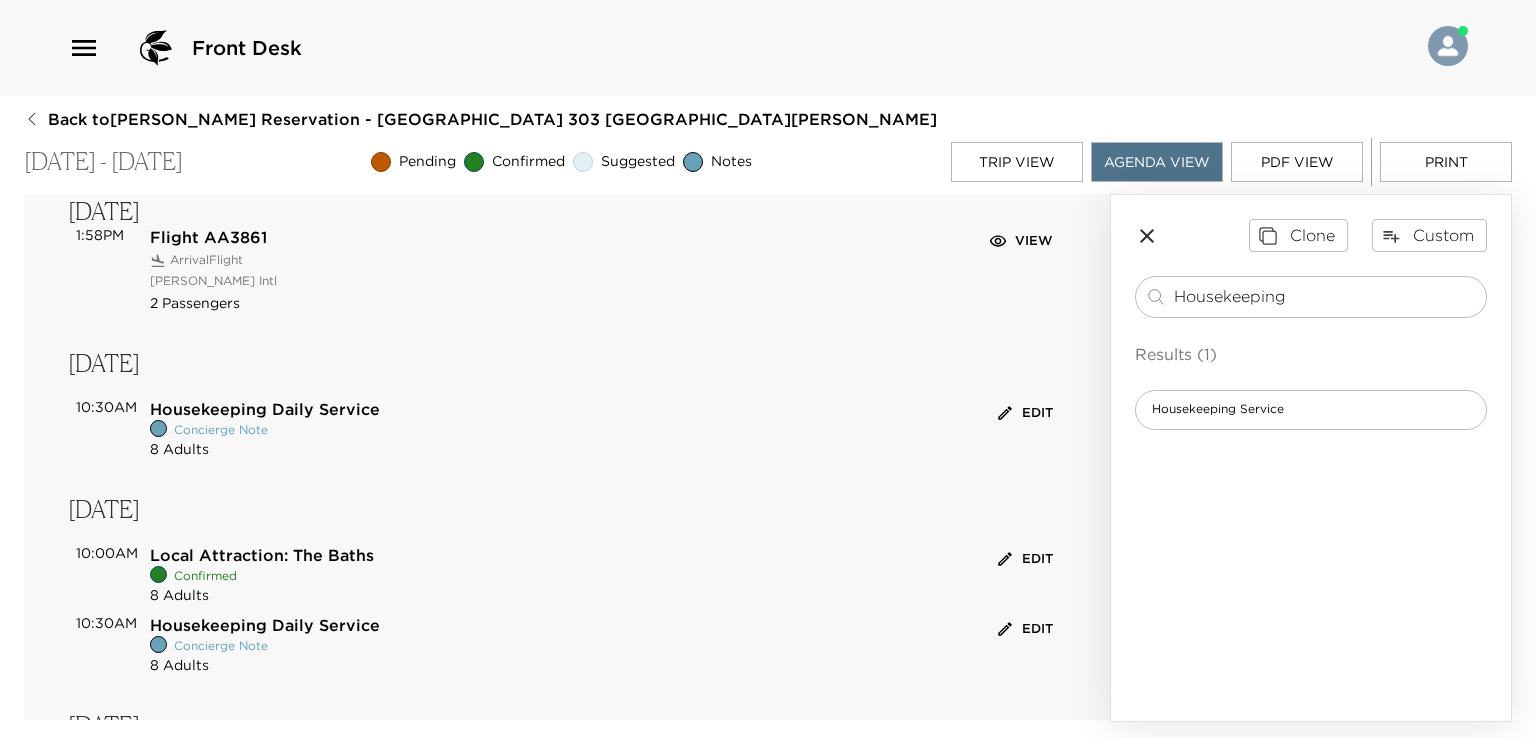 scroll, scrollTop: 0, scrollLeft: 0, axis: both 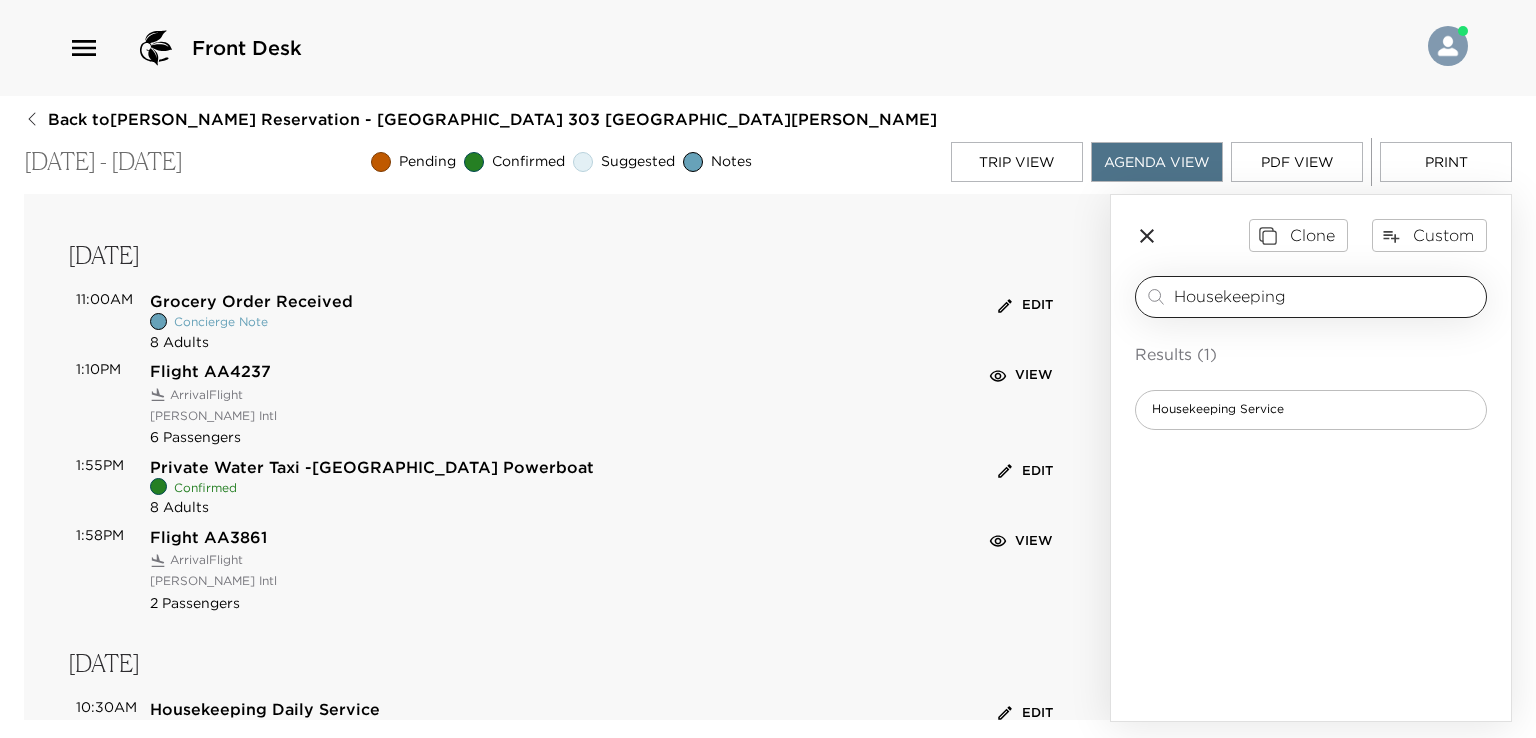 drag, startPoint x: 1309, startPoint y: 293, endPoint x: 1165, endPoint y: 297, distance: 144.05554 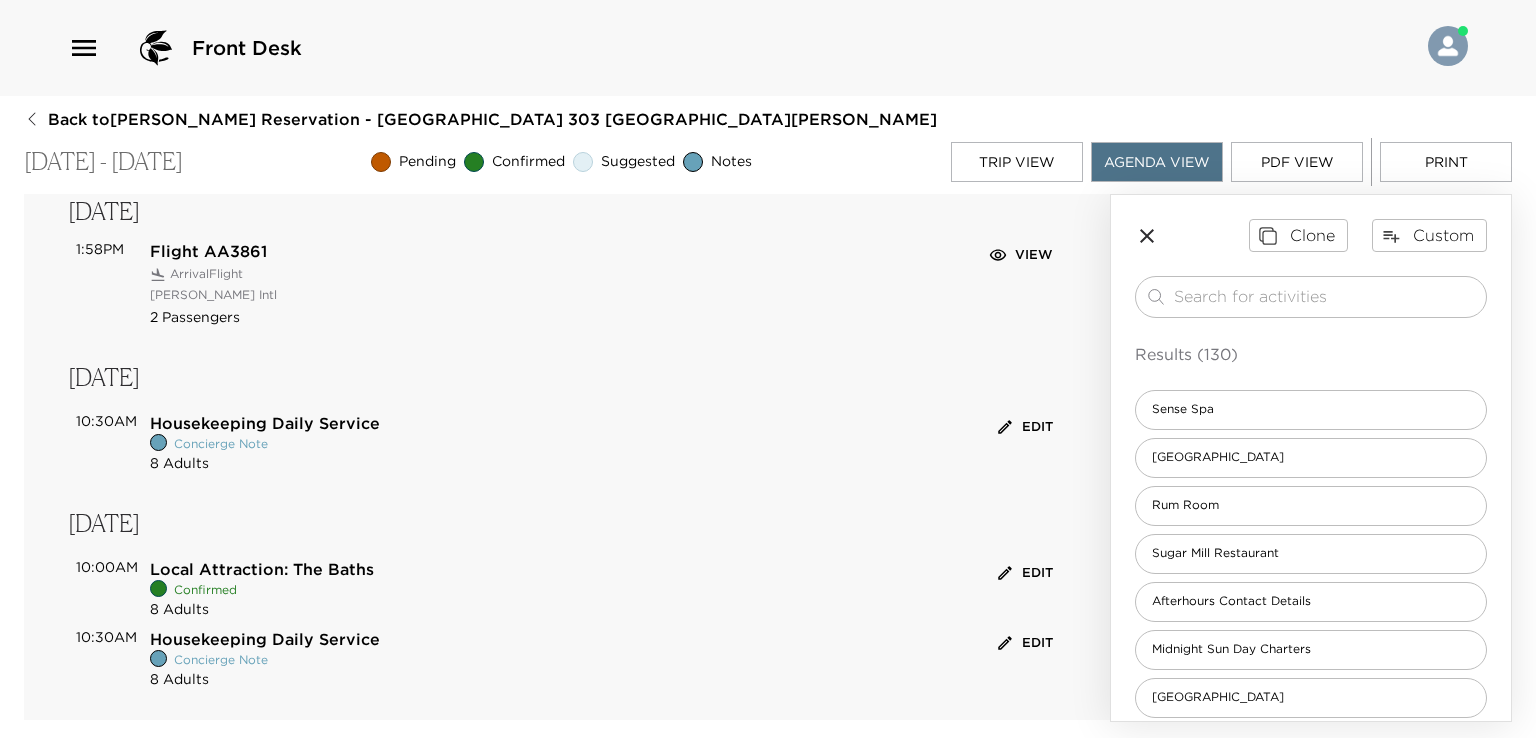 scroll, scrollTop: 120, scrollLeft: 0, axis: vertical 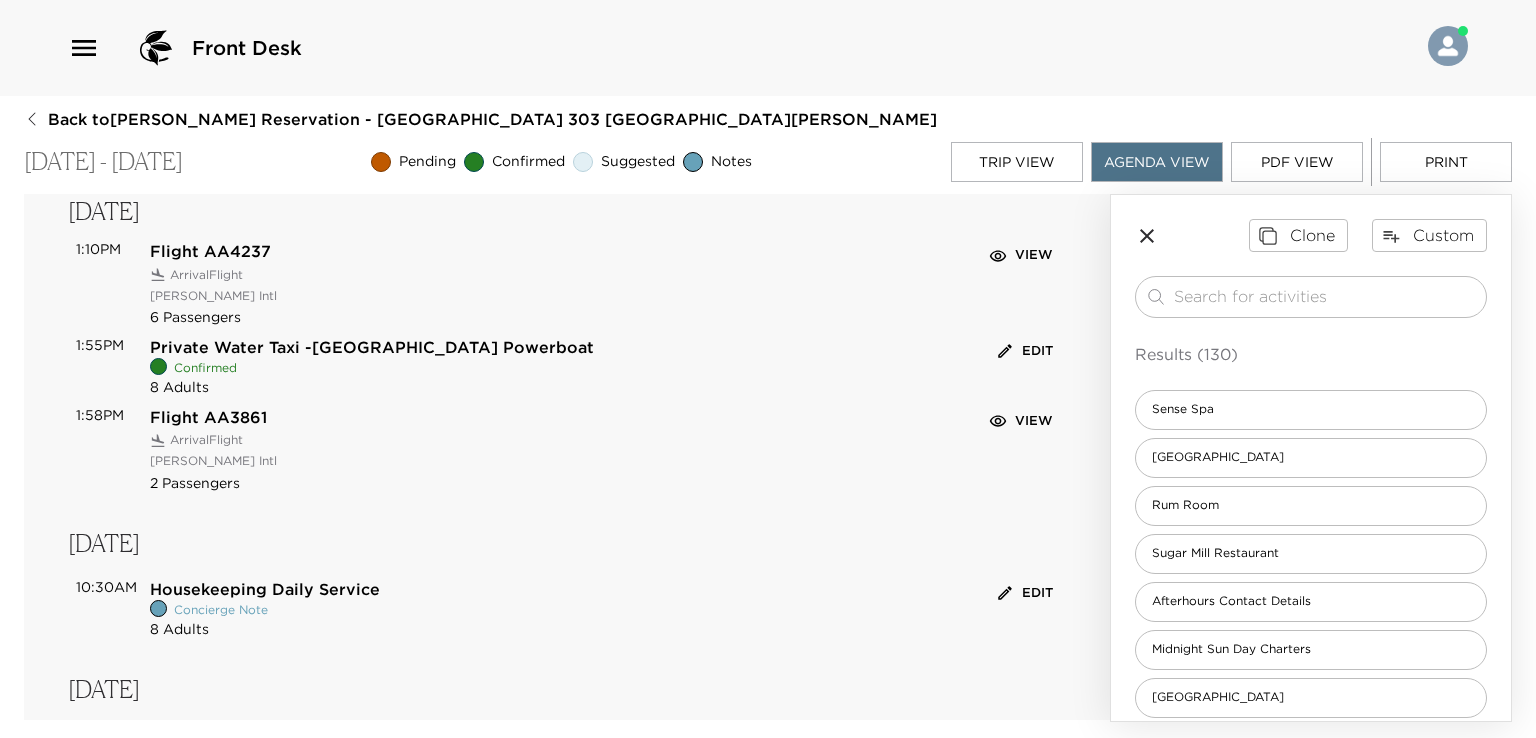 type 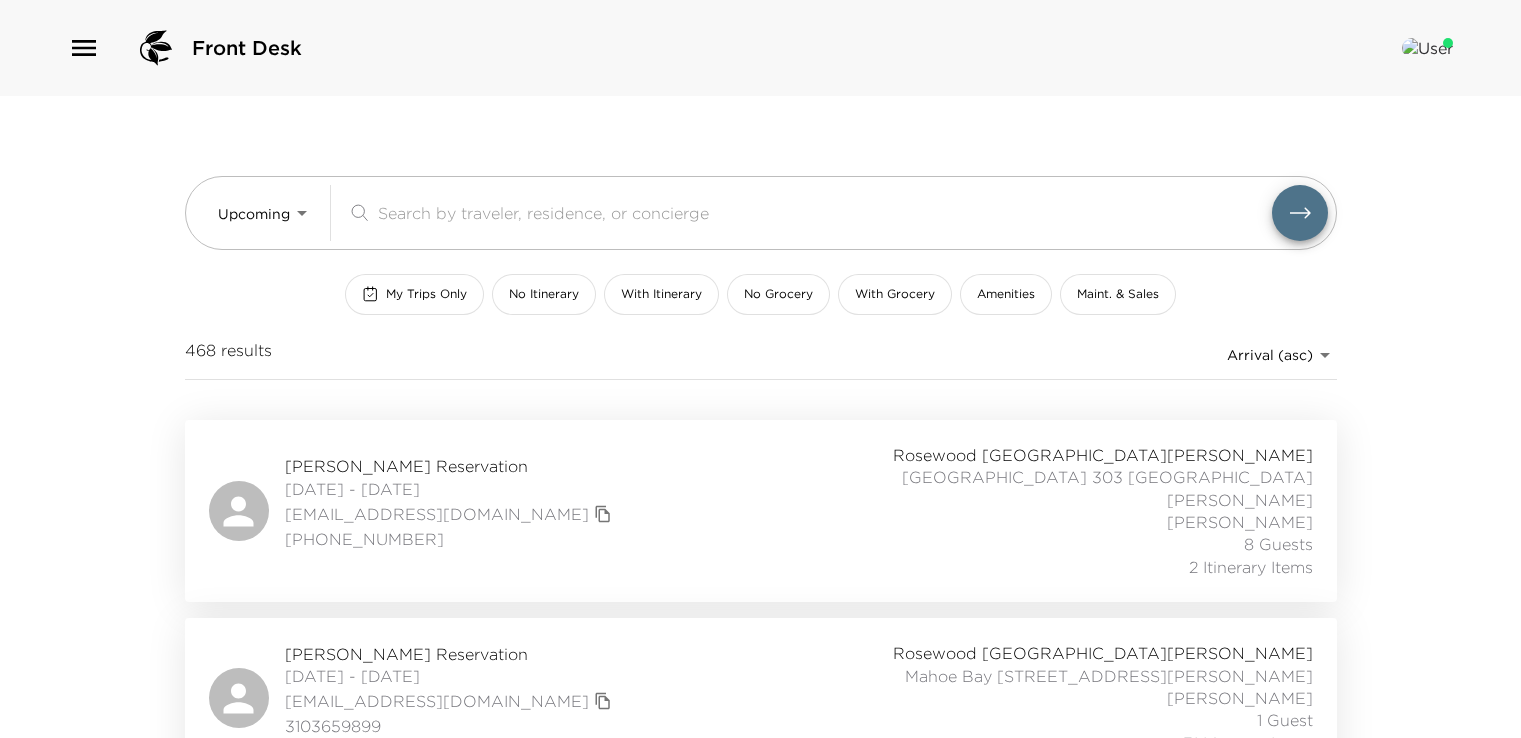 scroll, scrollTop: 100, scrollLeft: 0, axis: vertical 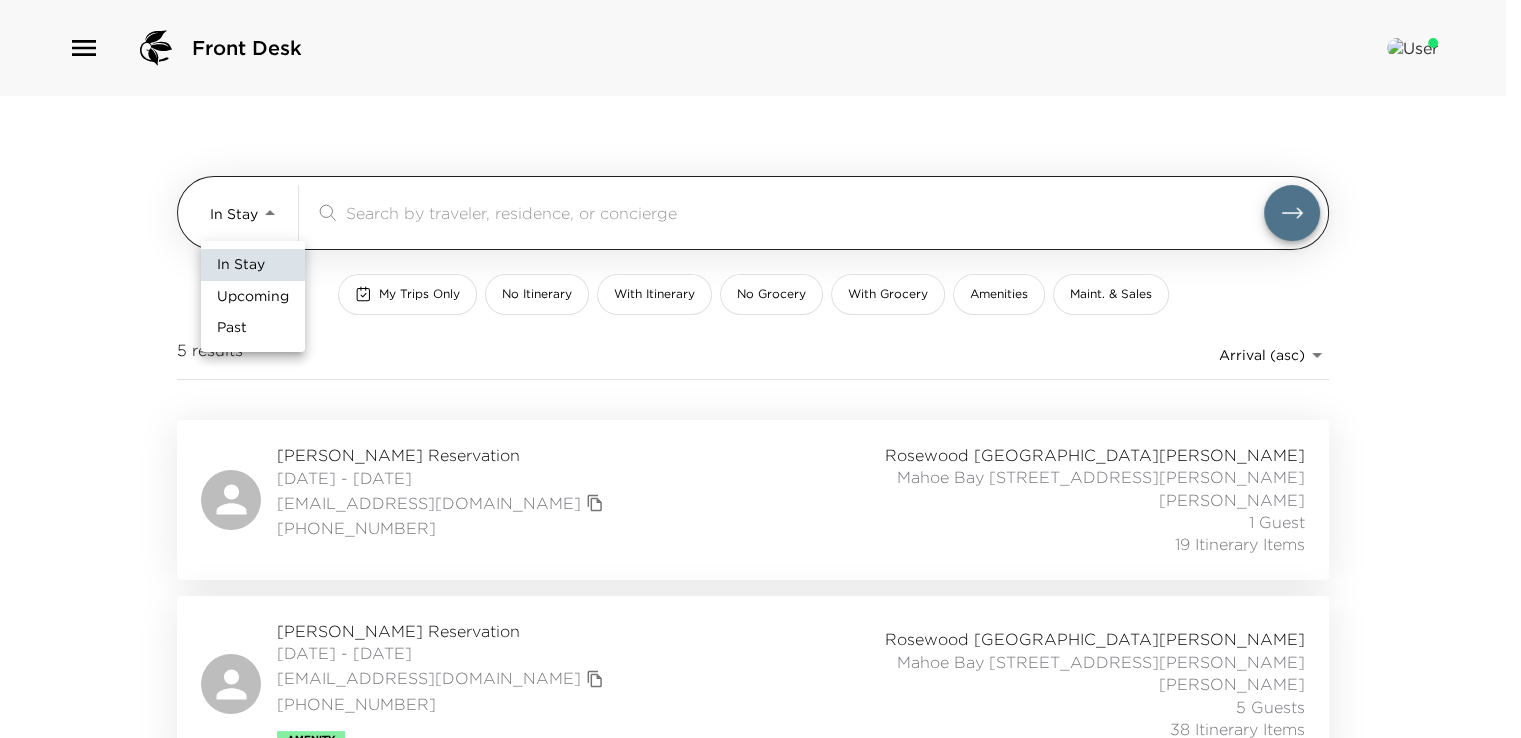 click on "Front Desk In Stay In-Stay ​ My Trips Only No Itinerary With Itinerary No Grocery With Grocery Amenities Maint. & Sales 5 results Arrival (asc) reservations_prod_arrival_asc Ann Harrison Reservation 07/06/2025 - 07/12/2025 ahhfrog@aol.com (713) 705-4058 Rosewood Little Dix Bay Mahoe Bay 301 Little Dix Bay Holly Philip 1 Guest 19 Itinerary Items Erin Knapheide Reservation 07/06/2025 - 07/13/2025 maryerin1@icloud.com 217-316-3641 Amenity Rosewood Little Dix Bay Mahoe Bay 304 Little Dix Bay Merriah Martin 5 Guests 38 Itinerary Items Anuj Gupta Reservation 07/06/2025 - 07/12/2025 vanianuj14@gmail.com 4042732353 Ultra Rosewood Little Dix Bay Mahoe Bay 306 Little Dix Bay Navasha Williams 1 Guest 24 Itinerary Items Robert Vannah Reservation 07/07/2025 - 07/19/2025 rvannah@vannahlaw.com 702-427-2958 Ultra Rosewood Little Dix Bay Mahoe Bay 305 Little Dix Bay Holly Philip 1 Guest 16 Itinerary Items Mark McPherson Reservation 07/07/2025 - 07/13/2025 markm@evcdev.com 7859251027 Ultra Rosewood Little Dix Bay 4 Guests" at bounding box center [760, 369] 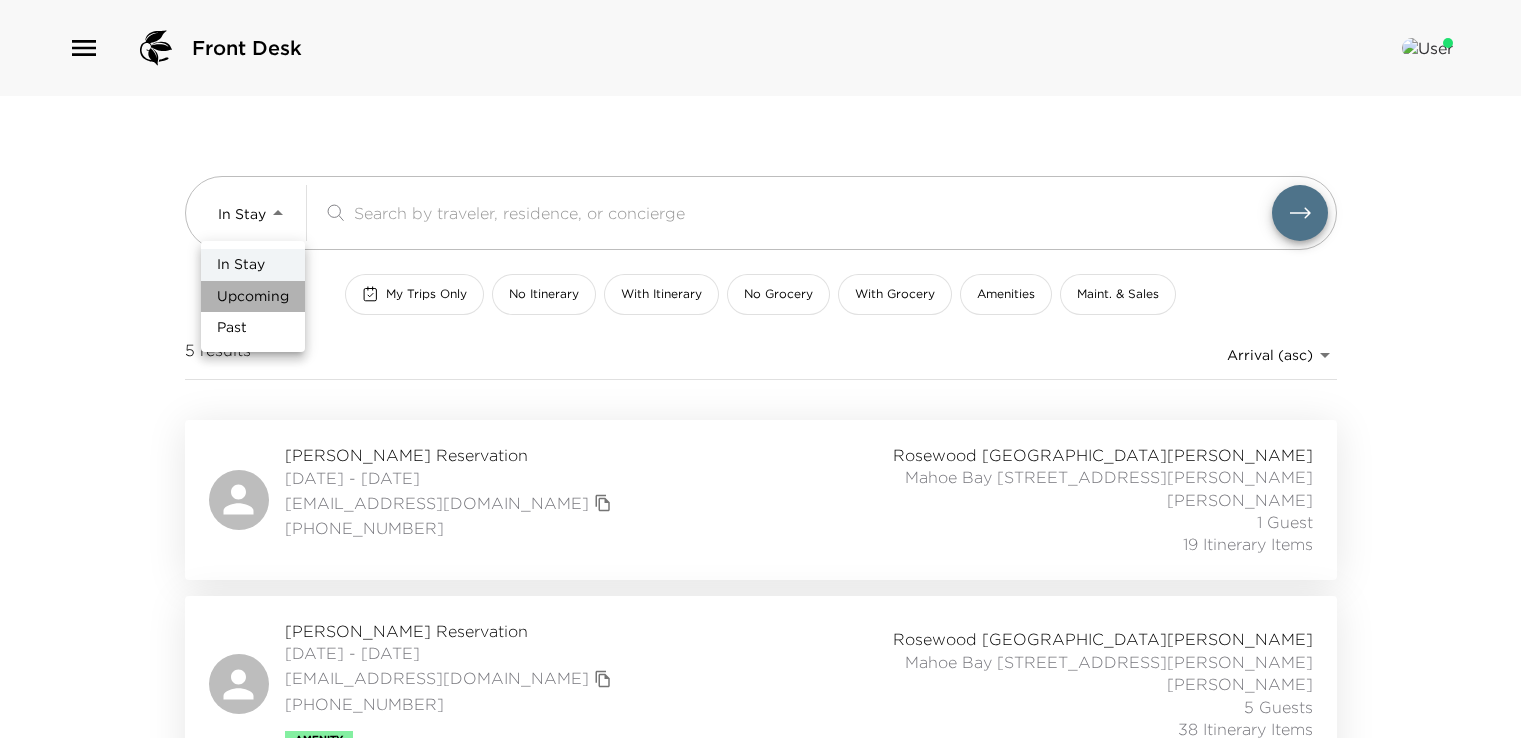 click on "Upcoming" at bounding box center (253, 297) 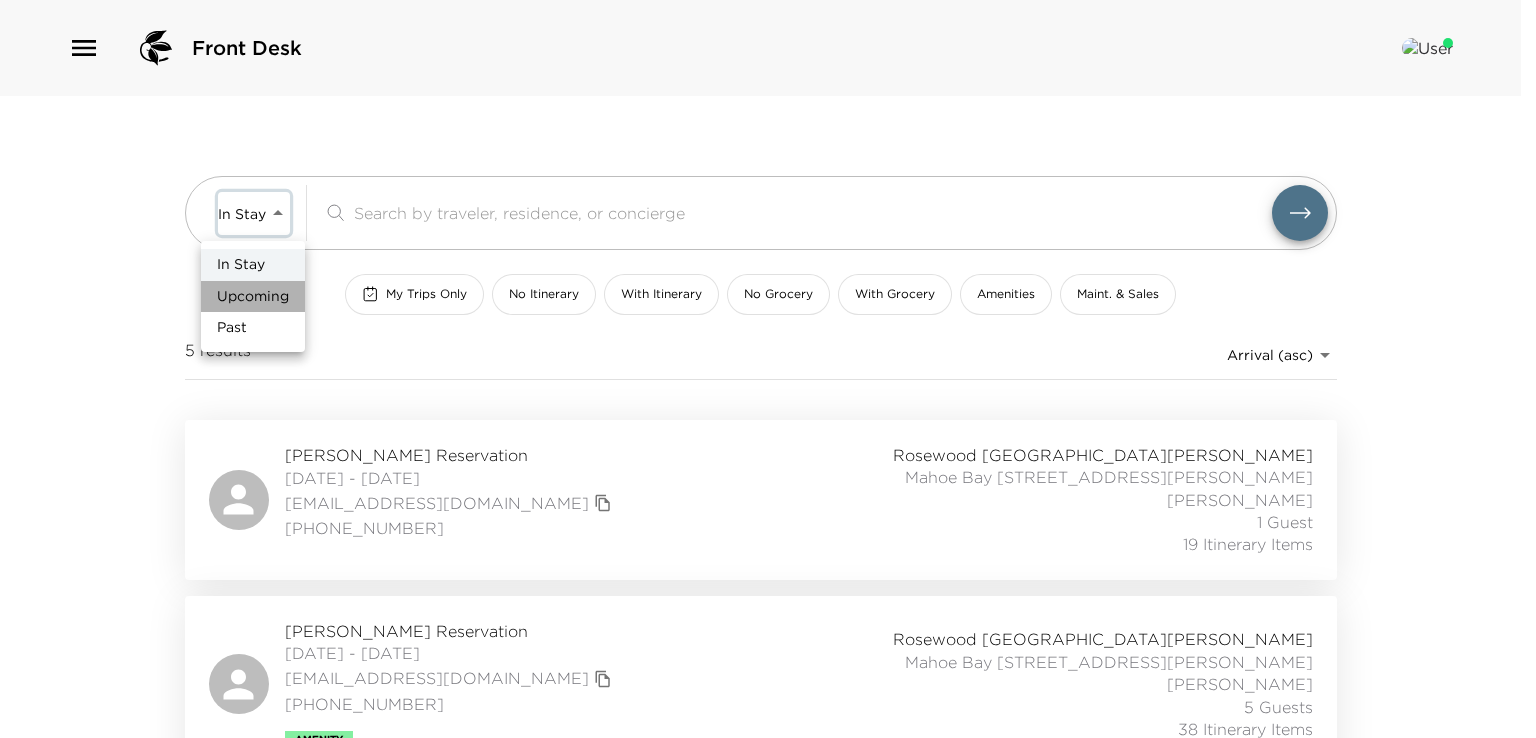 type on "Upcoming" 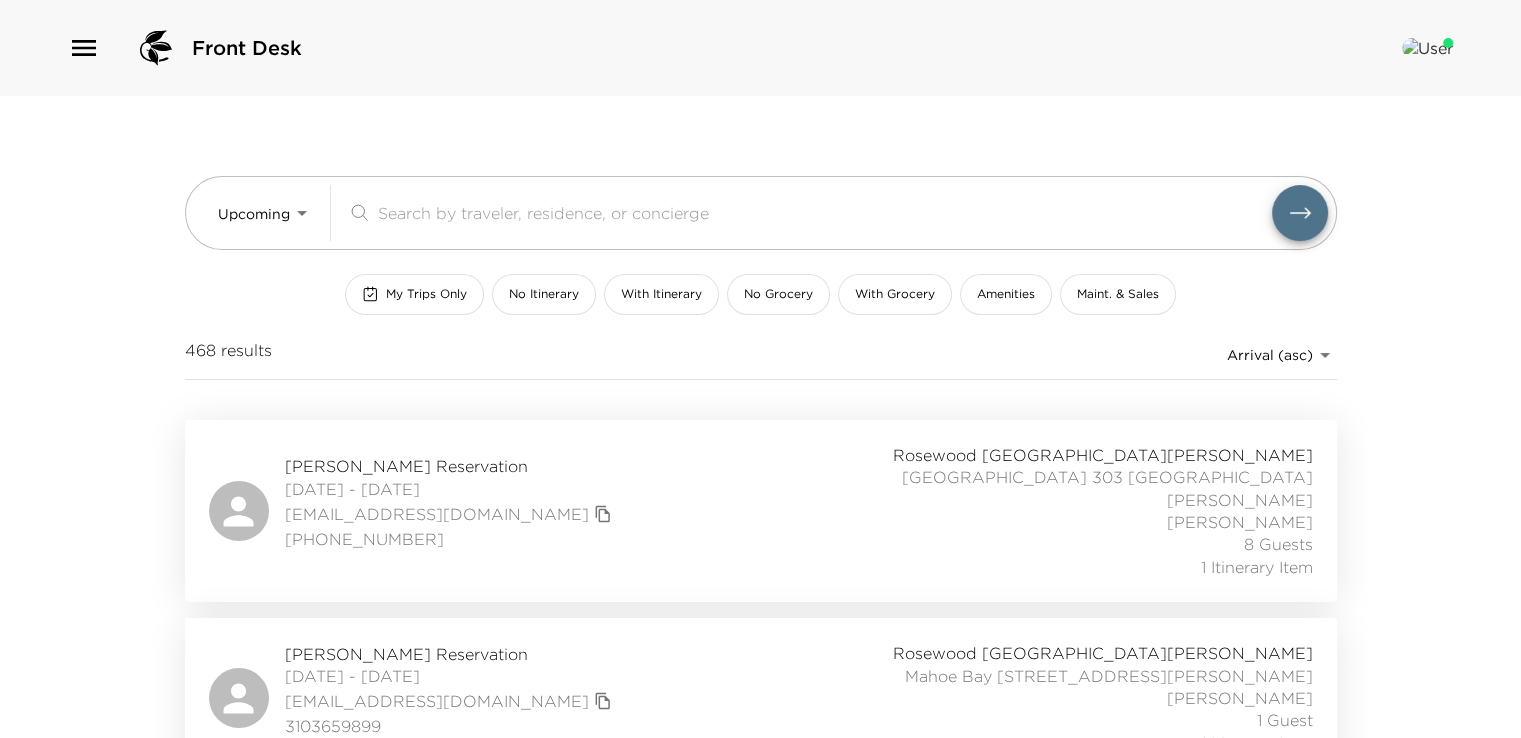 click on "[PERSON_NAME] Reservation" at bounding box center [451, 466] 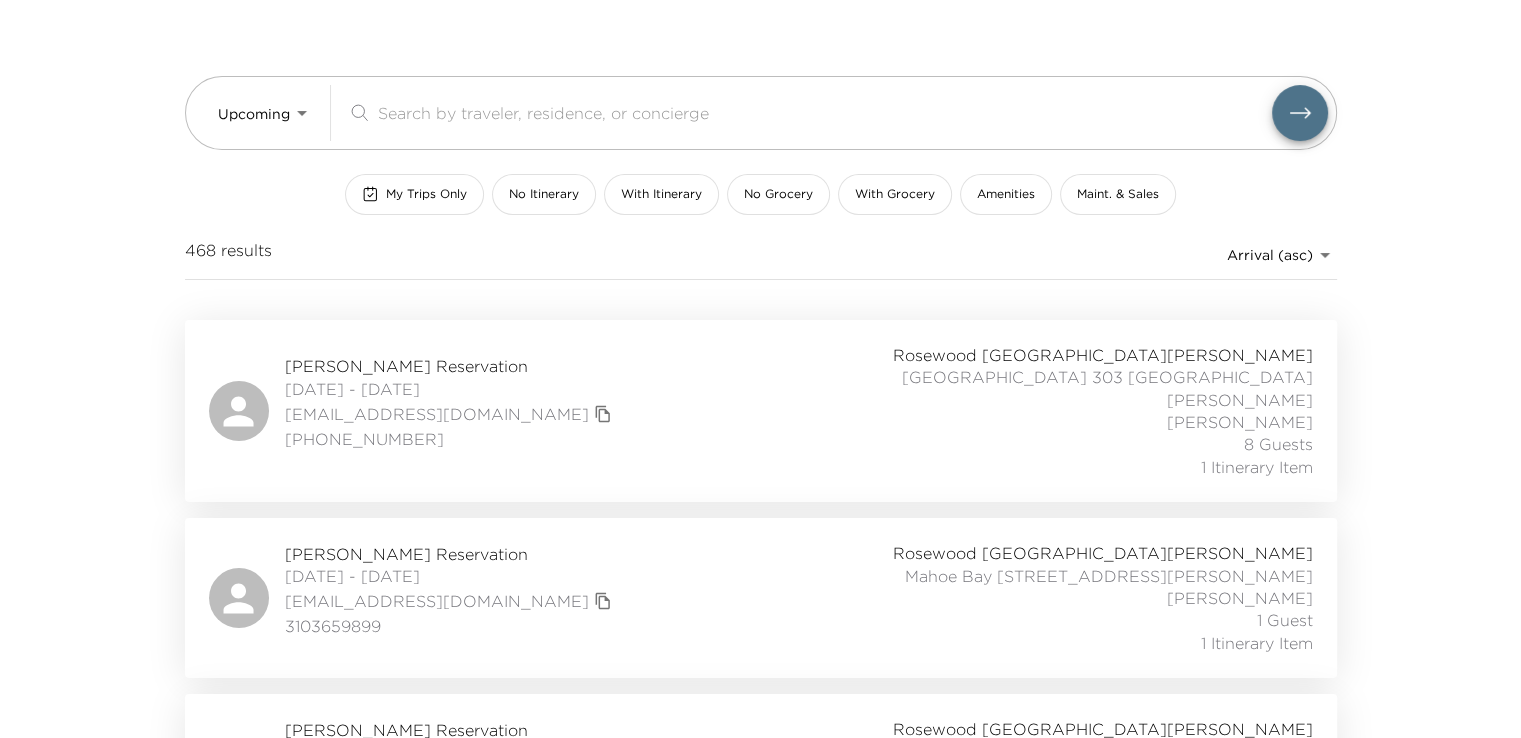 scroll, scrollTop: 0, scrollLeft: 0, axis: both 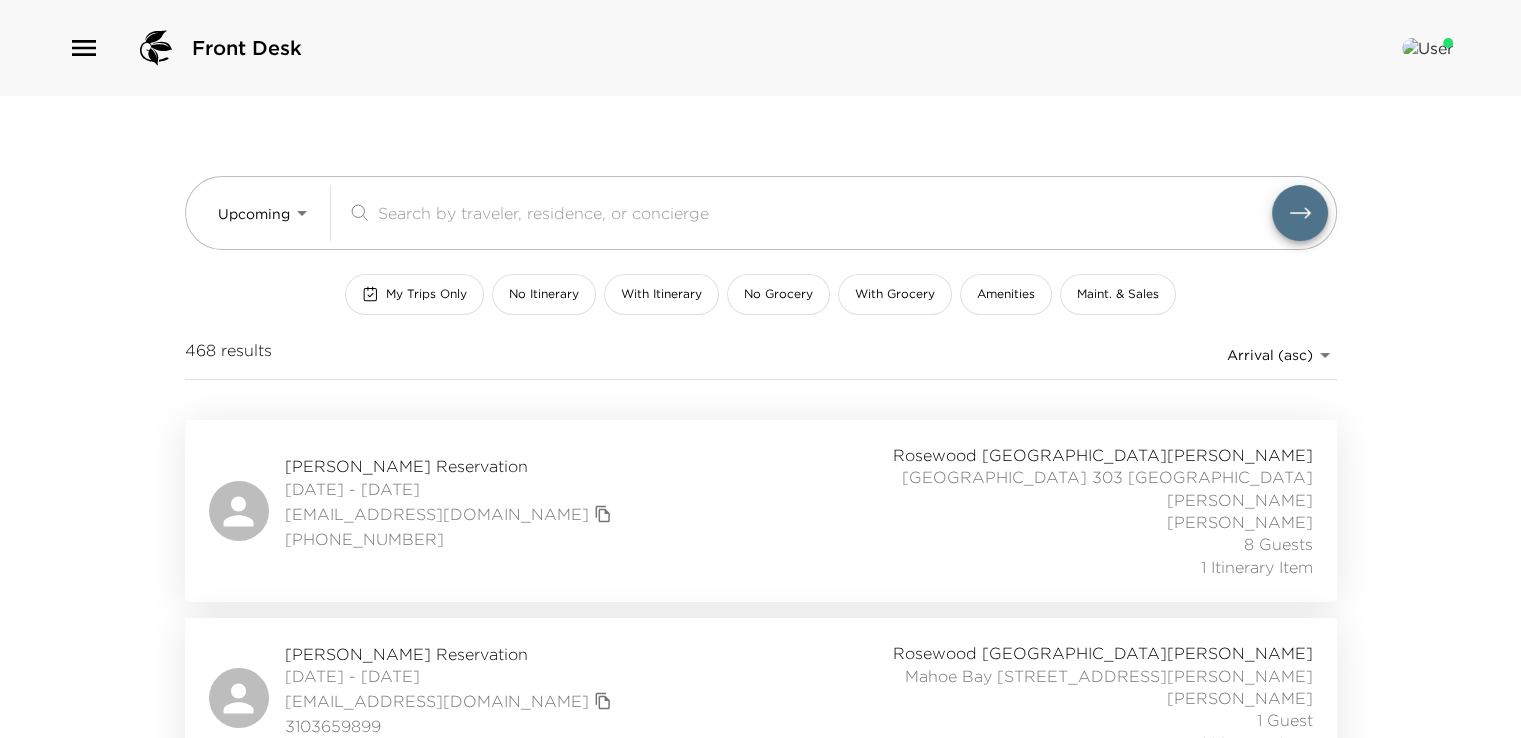 click on "[PERSON_NAME] Reservation" at bounding box center (451, 466) 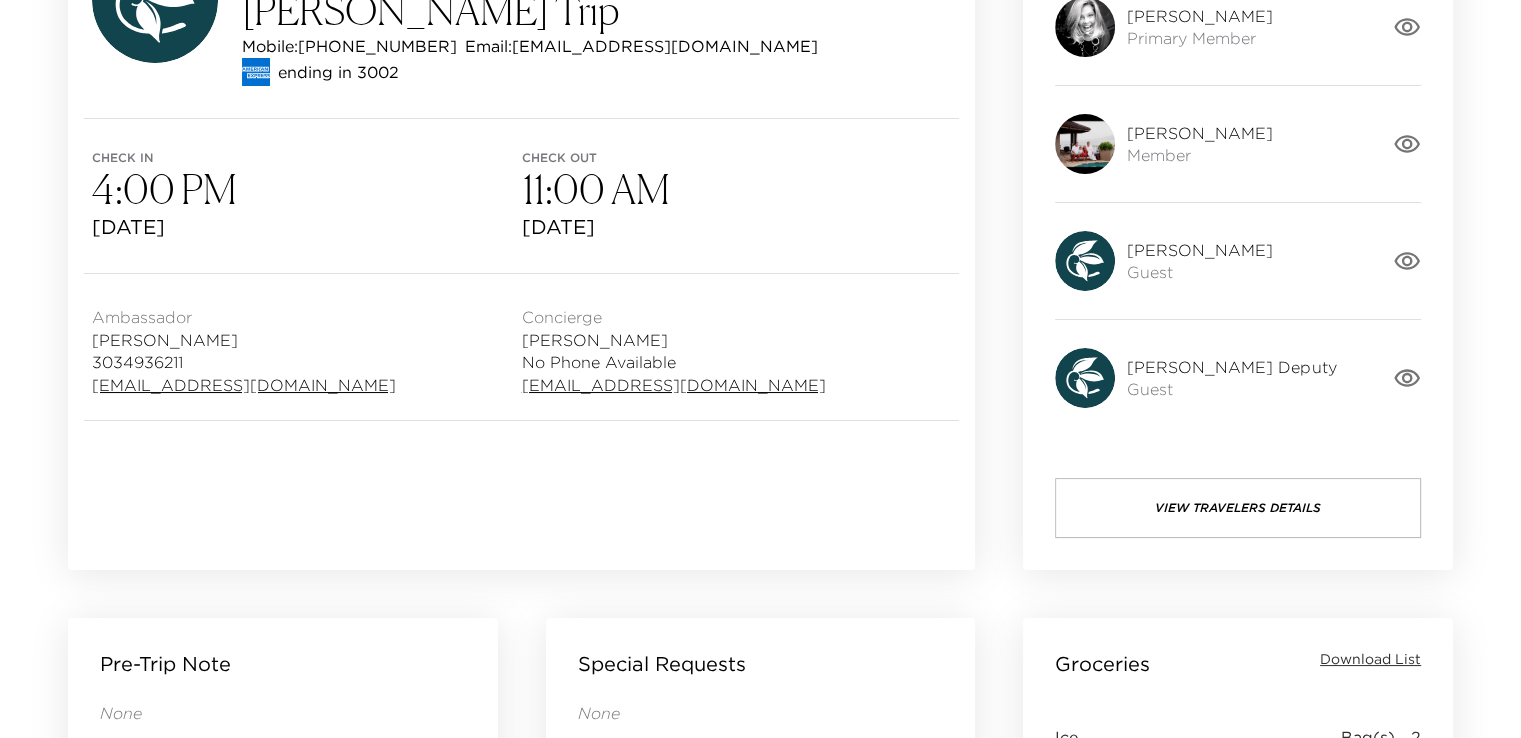 scroll, scrollTop: 0, scrollLeft: 0, axis: both 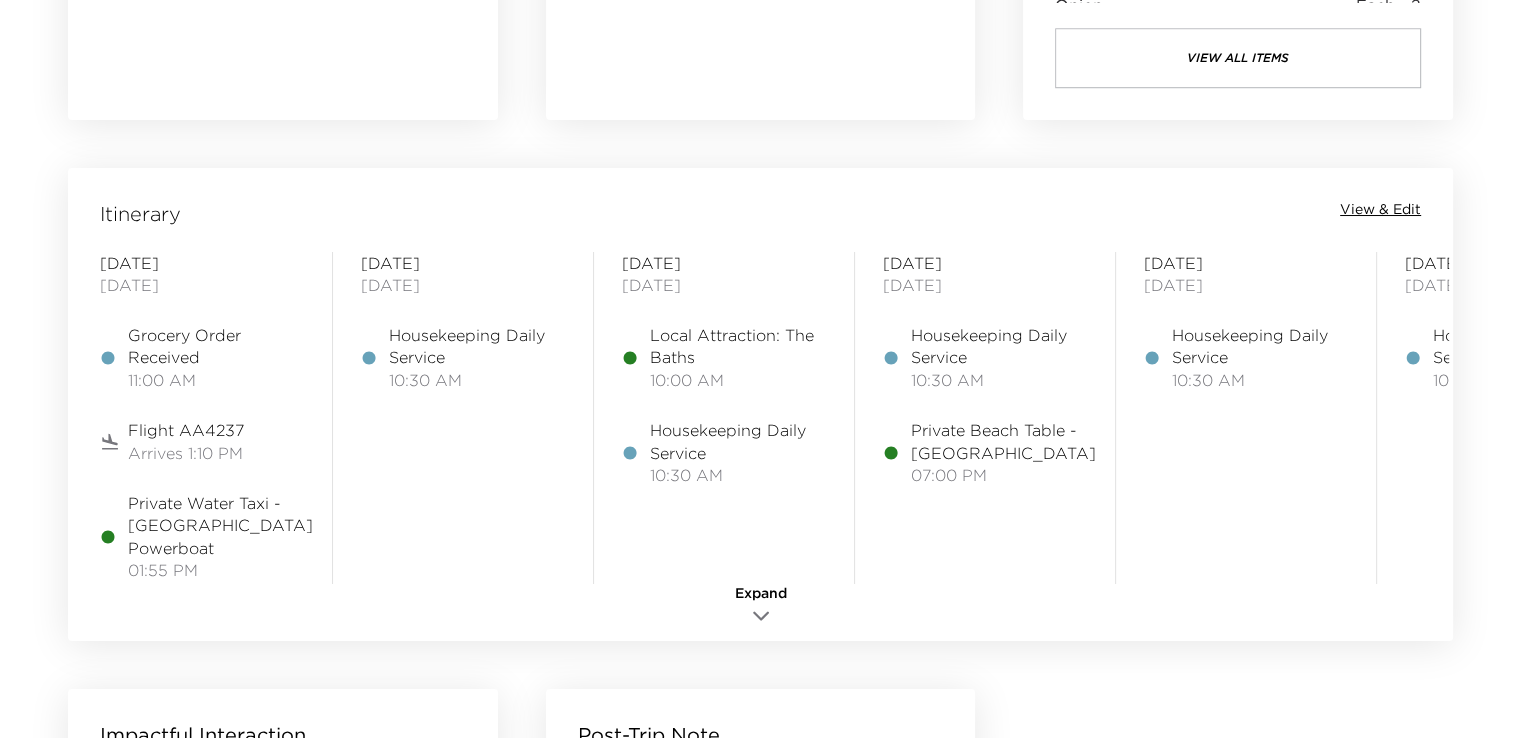 click on "Itinerary View & Edit Sunday July 13, 2025 Grocery Order Received 11:00 AM Flight AA4237 Arrives   1:10 PM Private Water Taxi -North Sound Powerboat 01:55 PM Flight AA3861 Arrives   1:58 PM Monday July 14, 2025 Housekeeping Daily Service 10:30 AM Tuesday July 15, 2025 Local Attraction: The Baths 10:00 AM Housekeeping Daily Service 10:30 AM Wednesday July 16, 2025 Housekeeping Daily Service 10:30 AM Private Beach Table - Coco Maya Restaurant 07:00 PM Thursday July 17, 2025 Housekeeping Daily Service 10:30 AM Friday July 18, 2025 Housekeeping Daily Service 10:30 AM Saturday July 19, 2025 Housekeeping Daily Service 10:30 AM Sunday July 20, 2025 Flight AA3989 Departs   2:38 PM Flight AA3989 Departs   2:43 PM Expand" at bounding box center [760, 404] 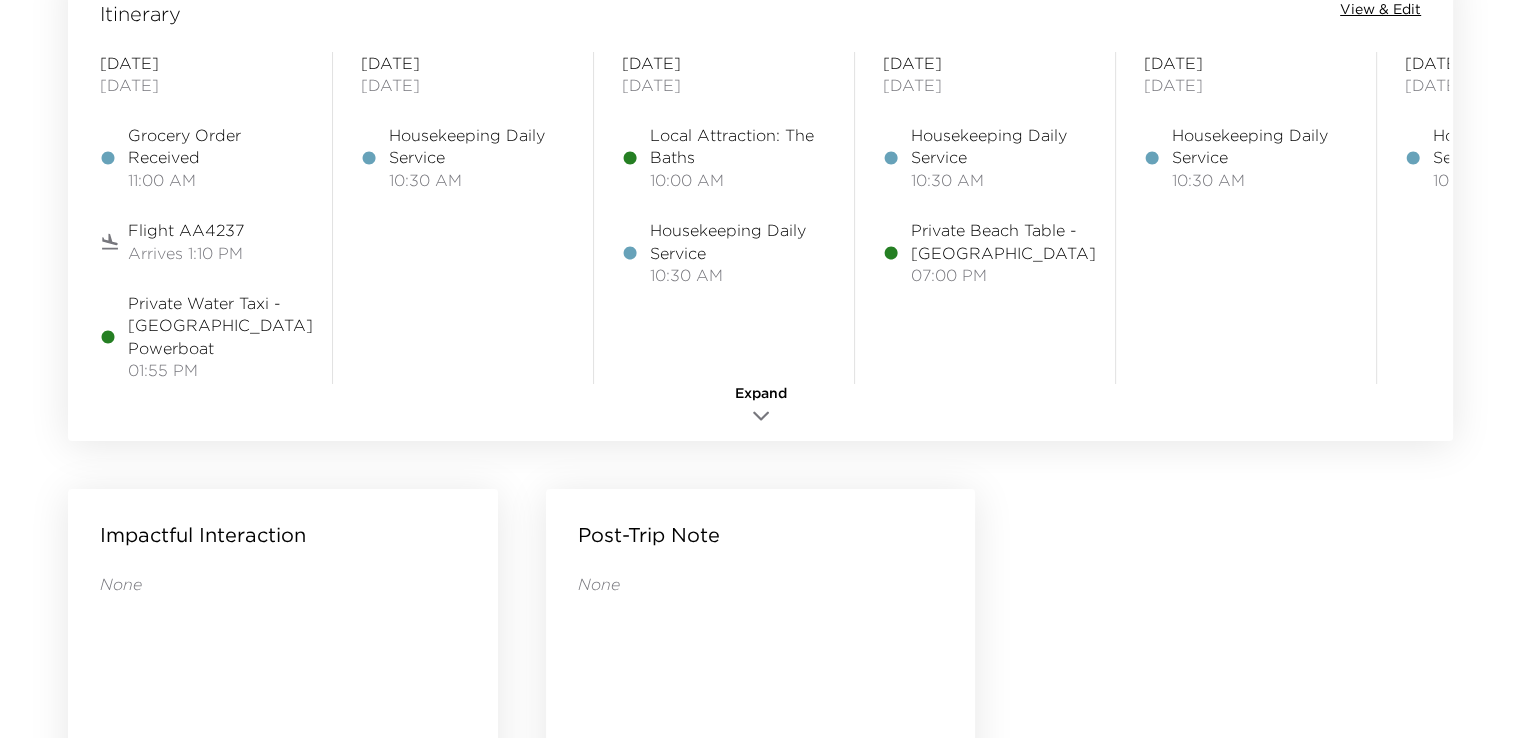 scroll, scrollTop: 1600, scrollLeft: 0, axis: vertical 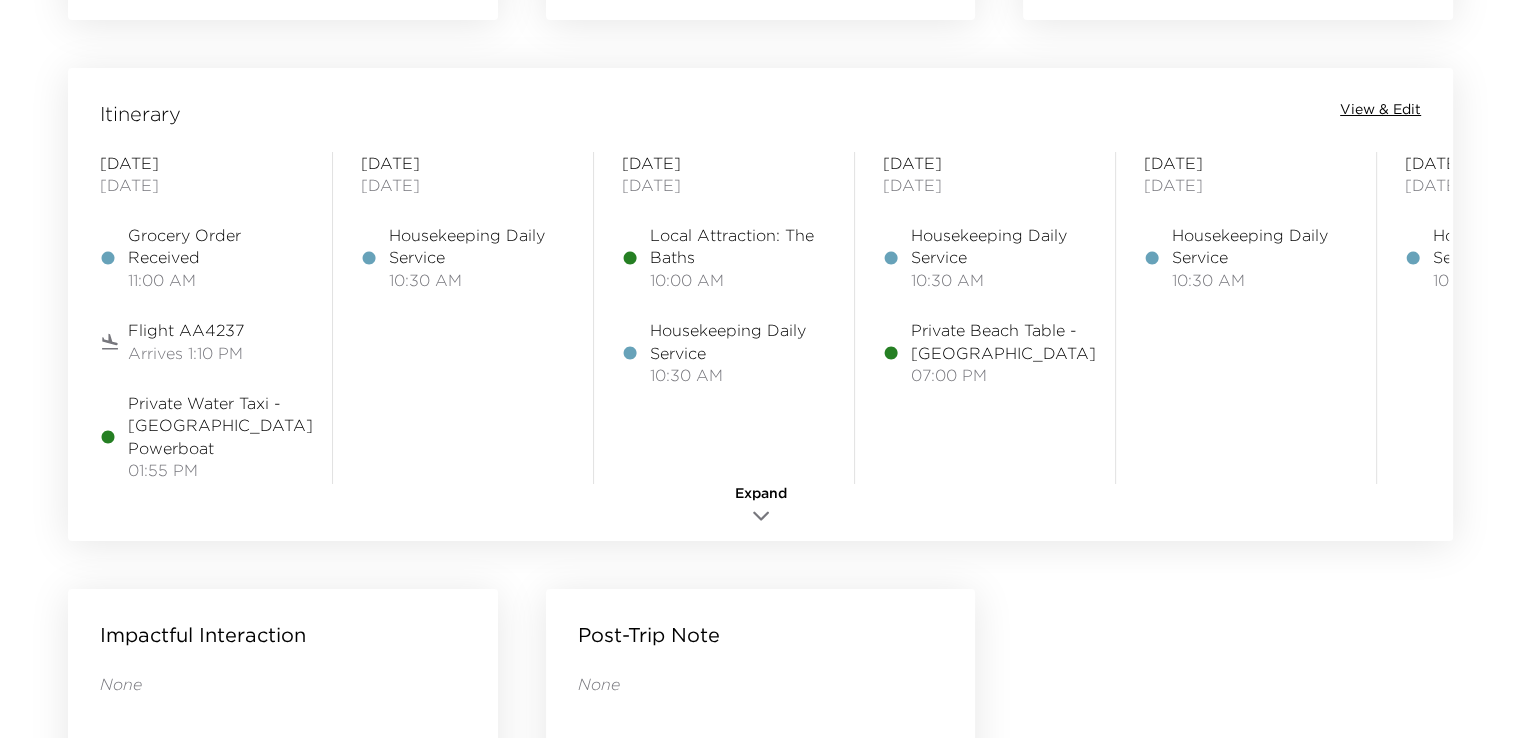 click on "View & Edit" at bounding box center [1380, 110] 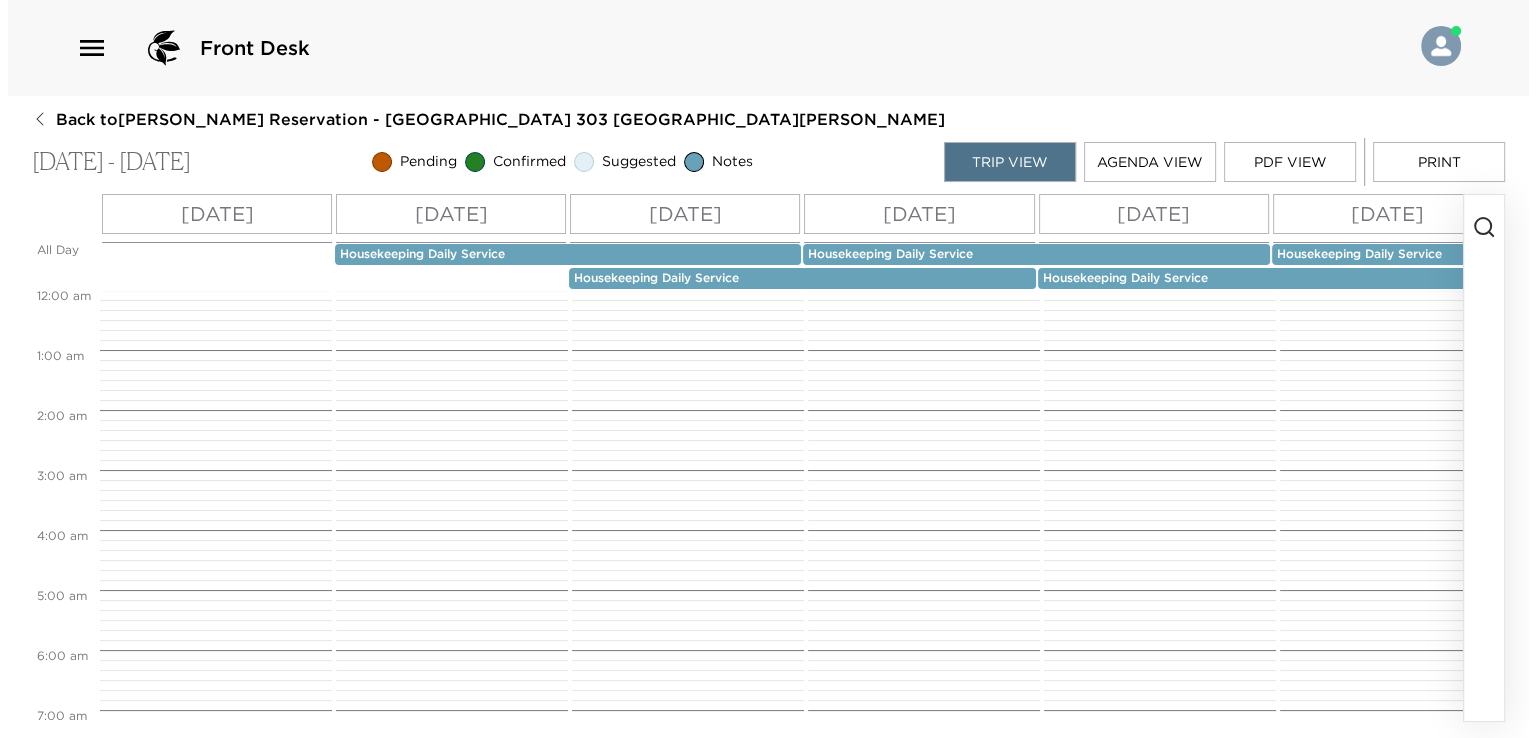scroll, scrollTop: 0, scrollLeft: 0, axis: both 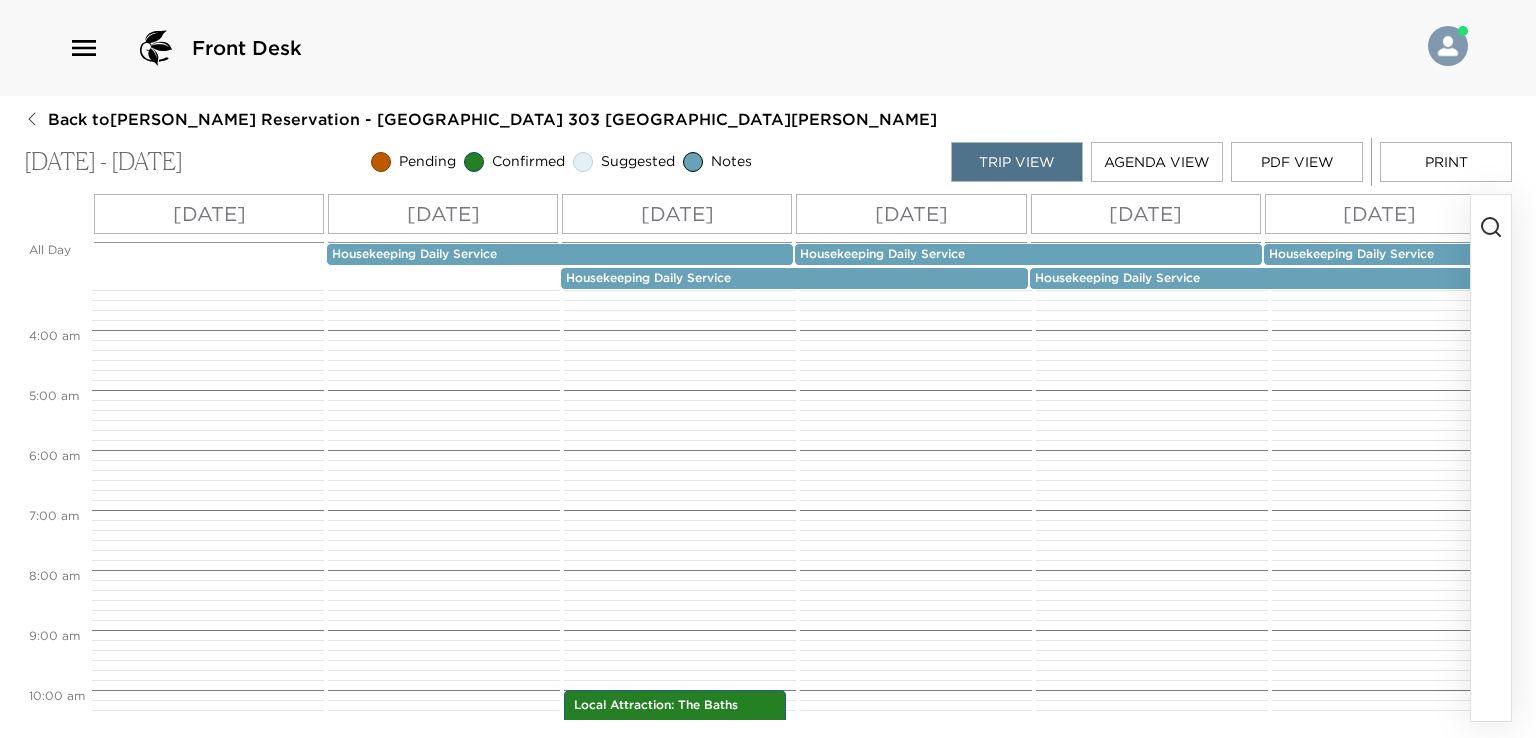 click 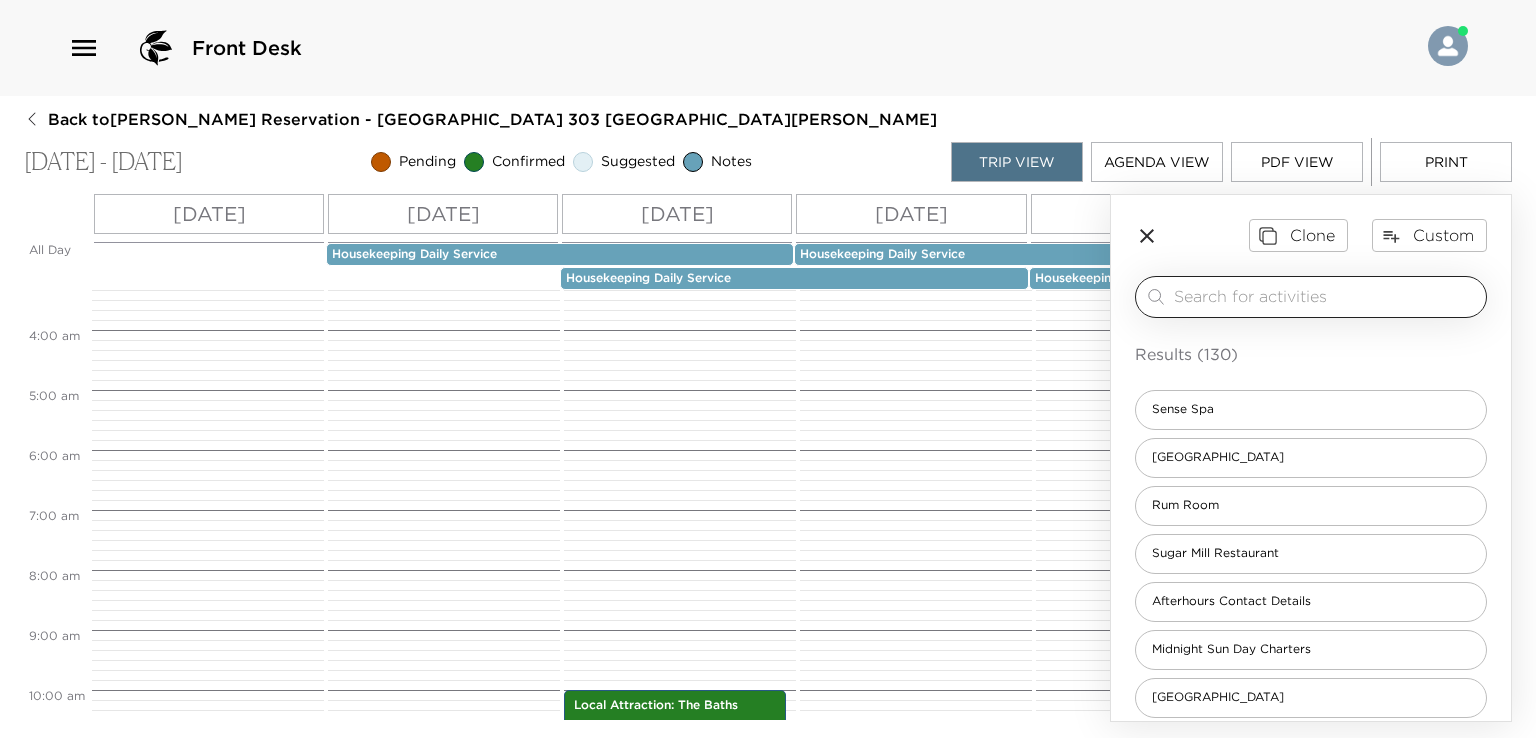 click at bounding box center [1326, 296] 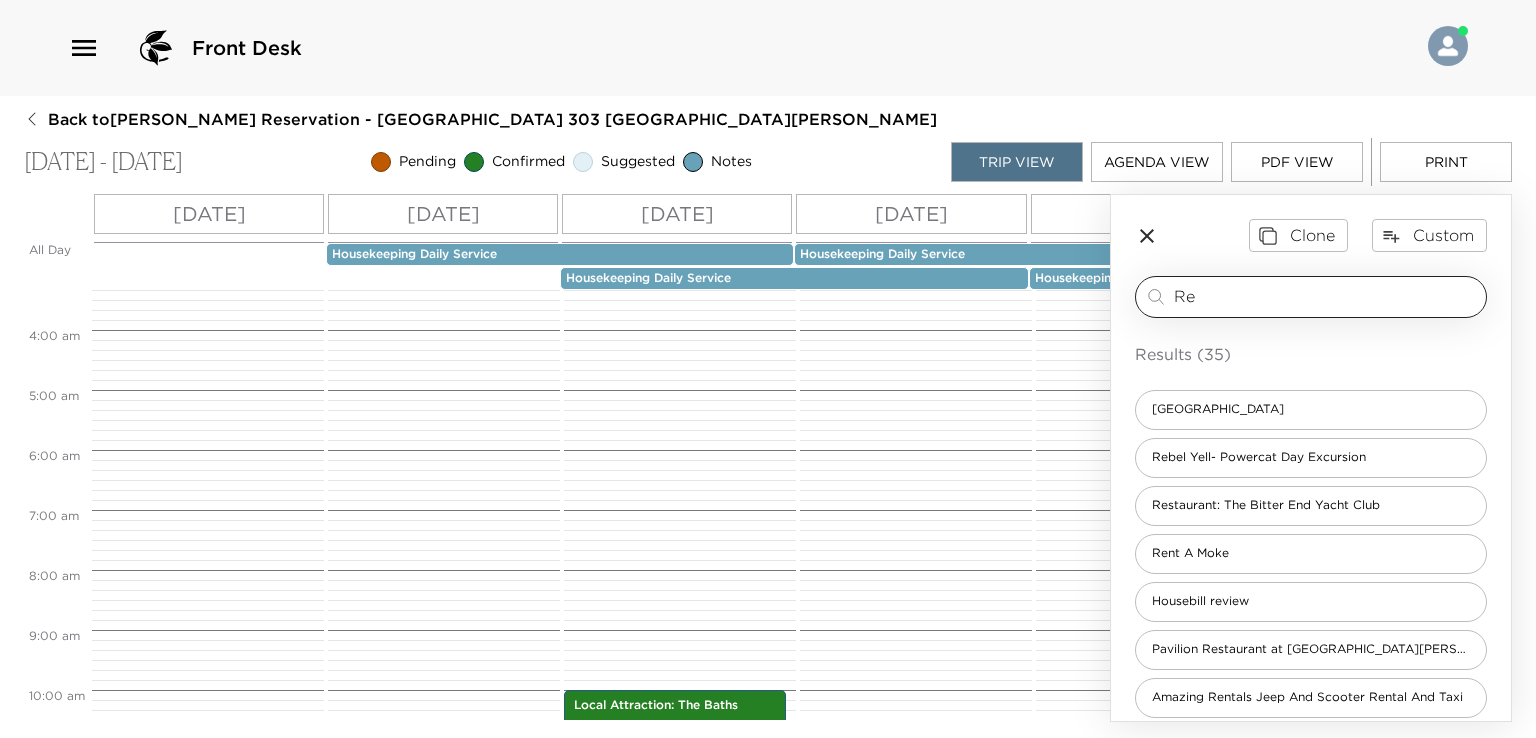 type on "R" 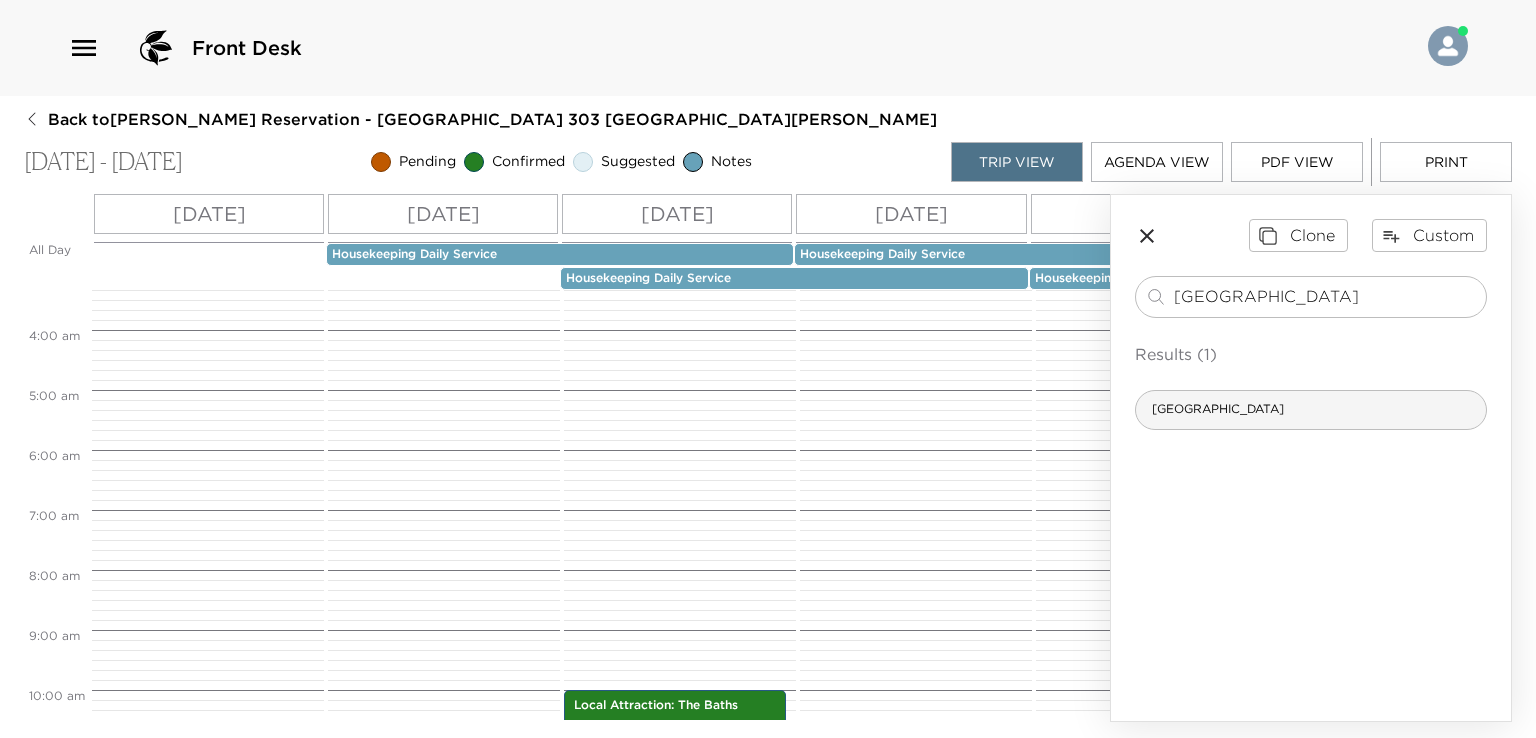 type on "Reef House" 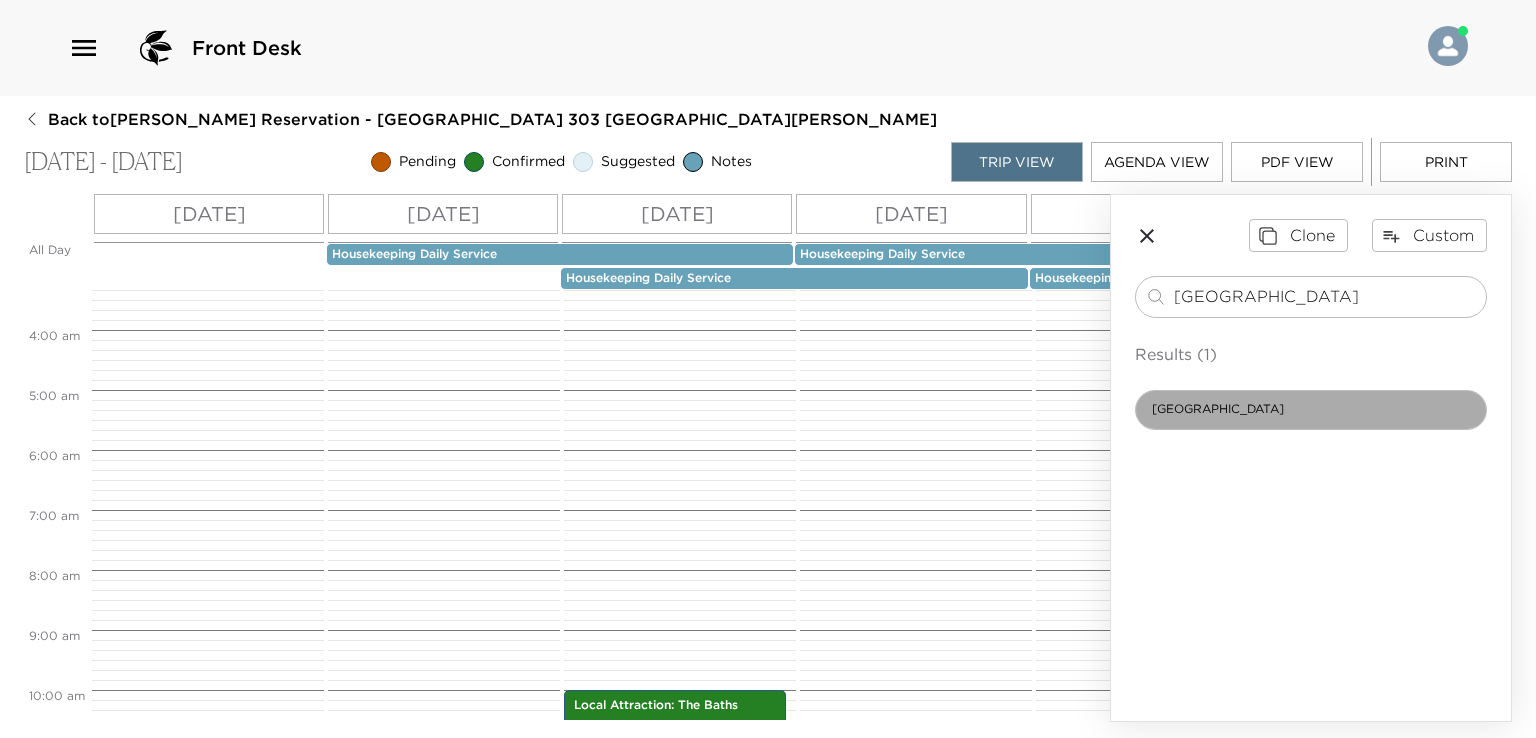click on "Reef House" at bounding box center [1311, 410] 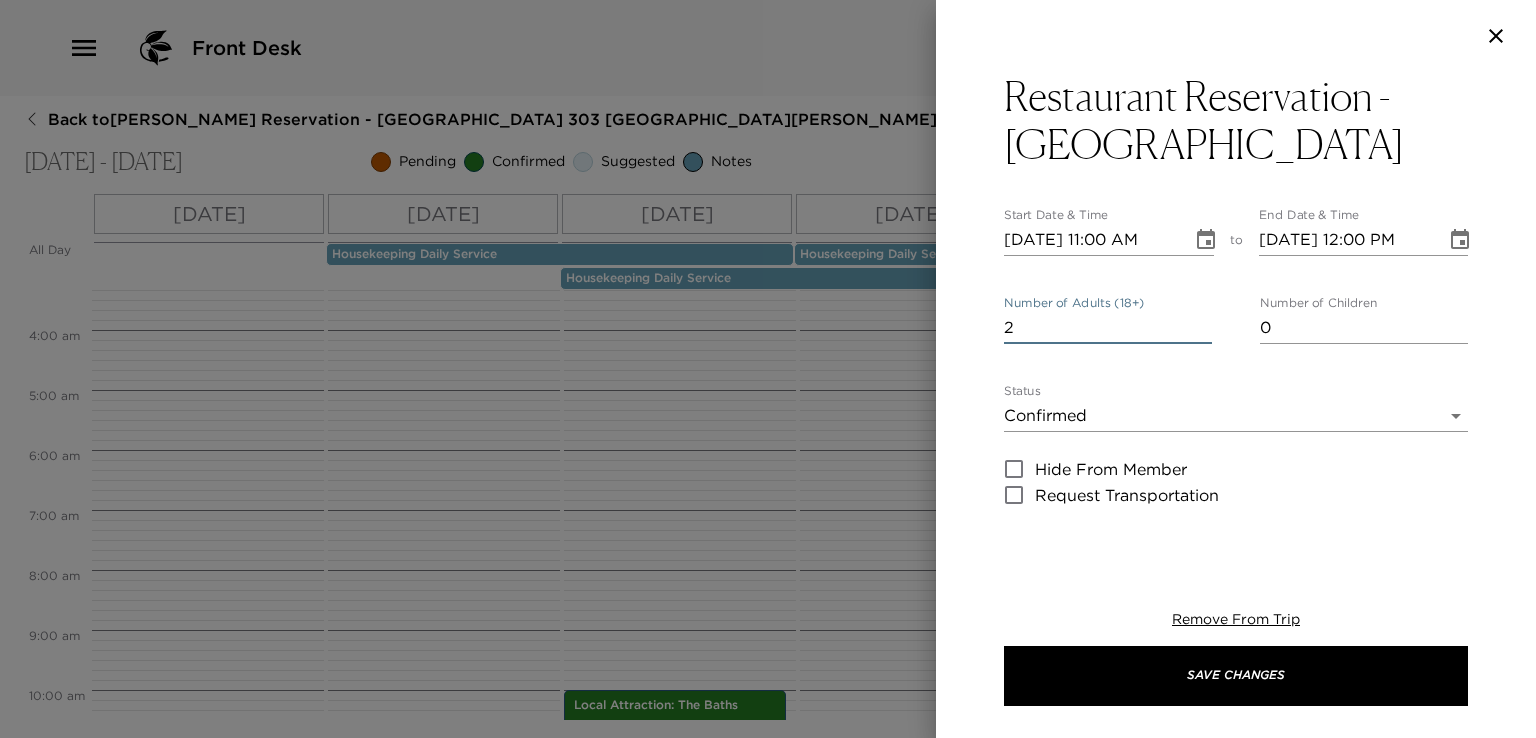 click on "2" at bounding box center (1108, 328) 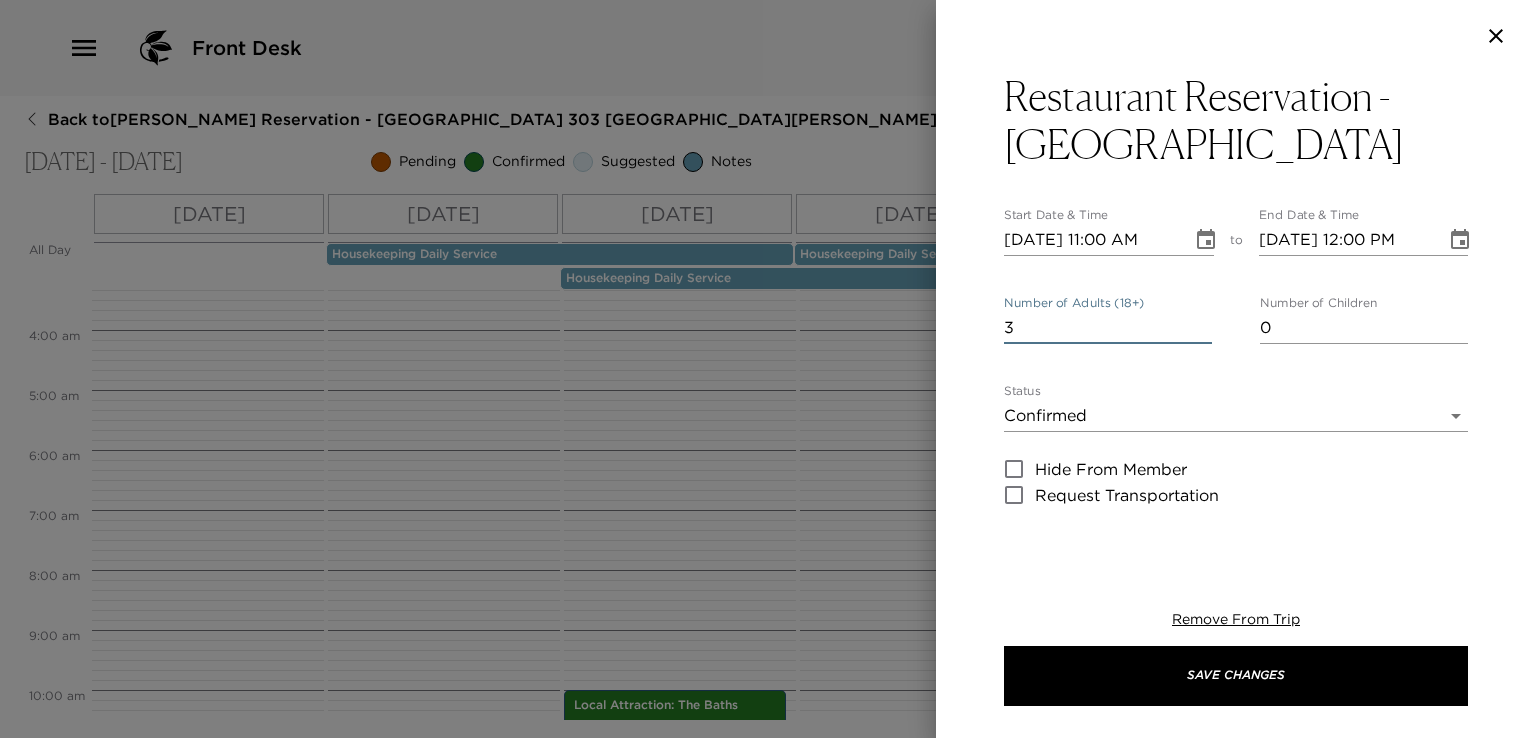 click on "3" at bounding box center [1108, 328] 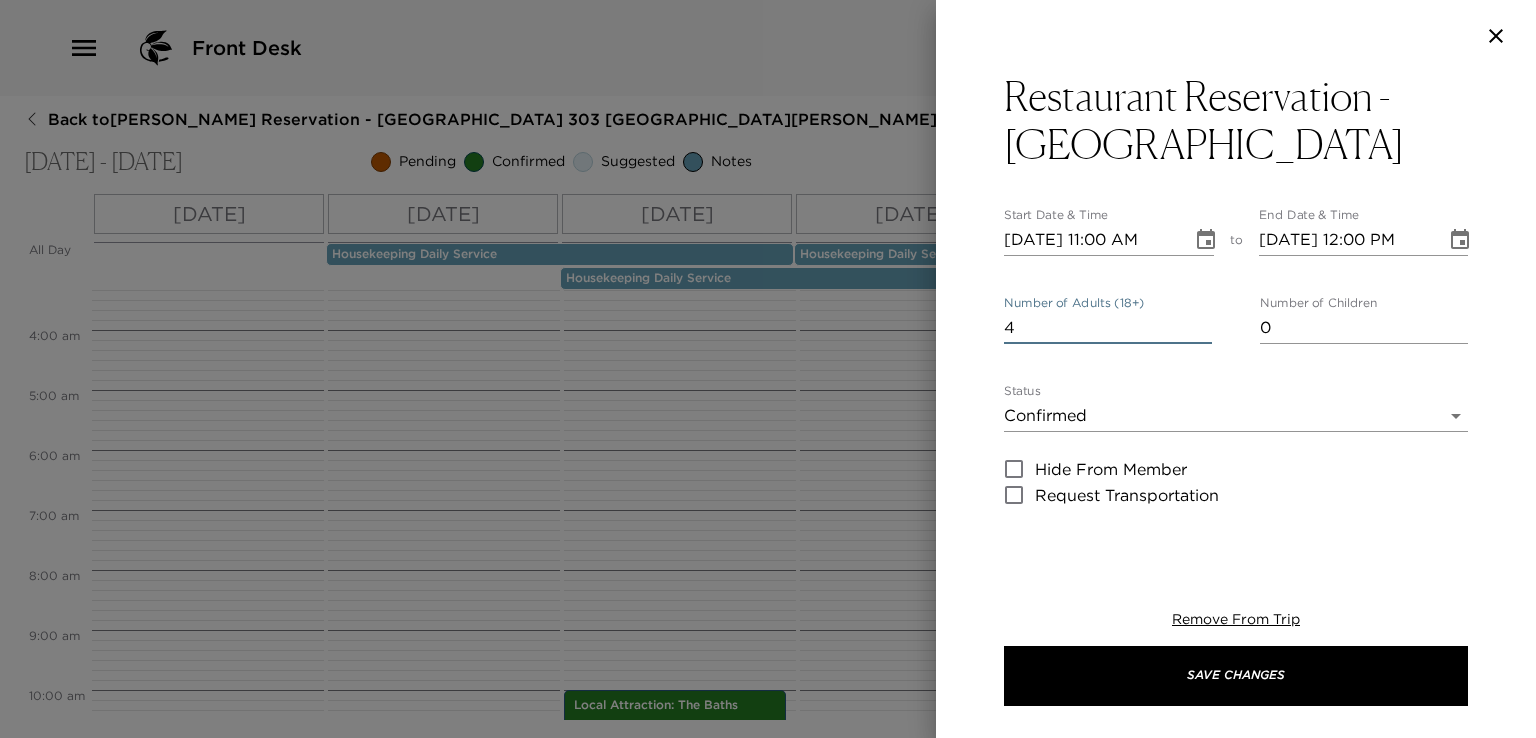 click on "4" at bounding box center (1108, 328) 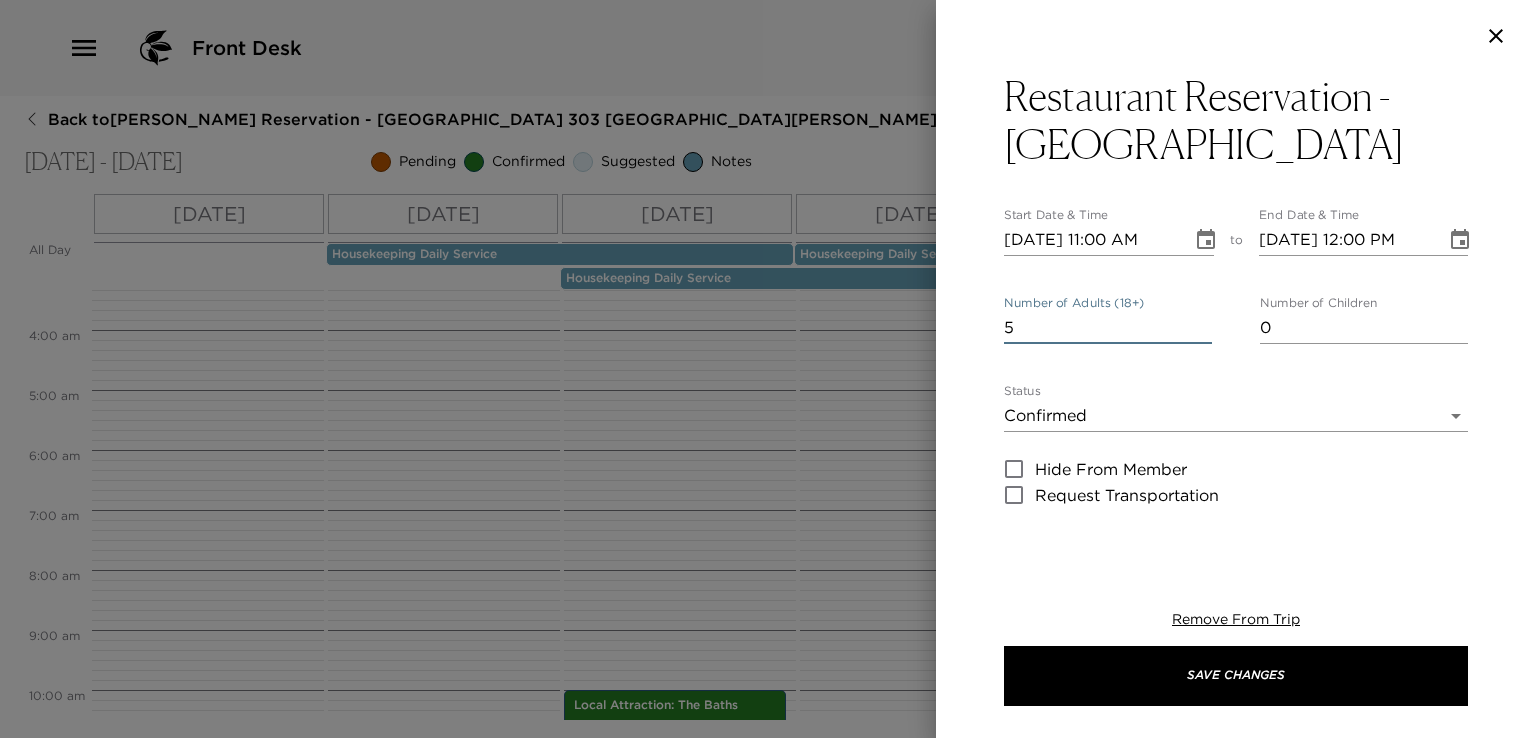click on "5" at bounding box center [1108, 328] 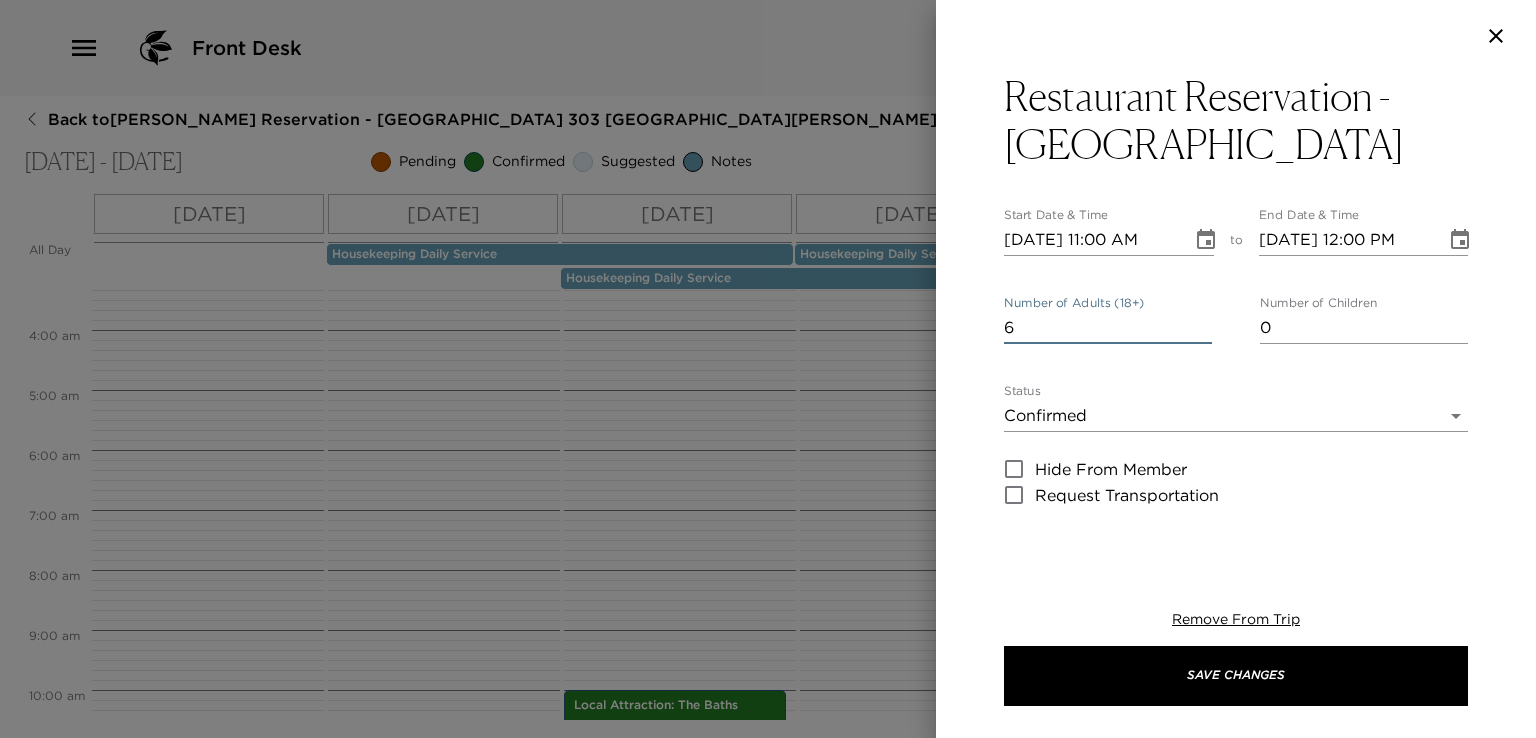 click on "6" at bounding box center (1108, 328) 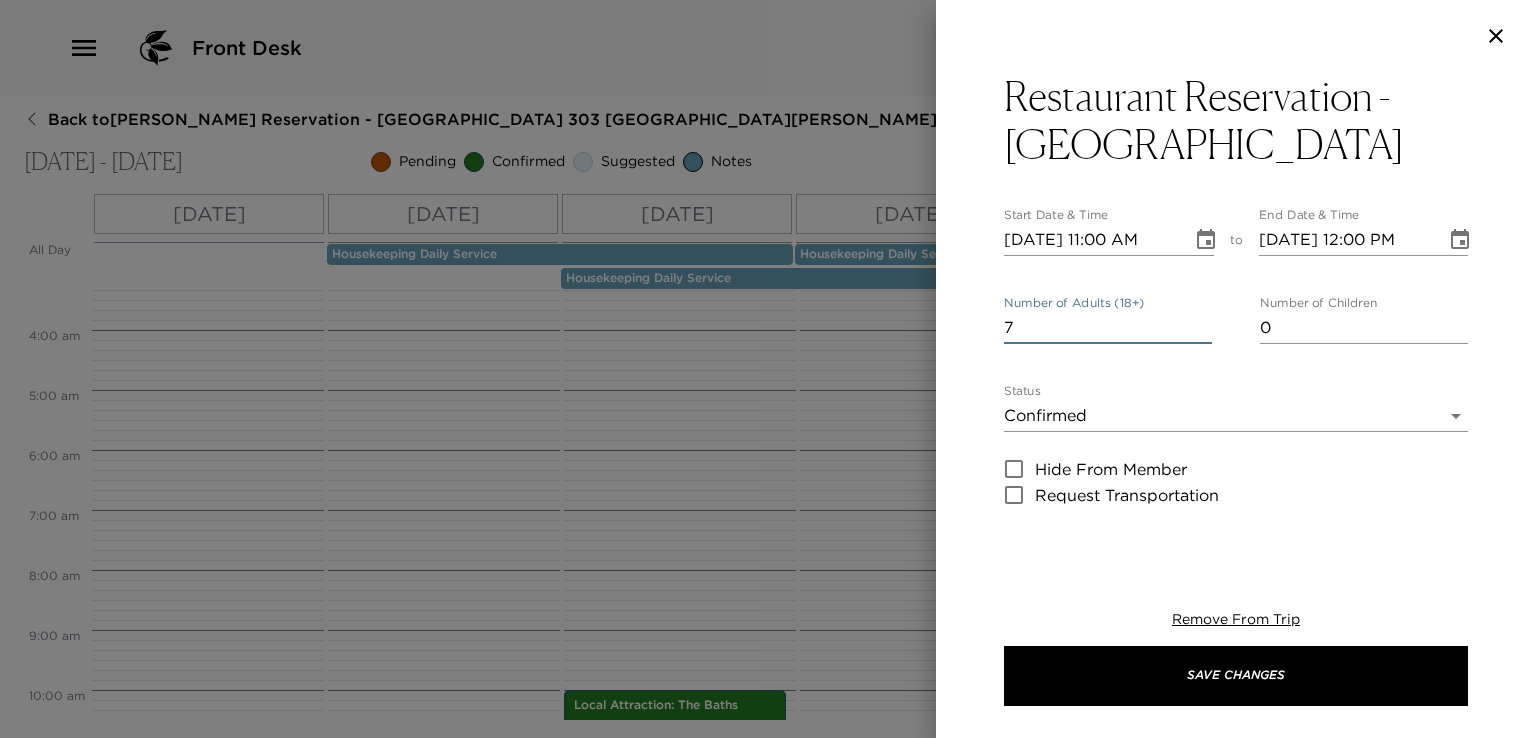 click on "7" at bounding box center (1108, 328) 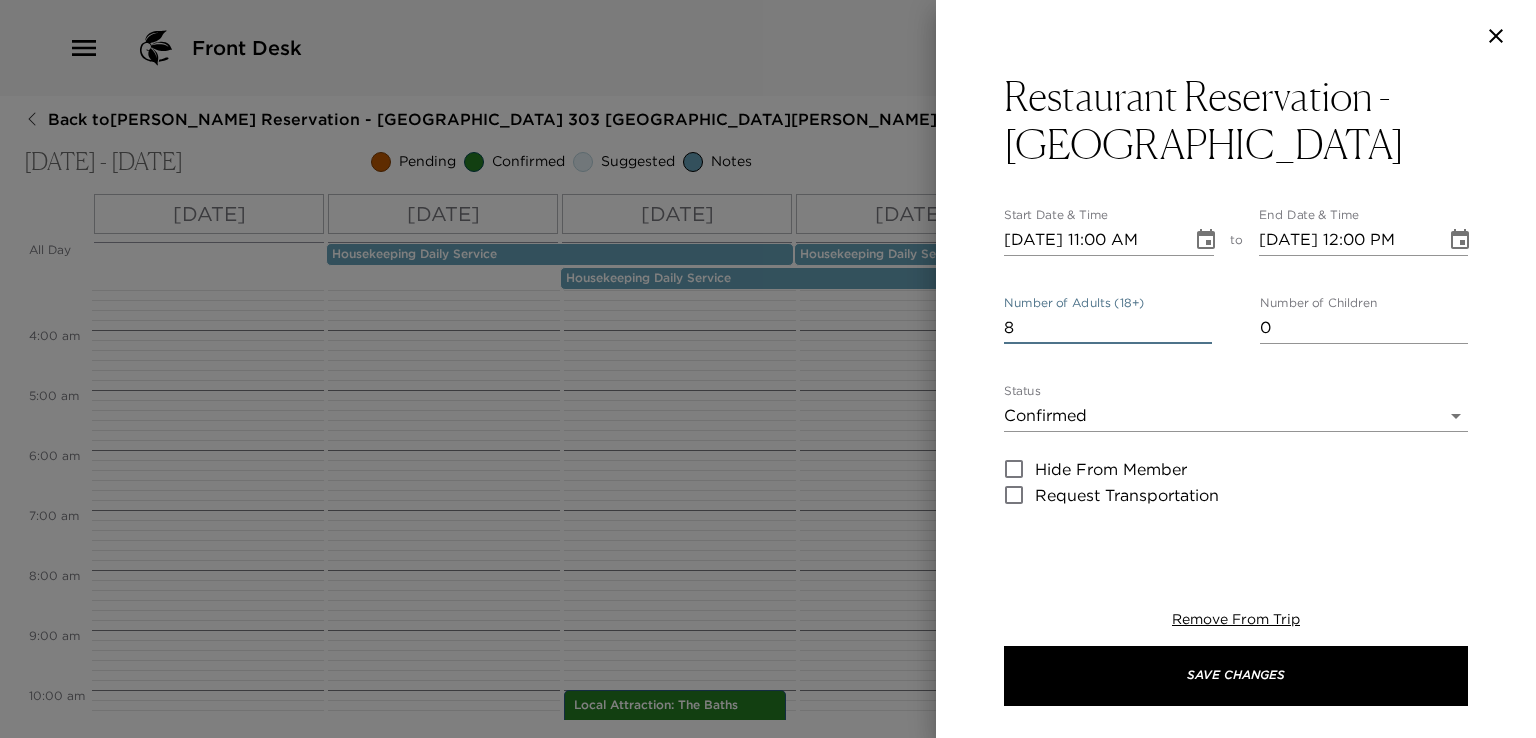 type on "8" 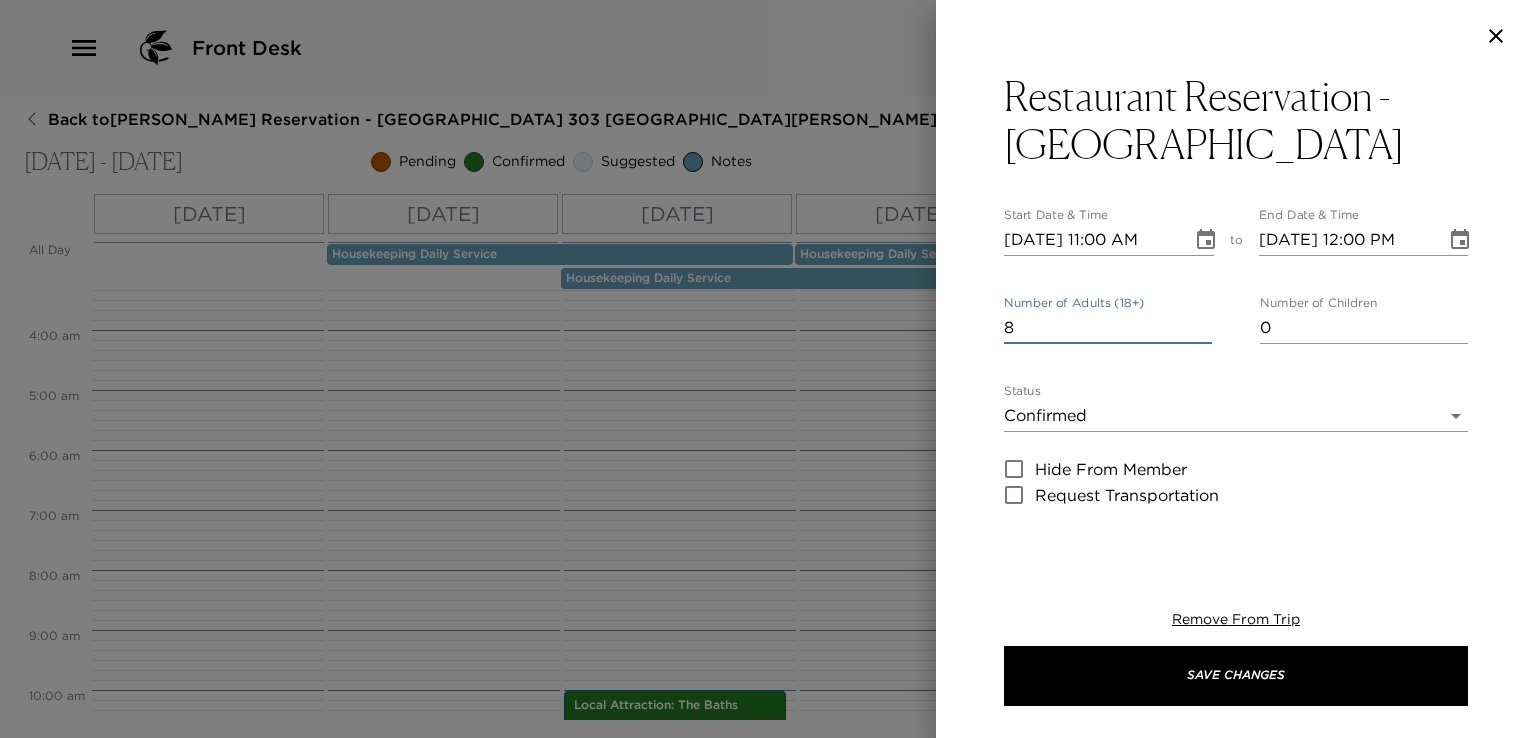 click on "Front Desk Back to  Gerald Davis Reservation - Mahoe Bay 303 Little Dix Bay Jul 13 - Jul 20, 2025 Pending Confirmed Suggested Notes Trip View Agenda View PDF View Print All Day Sun 07/13 Mon 07/14 Tue 07/15 Wed 07/16 Thu 07/17 Fri 07/18 Sat 07/19 Sun 07/20   Housekeeping Daily Service Housekeeping Daily Service Housekeeping Daily Service   Housekeeping Daily Service Housekeeping Daily Service Housekeeping Daily Service 12:00 AM 1:00 AM 2:00 AM 3:00 AM 4:00 AM 5:00 AM 6:00 AM 7:00 AM 8:00 AM 9:00 AM 10:00 AM 11:00 AM 12:00 PM 1:00 PM 2:00 PM 3:00 PM 4:00 PM 5:00 PM 6:00 PM 7:00 PM 8:00 PM 9:00 PM 10:00 PM 11:00 PM Grocery Order Received 11:00am - 12:00pm Flight AA4237 Arrival 1:10 PM, Terrance B Lettsome Intl Private Water Taxi -North Sound Powerboat 1:55pm - 2:10pm Flight AA3861 Arrival 1:58 PM, Terrance B Lettsome Intl Local Attraction: The Baths 10:00am - 12:00pm Private Beach Table - Coco Maya Restaurant 7:00pm - 8:00pm Flight AA3989 Departure 2:38 PM, Terrance B Lettsome Intl Flight AA3989 Clone Custom to" at bounding box center [768, 369] 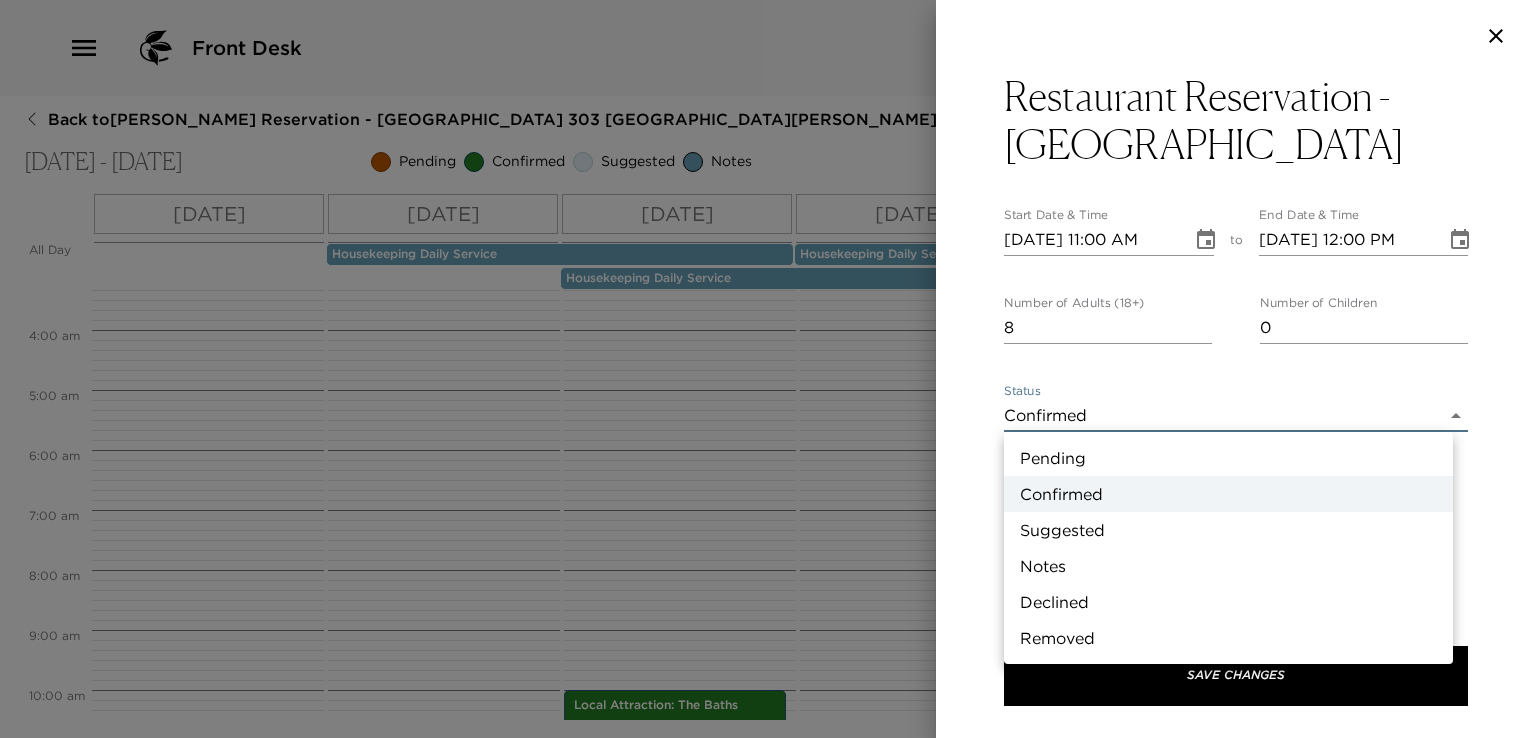 click on "Suggested" at bounding box center (1228, 530) 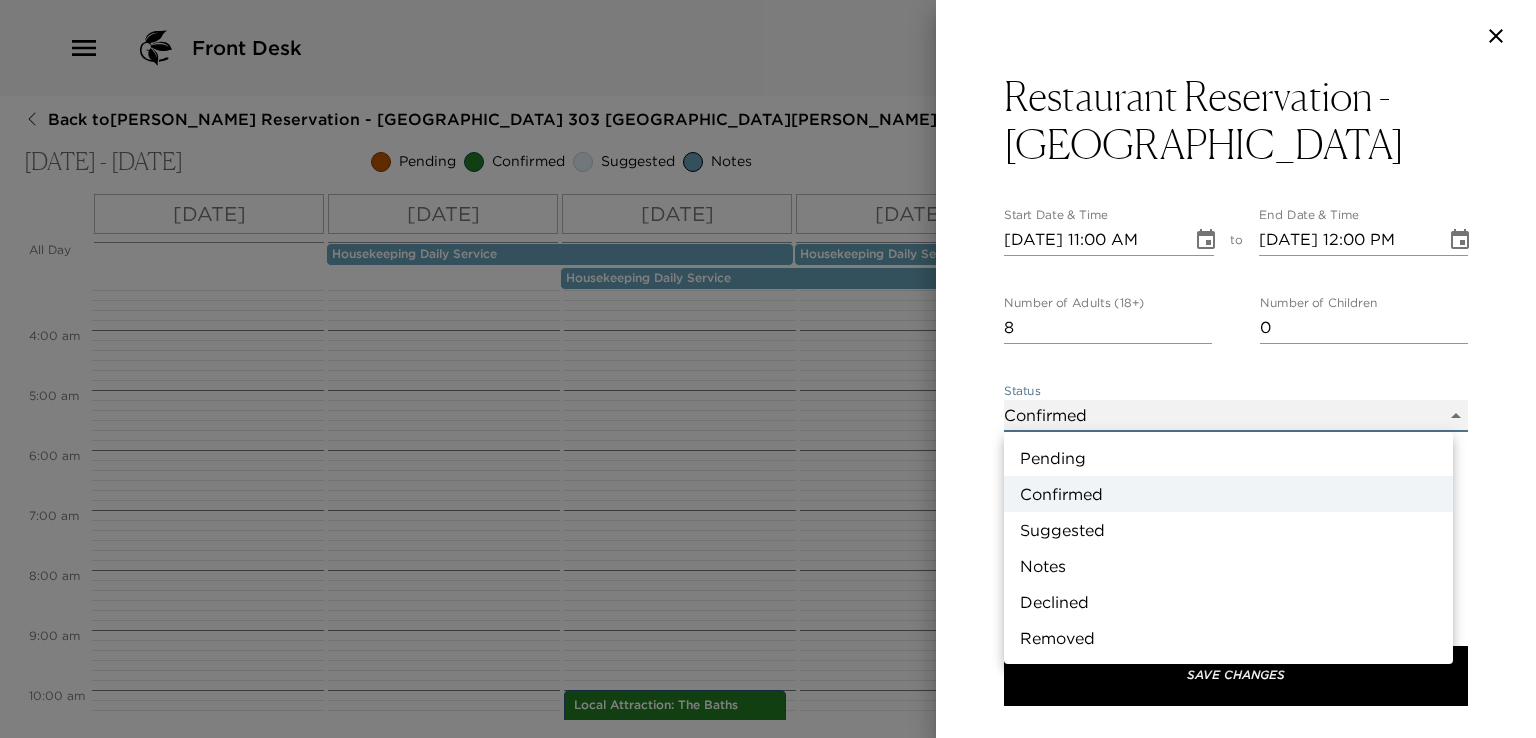 type on "Suggestion" 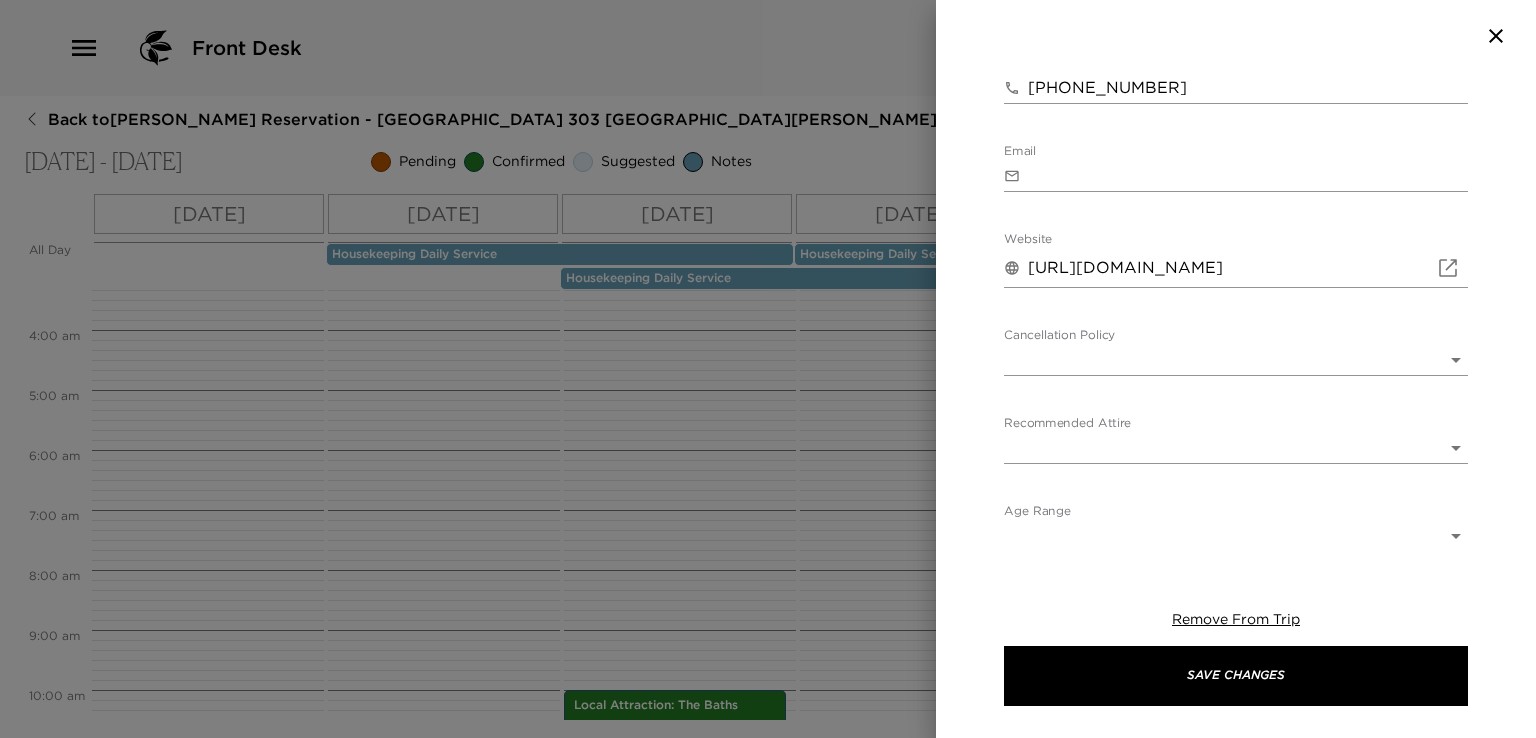 scroll, scrollTop: 762, scrollLeft: 0, axis: vertical 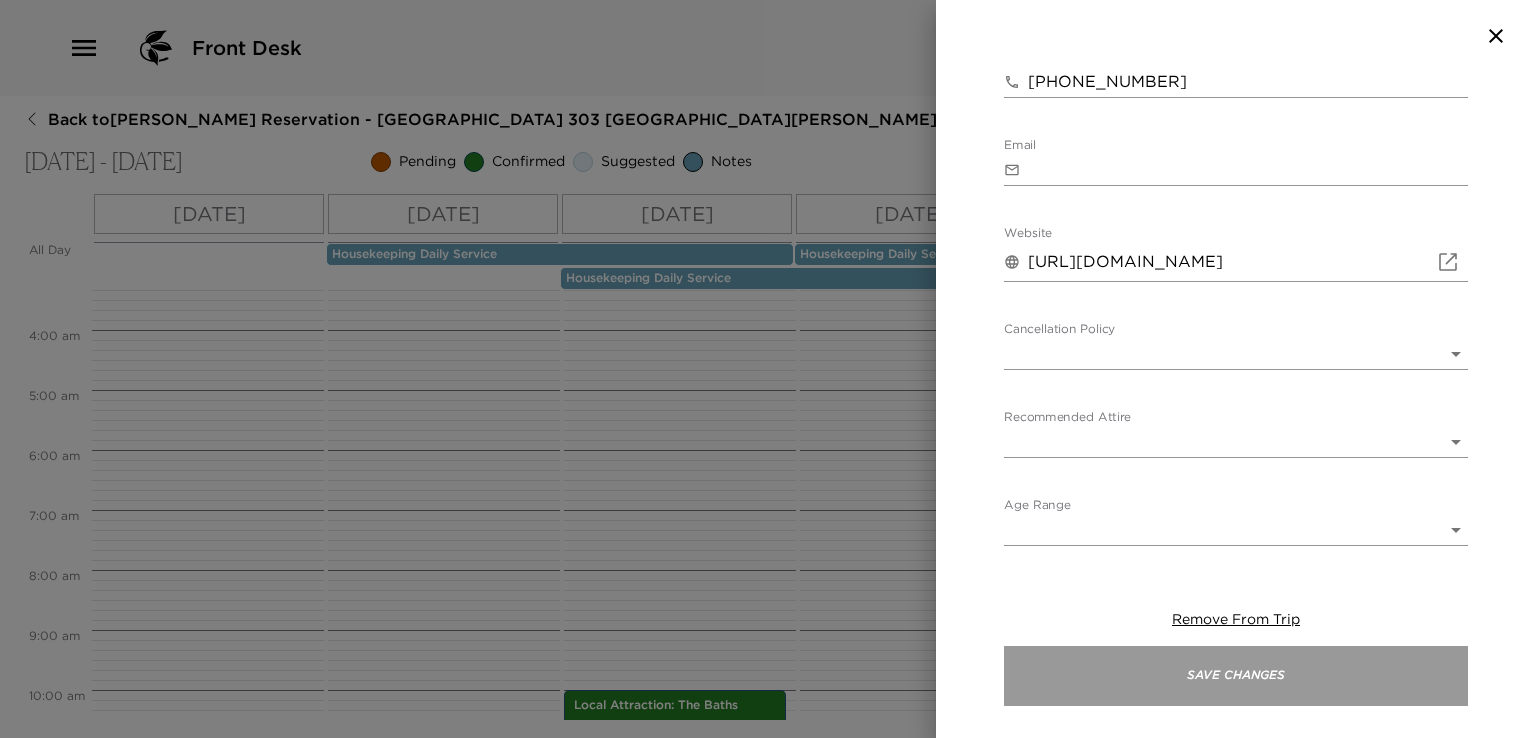 click on "Save Changes" at bounding box center (1236, 676) 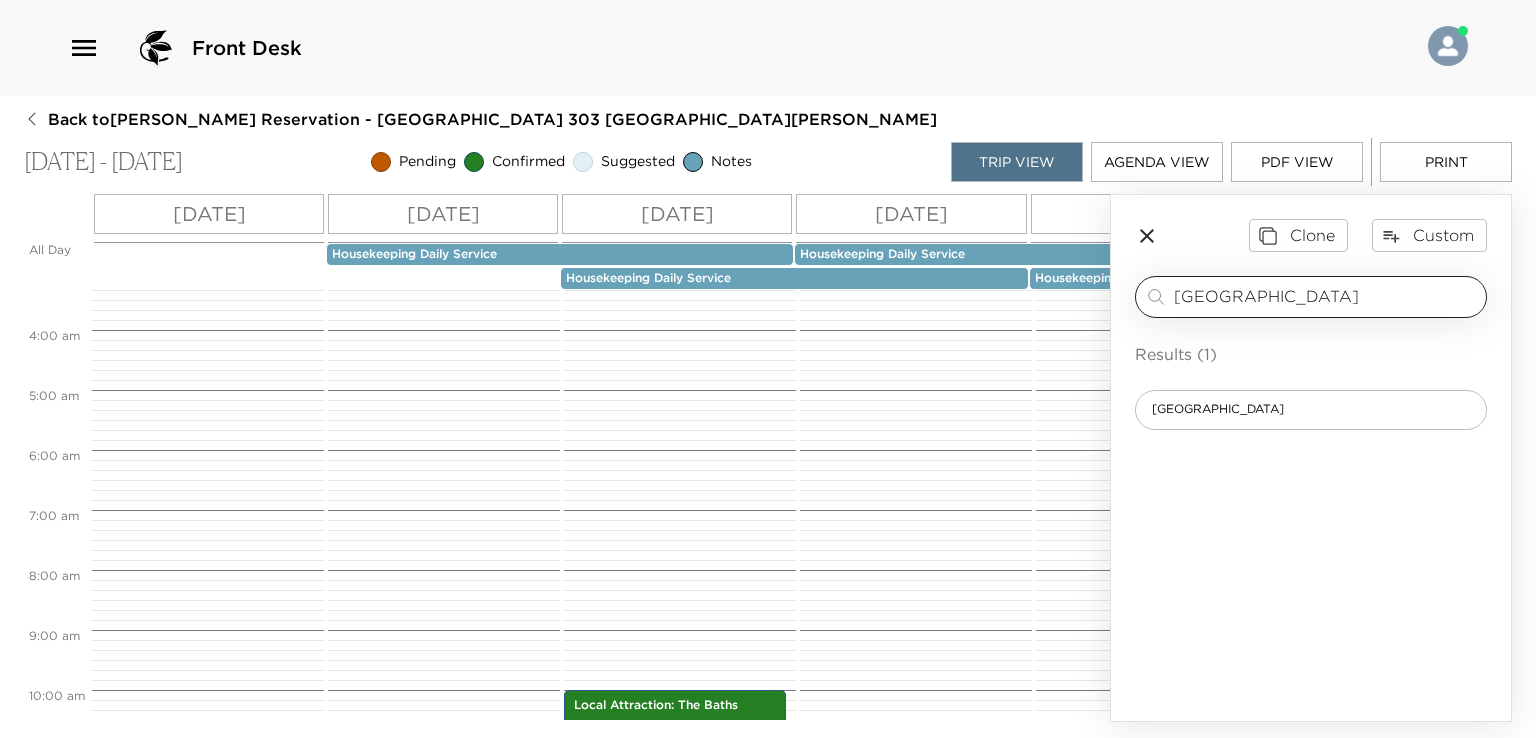 drag, startPoint x: 1273, startPoint y: 293, endPoint x: 1200, endPoint y: 288, distance: 73.171036 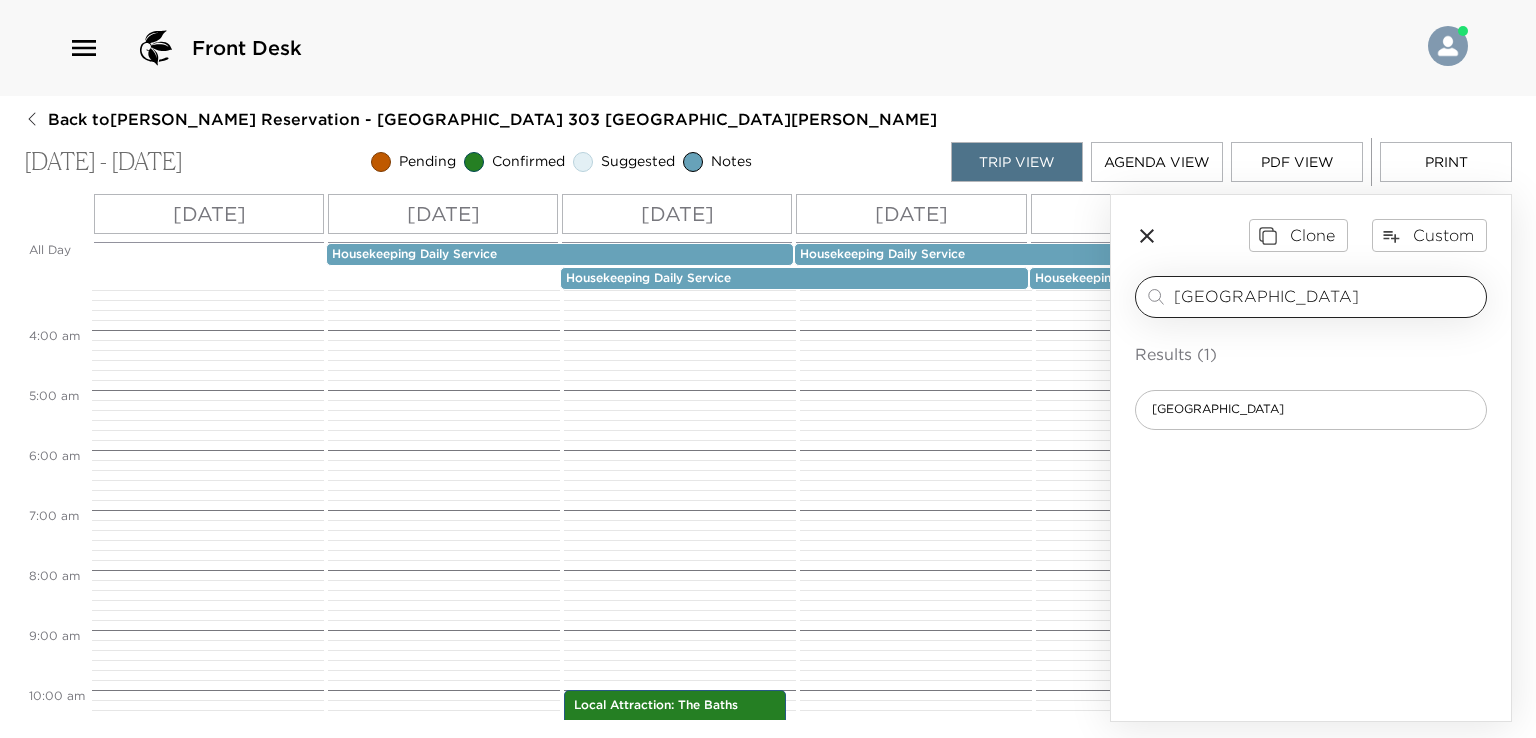 drag, startPoint x: 1260, startPoint y: 295, endPoint x: 1168, endPoint y: 286, distance: 92.43917 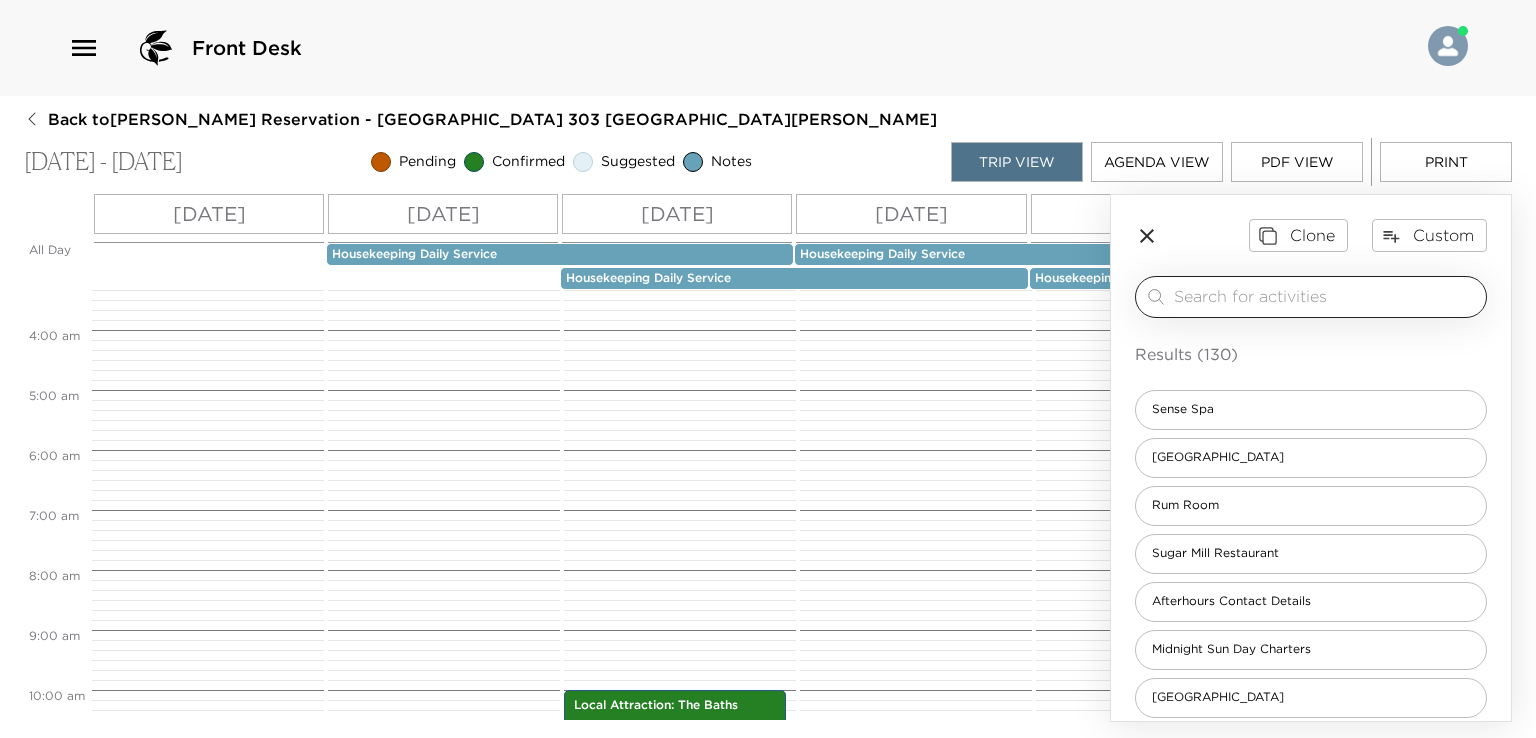 click at bounding box center [1326, 296] 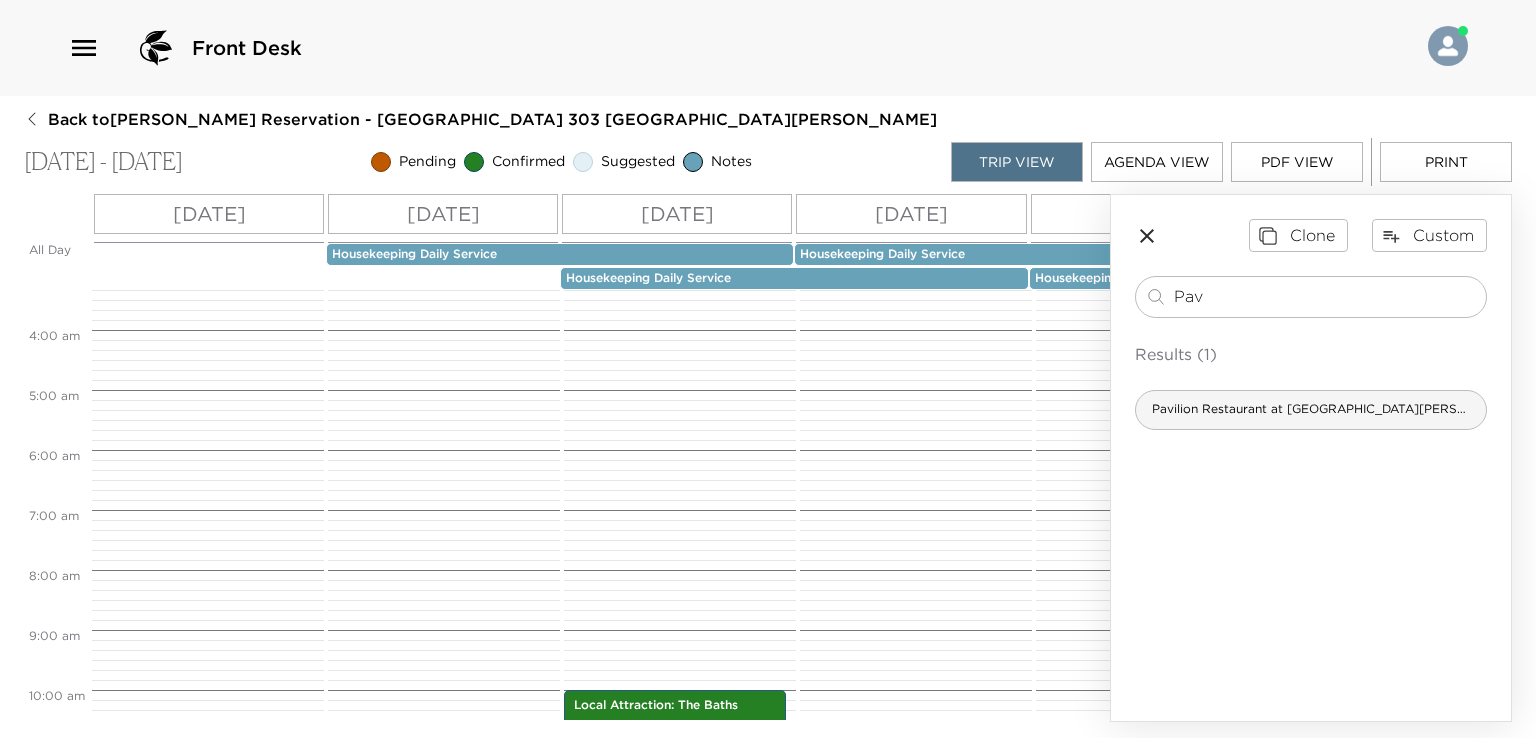 type on "Pav" 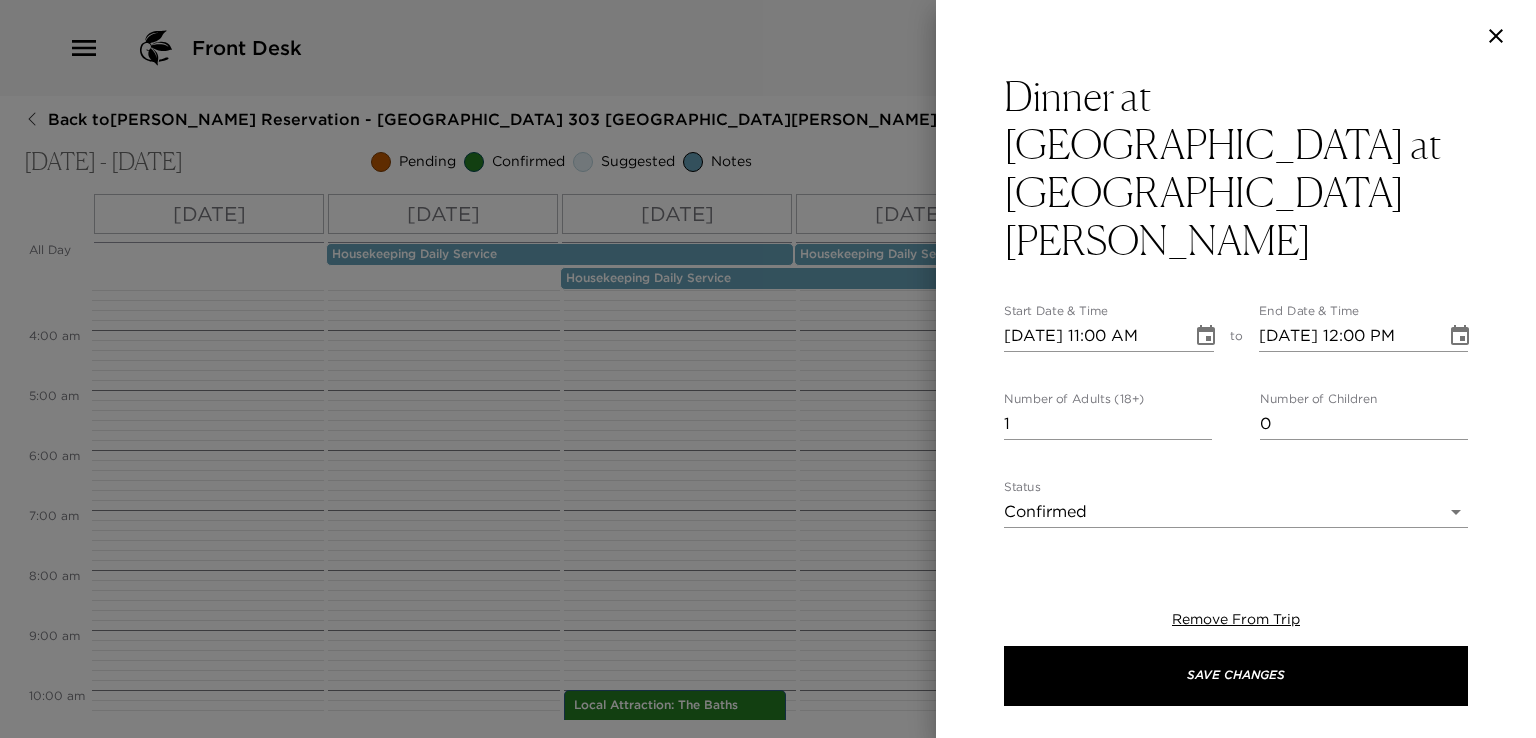 click 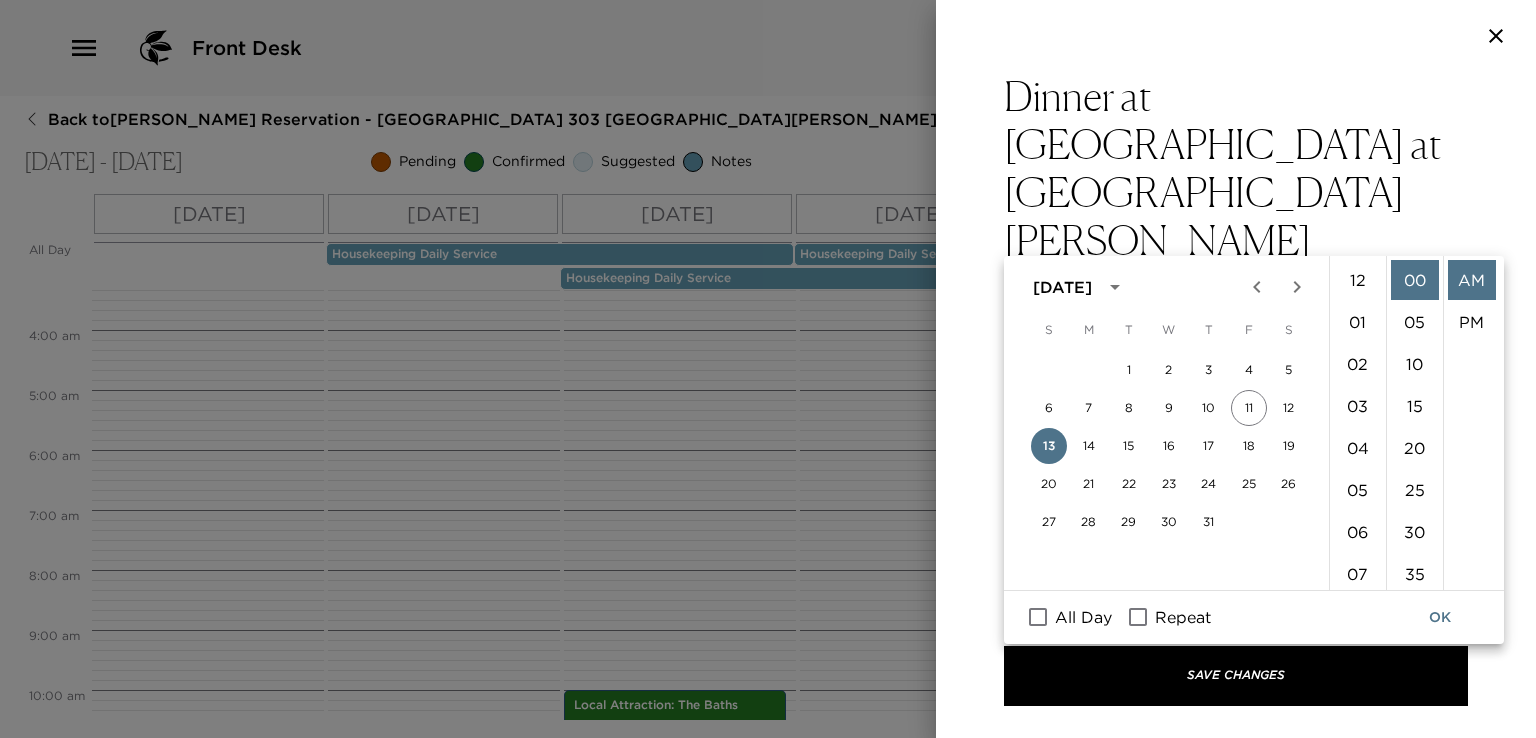 scroll, scrollTop: 461, scrollLeft: 0, axis: vertical 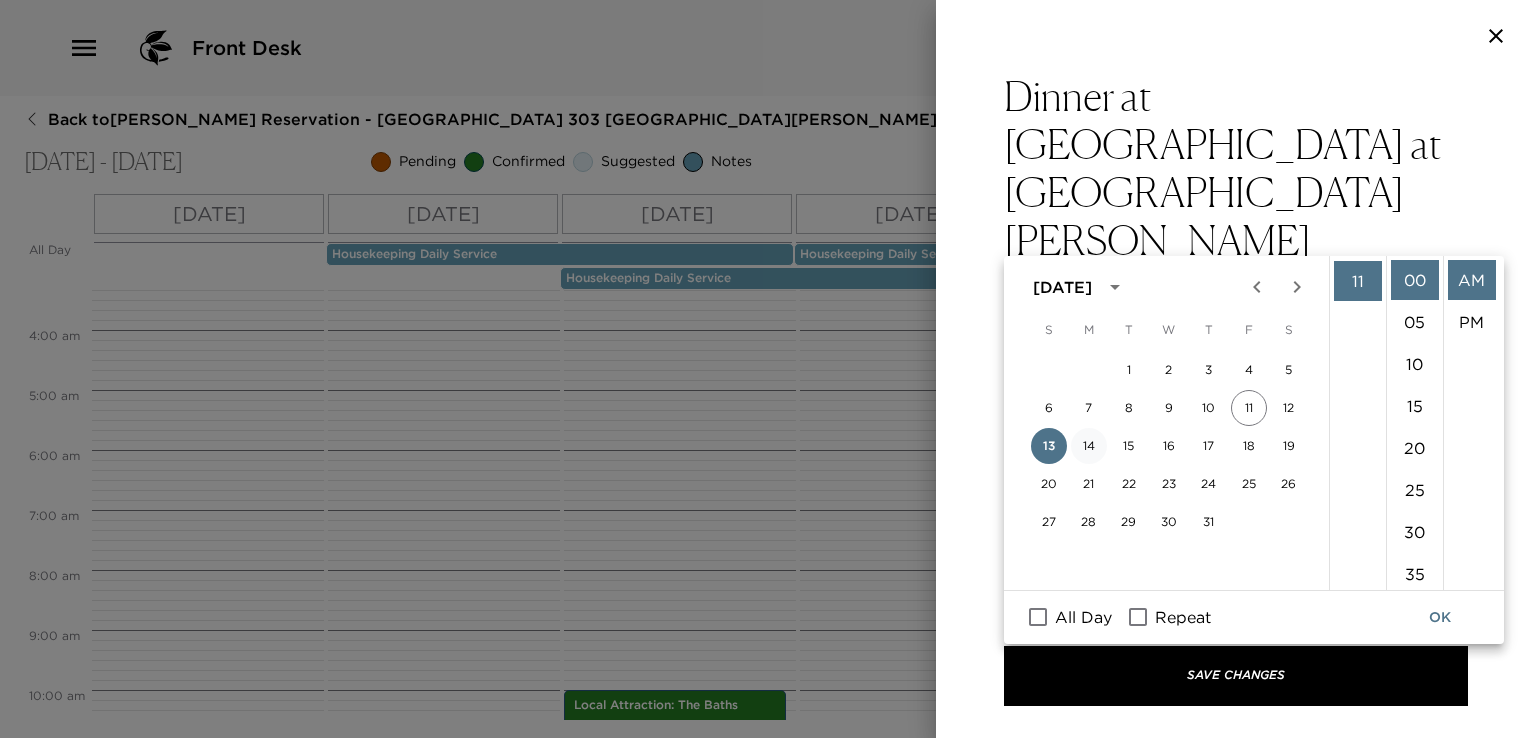 click on "14" at bounding box center [1089, 446] 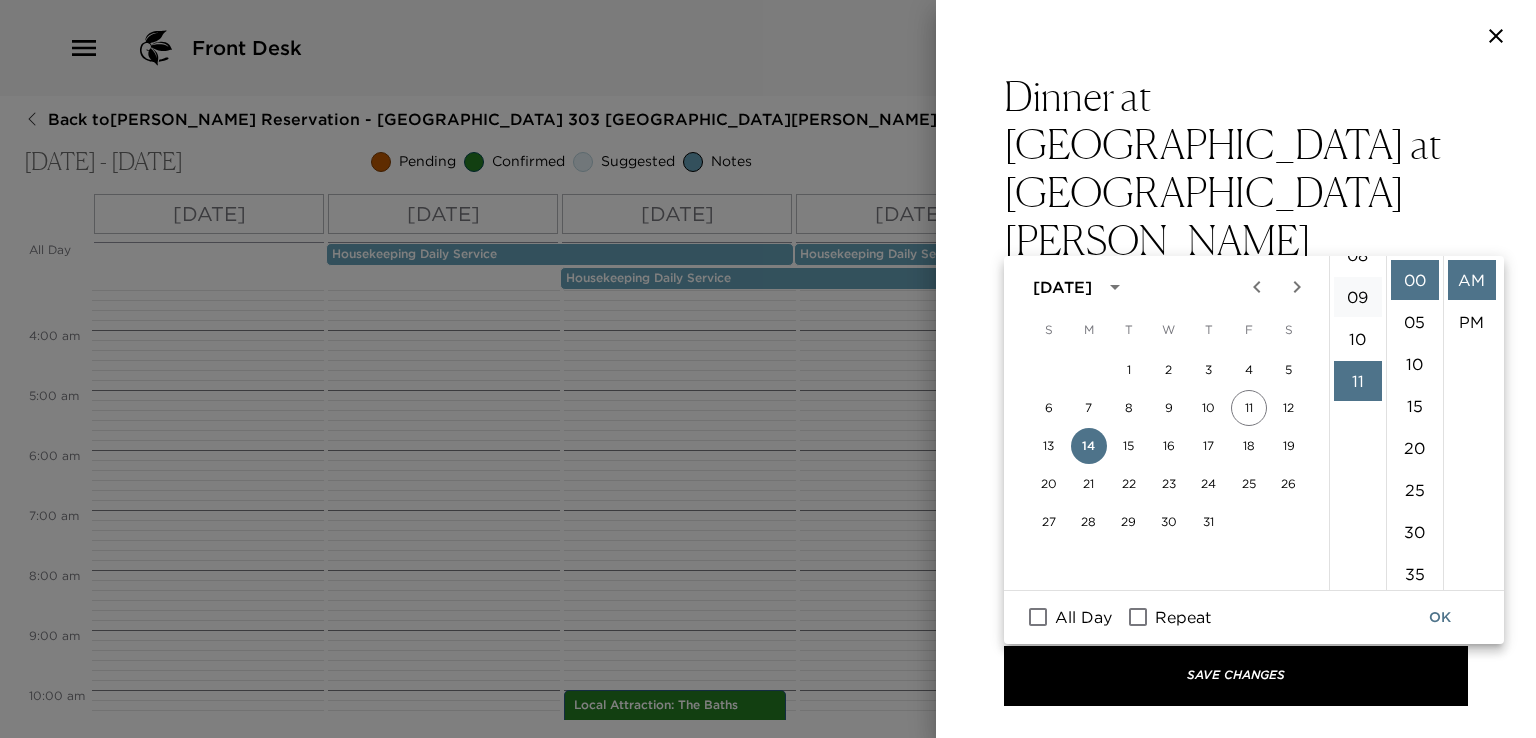 scroll, scrollTop: 261, scrollLeft: 0, axis: vertical 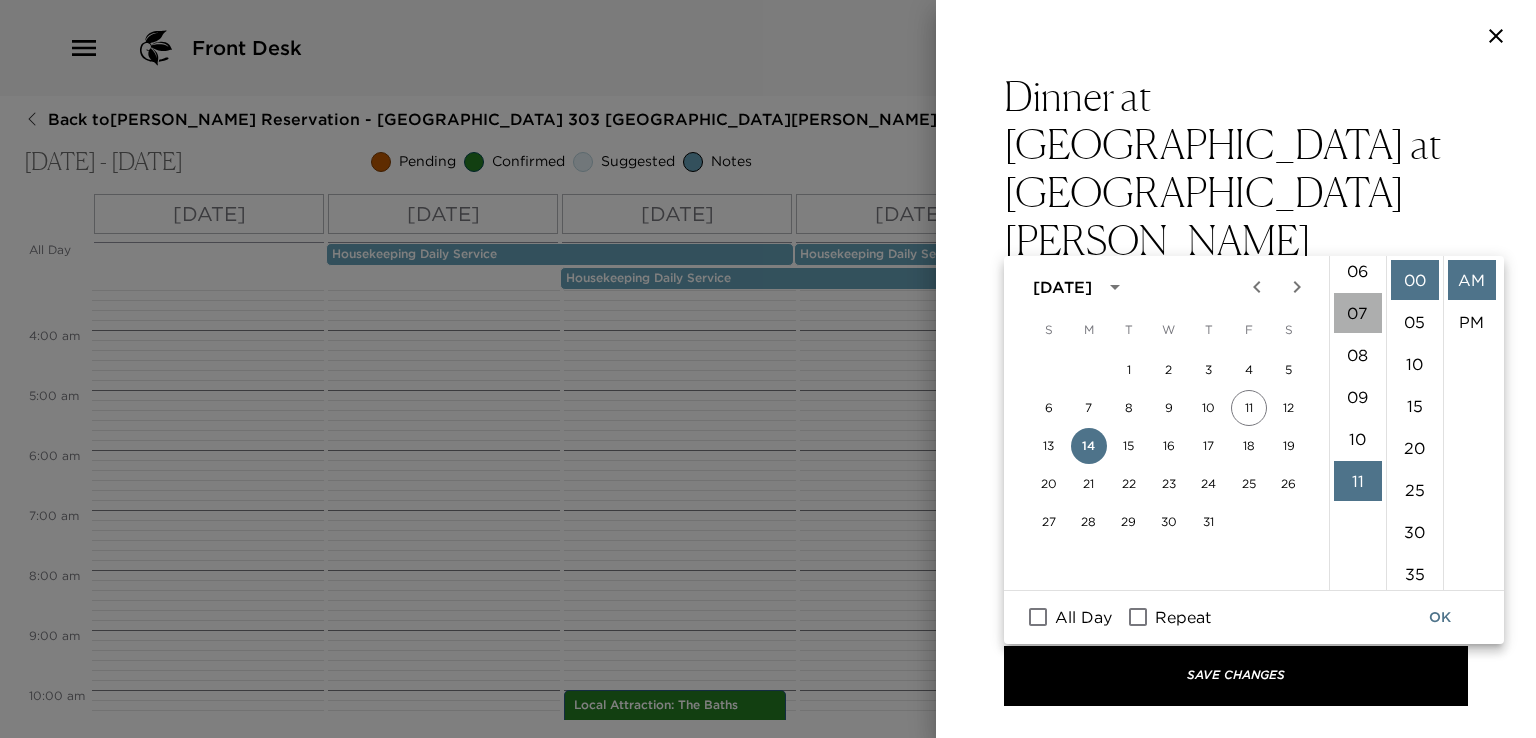 click on "07" at bounding box center (1358, 313) 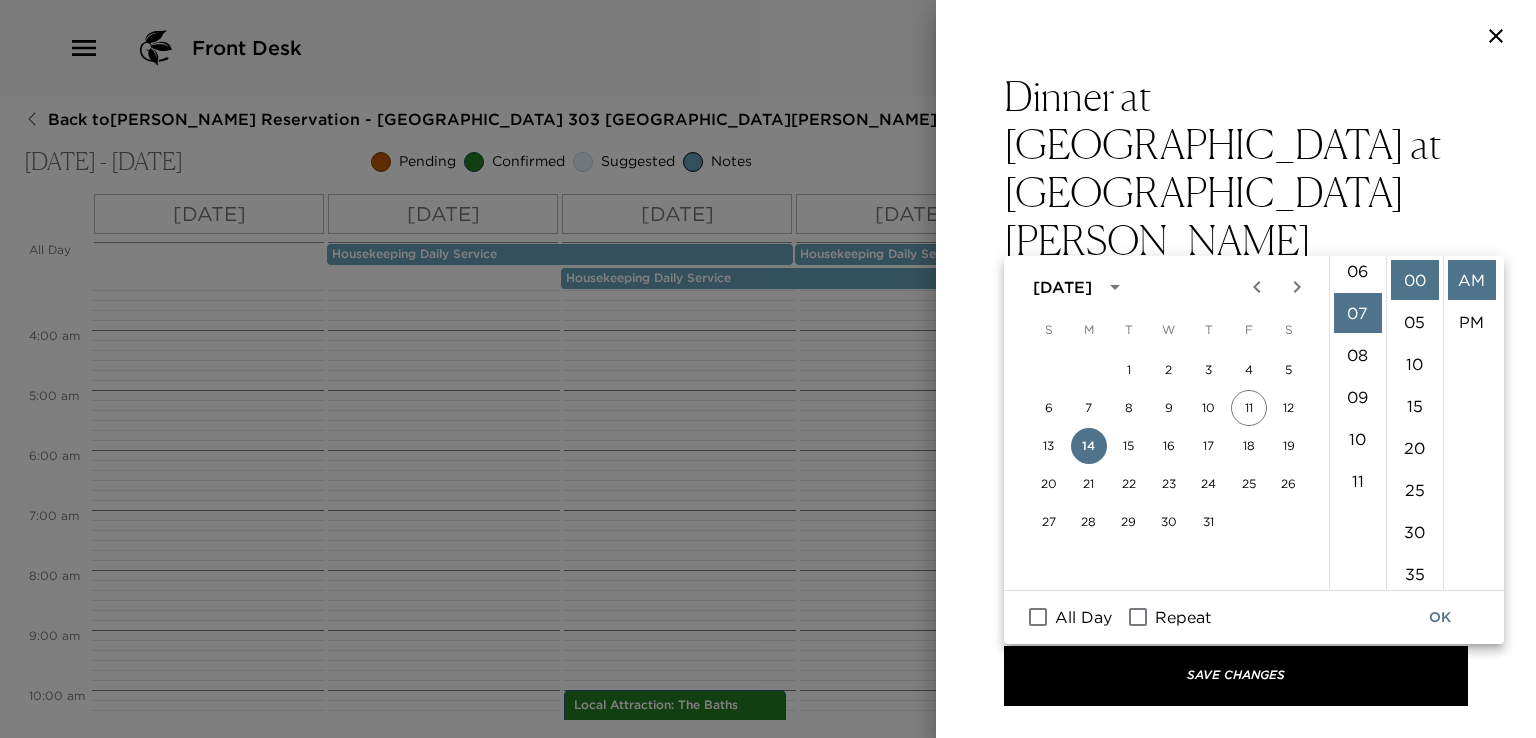 scroll, scrollTop: 294, scrollLeft: 0, axis: vertical 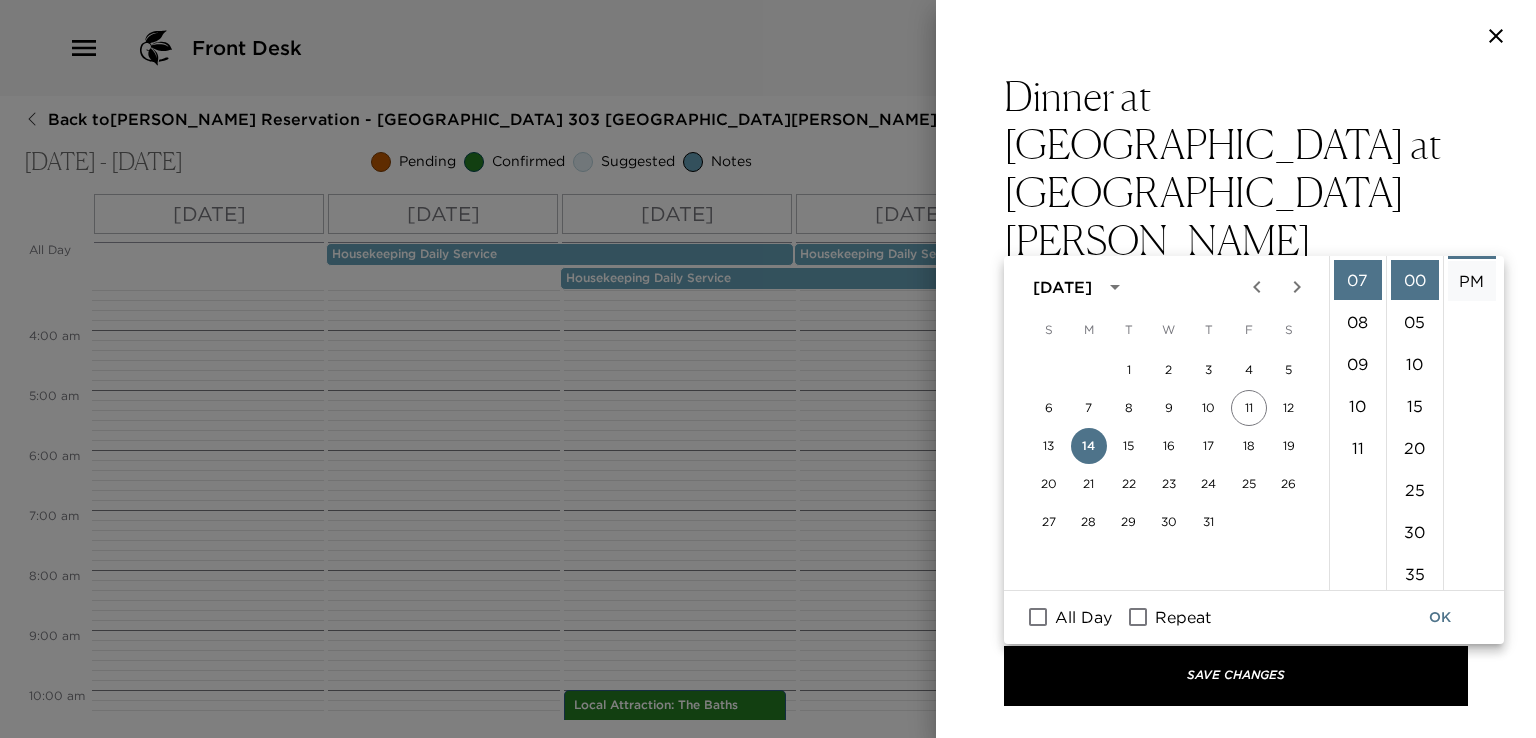 click on "PM" at bounding box center [1472, 281] 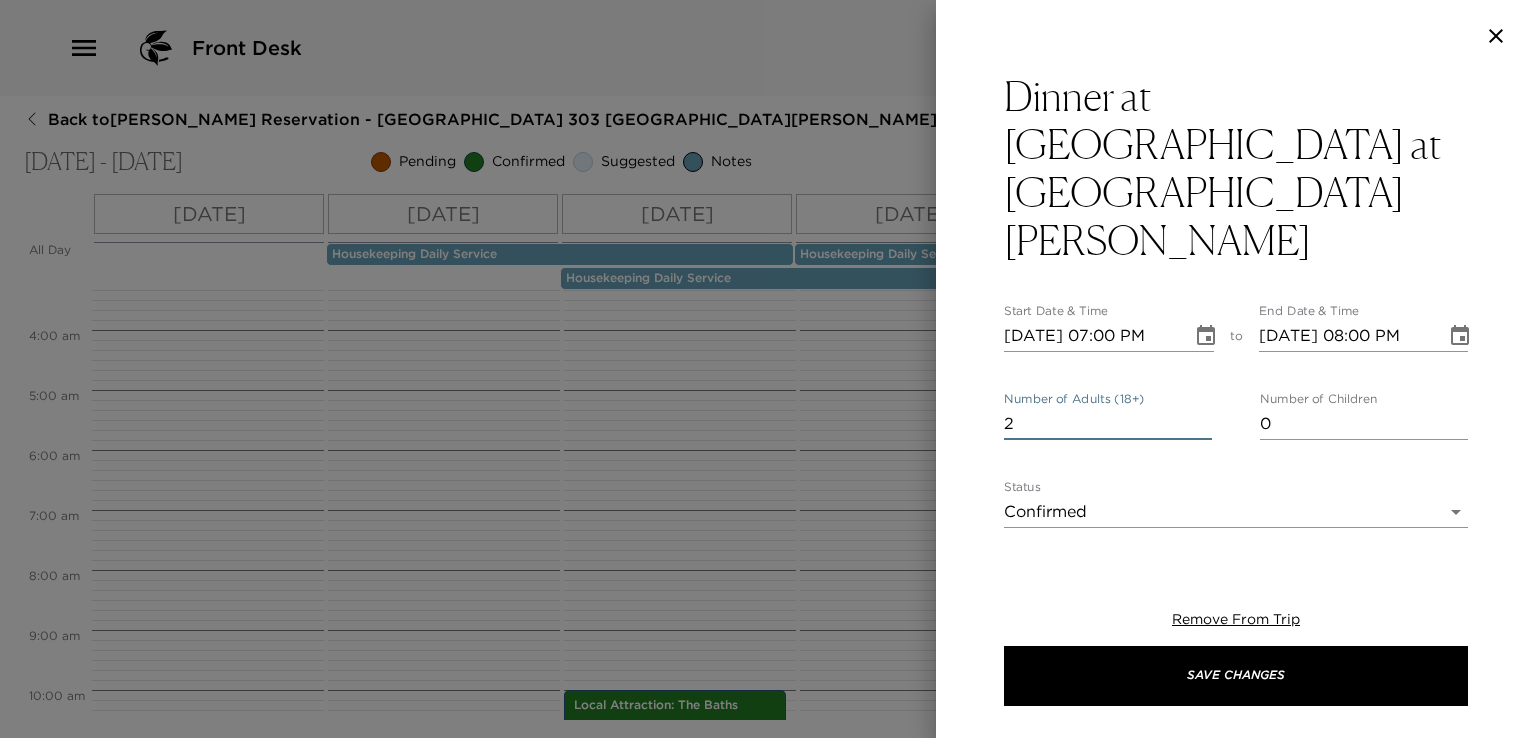 click on "2" at bounding box center (1108, 424) 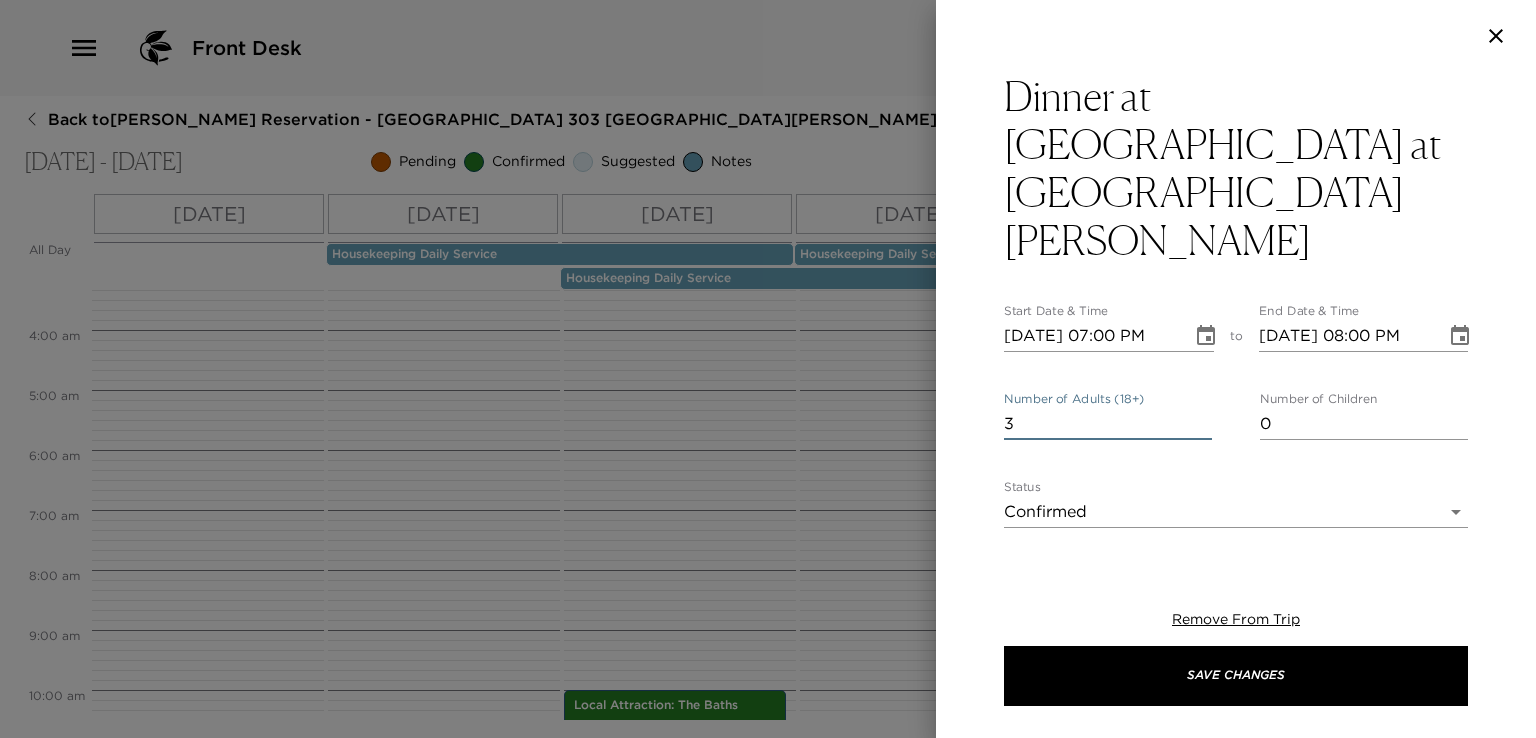 click on "3" at bounding box center (1108, 424) 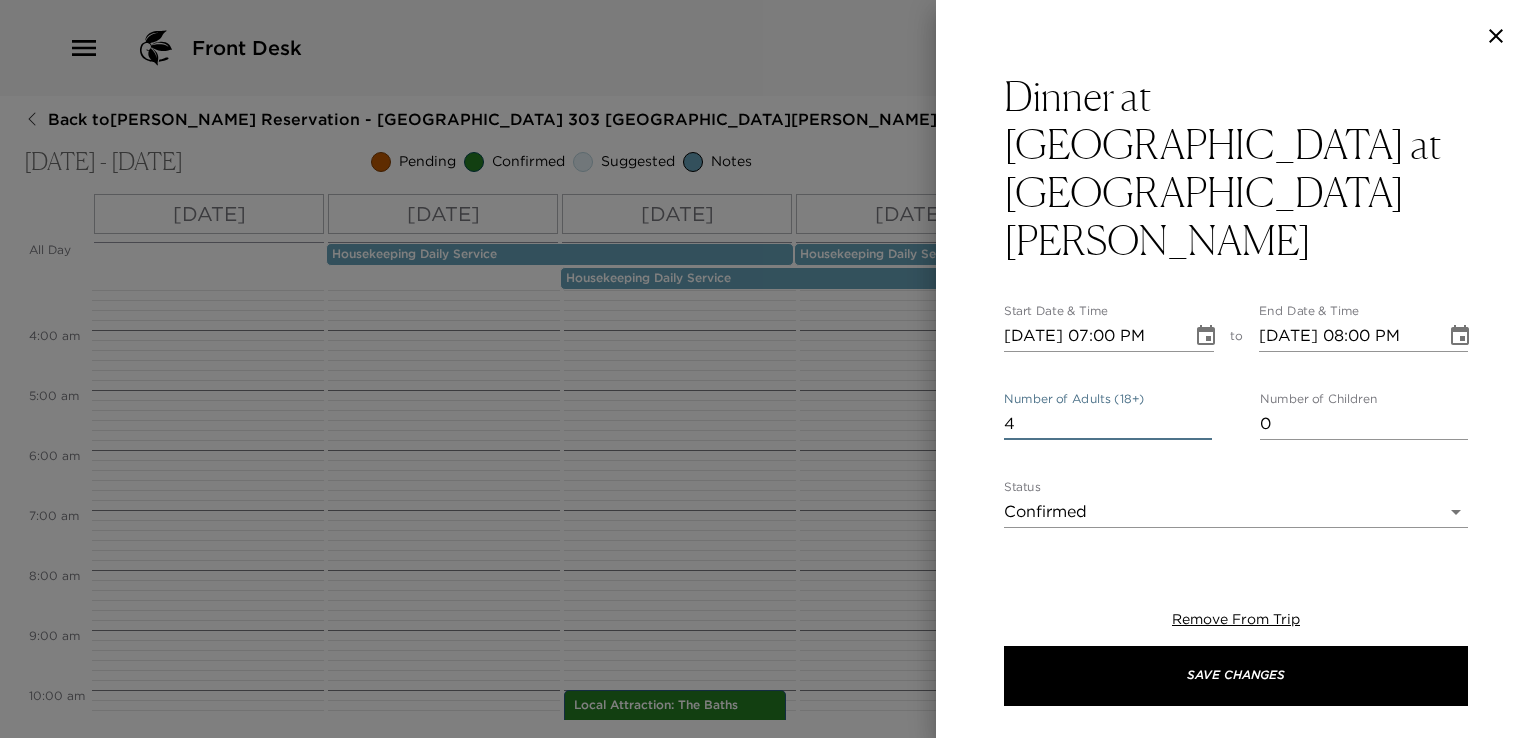 click on "4" at bounding box center [1108, 424] 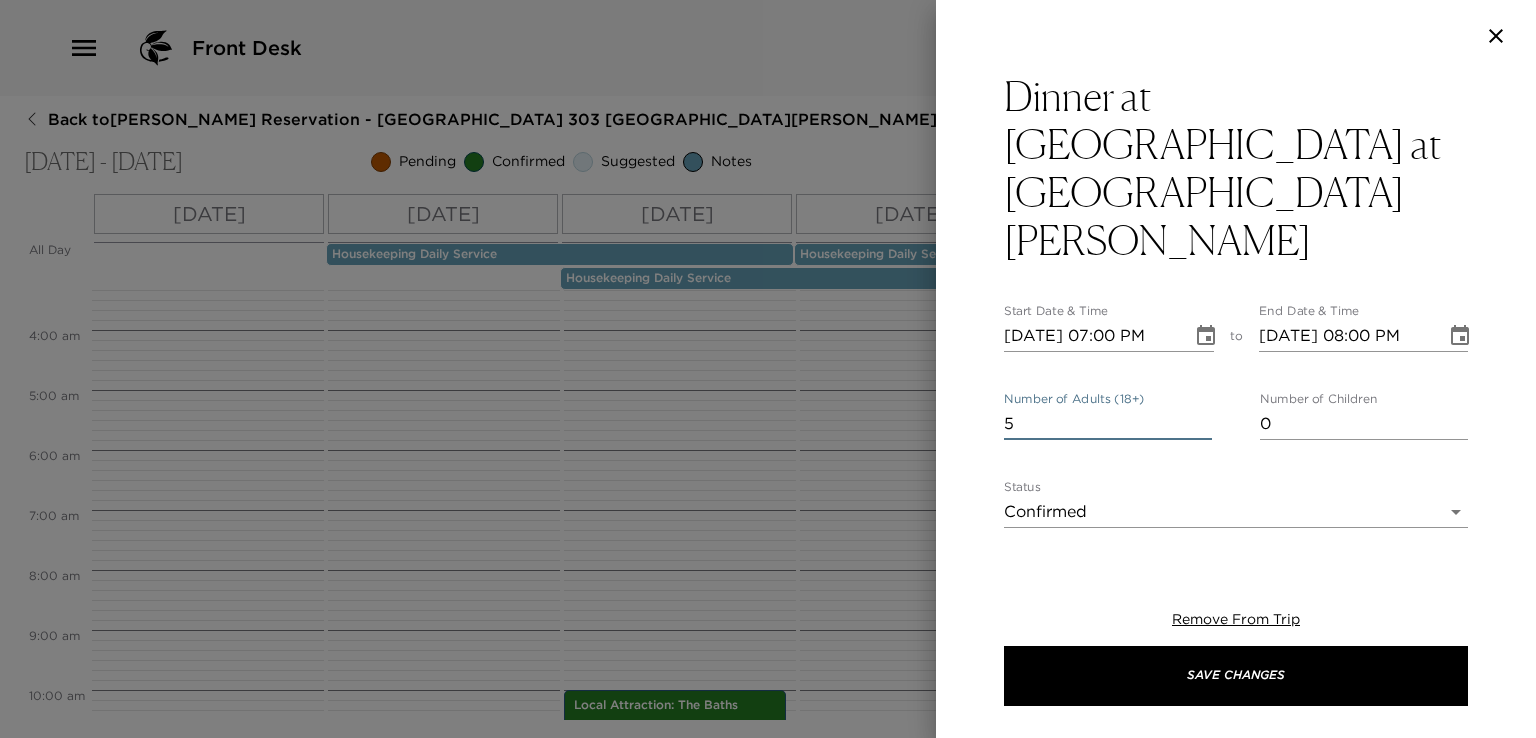 click on "5" at bounding box center (1108, 424) 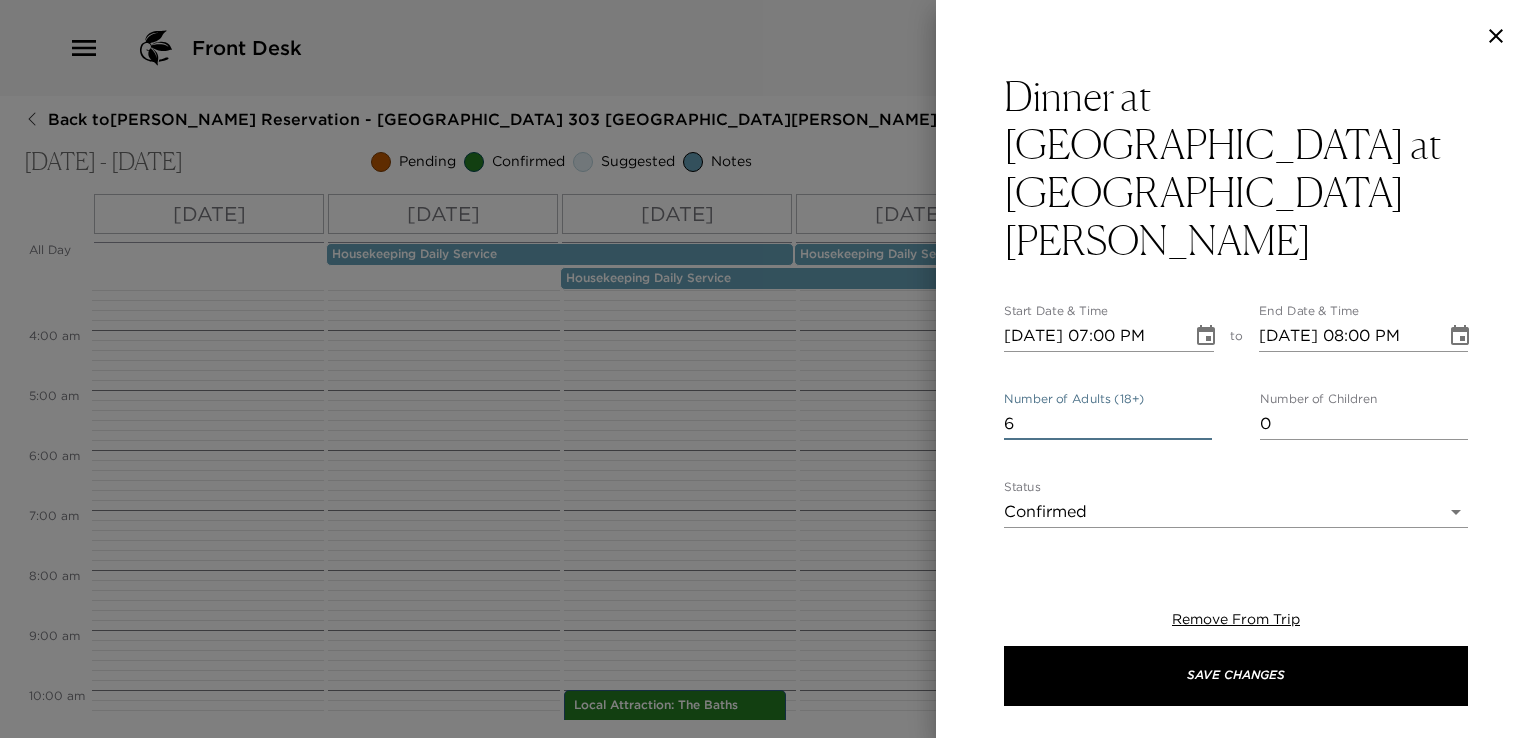 click on "6" at bounding box center (1108, 424) 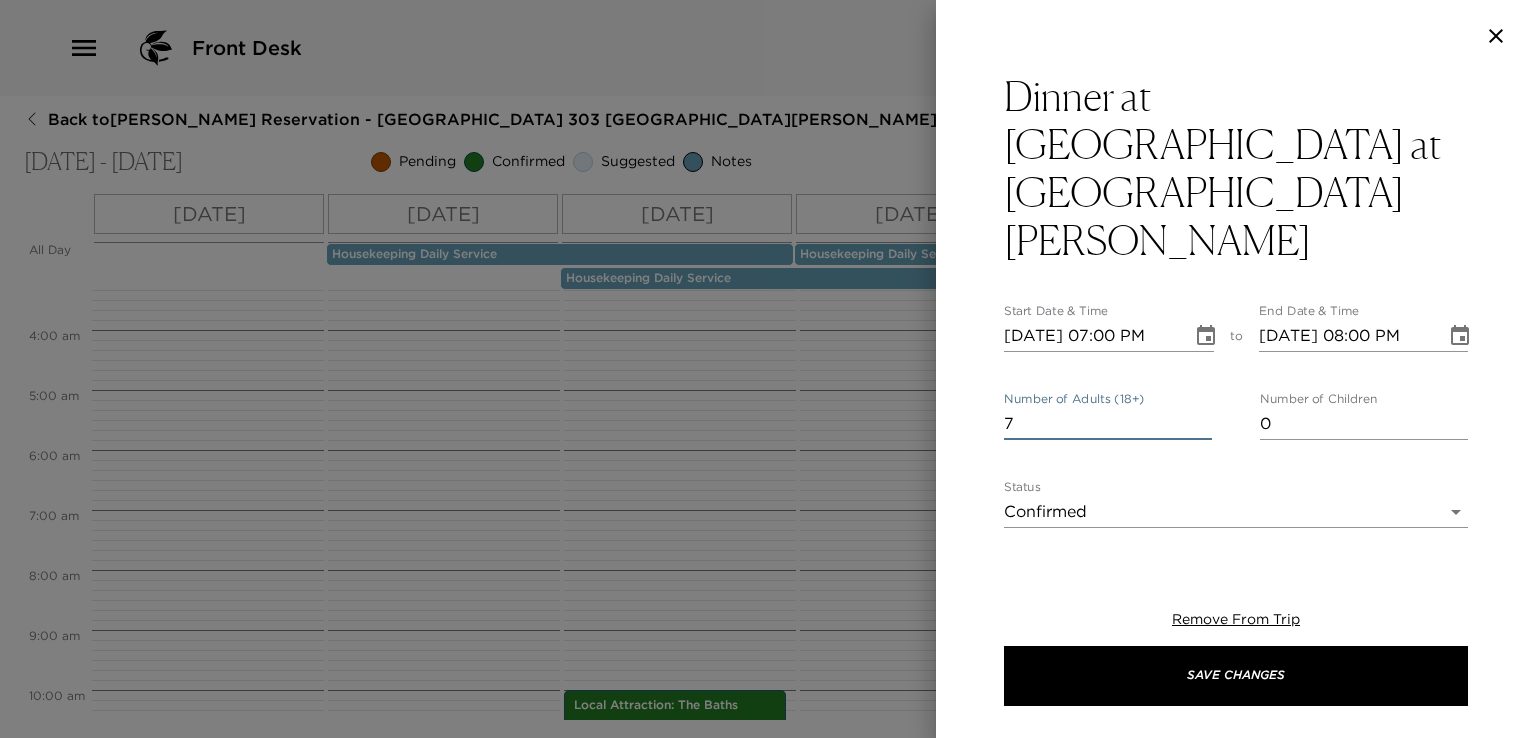 click on "7" at bounding box center (1108, 424) 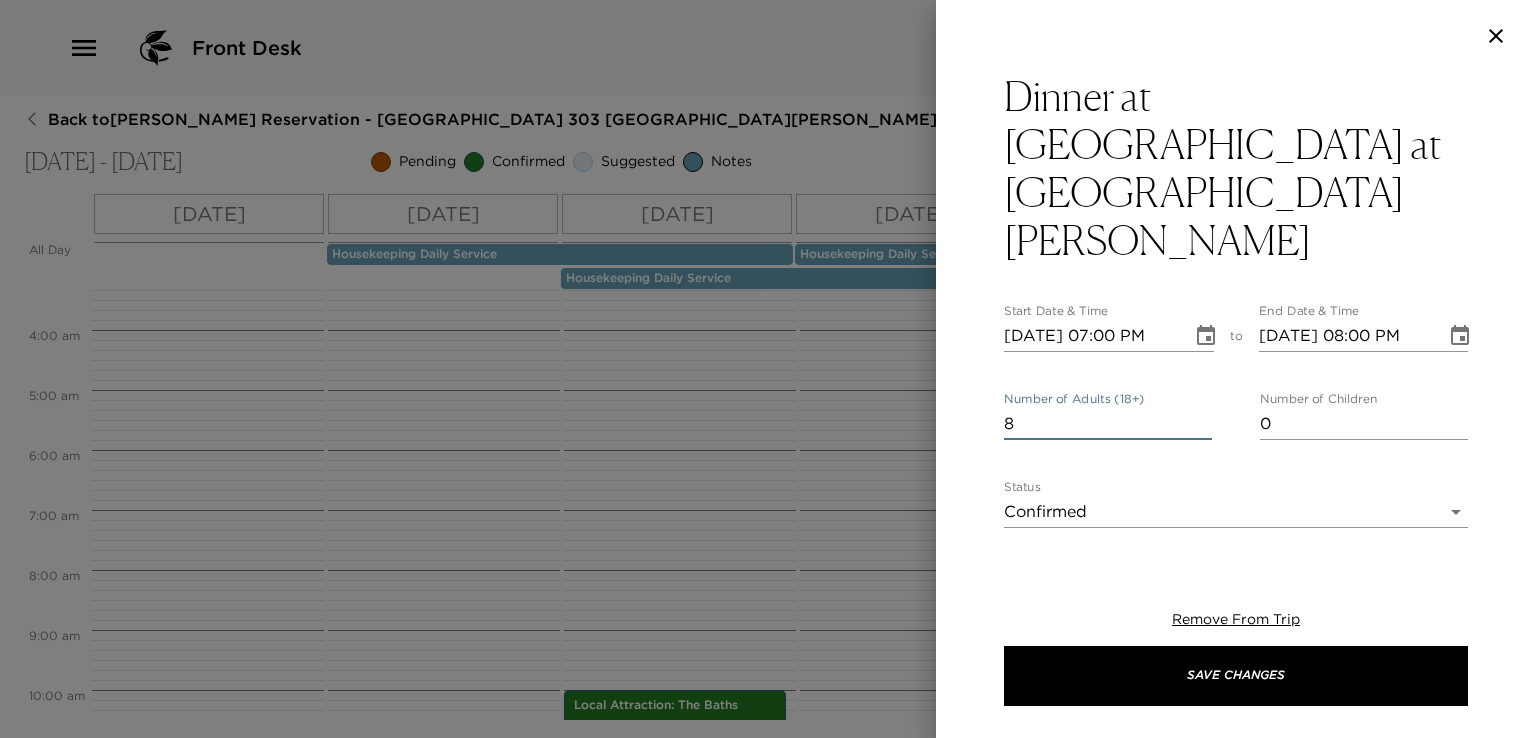 type on "8" 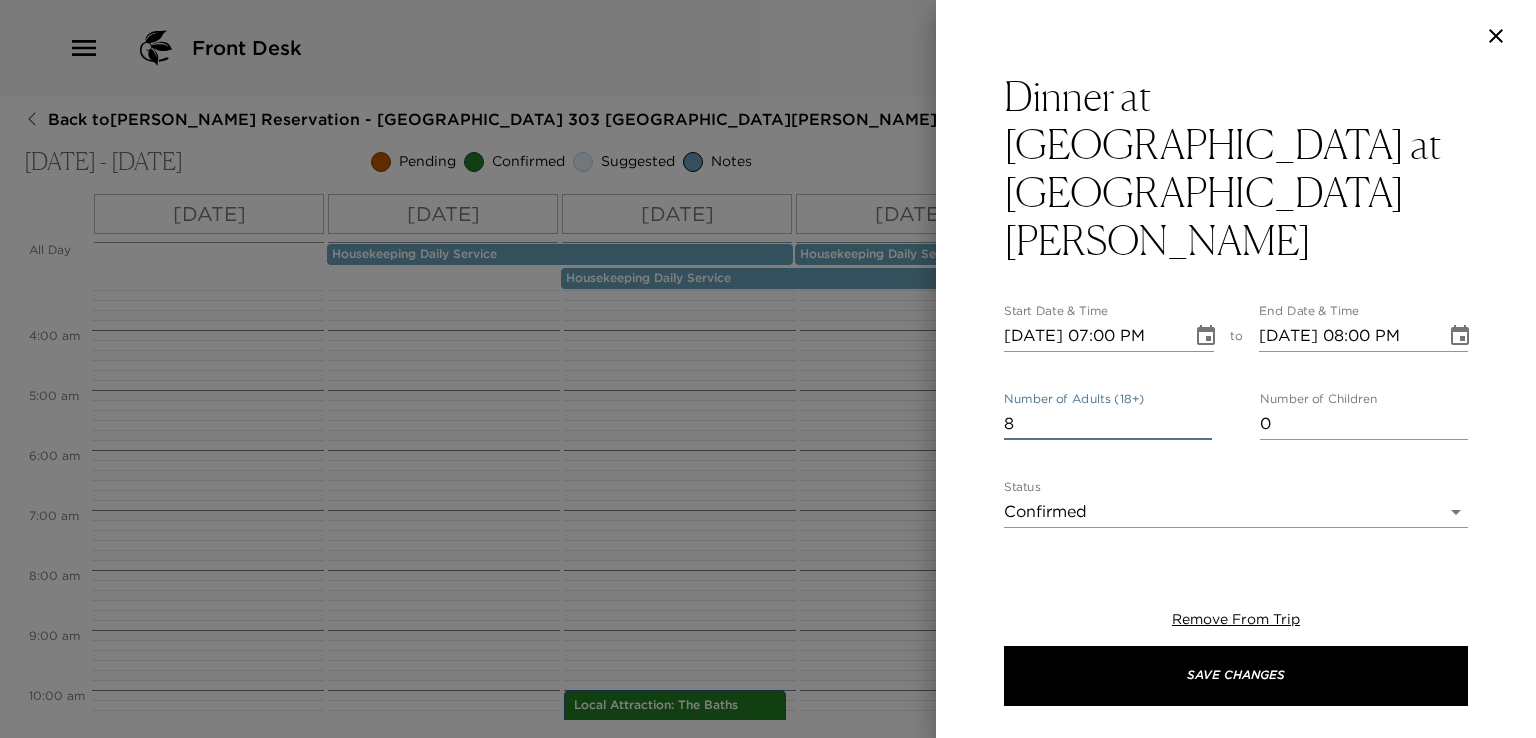 click on "Front Desk Back to  Gerald Davis Reservation - Mahoe Bay 303 Little Dix Bay Jul 13 - Jul 20, 2025 Pending Confirmed Suggested Notes Trip View Agenda View PDF View Print All Day Sun 07/13 Mon 07/14 Tue 07/15 Wed 07/16 Thu 07/17 Fri 07/18 Sat 07/19 Sun 07/20   Housekeeping Daily Service Housekeeping Daily Service Housekeeping Daily Service   Housekeeping Daily Service Housekeeping Daily Service Housekeeping Daily Service 12:00 AM 1:00 AM 2:00 AM 3:00 AM 4:00 AM 5:00 AM 6:00 AM 7:00 AM 8:00 AM 9:00 AM 10:00 AM 11:00 AM 12:00 PM 1:00 PM 2:00 PM 3:00 PM 4:00 PM 5:00 PM 6:00 PM 7:00 PM 8:00 PM 9:00 PM 10:00 PM 11:00 PM Grocery Order Received 11:00am - 12:00pm Flight AA4237 Arrival 1:10 PM, Terrance B Lettsome Intl Restaurant Reservation - Reef House 11:00am - 12:00pm Private Water Taxi -North Sound Powerboat 1:55pm - 2:10pm Flight AA3861 Arrival 1:58 PM, Terrance B Lettsome Intl Local Attraction: The Baths 10:00am - 12:00pm Private Beach Table - Coco Maya Restaurant 7:00pm - 8:00pm Flight AA3989 Flight AA3989 Clone" at bounding box center (768, 369) 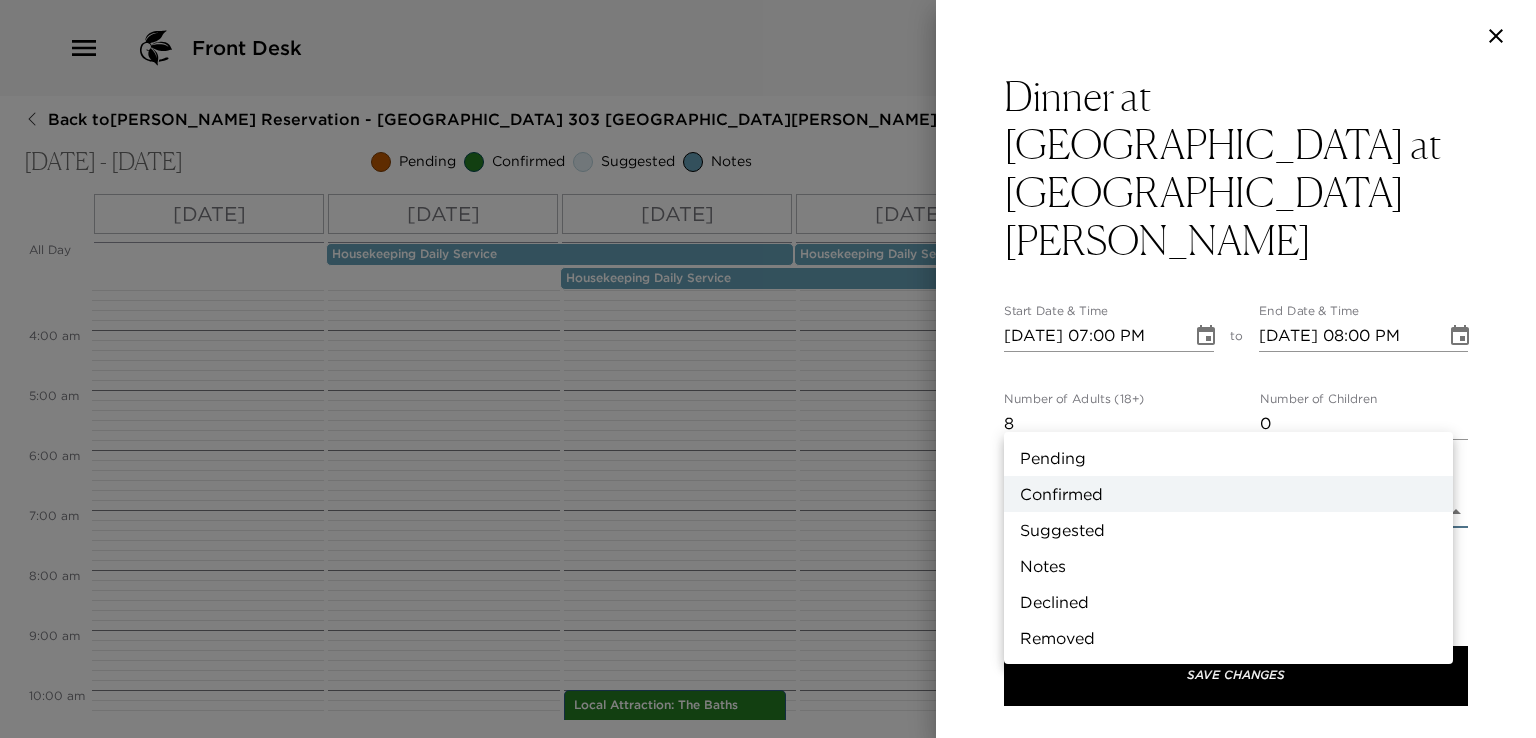 click on "Suggested" at bounding box center (1228, 530) 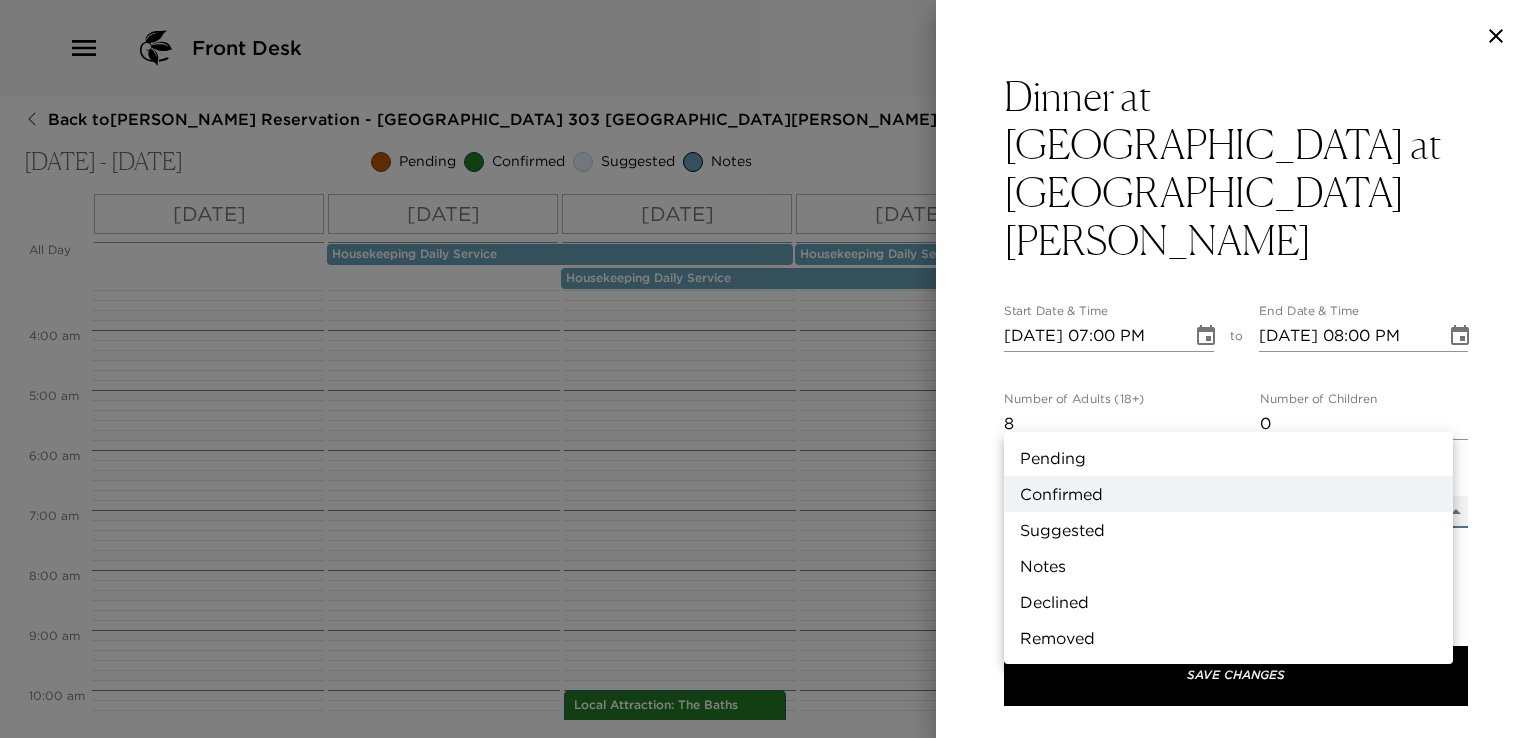 type on "Suggestion" 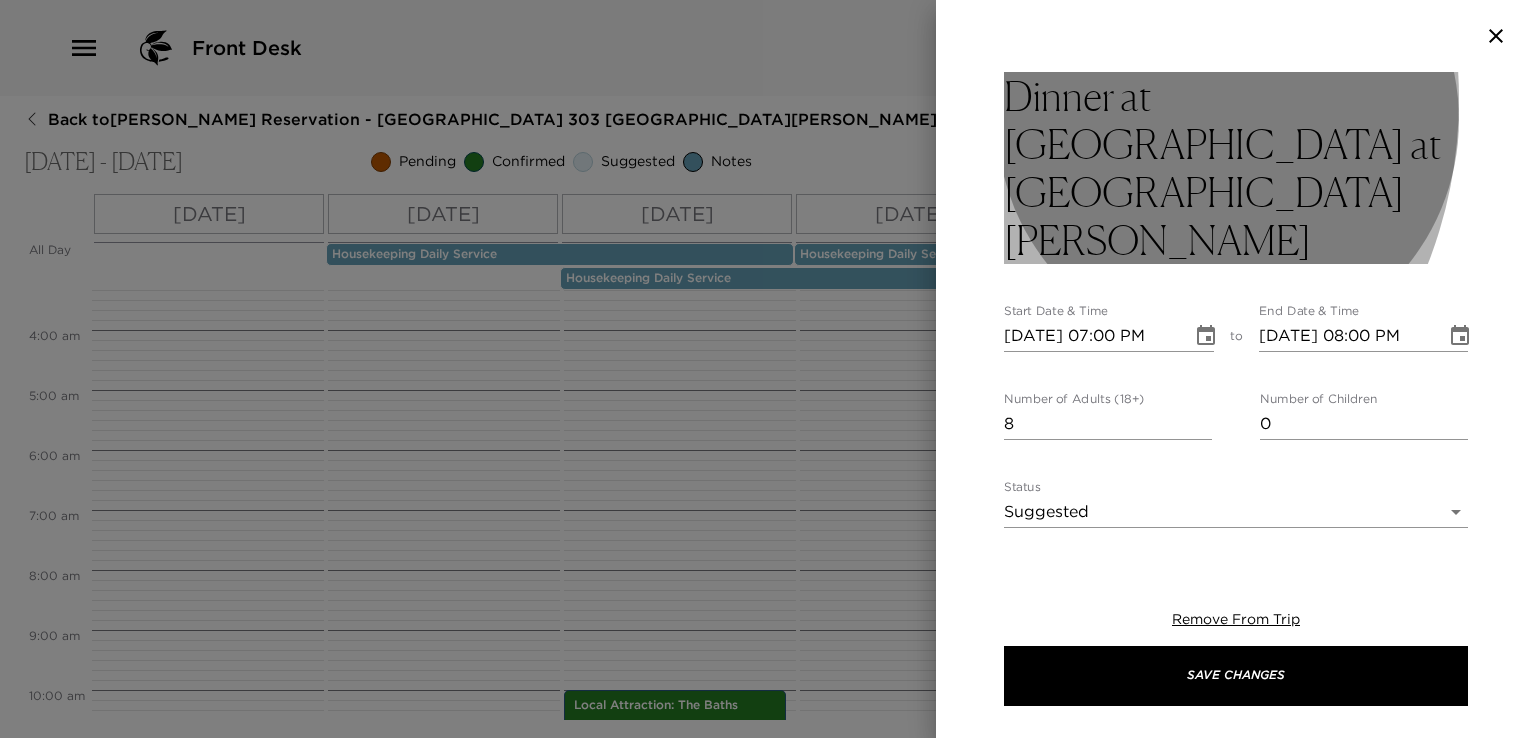 click on "Dinner at The Pavilion at Little Dix Bay" at bounding box center [1236, 168] 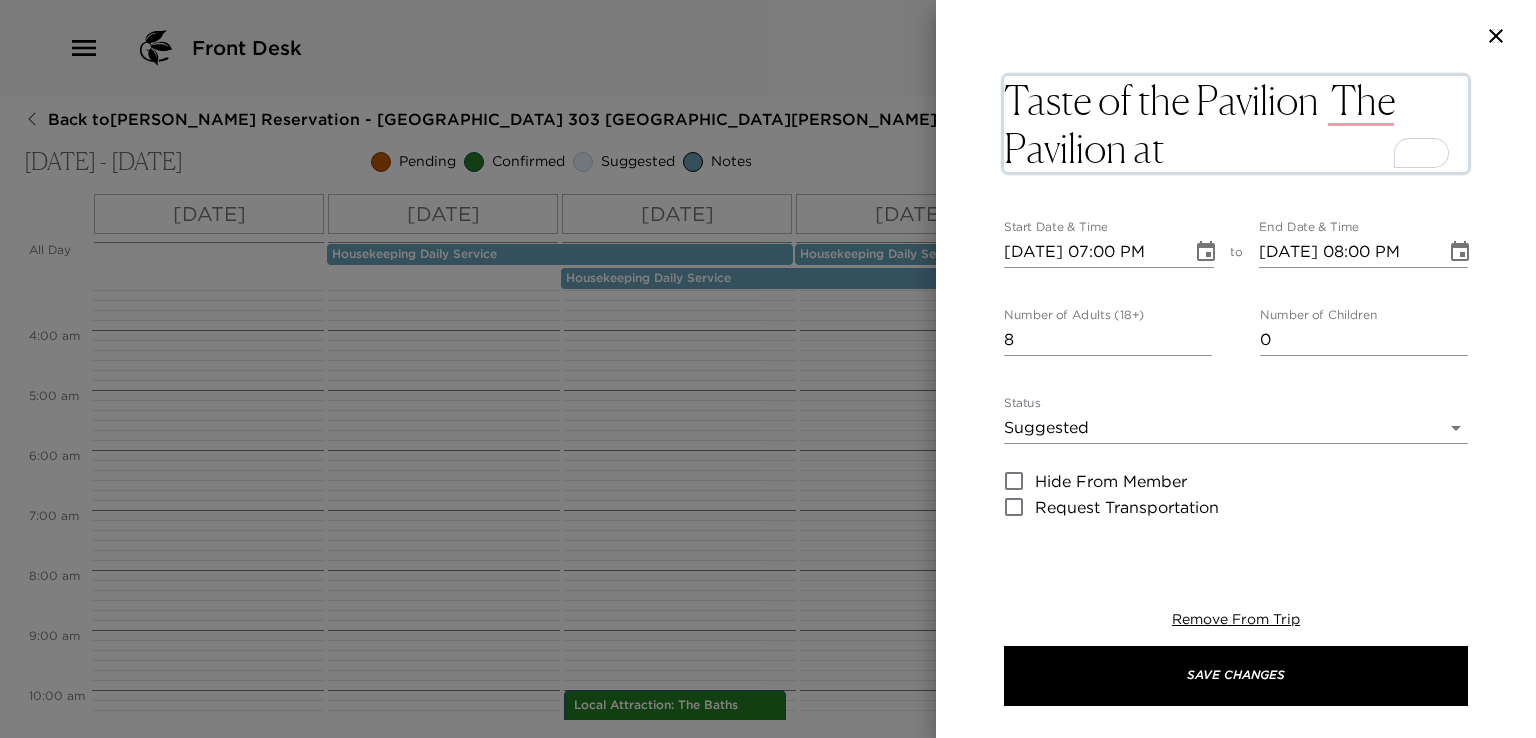 type on "Taste of the Pavilion - The Pavilion at Little Dix Bay" 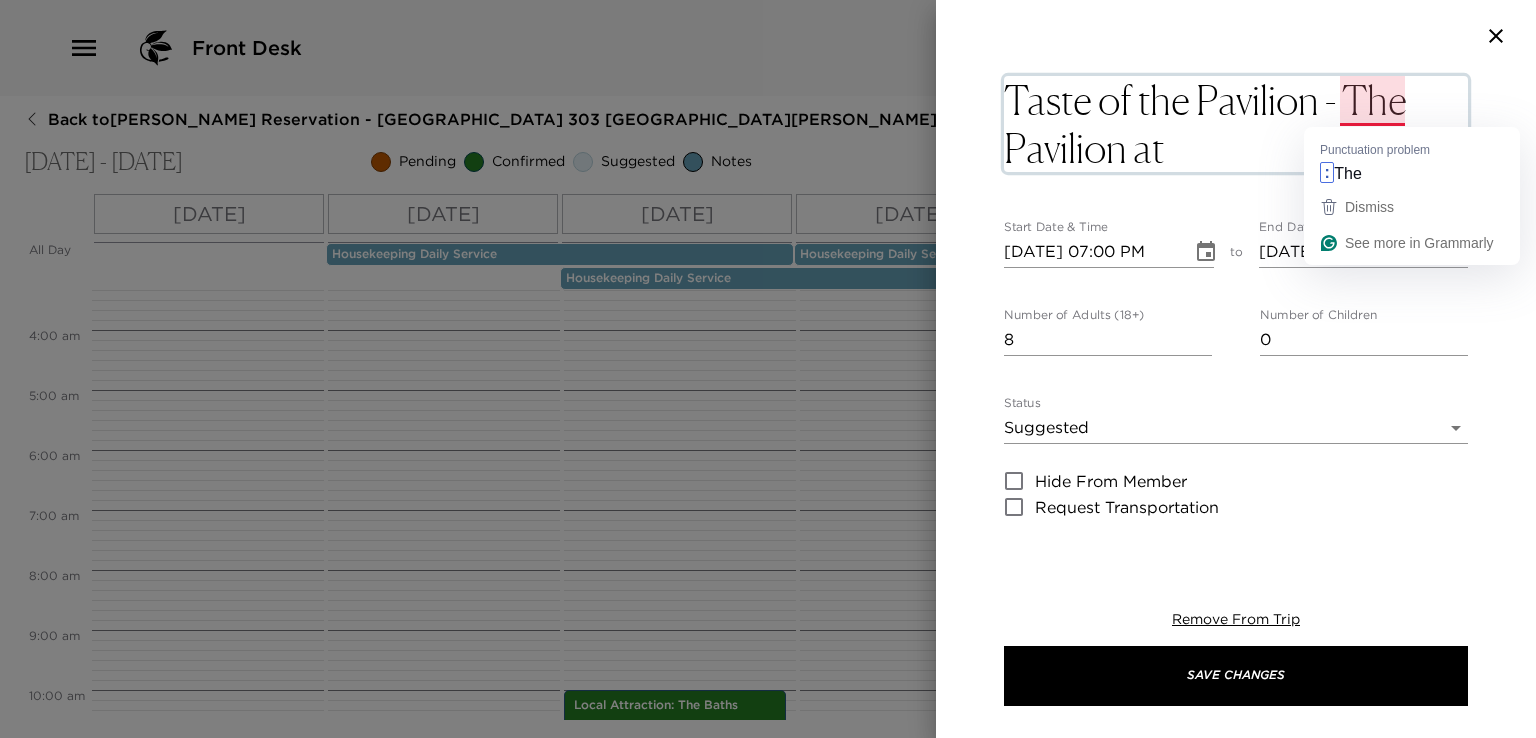 click on "Taste of the Pavilion - The Pavilion at Little Dix Bay" at bounding box center (1236, 124) 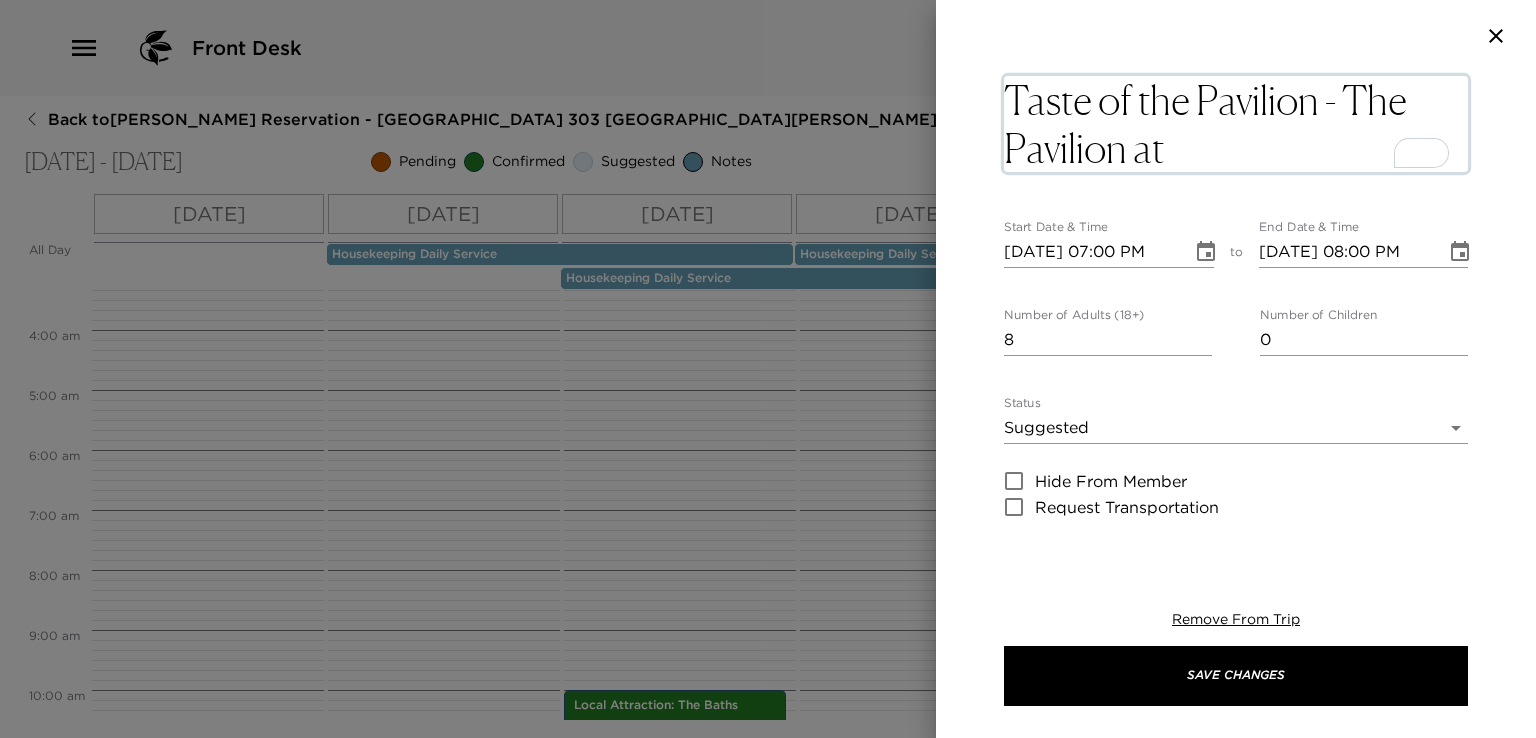 click on "Taste of the Pavilion - The Pavilion at Little Dix Bay" at bounding box center (1236, 124) 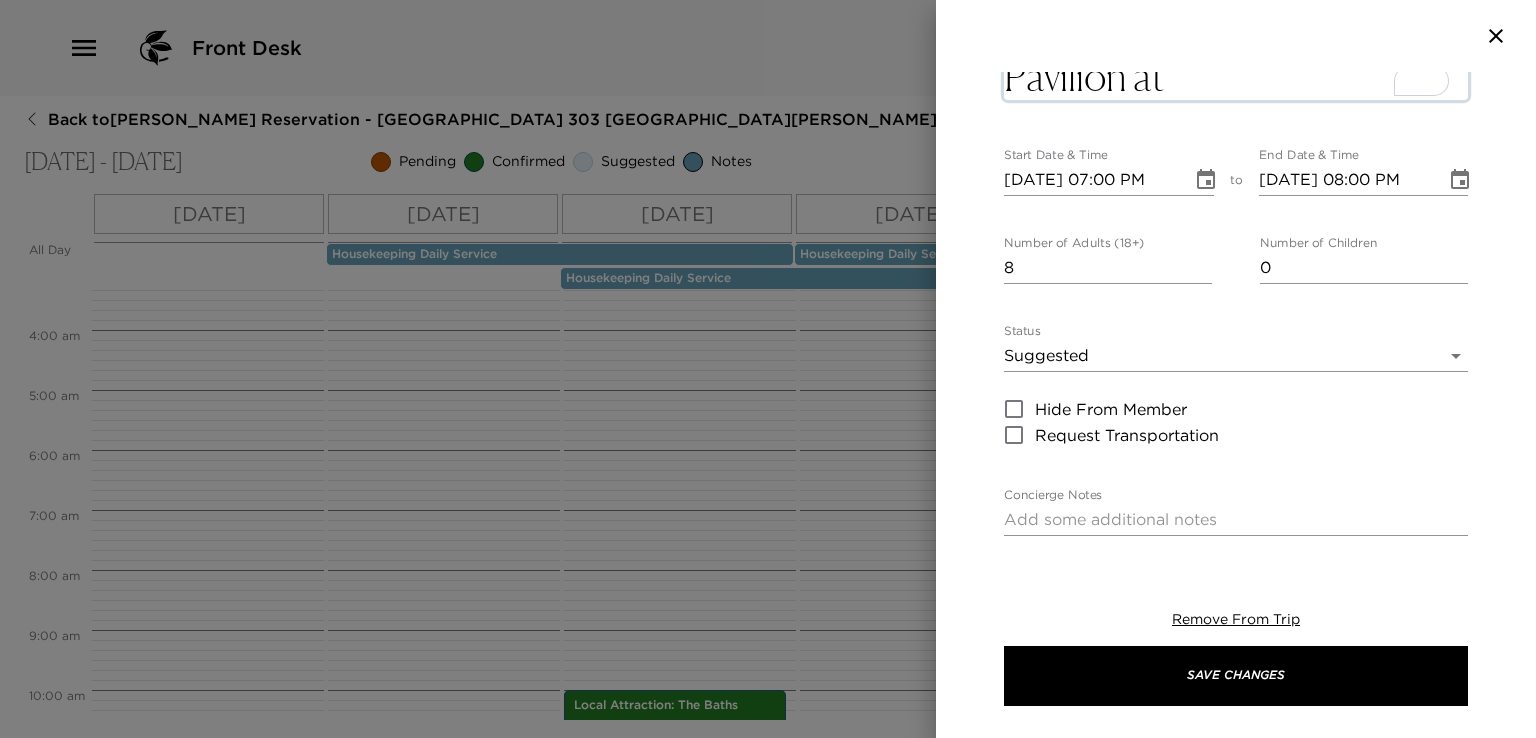 scroll, scrollTop: 179, scrollLeft: 0, axis: vertical 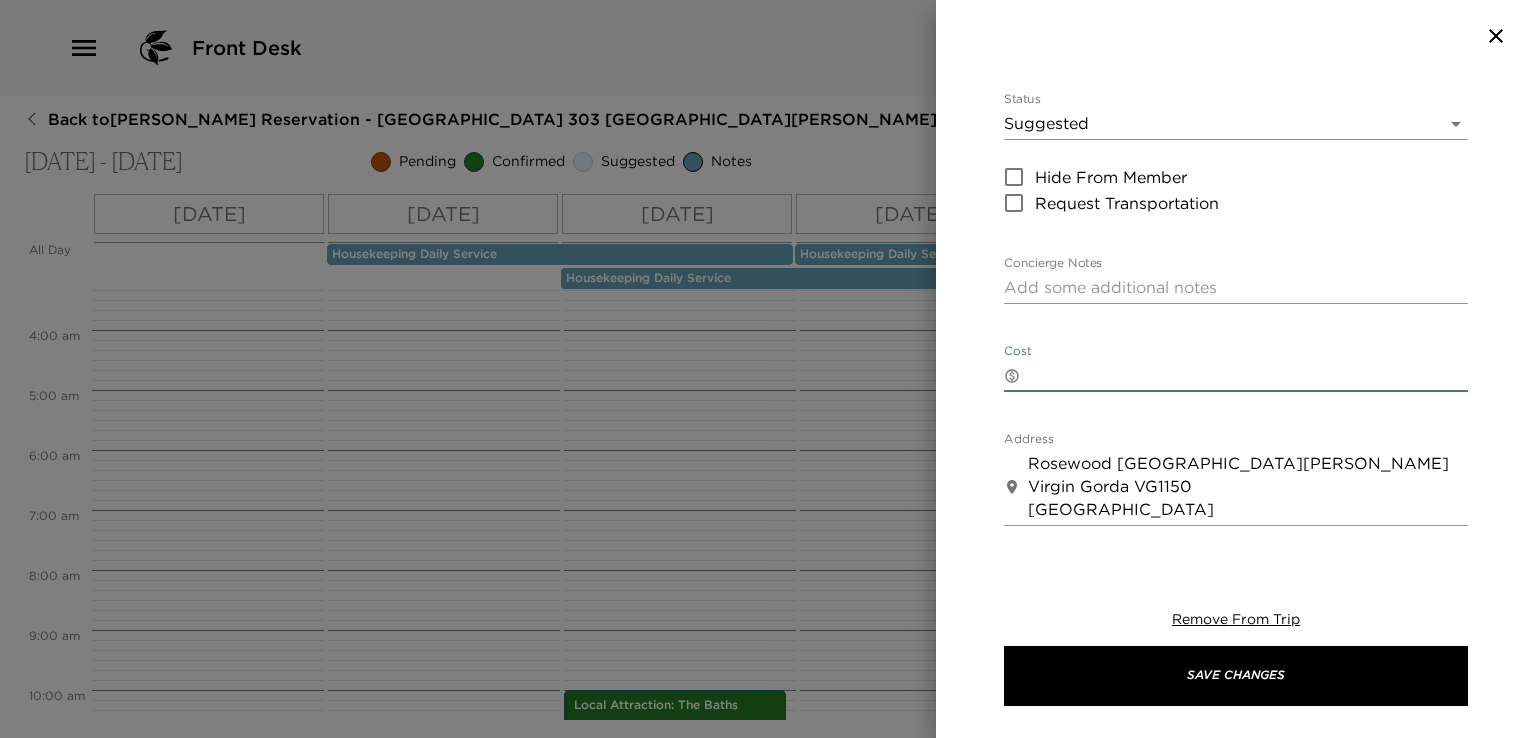 click on "Cost" at bounding box center (1248, 375) 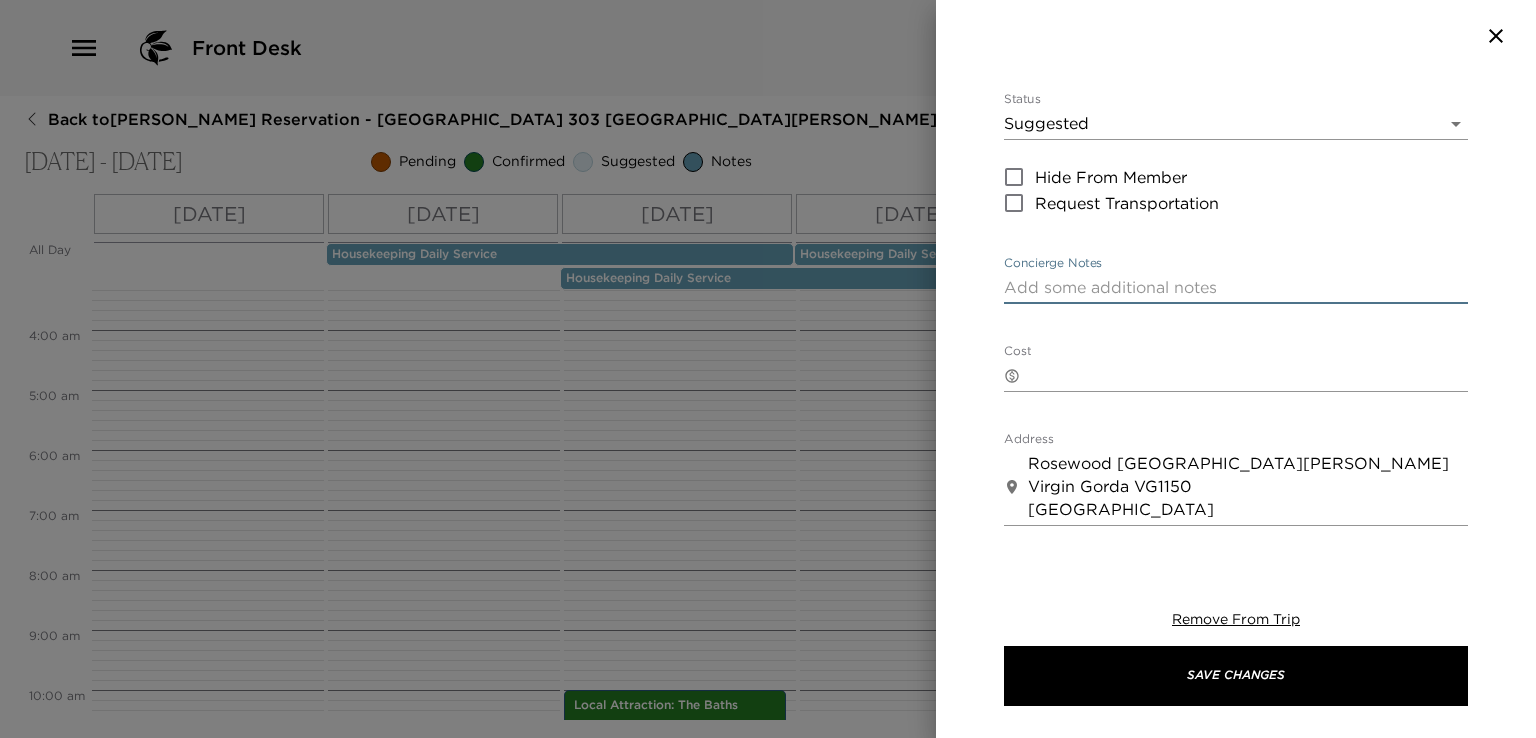 click on "Concierge Notes" at bounding box center (1236, 287) 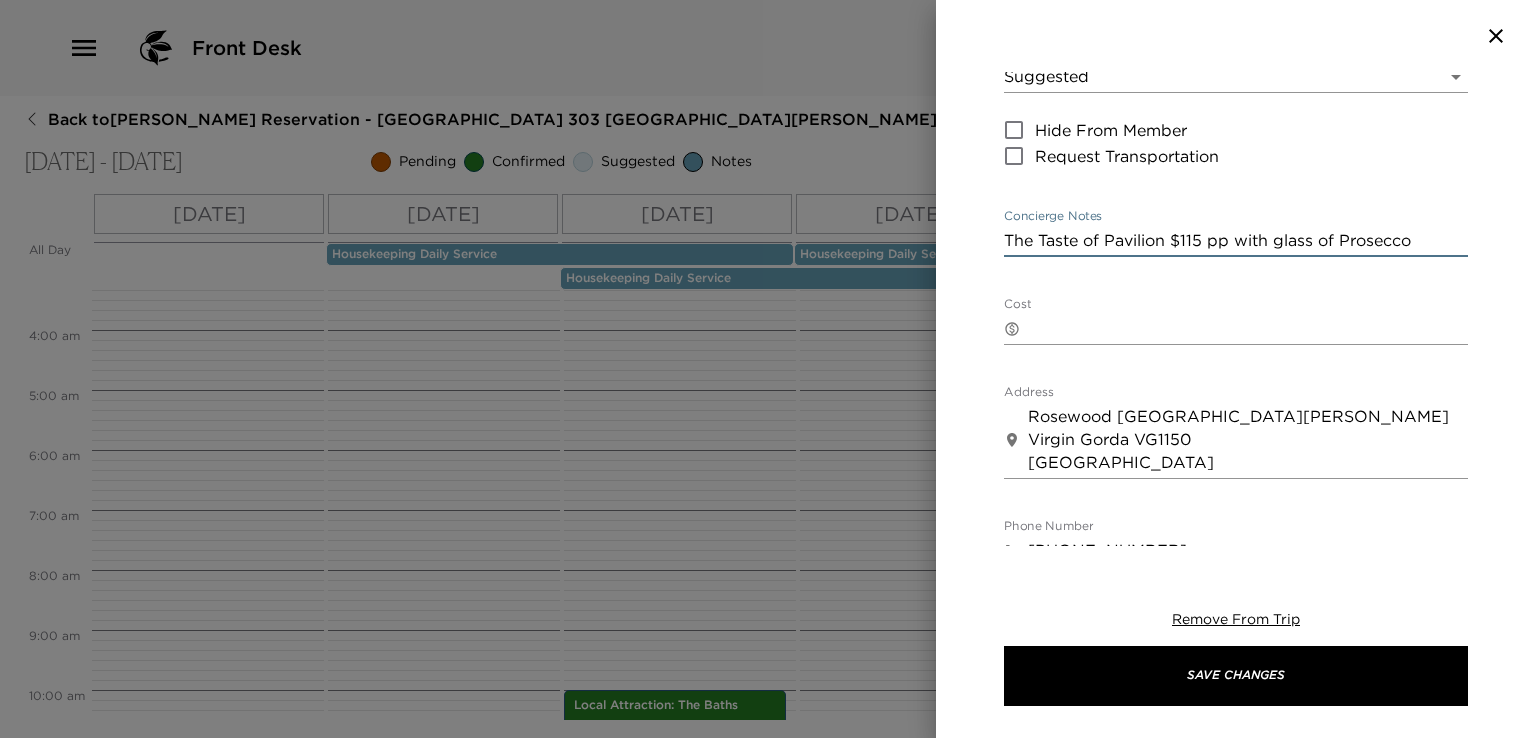 scroll, scrollTop: 388, scrollLeft: 0, axis: vertical 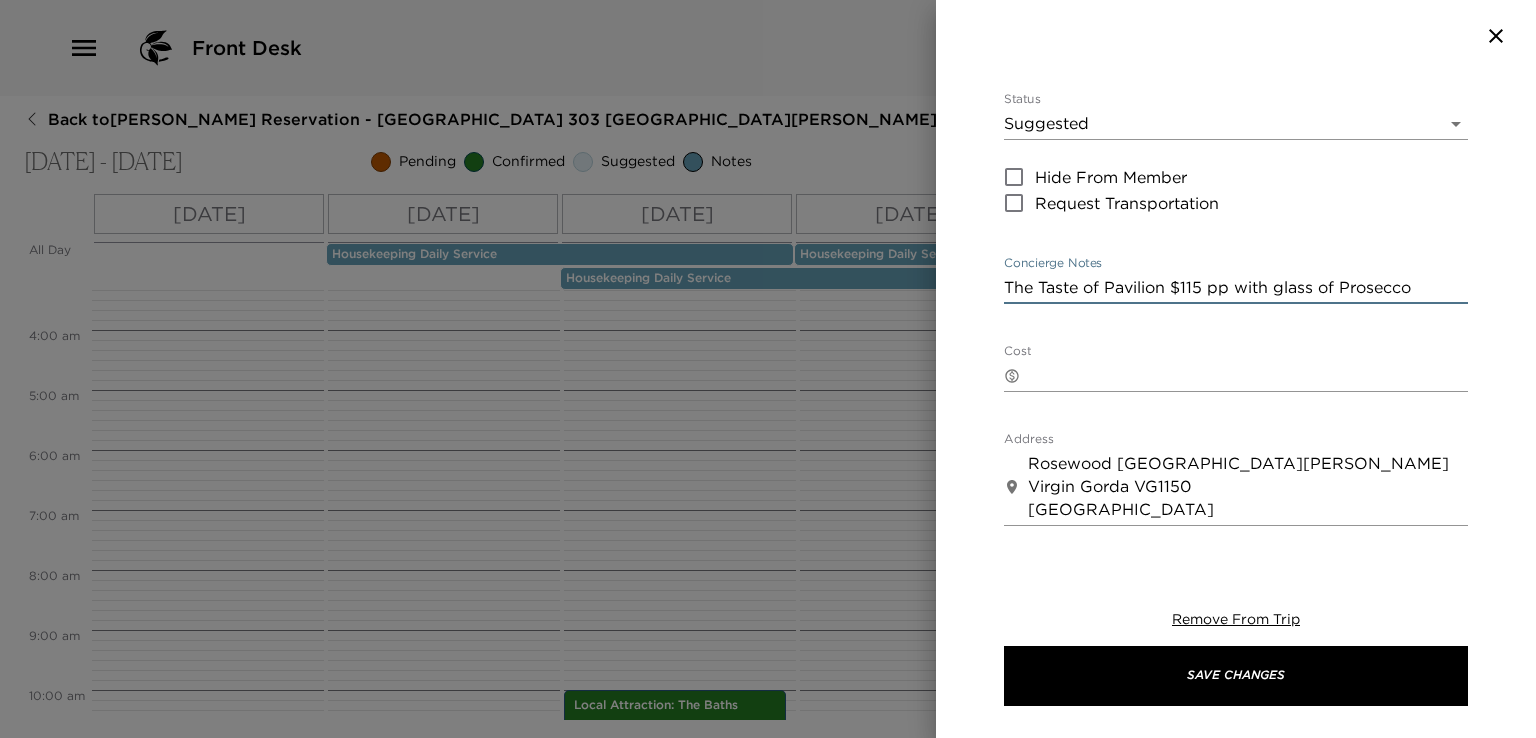 type on "The Taste of Pavilion $115 pp with glass of Prosecco" 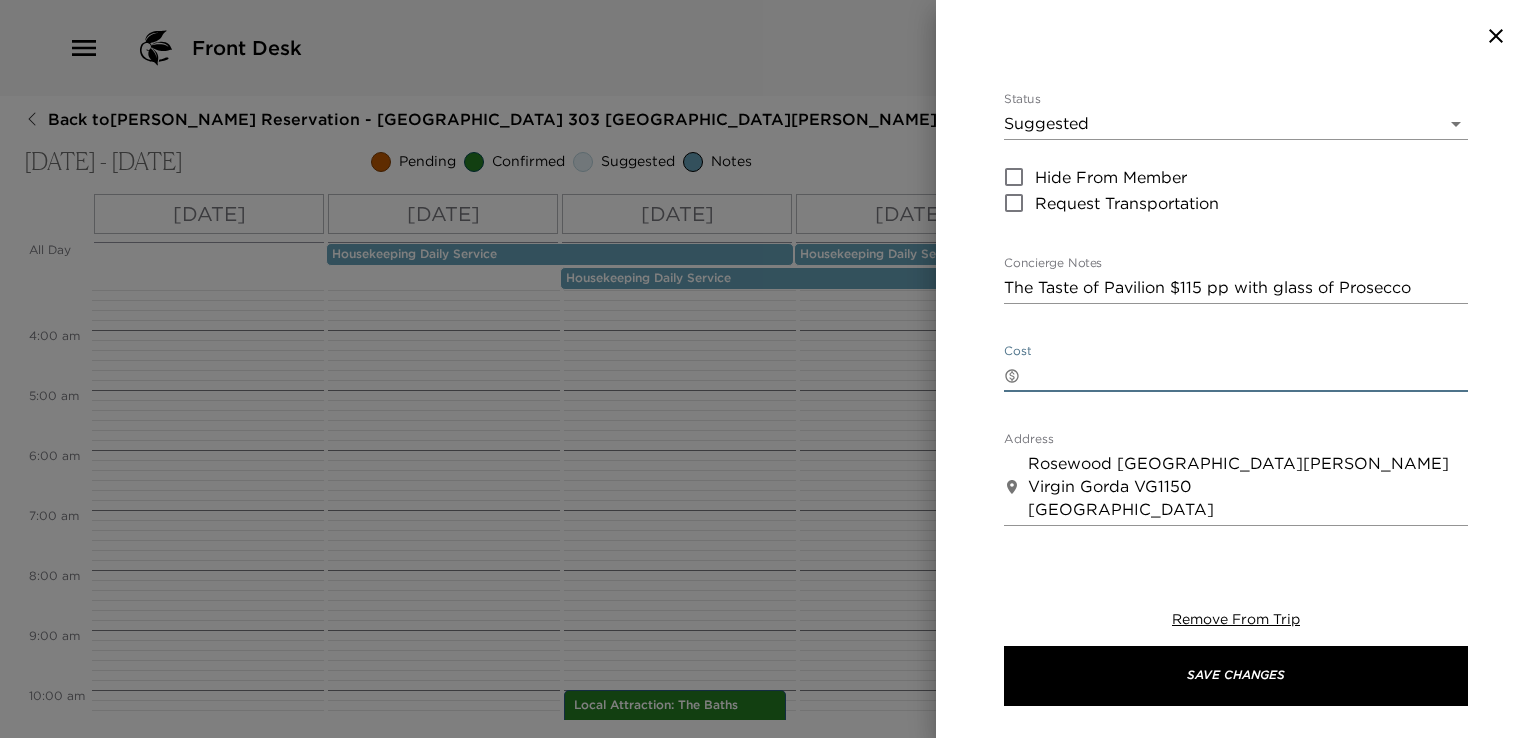 click on "Cost" at bounding box center [1248, 375] 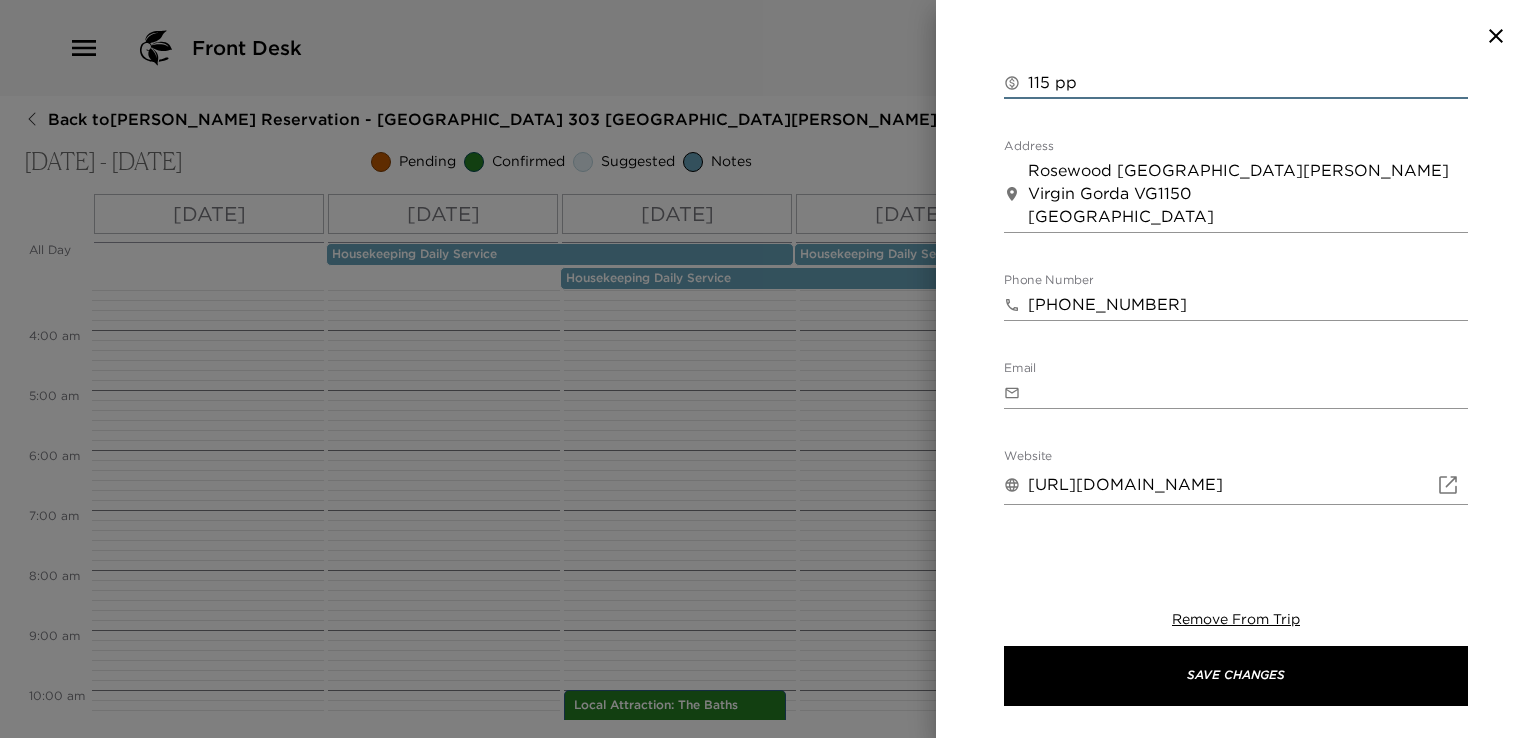 scroll, scrollTop: 808, scrollLeft: 0, axis: vertical 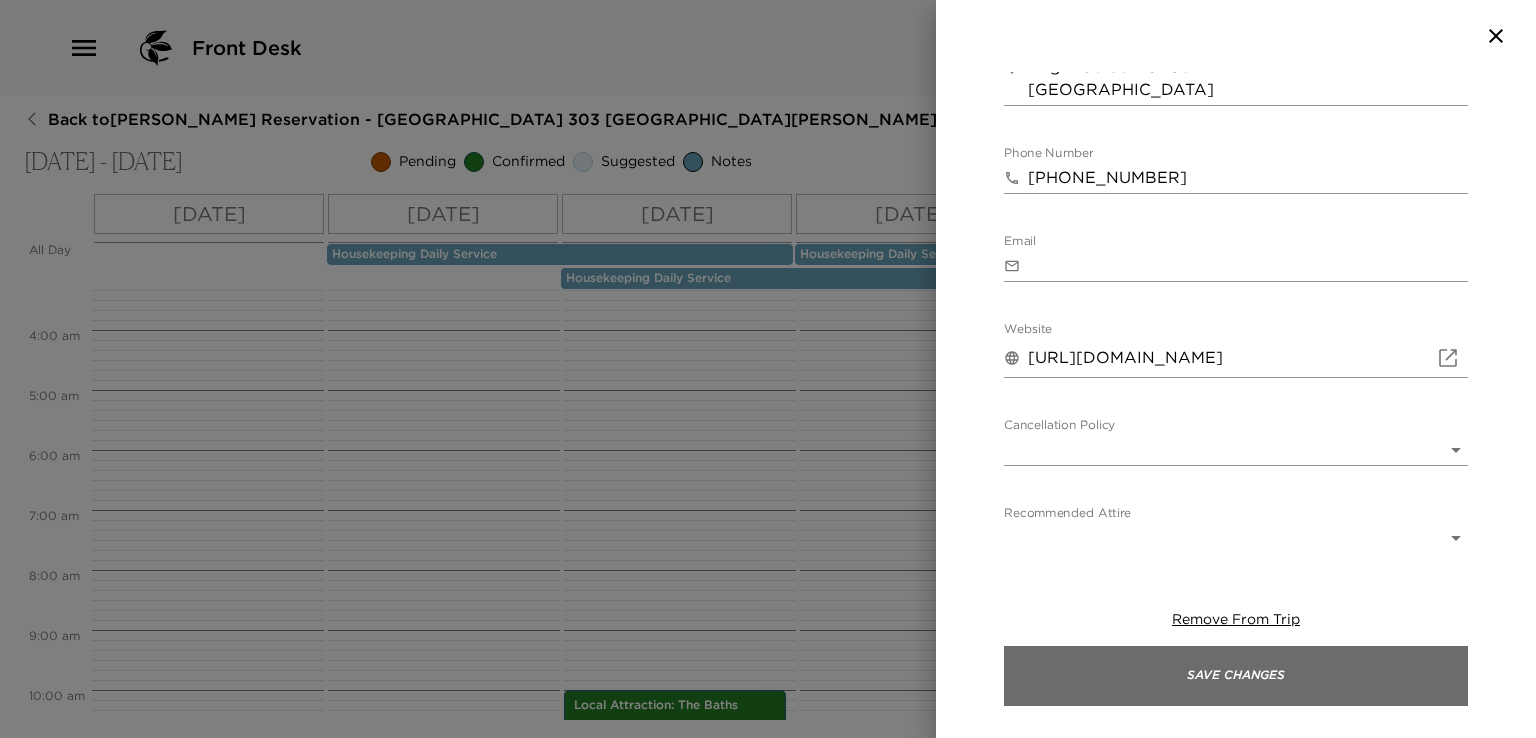 type on "115 pp" 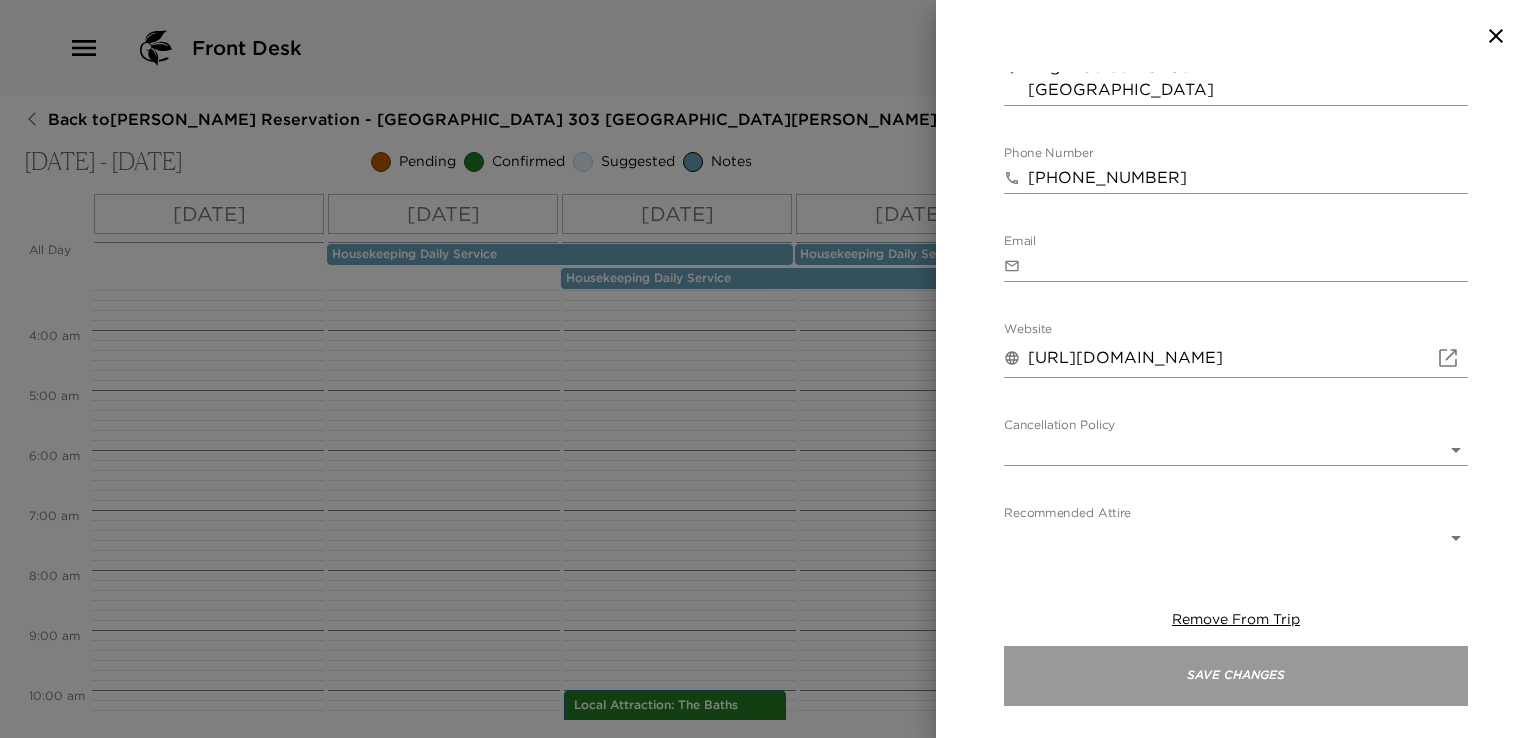 click on "Save Changes" at bounding box center (1236, 676) 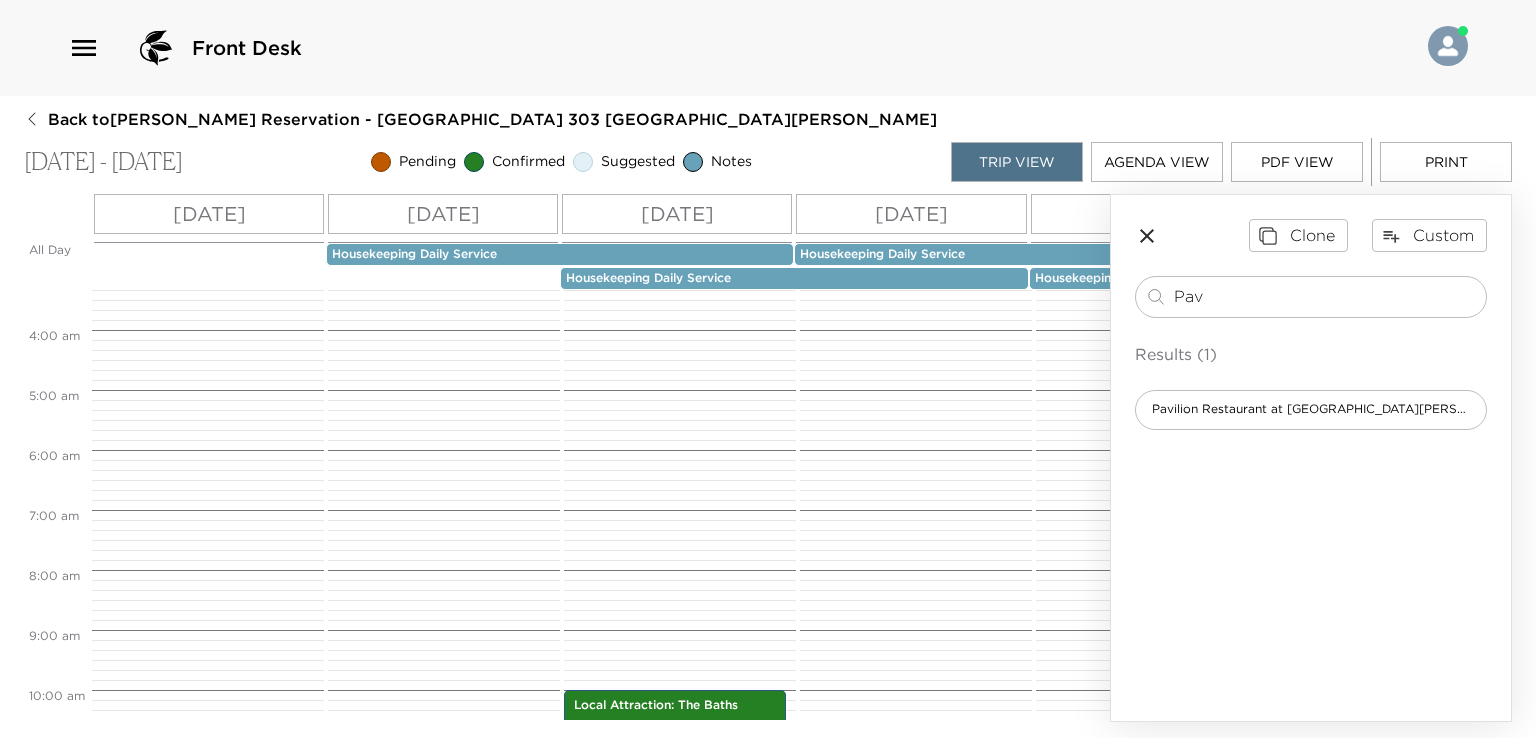 scroll, scrollTop: 0, scrollLeft: 0, axis: both 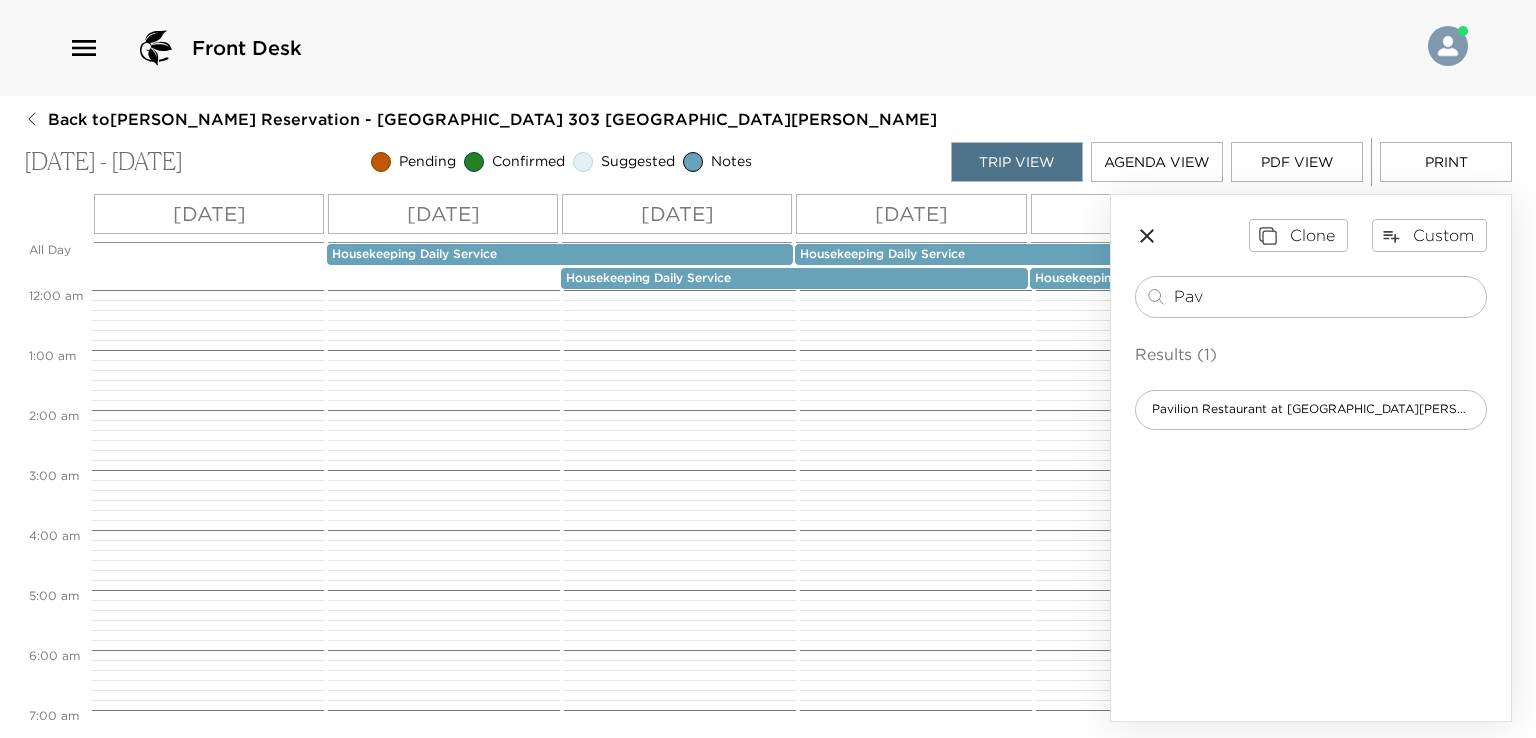 click on "Agenda View" at bounding box center [1157, 162] 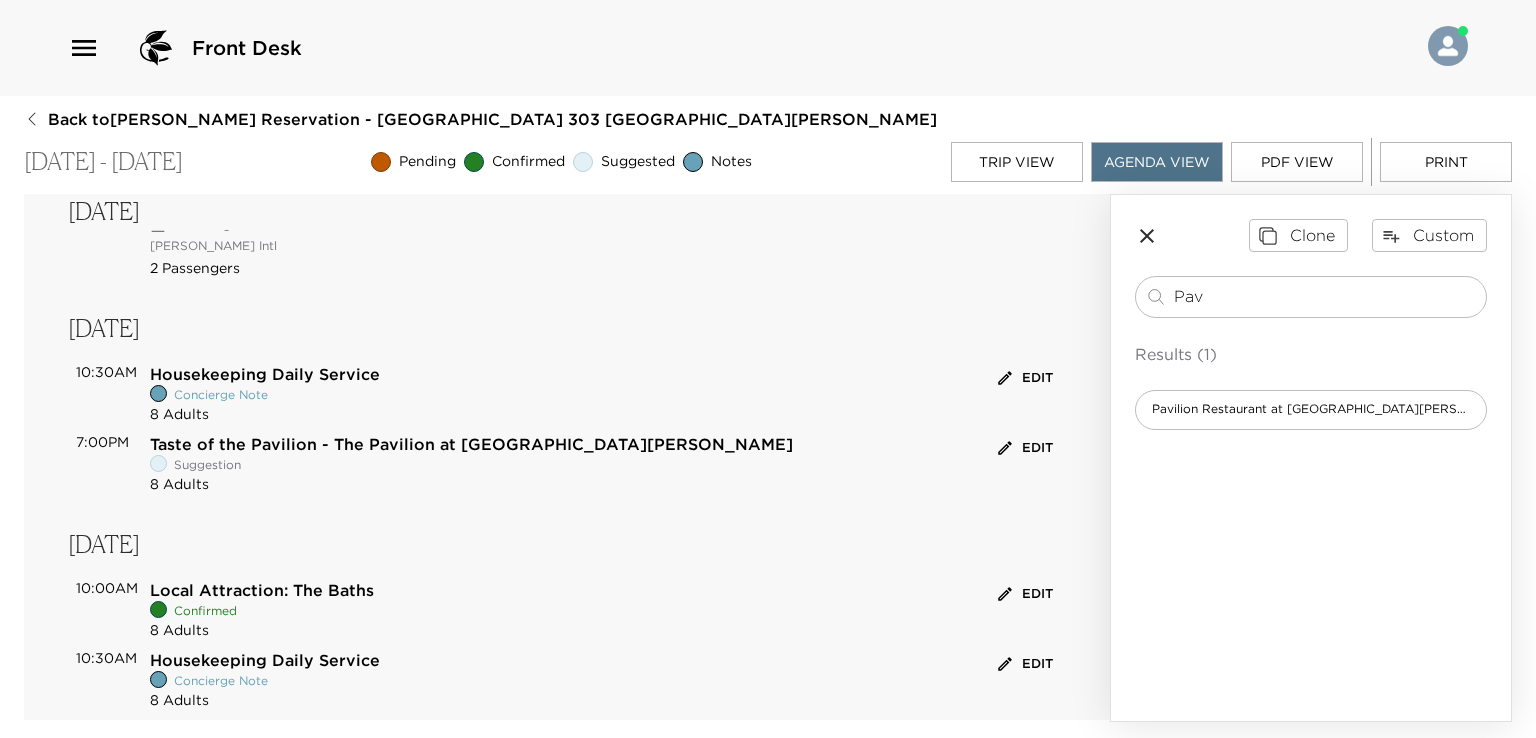 scroll, scrollTop: 200, scrollLeft: 0, axis: vertical 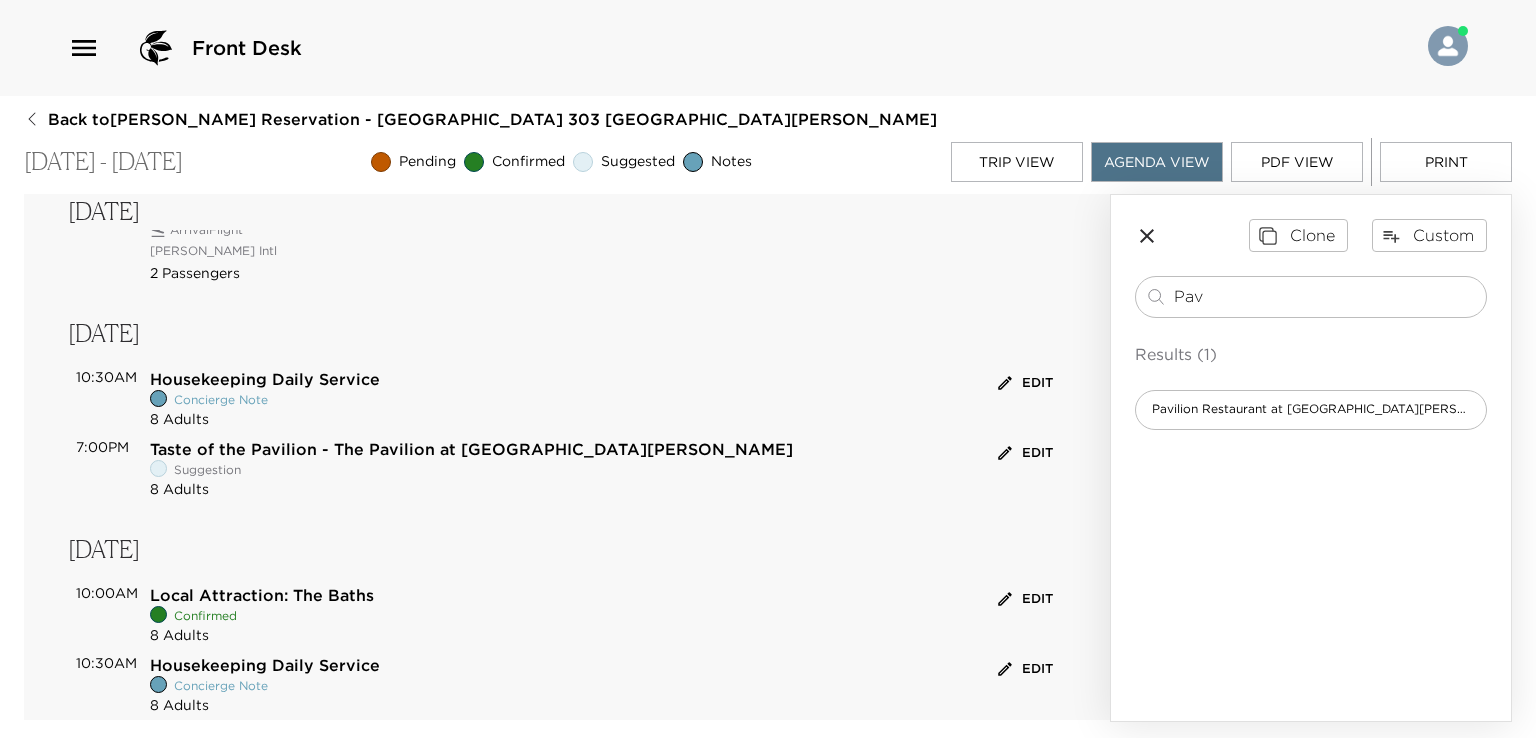 click 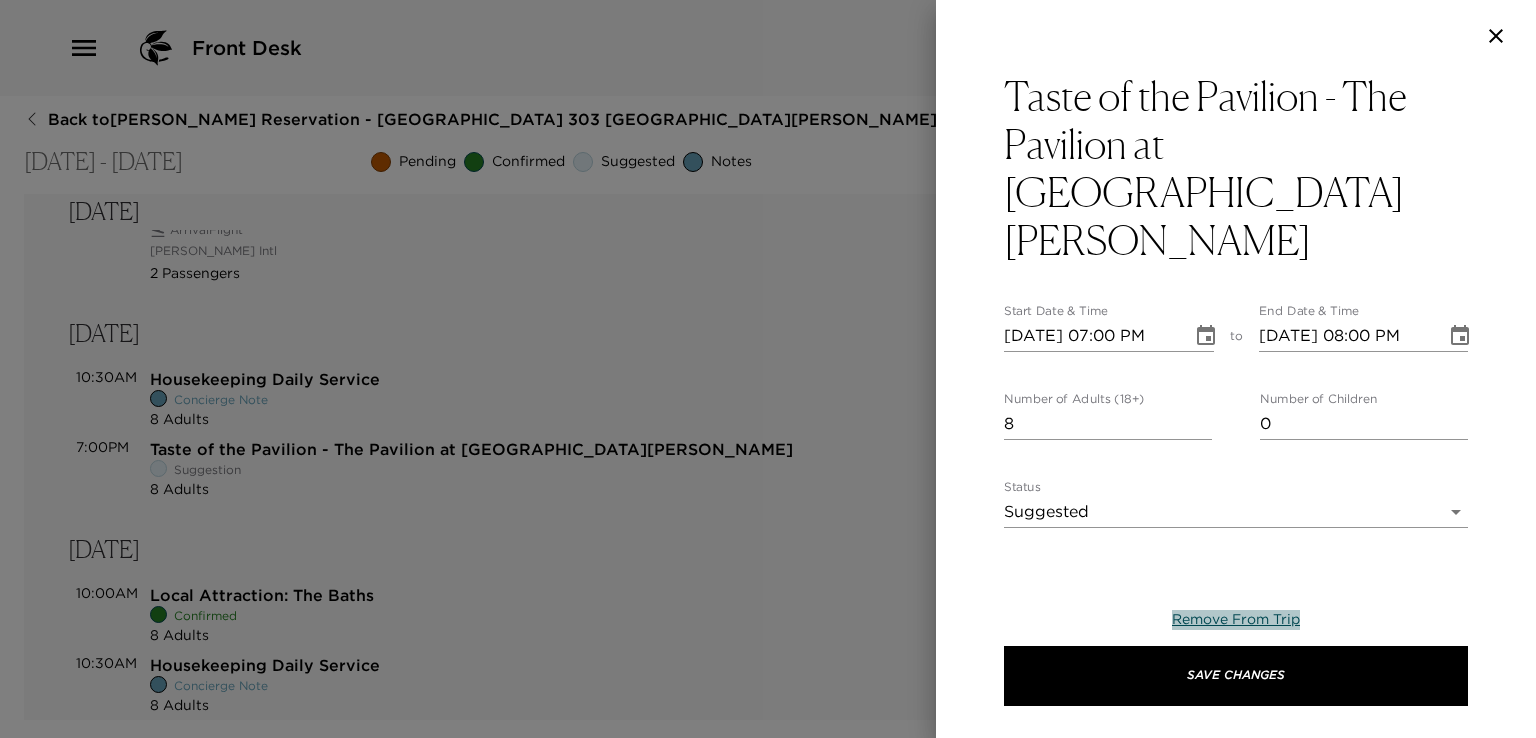 click on "Remove From Trip" at bounding box center [1236, 619] 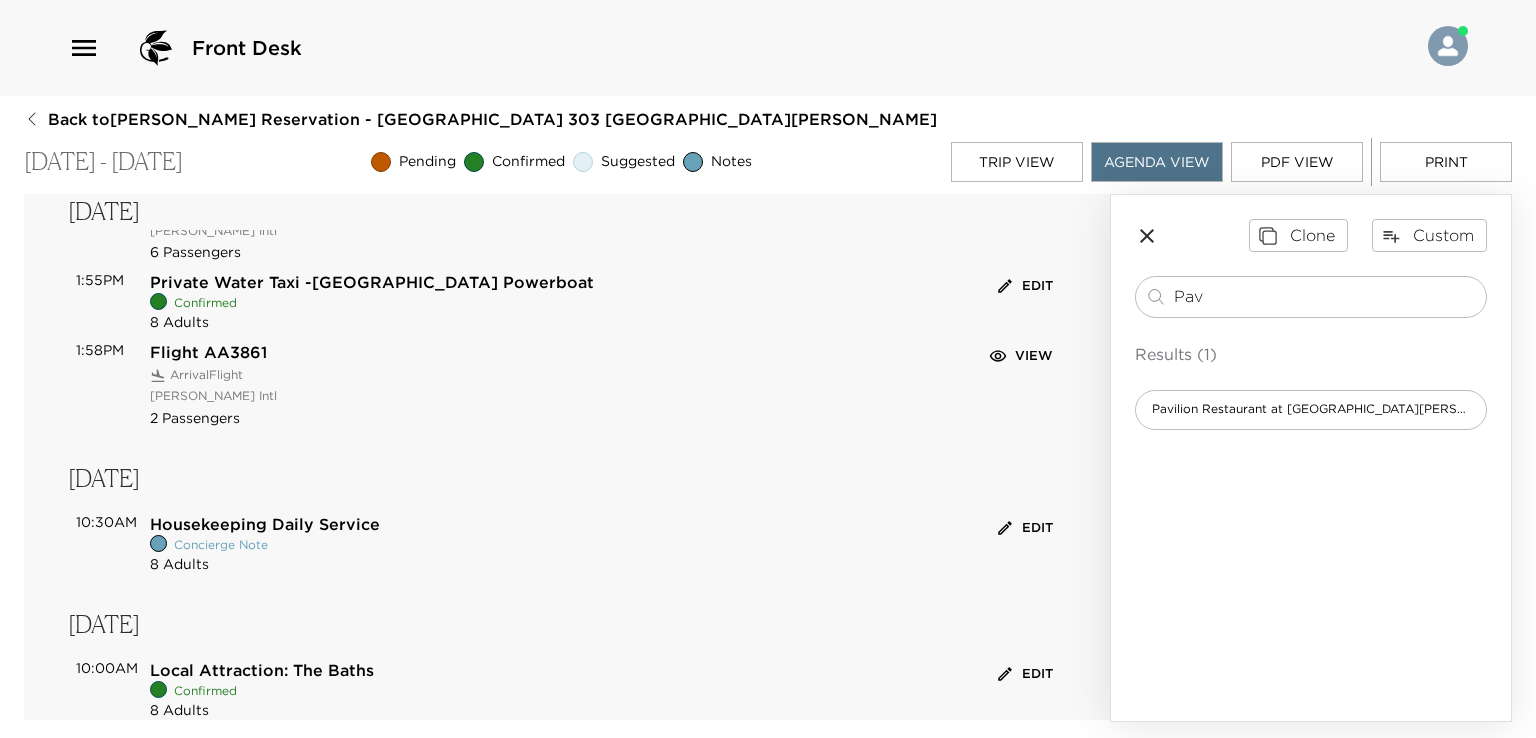 scroll, scrollTop: 300, scrollLeft: 0, axis: vertical 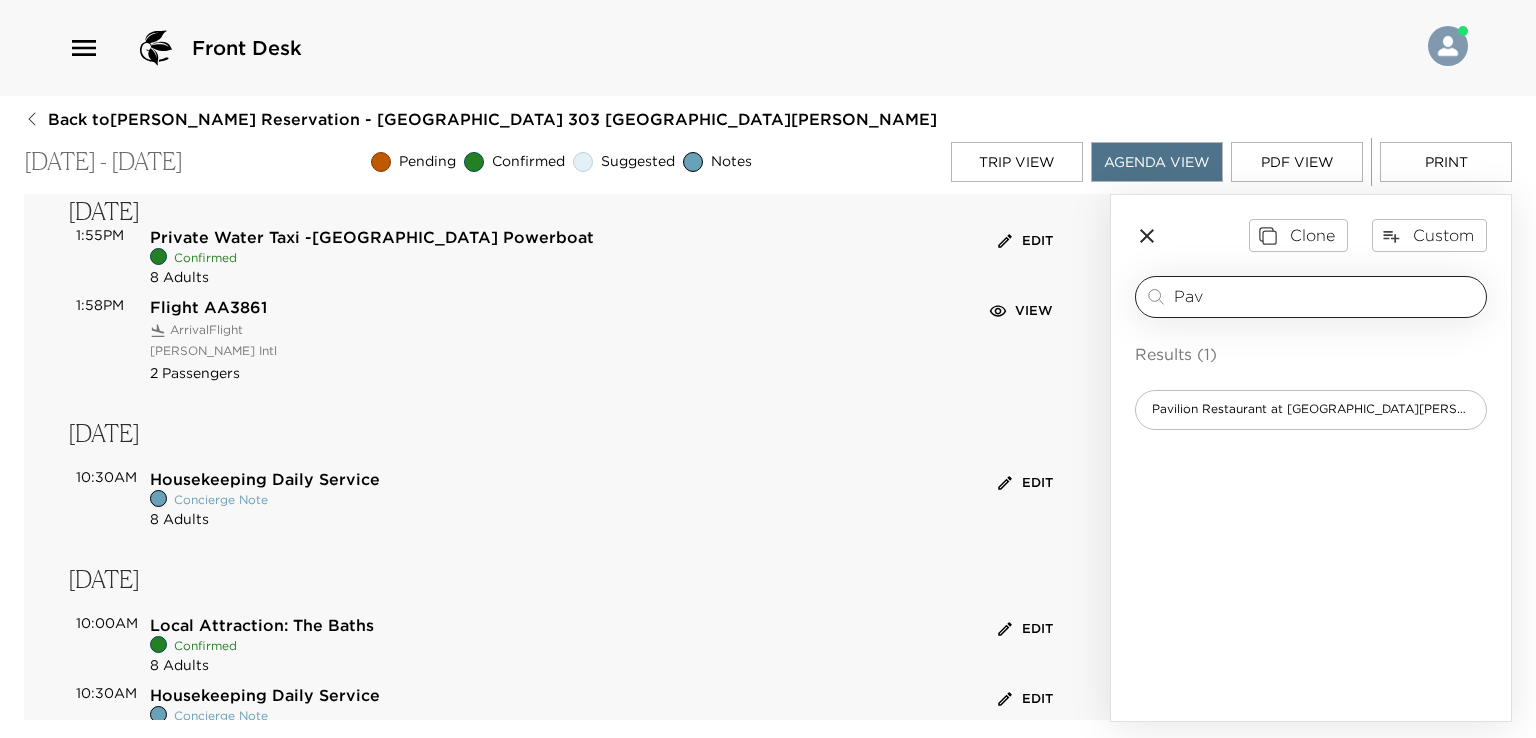 click on "Pav" at bounding box center [1326, 296] 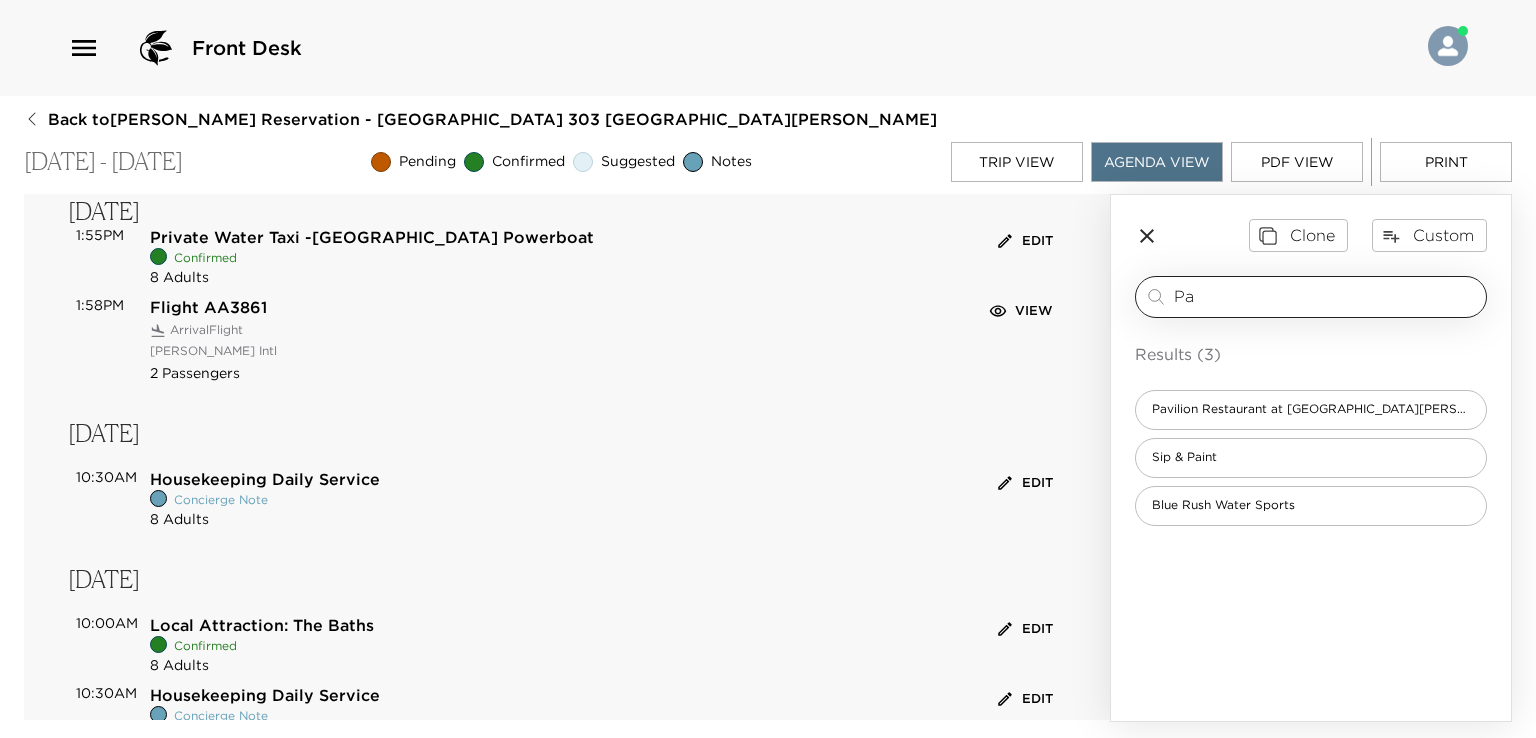 type on "P" 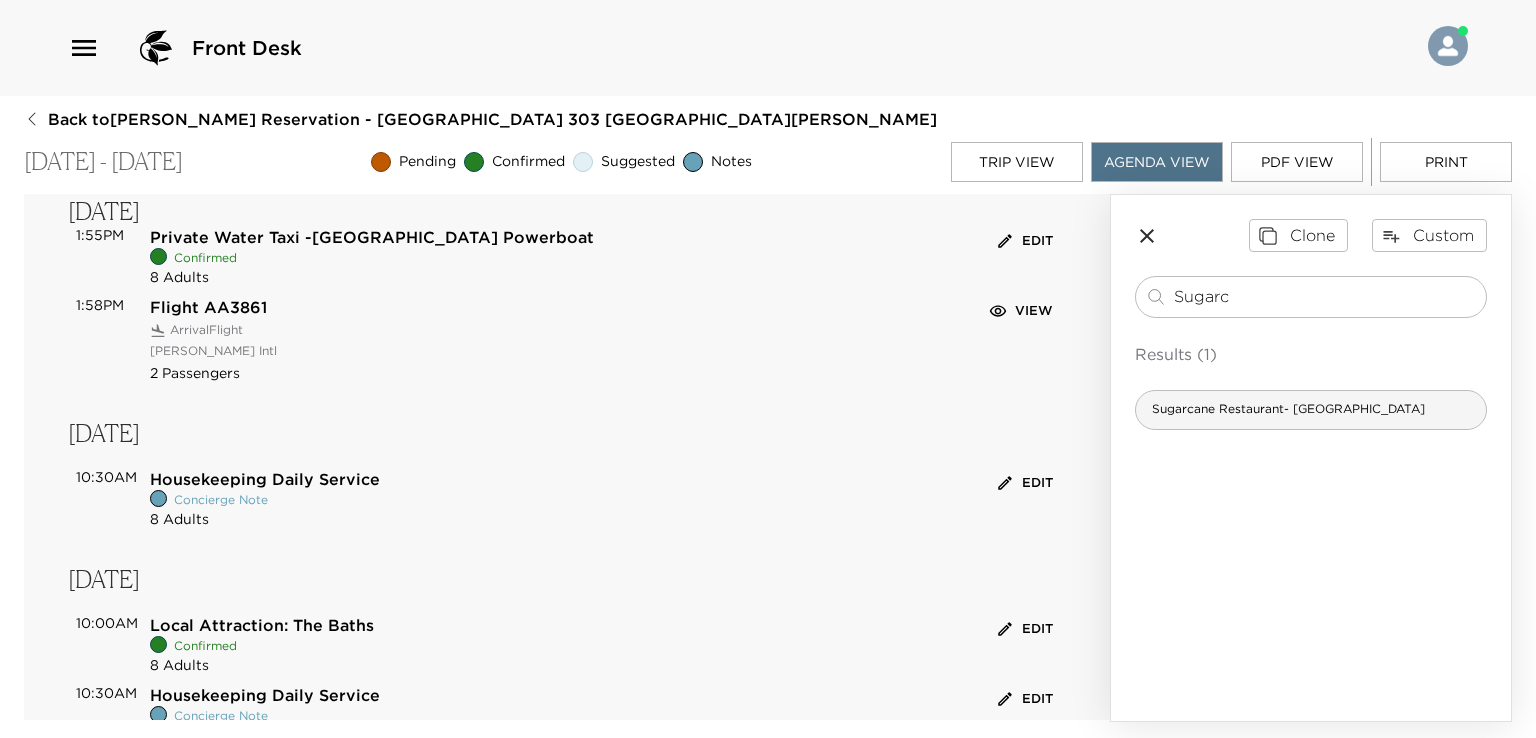 type on "Sugarc" 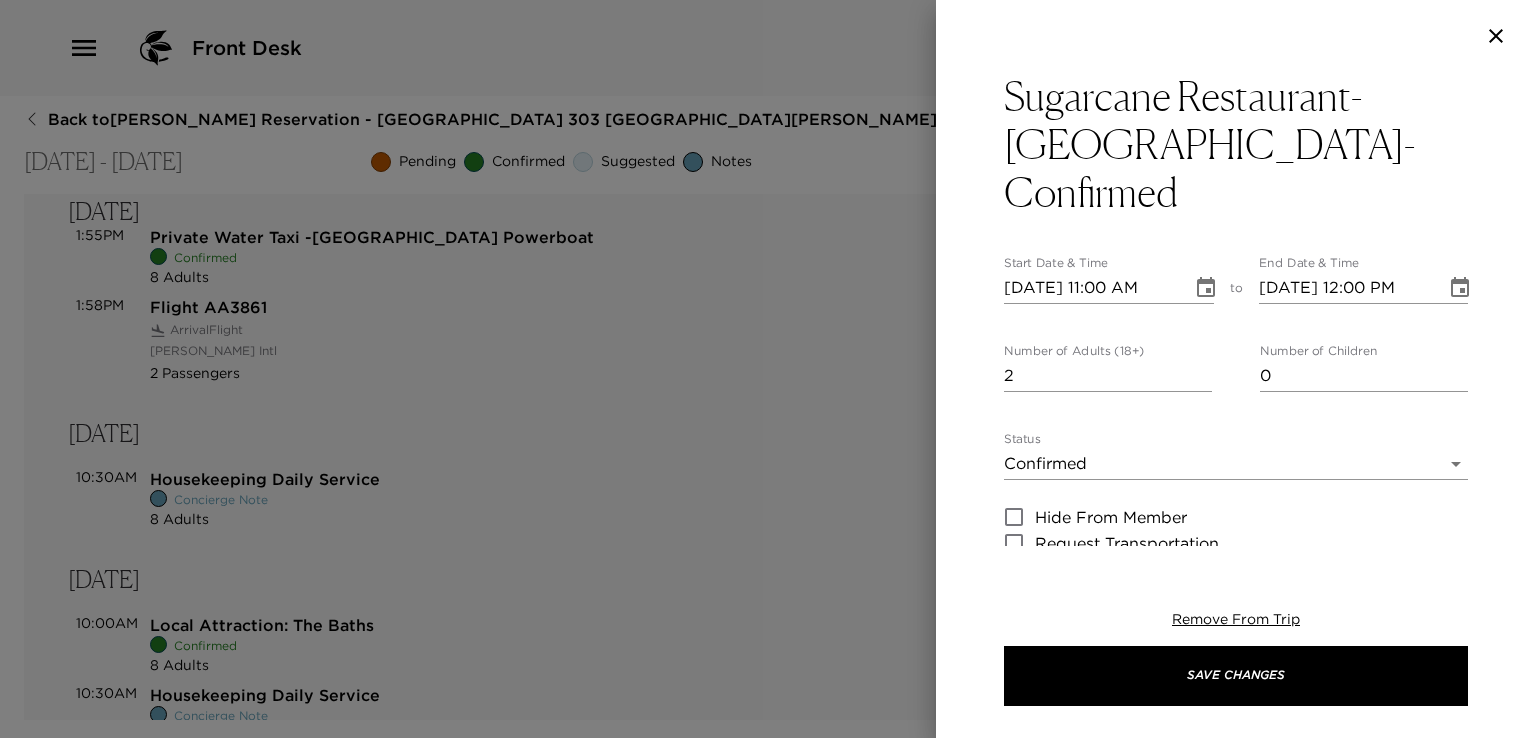 click on "2" at bounding box center (1108, 376) 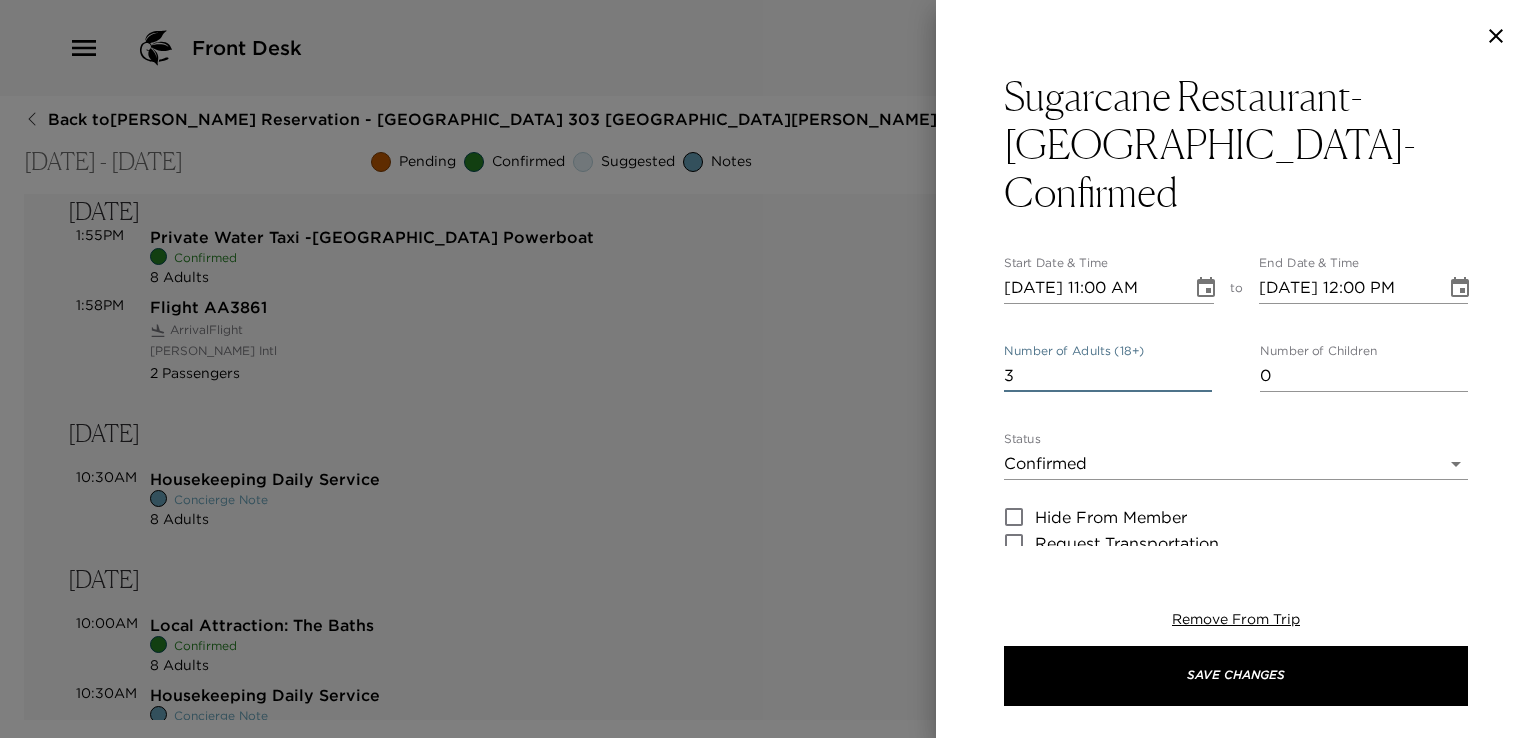 click on "3" at bounding box center [1108, 376] 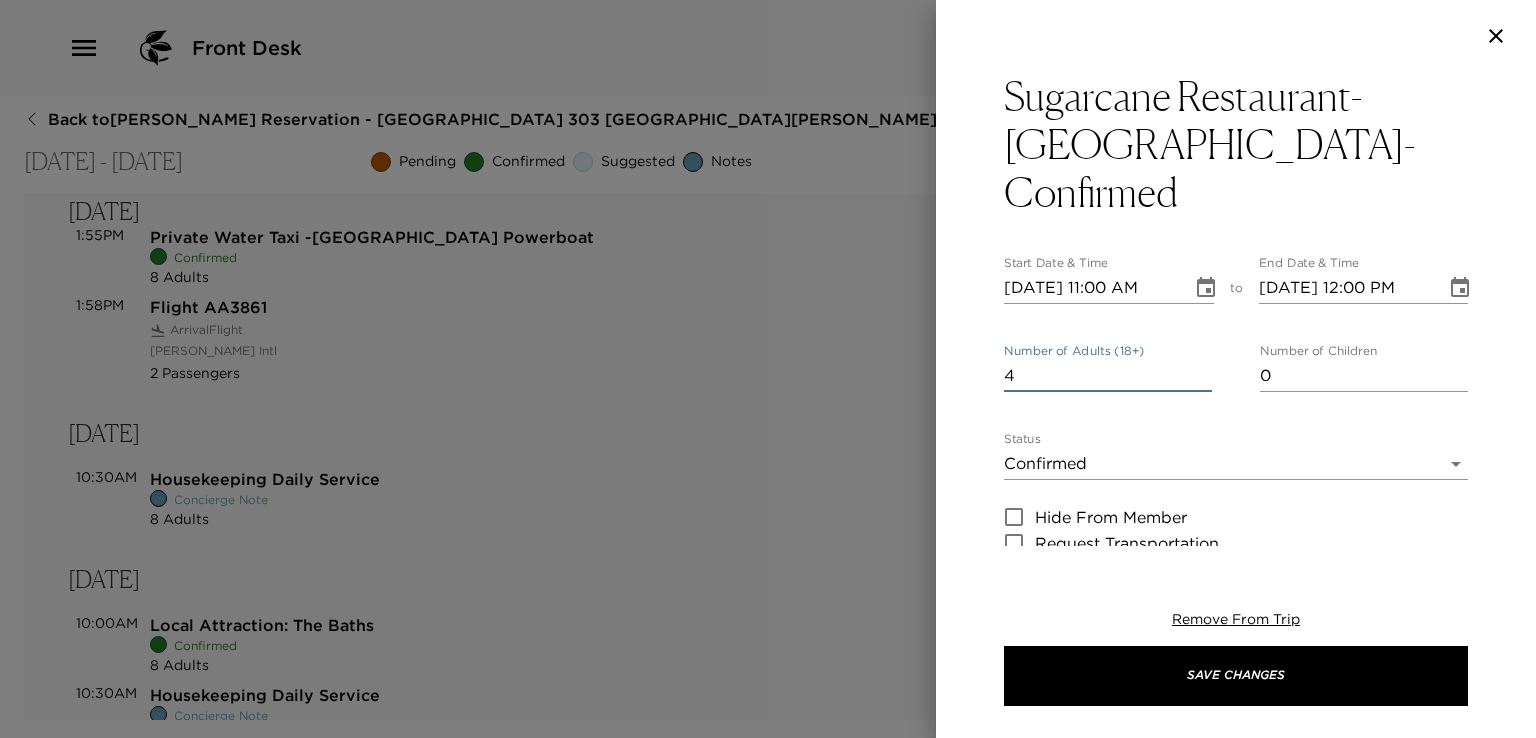 click on "4" at bounding box center (1108, 376) 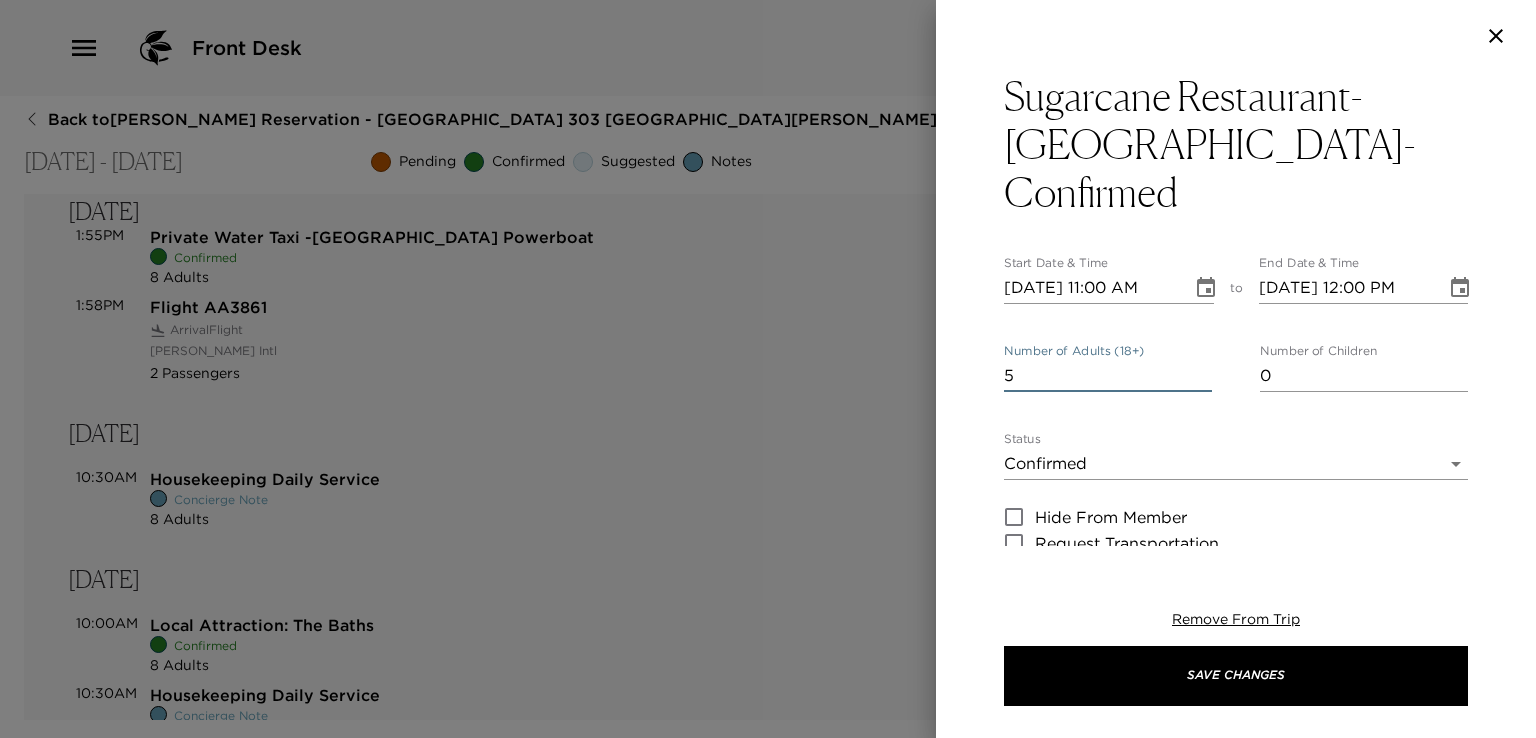 click on "5" at bounding box center [1108, 376] 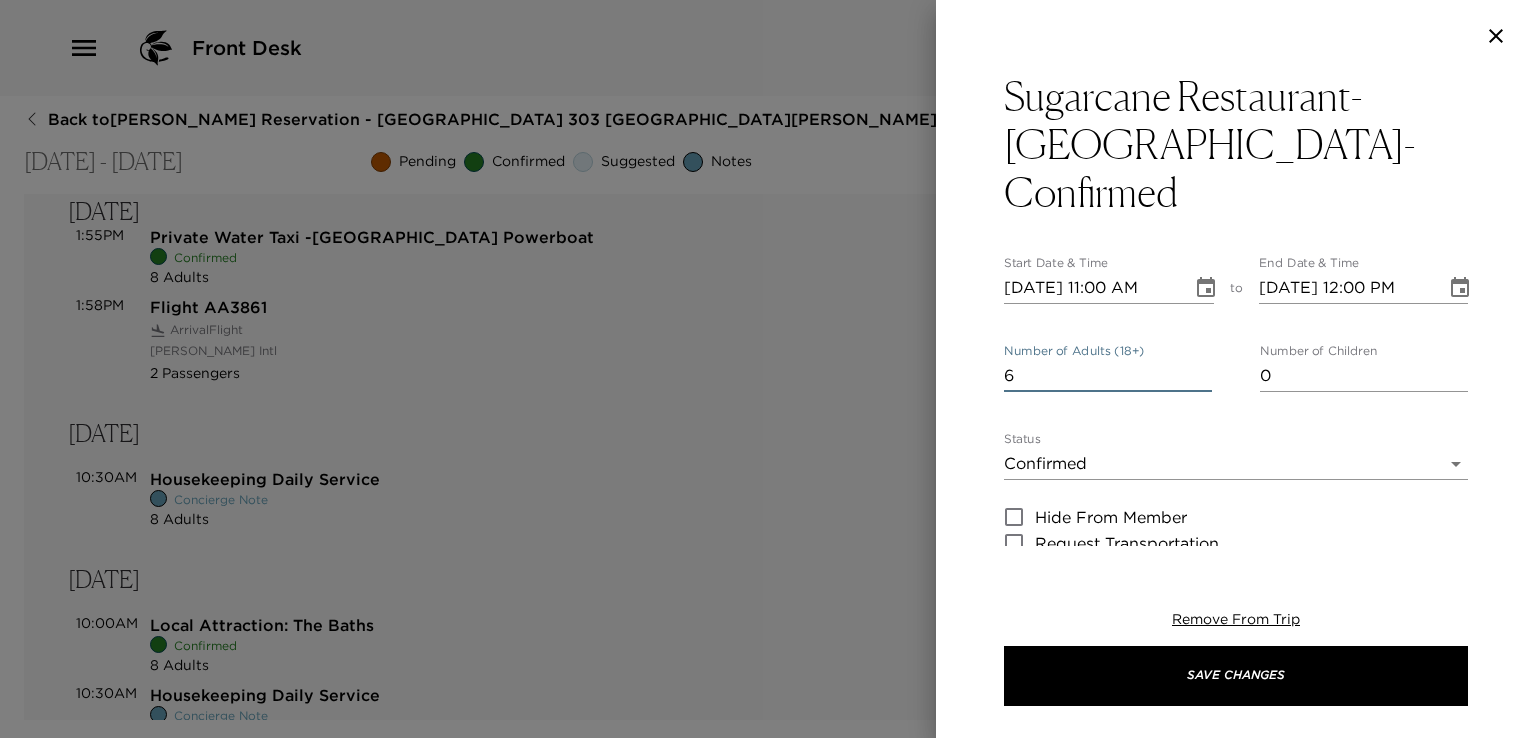 click on "6" at bounding box center [1108, 376] 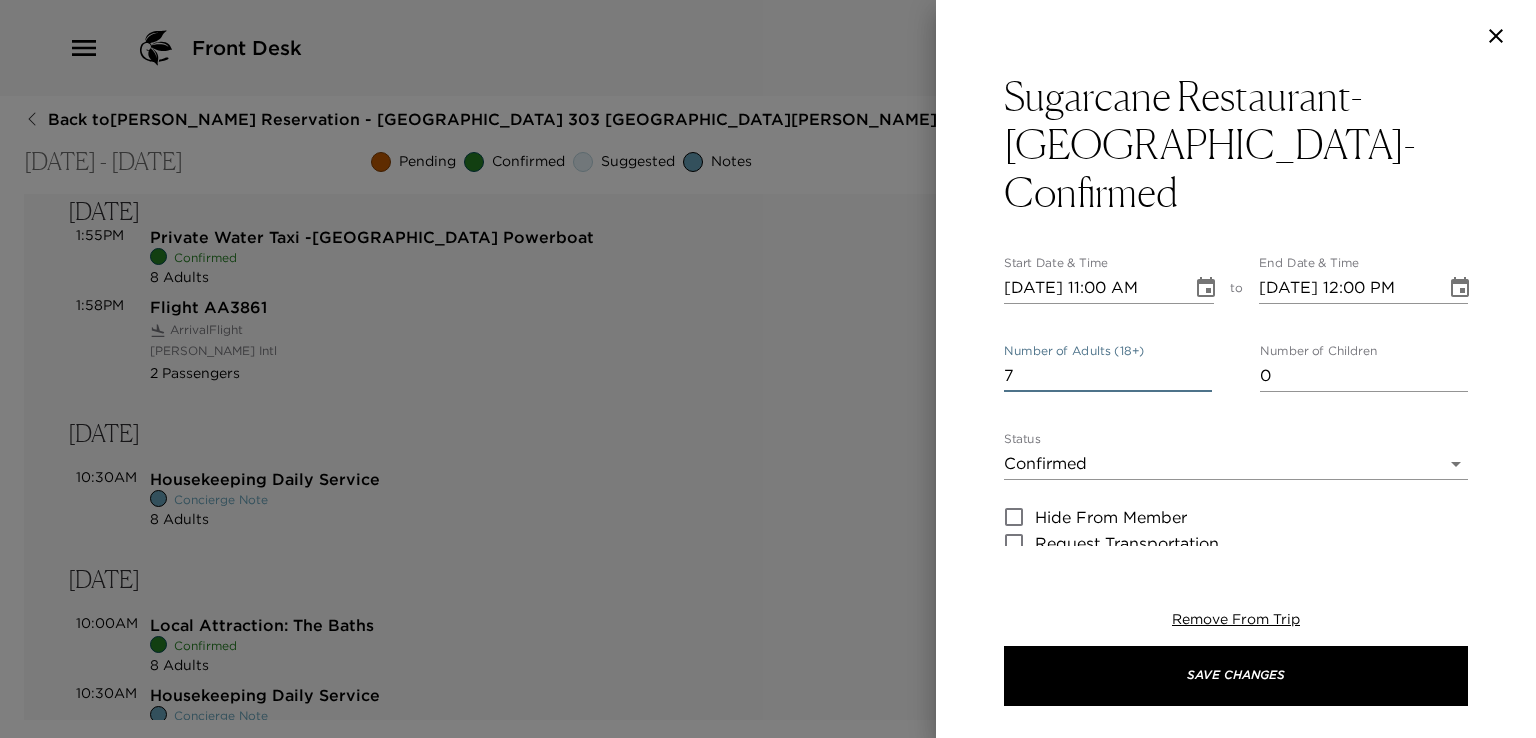 click on "7" at bounding box center [1108, 376] 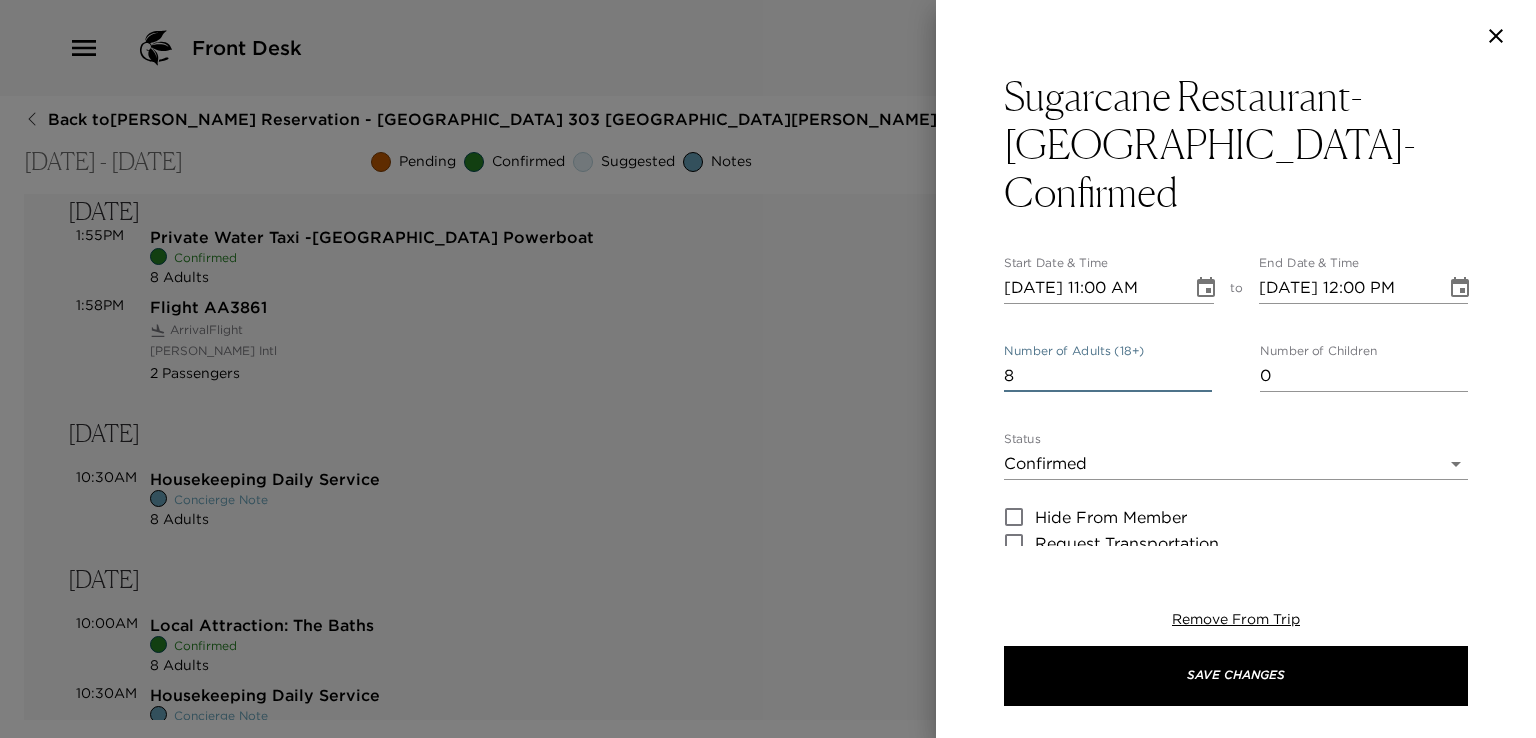 type on "8" 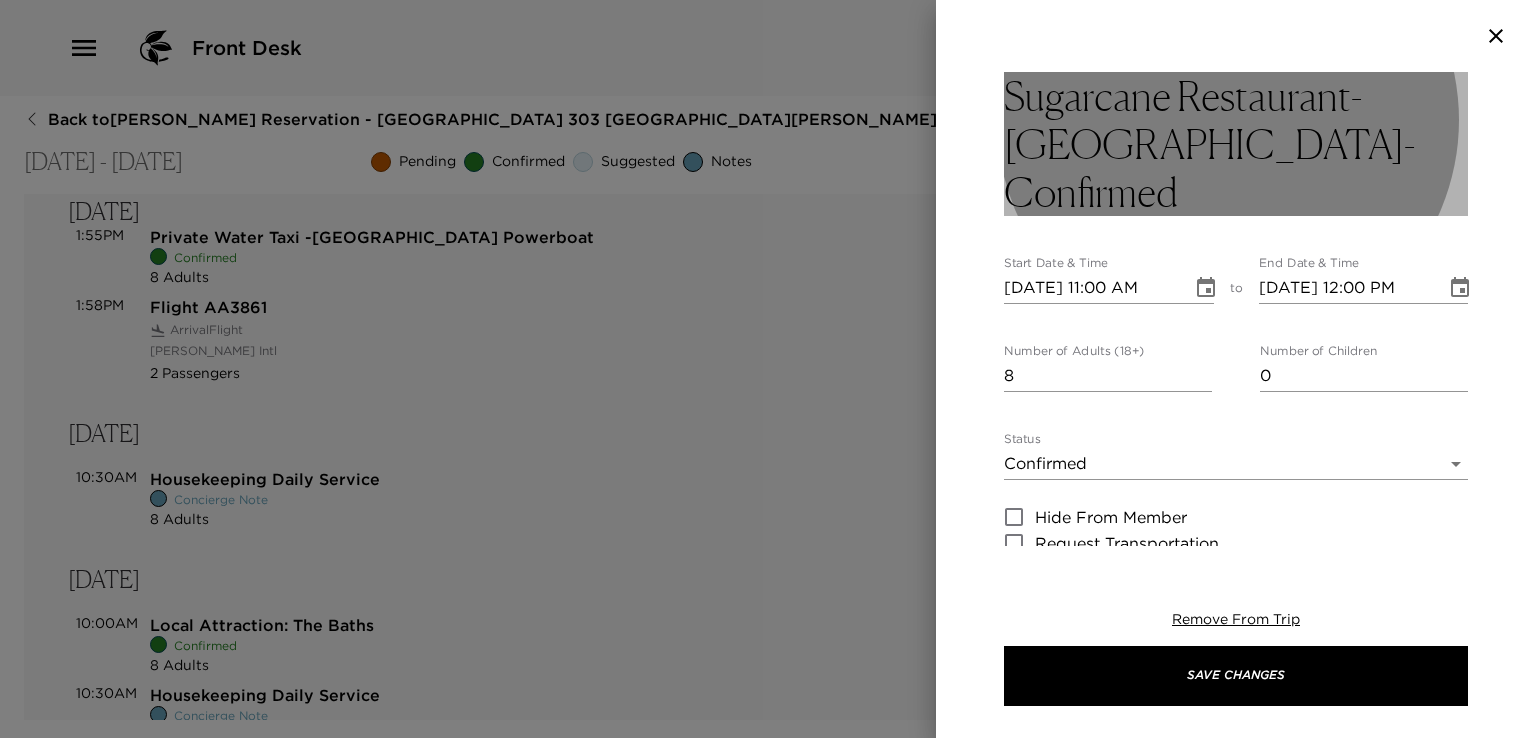 click on "Sugarcane Restaurant- Nail Bay- Confirmed" at bounding box center (1236, 144) 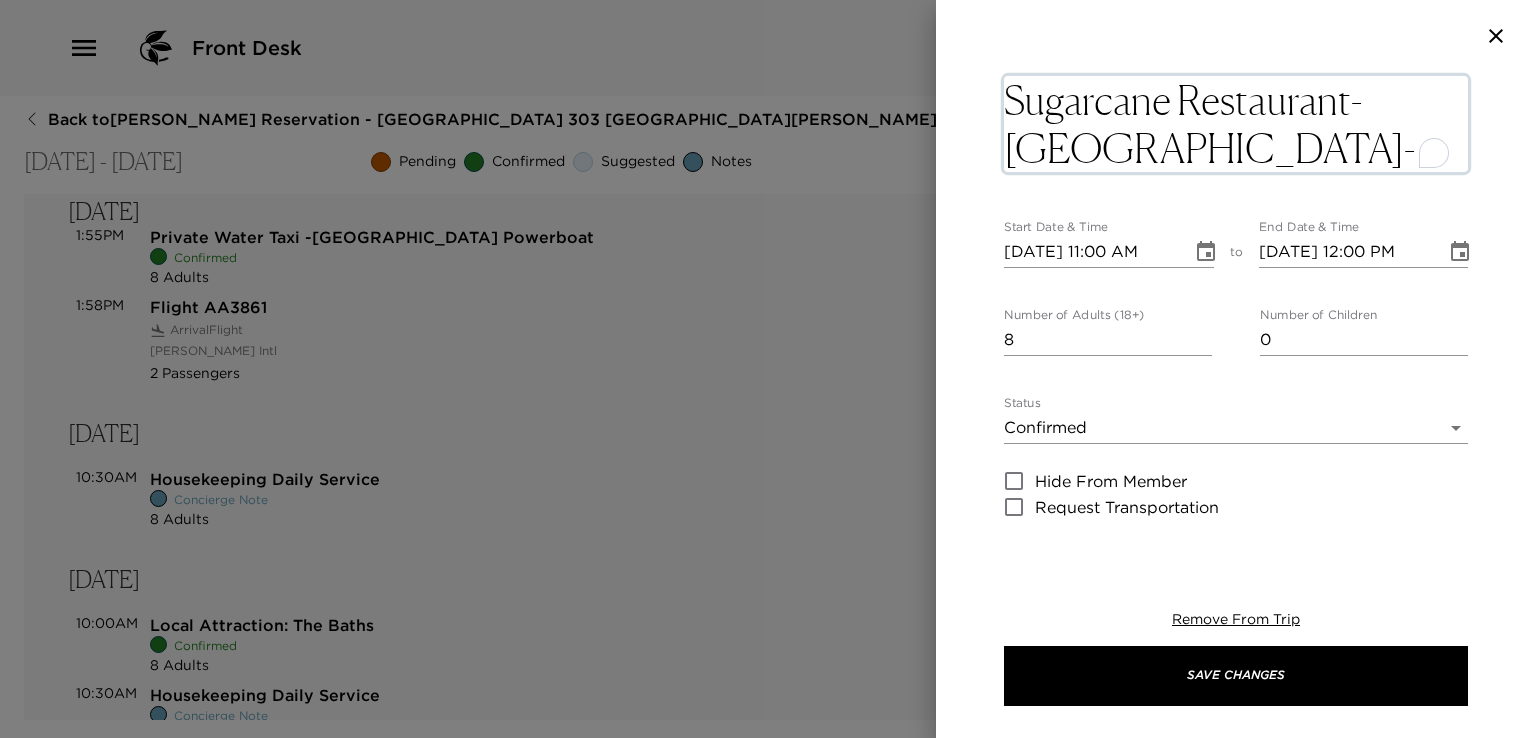 click on "Sugarcane Restaurant- Nail Bay- Confirmed" at bounding box center (1236, 124) 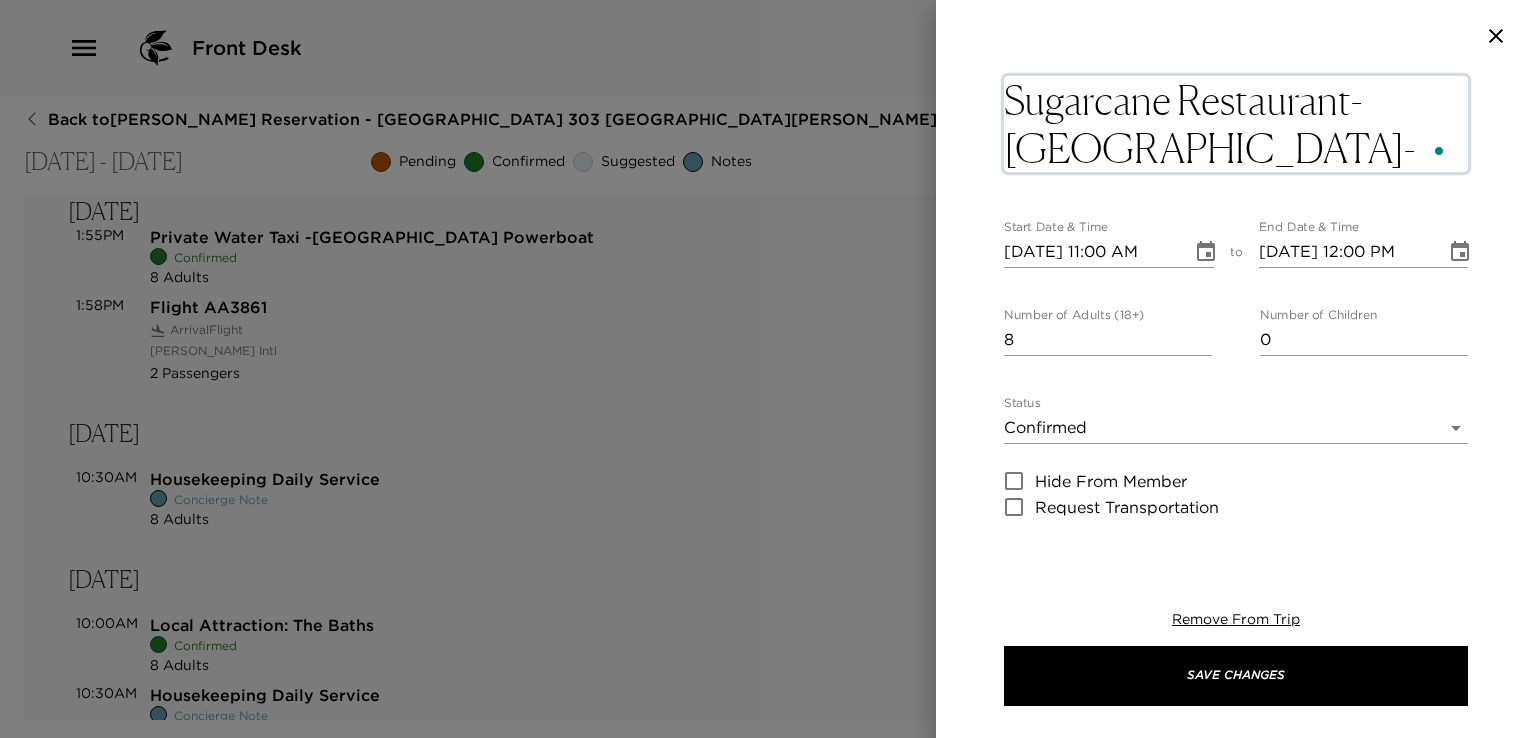 type on "Sugarcane Restaurant- Nail Bay" 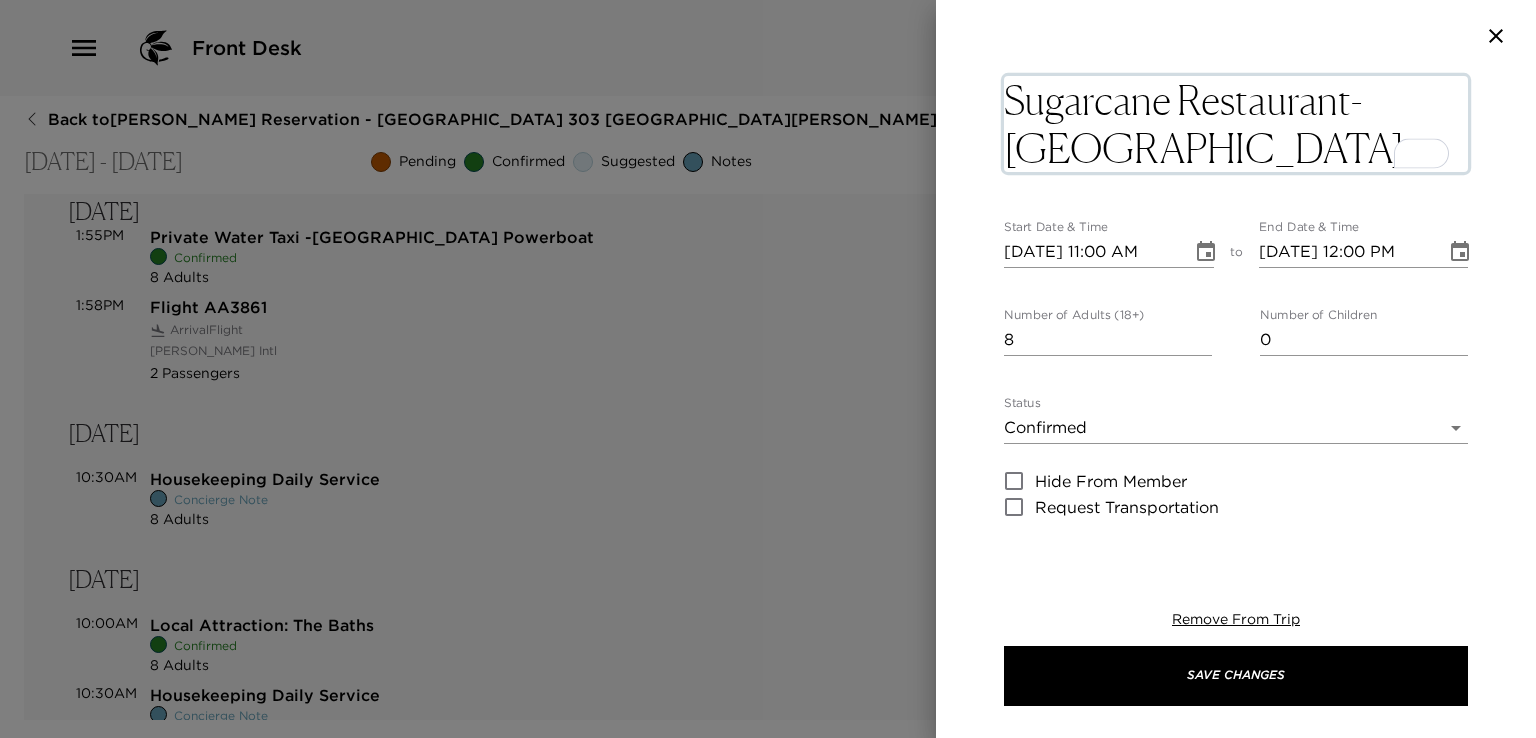 scroll, scrollTop: 128, scrollLeft: 0, axis: vertical 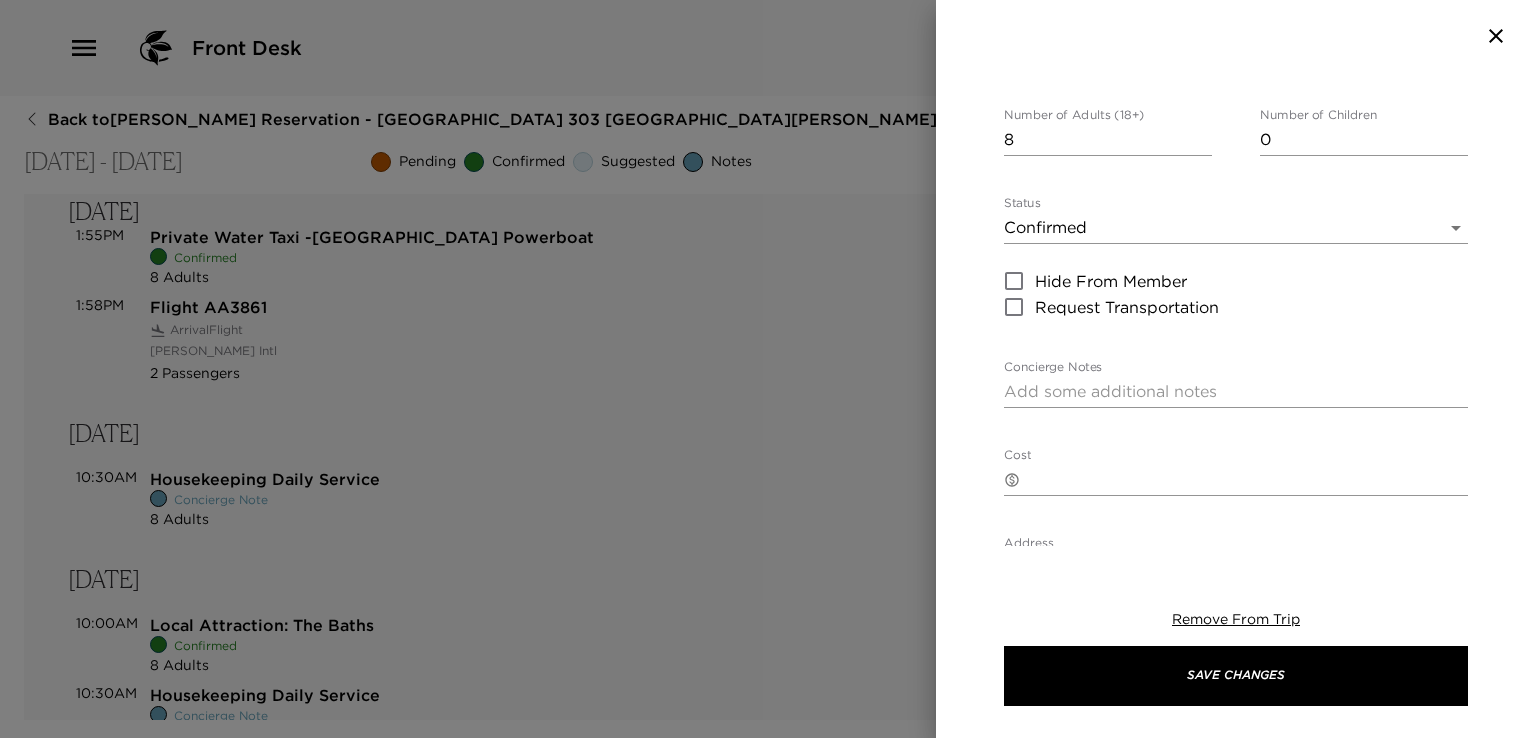 click on "Front Desk Back to  Gerald Davis Reservation - Mahoe Bay 303 Little Dix Bay Jul 13 - Jul 20, 2025 Pending Confirmed Suggested Notes Trip View Agenda View PDF View Print Sunday, Jul 13 11:00AM Grocery Order Received Concierge Note 8 Adults Edit 11:00AM Restaurant Reservation - Reef House Suggestion 8 Adults Edit 1:10PM   Flight AA4237 Arrival  Flight Terrance B Lettsome Intl 6 Passengers View 1:55PM Private Water Taxi -North Sound Powerboat Confirmed 8 Adults Edit 1:58PM   Flight AA3861 Arrival  Flight Terrance B Lettsome Intl 2 Passengers View Monday, Jul 14 10:30AM Housekeeping Daily Service Concierge Note 8 Adults Edit Tuesday, Jul 15 10:00AM Local Attraction: The Baths Confirmed 8 Adults Edit 10:30AM Housekeeping Daily Service Concierge Note 8 Adults Edit Wednesday, Jul 16 10:30AM Housekeeping Daily Service Concierge Note 8 Adults Edit 7:00PM Private Beach Table - Coco Maya Restaurant Confirmed 8 Adults Edit Thursday, Jul 17 10:30AM Housekeeping Daily Service Concierge Note 8 Adults Edit Friday, Jul 18" at bounding box center (768, 369) 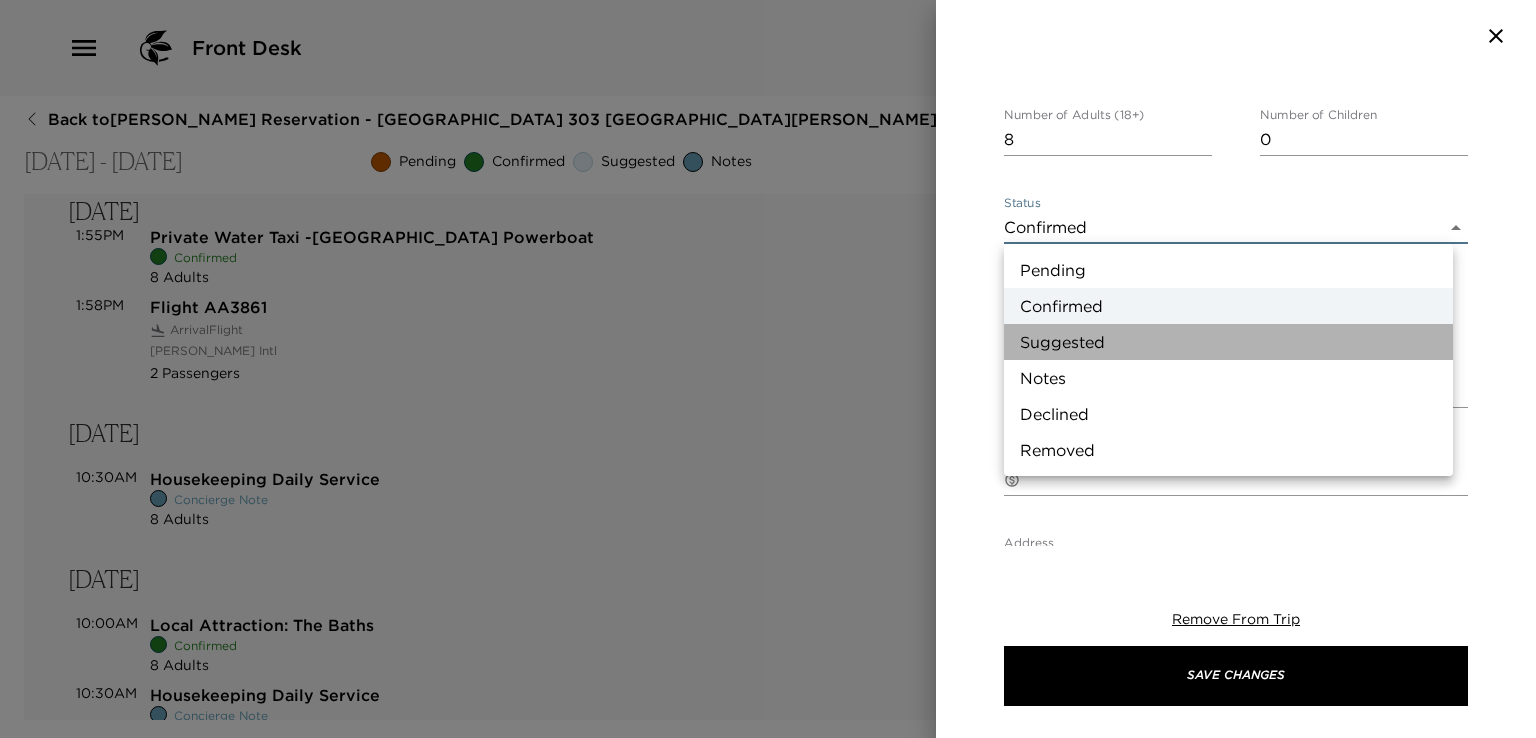 click on "Suggested" at bounding box center [1228, 342] 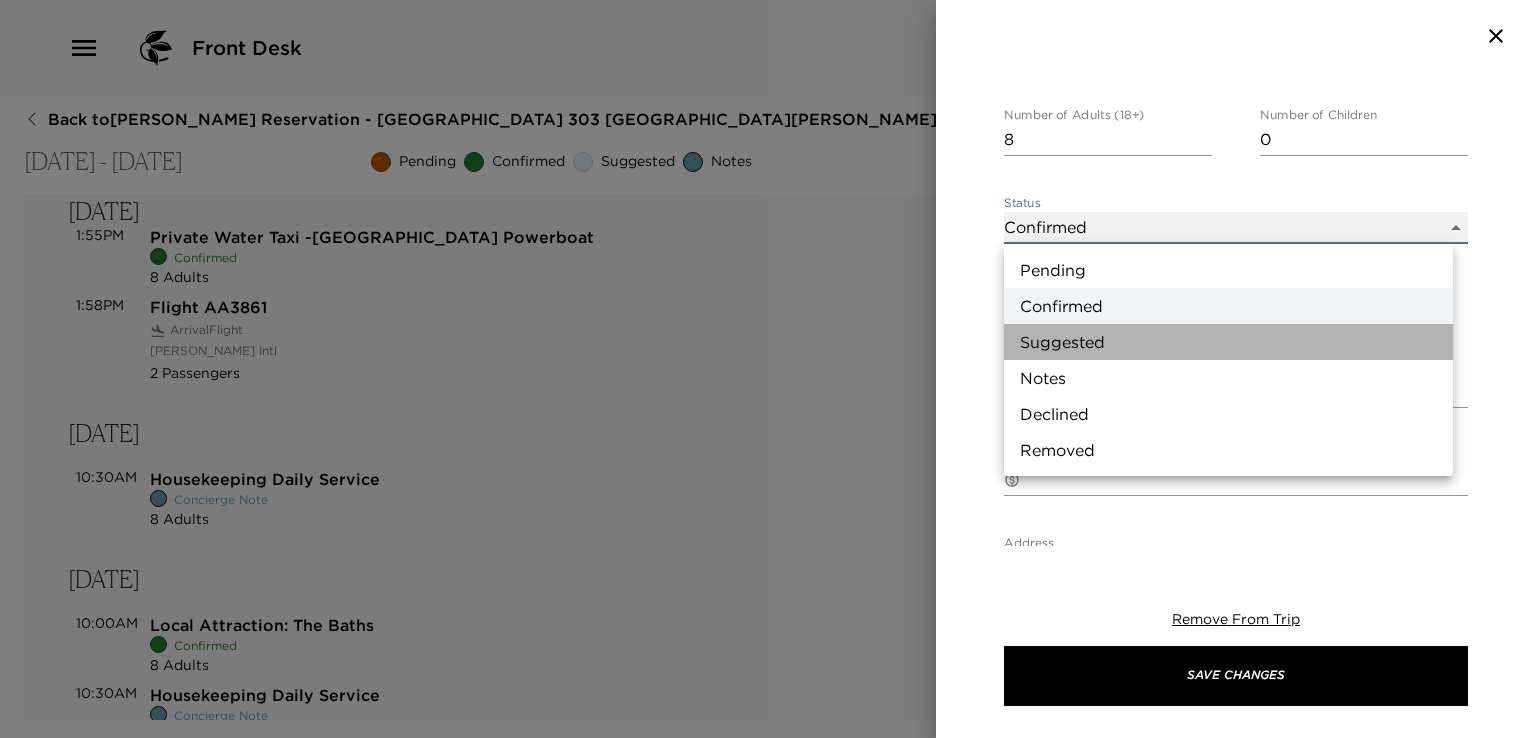 type on "Suggestion" 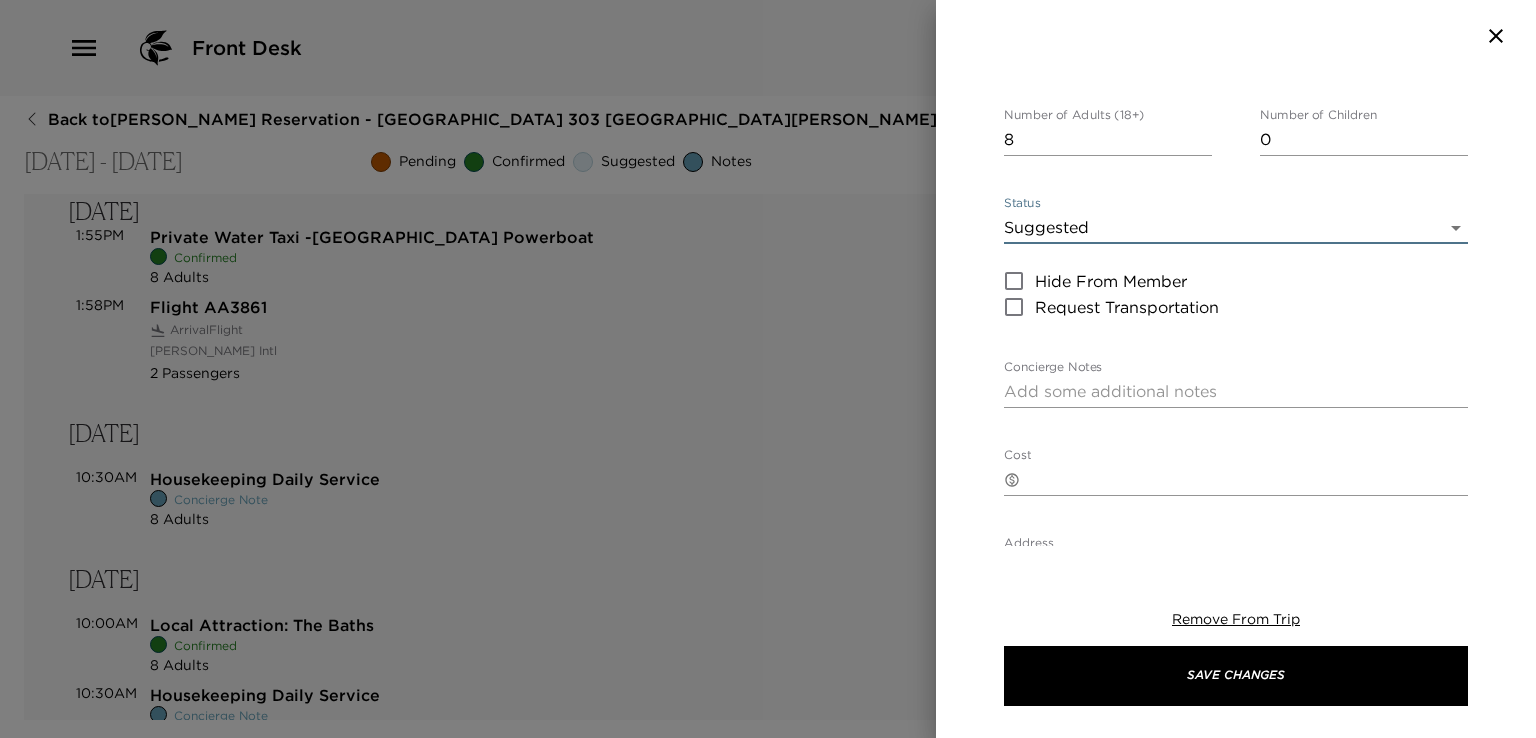 click on "Request Transportation" at bounding box center (1014, 307) 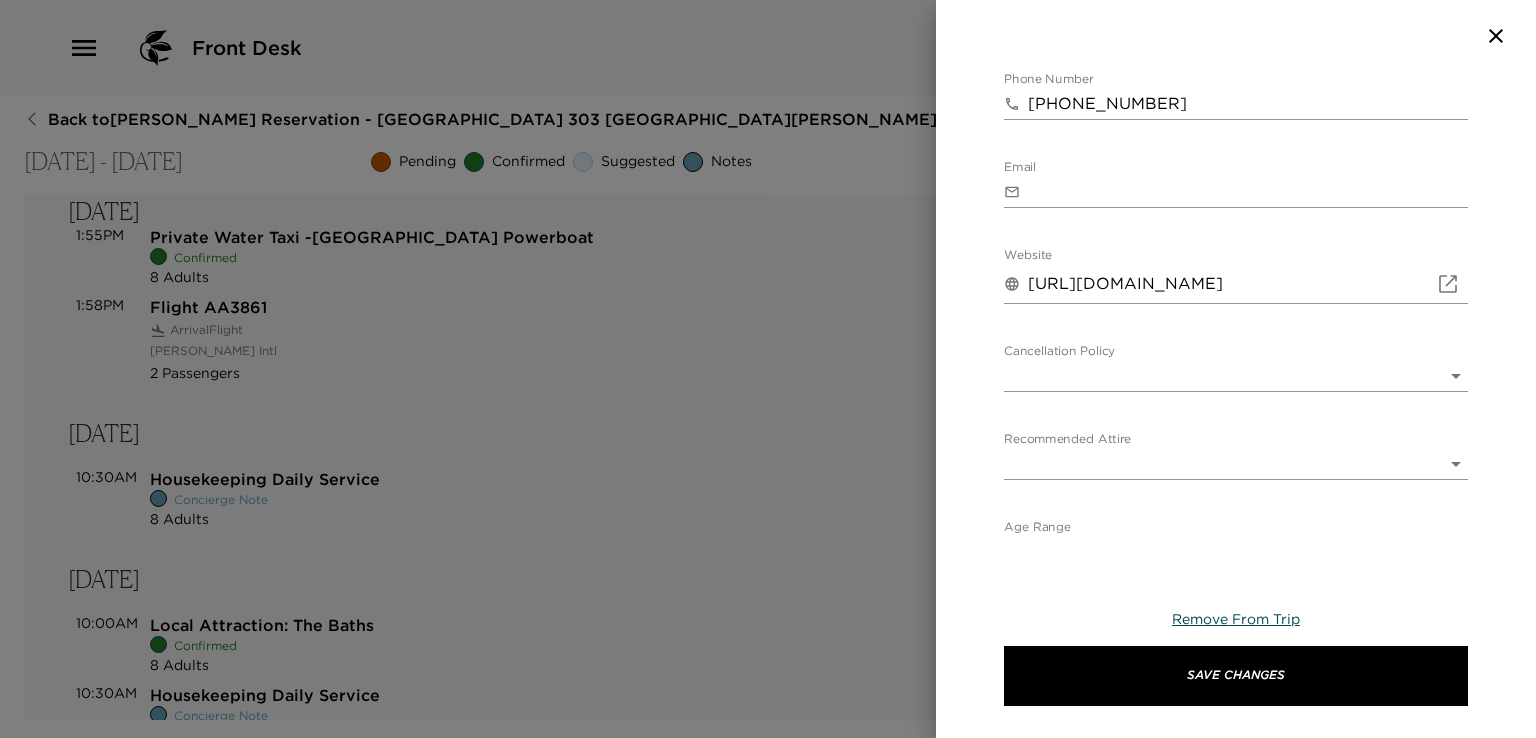 scroll, scrollTop: 808, scrollLeft: 0, axis: vertical 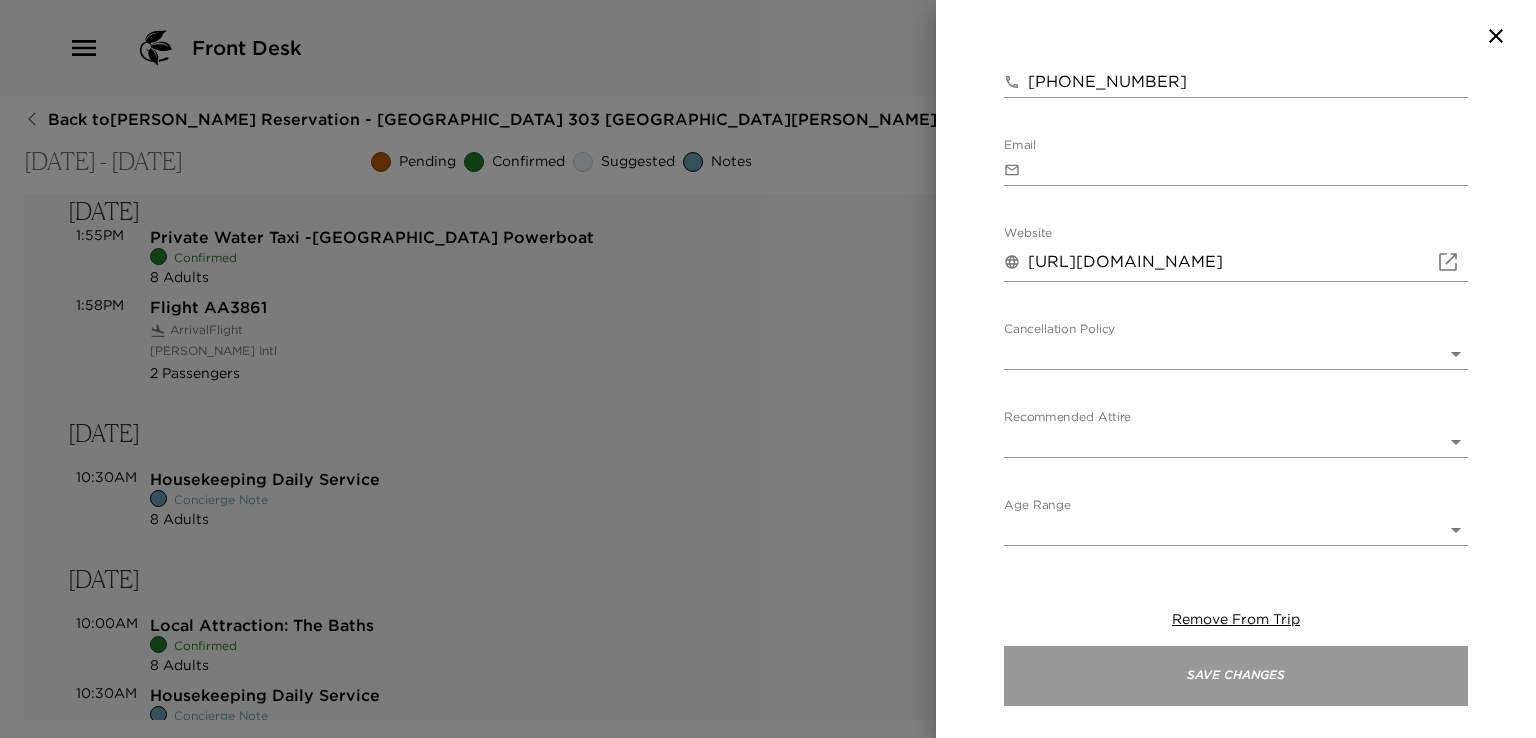 click on "Save Changes" at bounding box center (1236, 676) 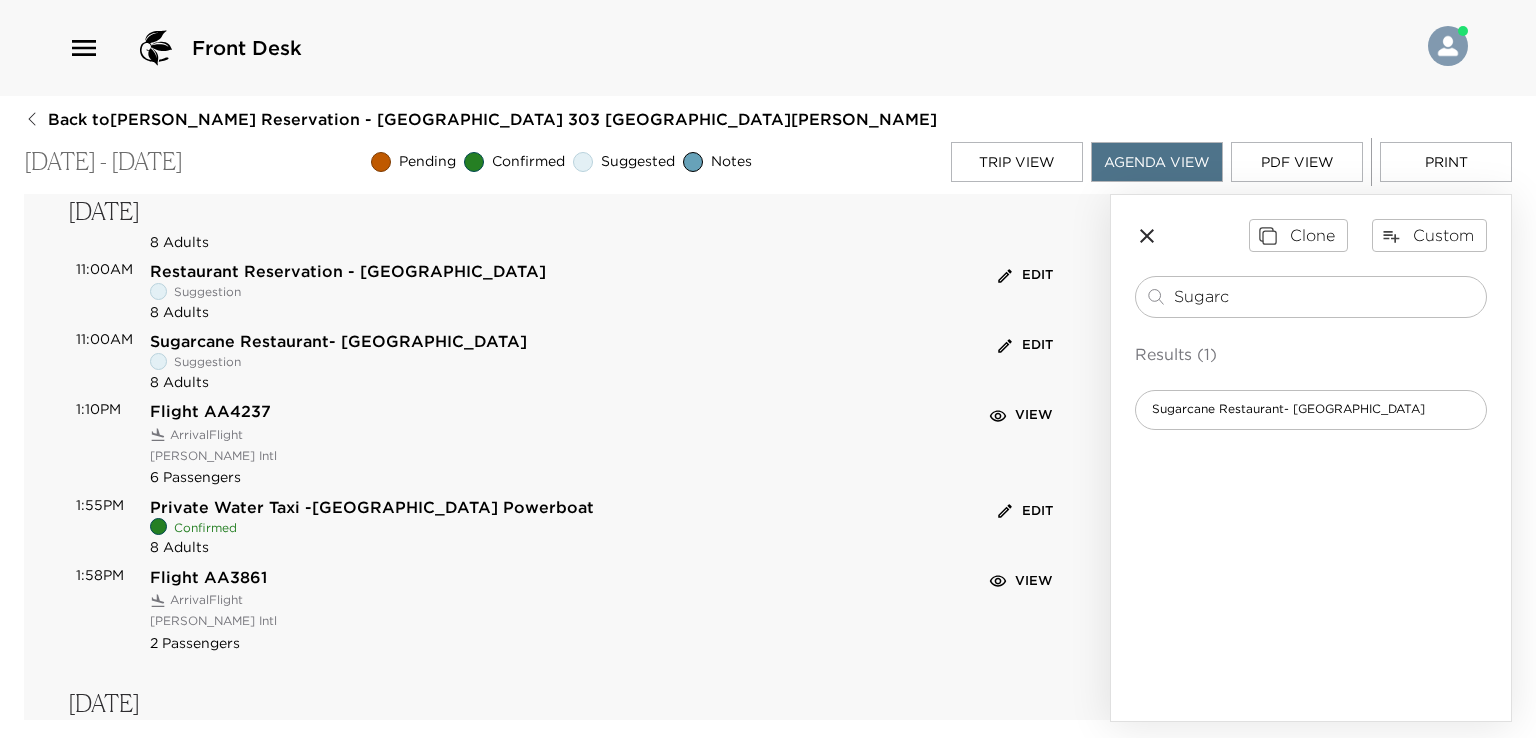 scroll, scrollTop: 0, scrollLeft: 0, axis: both 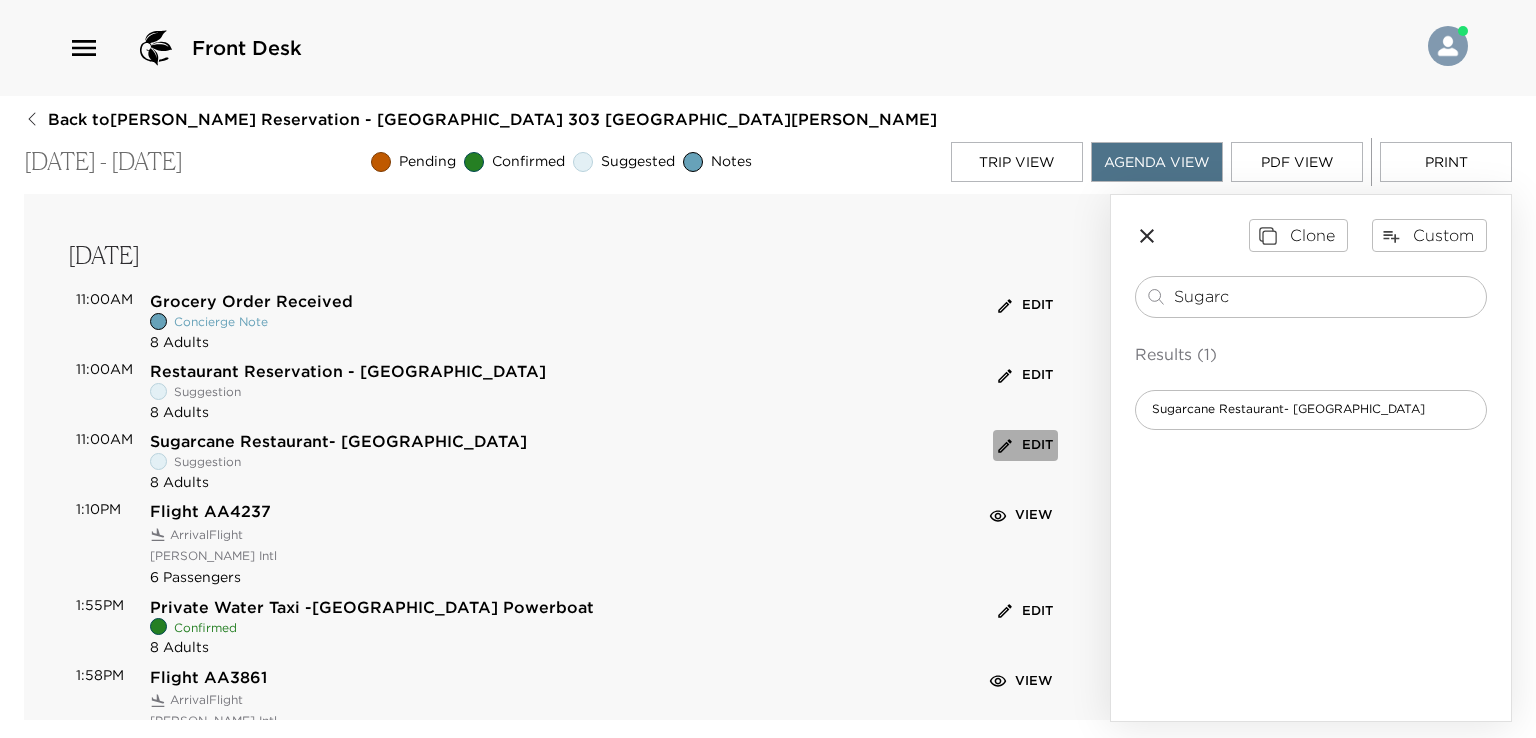 click 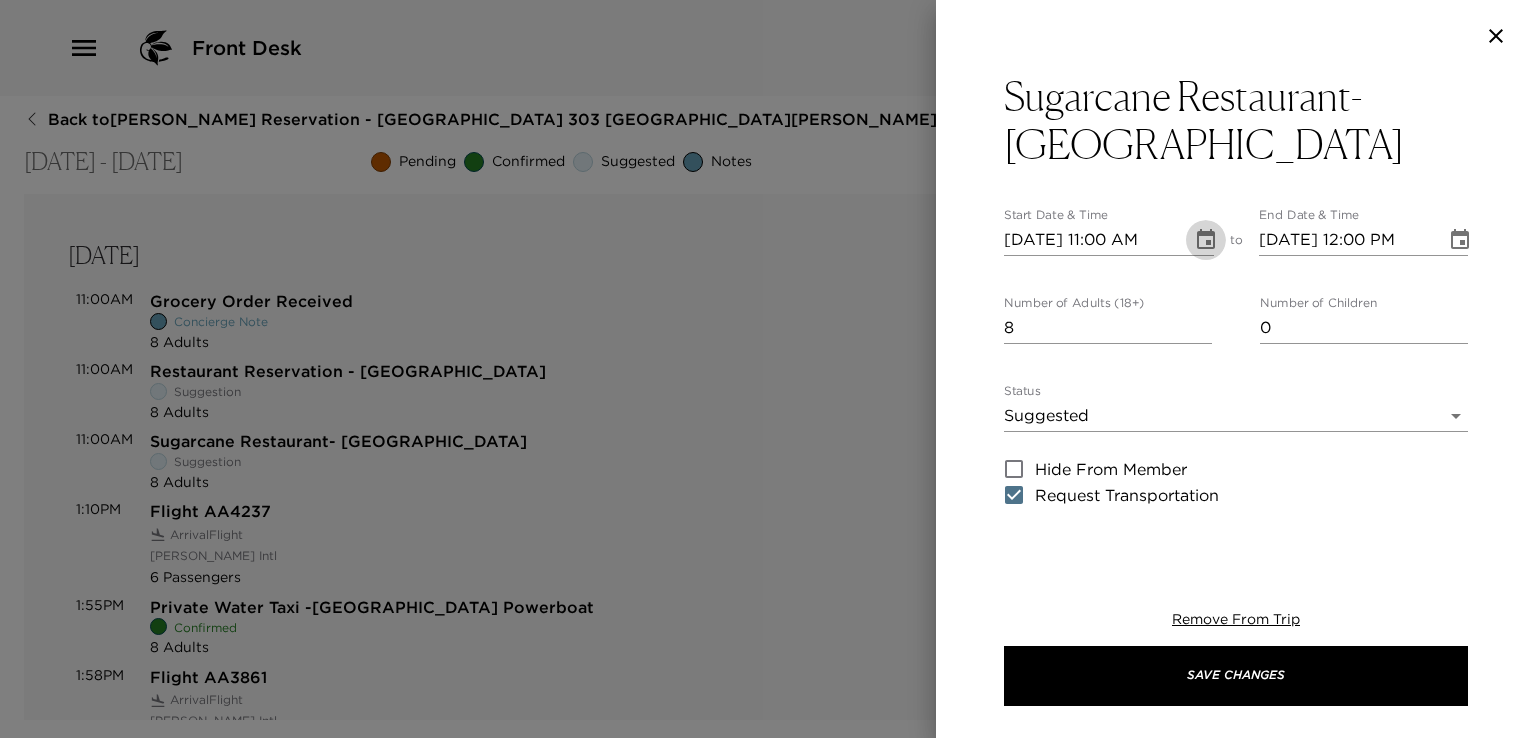 click 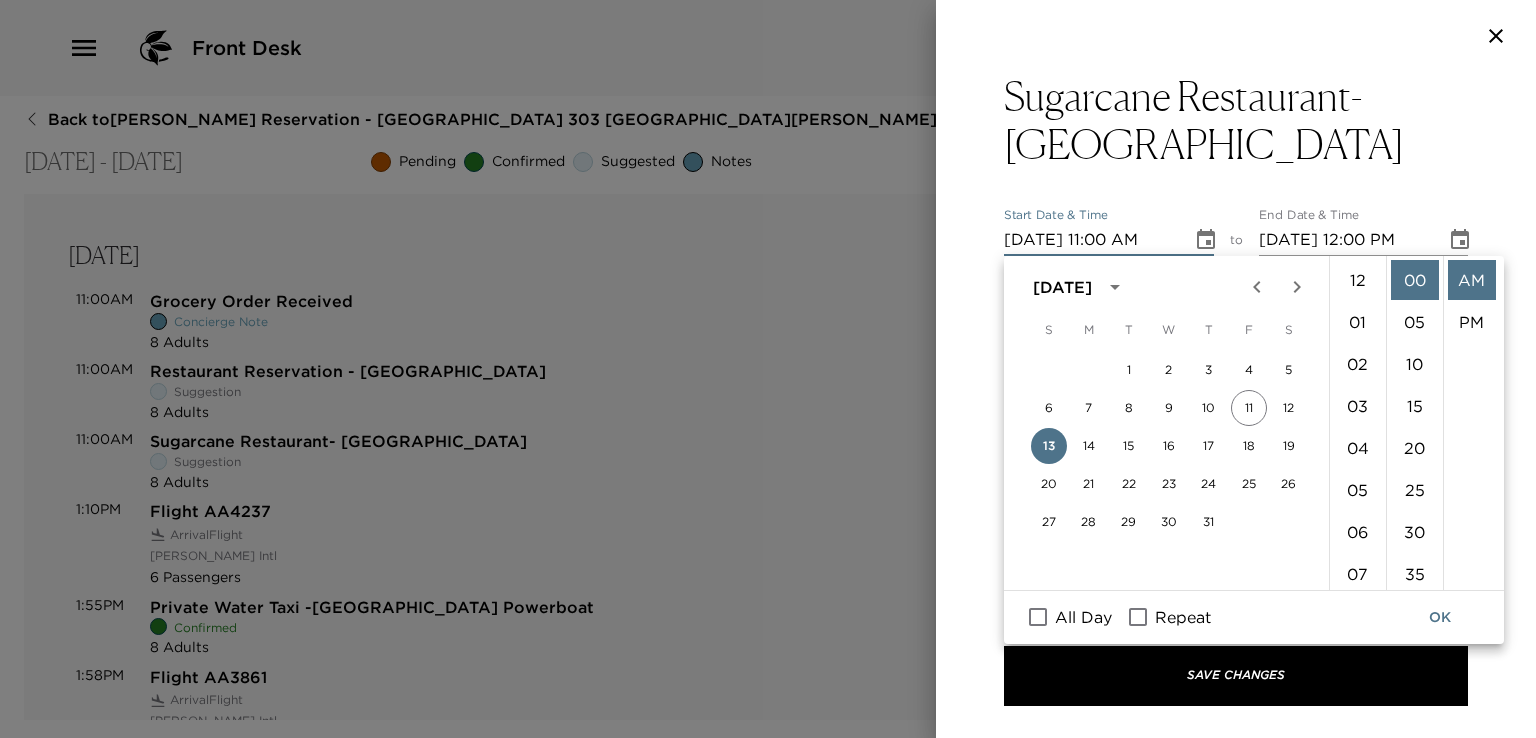 scroll, scrollTop: 461, scrollLeft: 0, axis: vertical 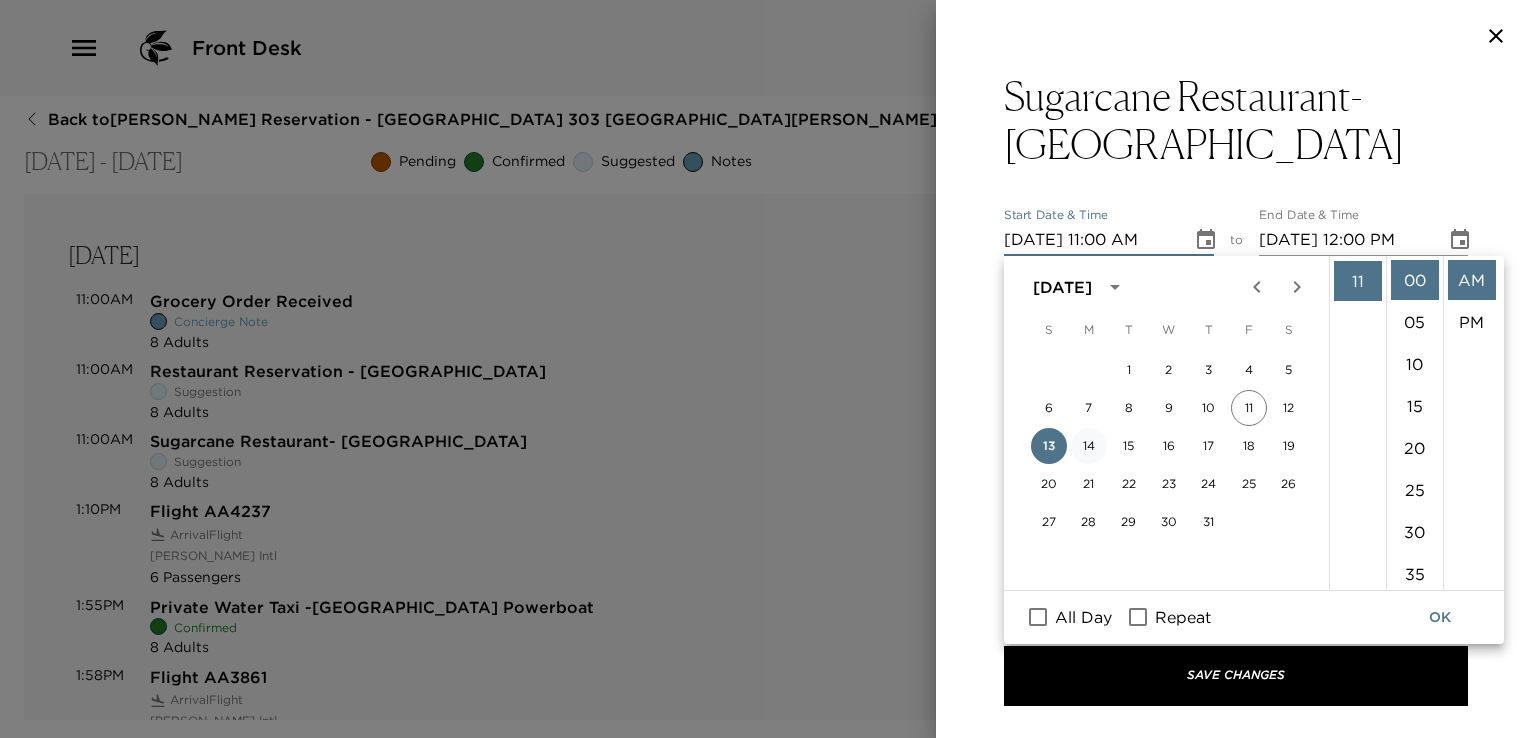 click on "14" at bounding box center (1089, 446) 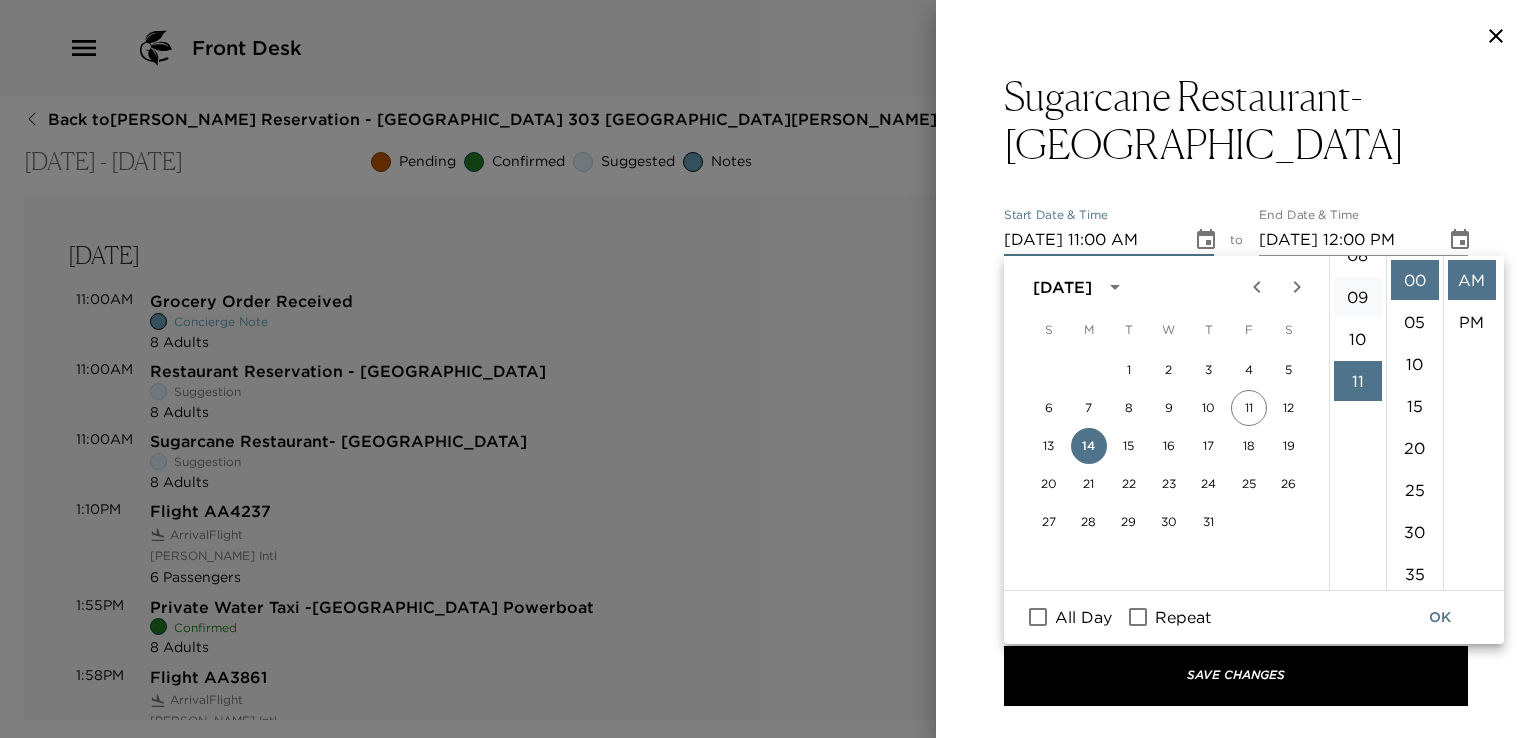 scroll, scrollTop: 261, scrollLeft: 0, axis: vertical 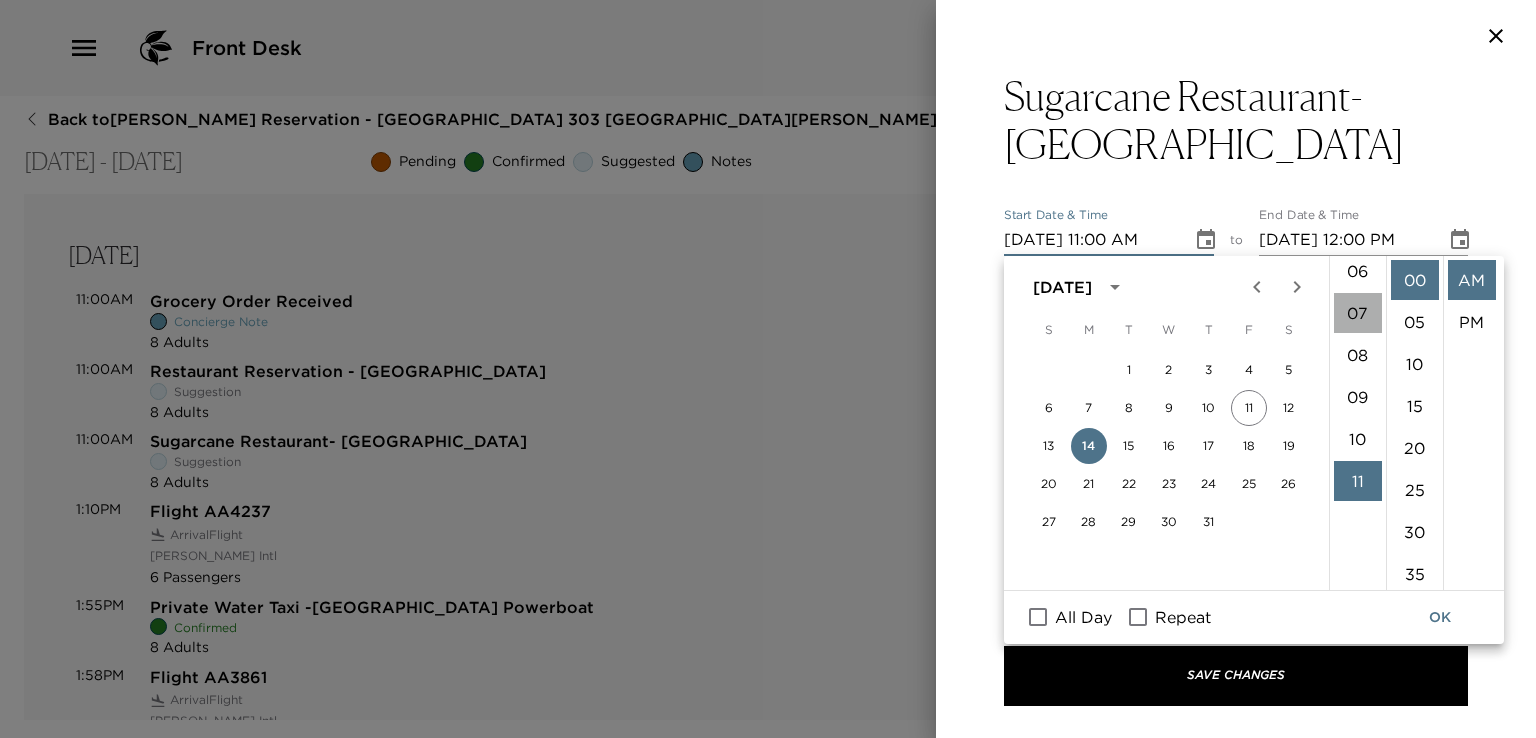 click on "07" at bounding box center [1358, 313] 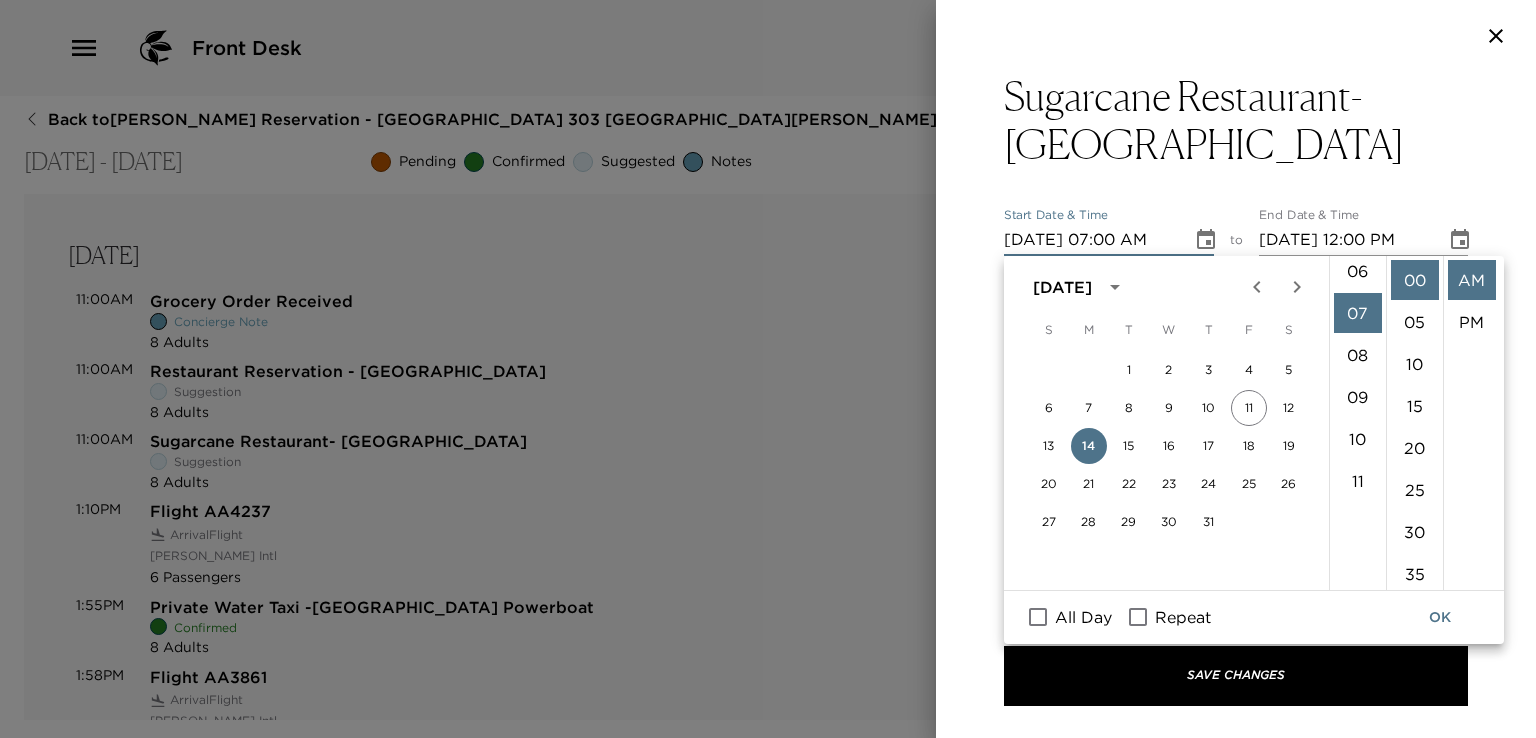 scroll, scrollTop: 294, scrollLeft: 0, axis: vertical 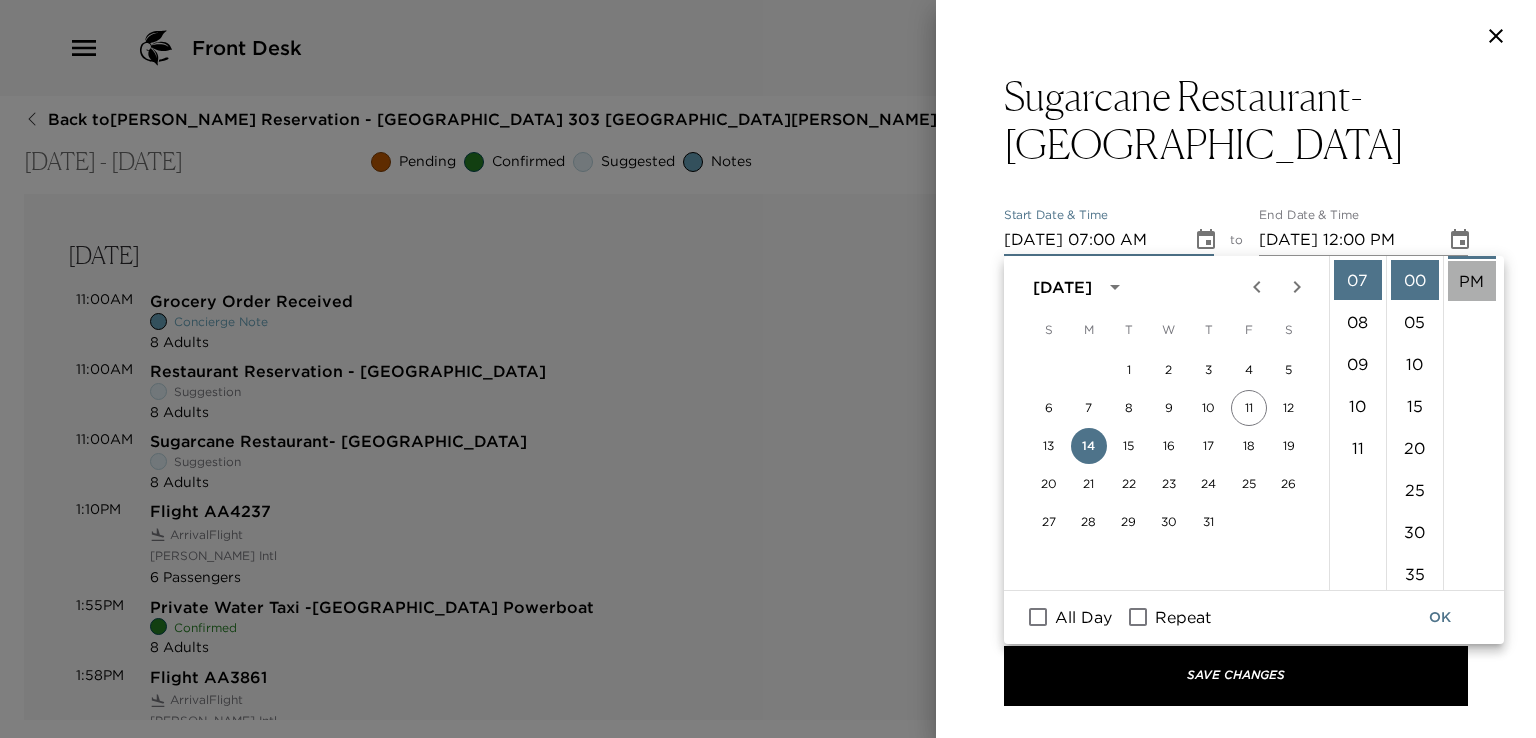 click on "PM" at bounding box center (1472, 281) 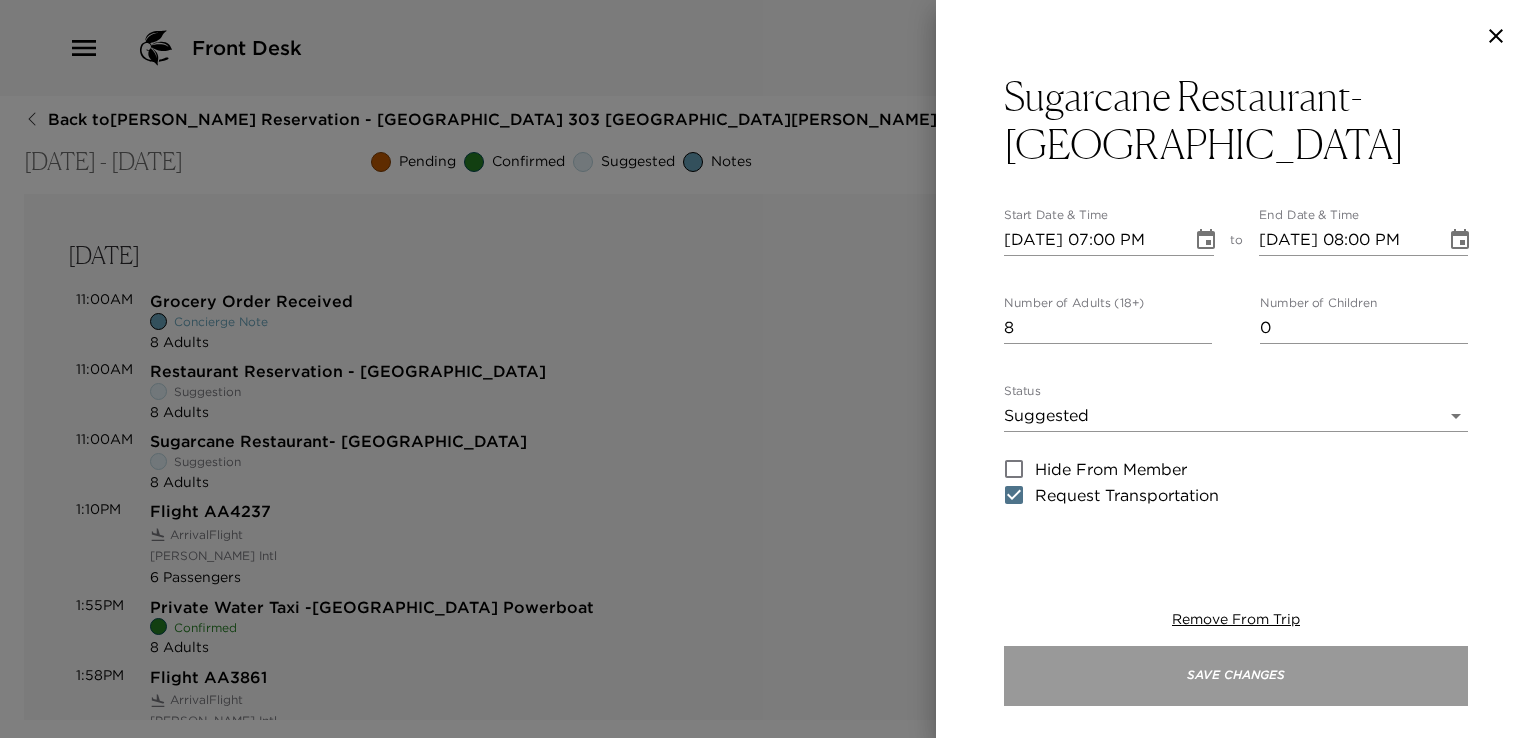 click on "Save Changes" at bounding box center (1236, 676) 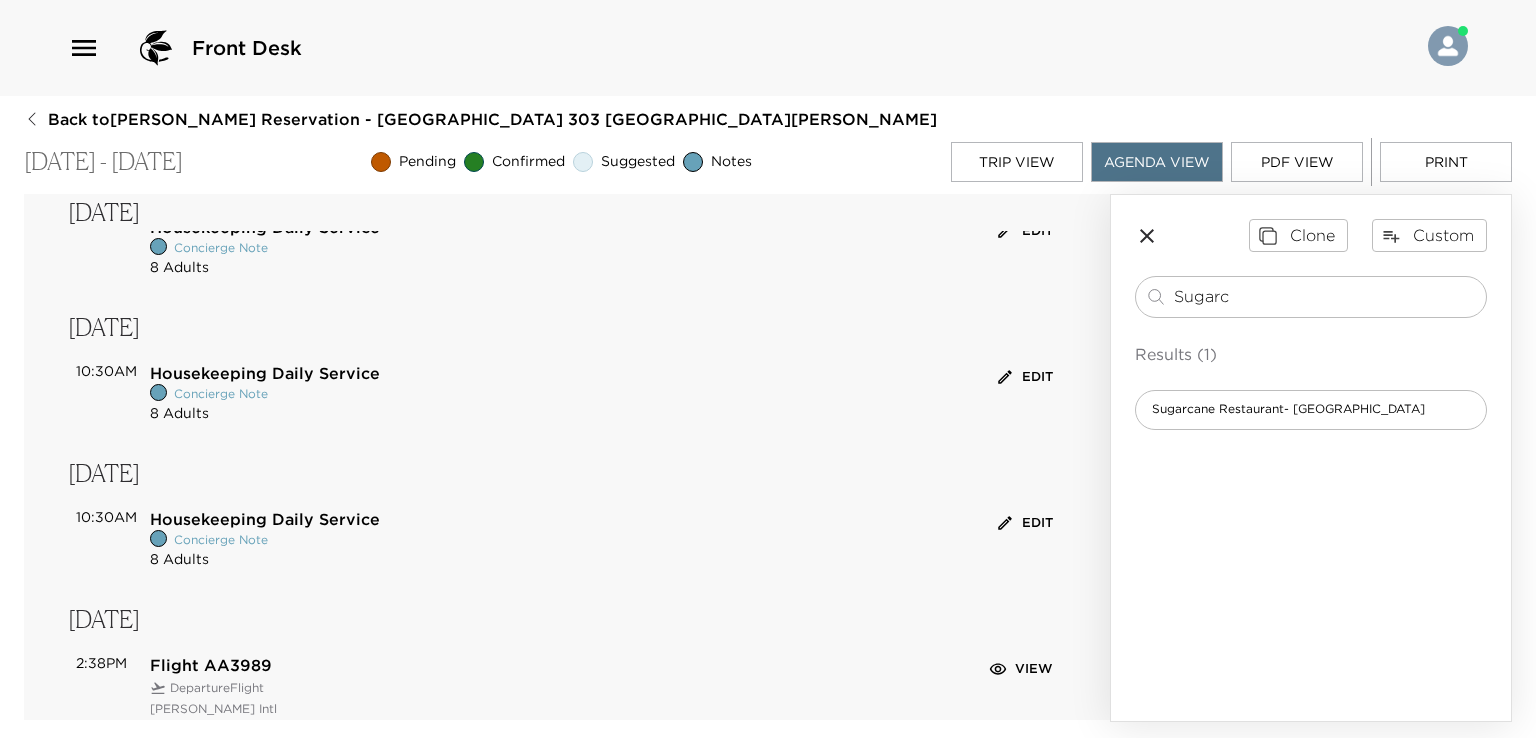 scroll, scrollTop: 1000, scrollLeft: 0, axis: vertical 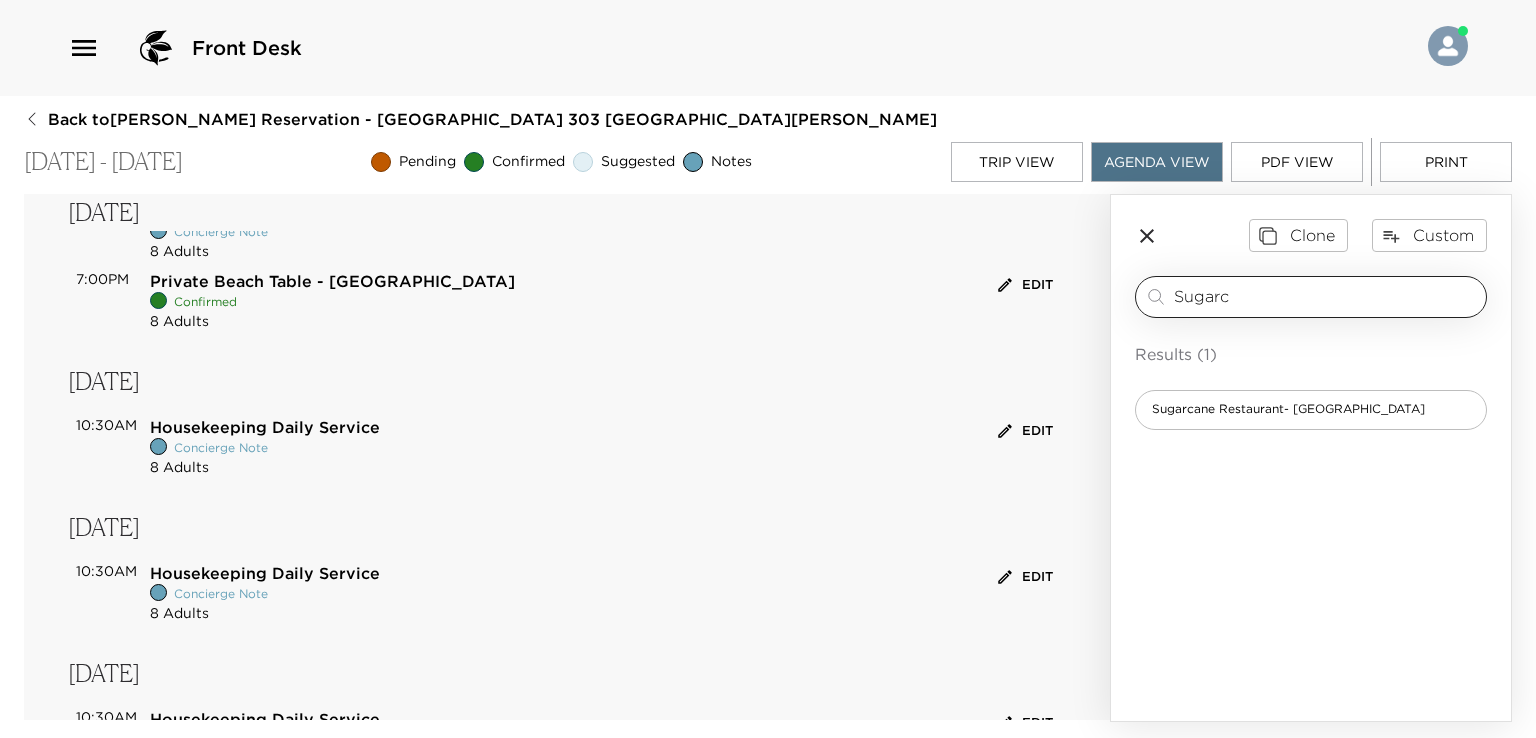 drag, startPoint x: 1255, startPoint y: 297, endPoint x: 1159, endPoint y: 285, distance: 96.74709 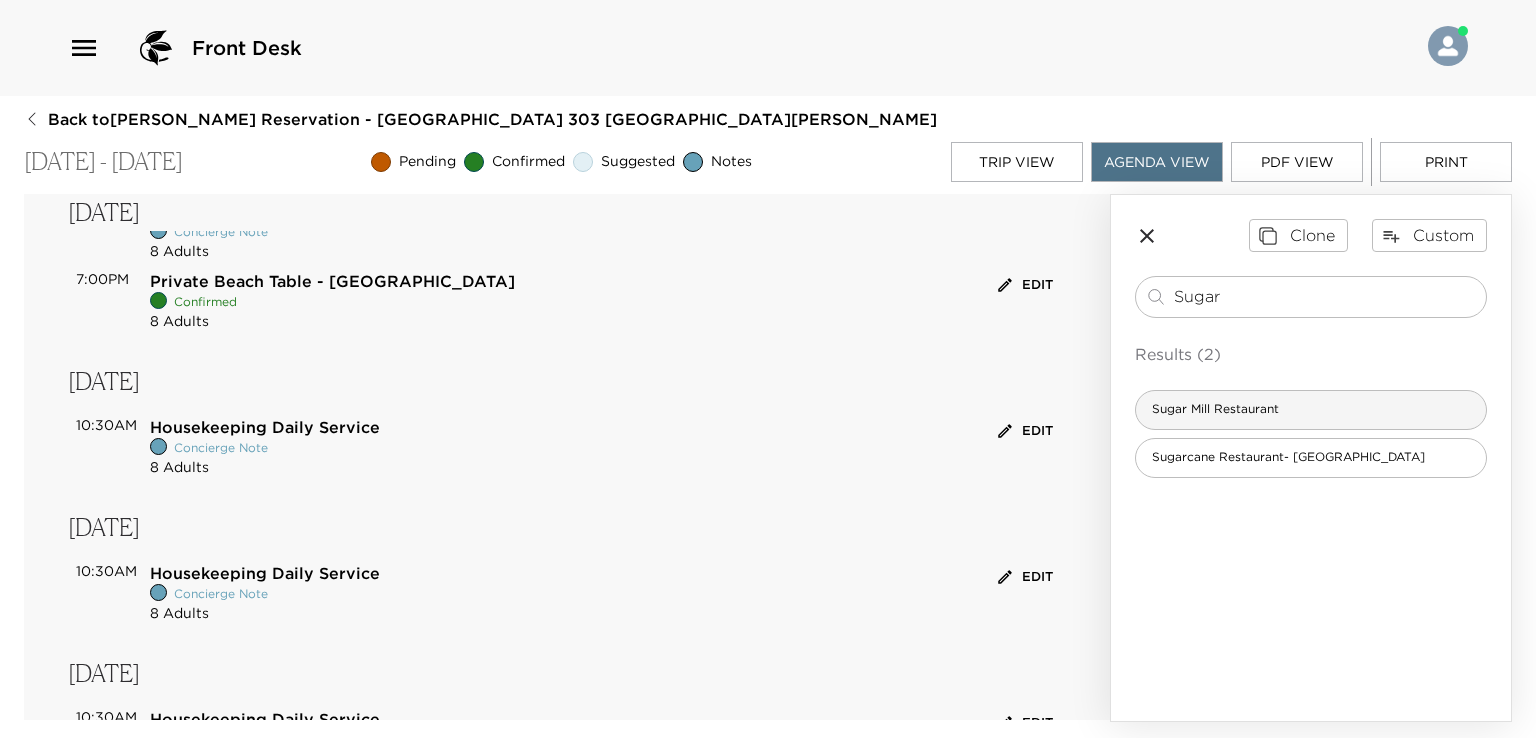 type on "Sugar" 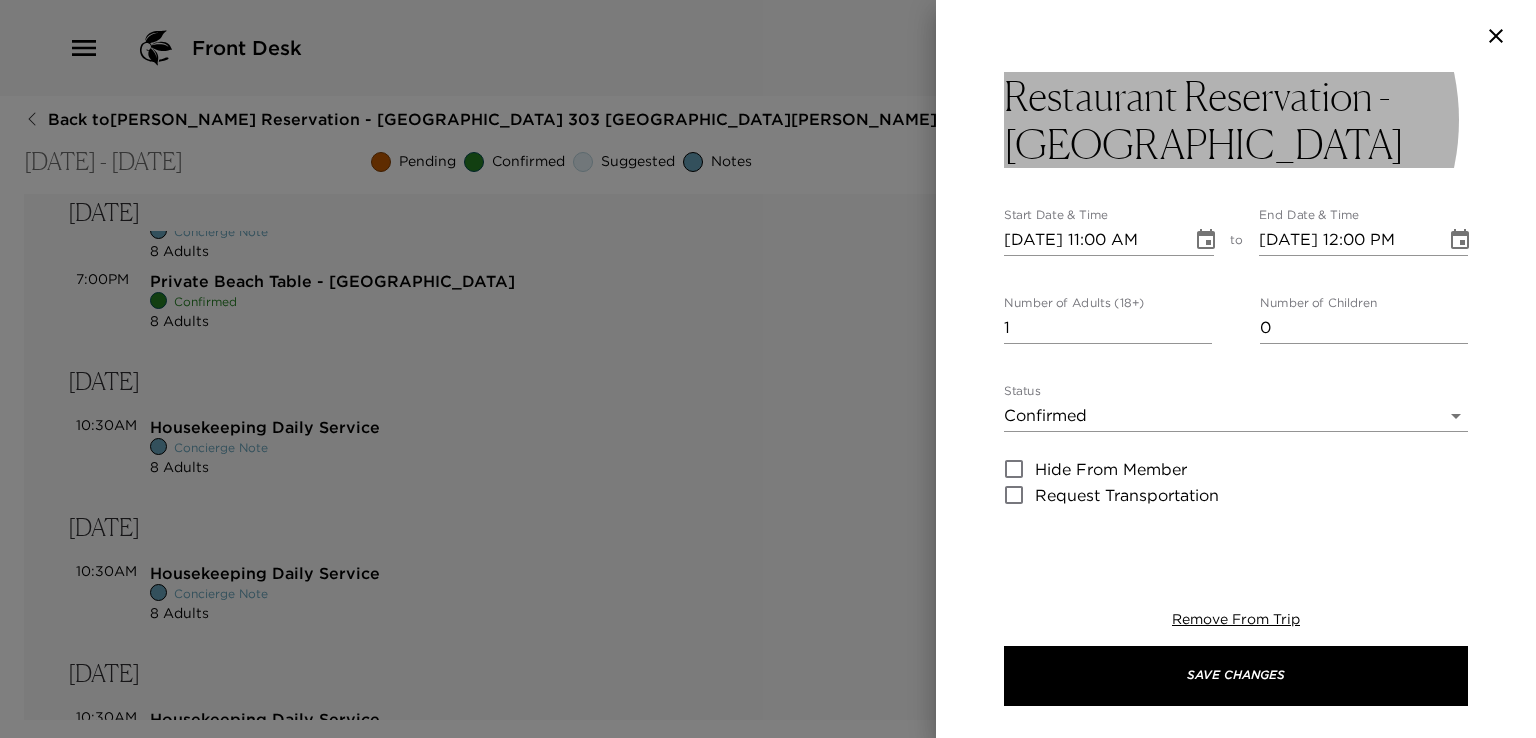 click on "Restaurant Reservation - Sugar Mill" at bounding box center (1236, 120) 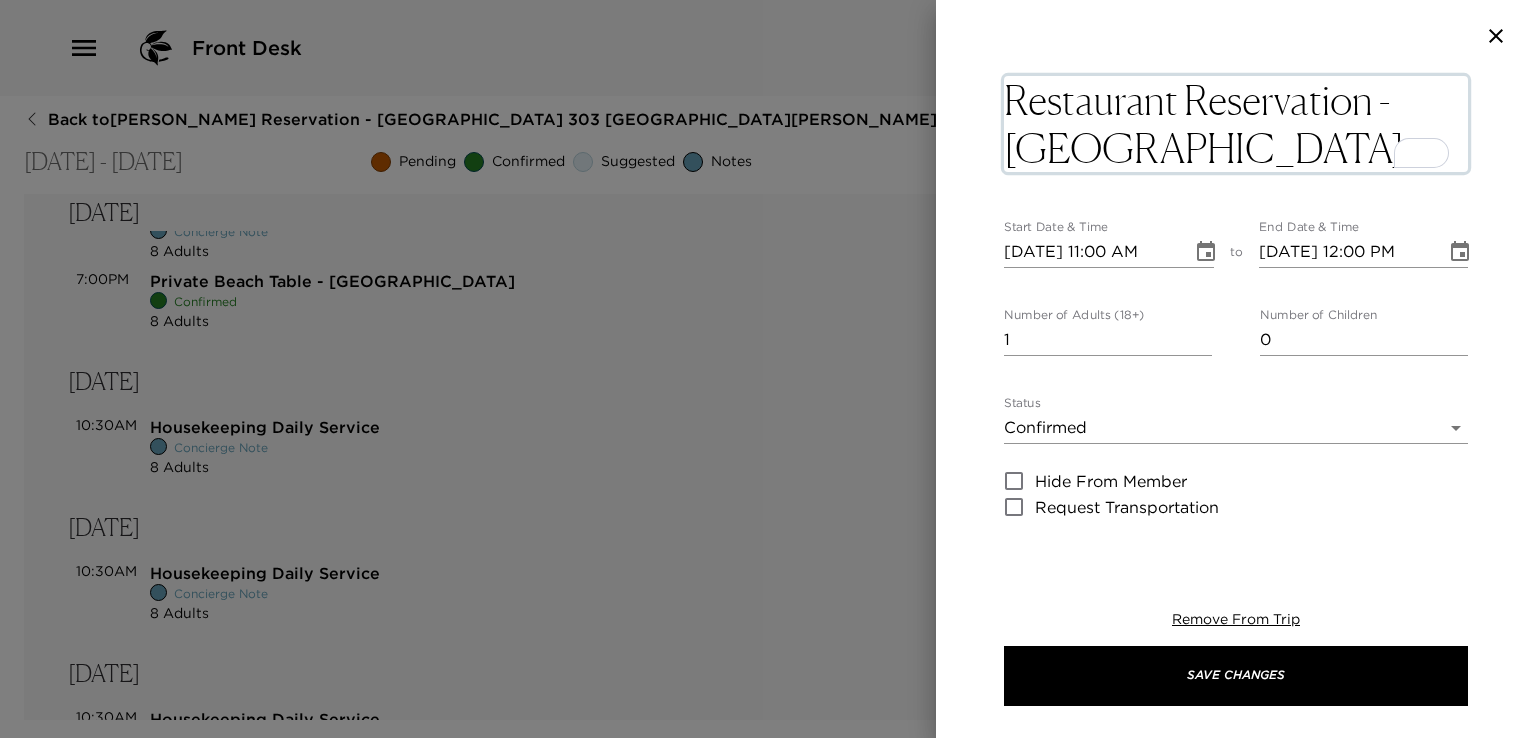 click on "Restaurant Reservation - Sugar Mill" at bounding box center [1236, 124] 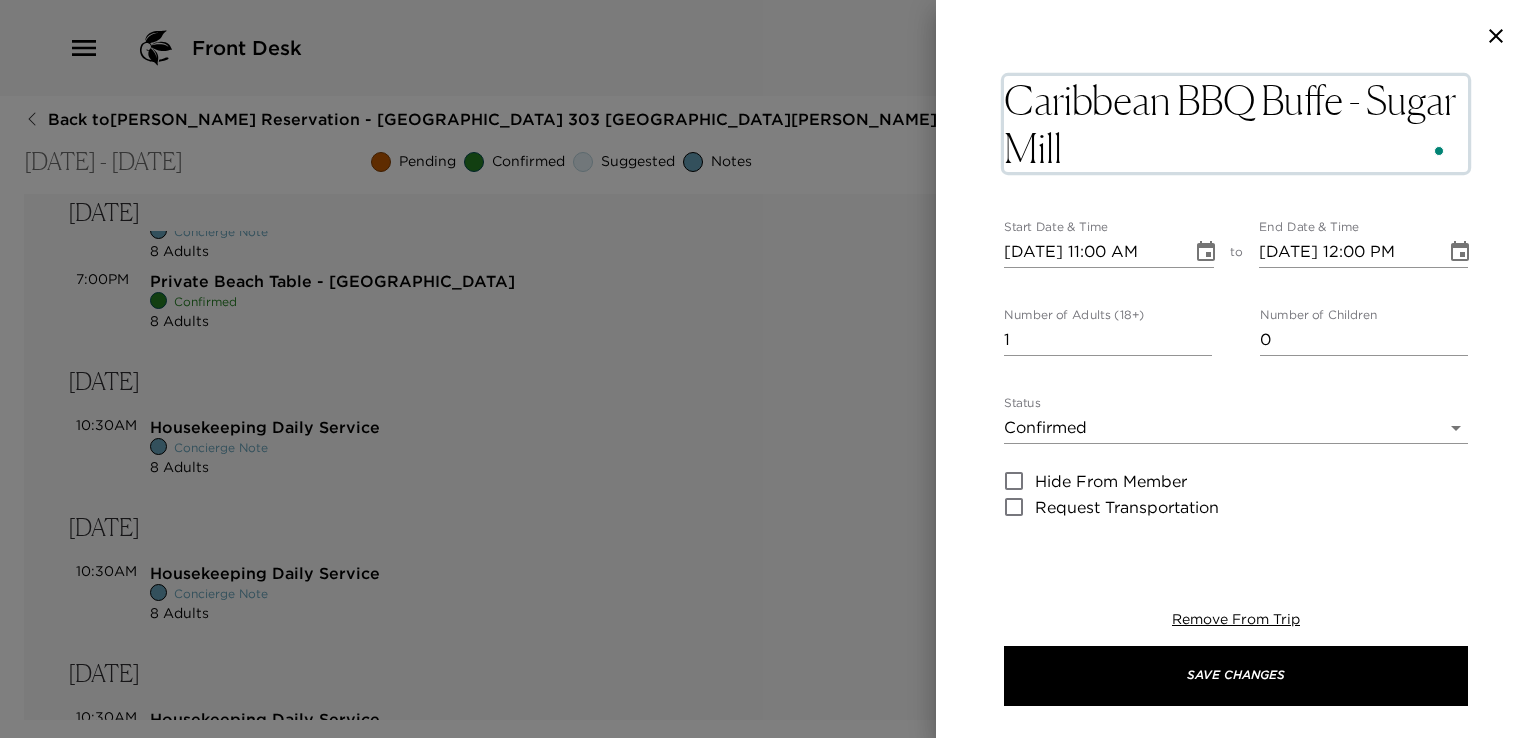 type on "Caribbean BBQ Buffet - Sugar Mill" 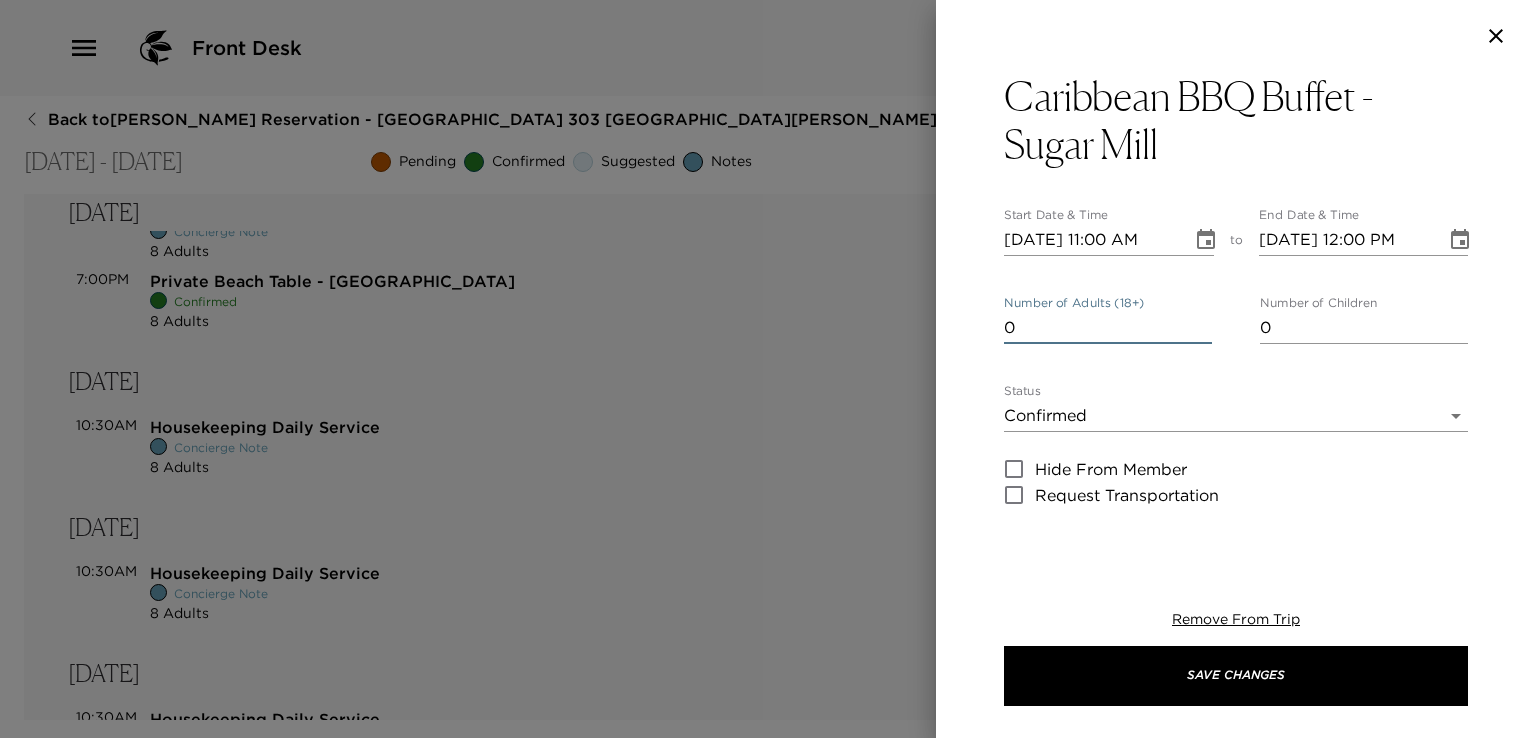 click on "0" at bounding box center (1108, 328) 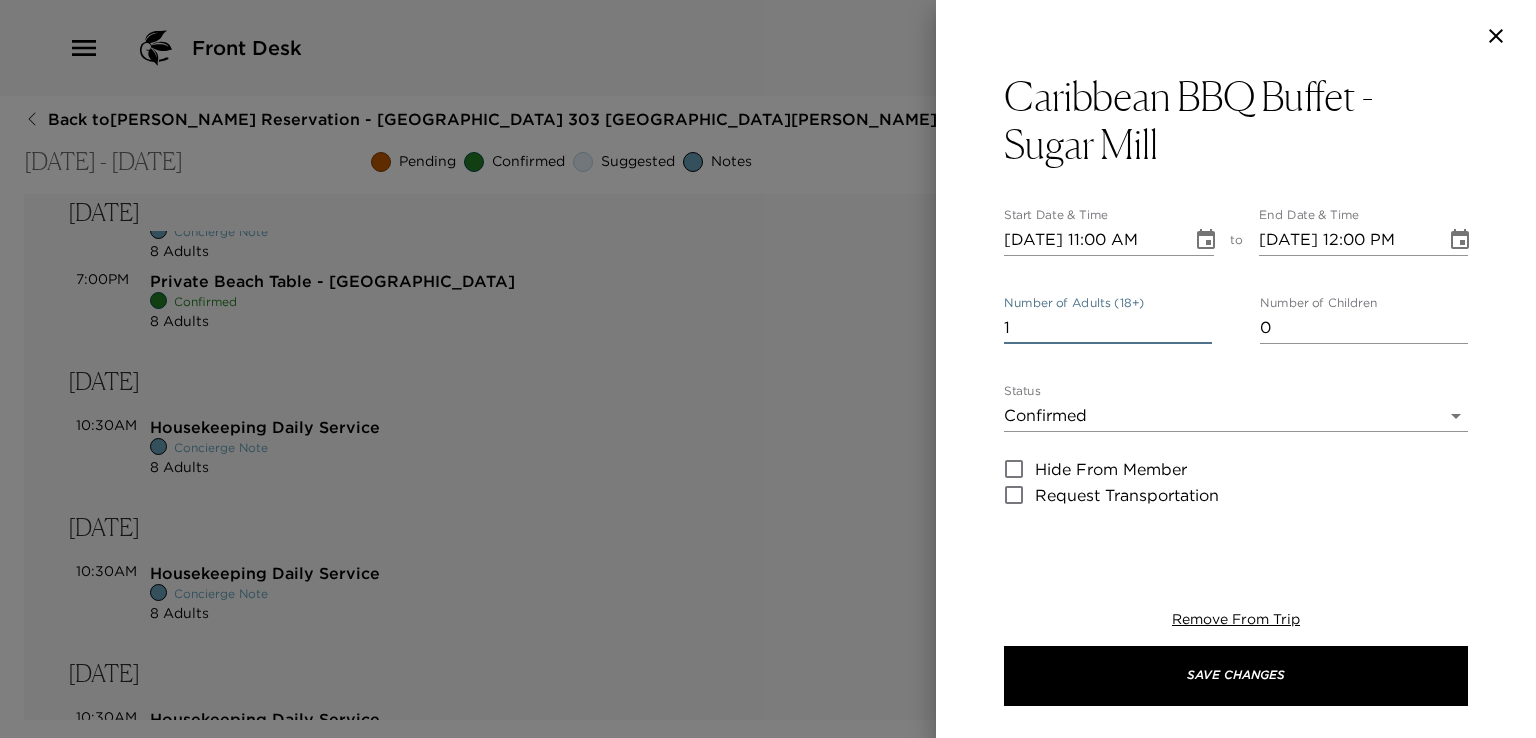 click on "1" at bounding box center (1108, 328) 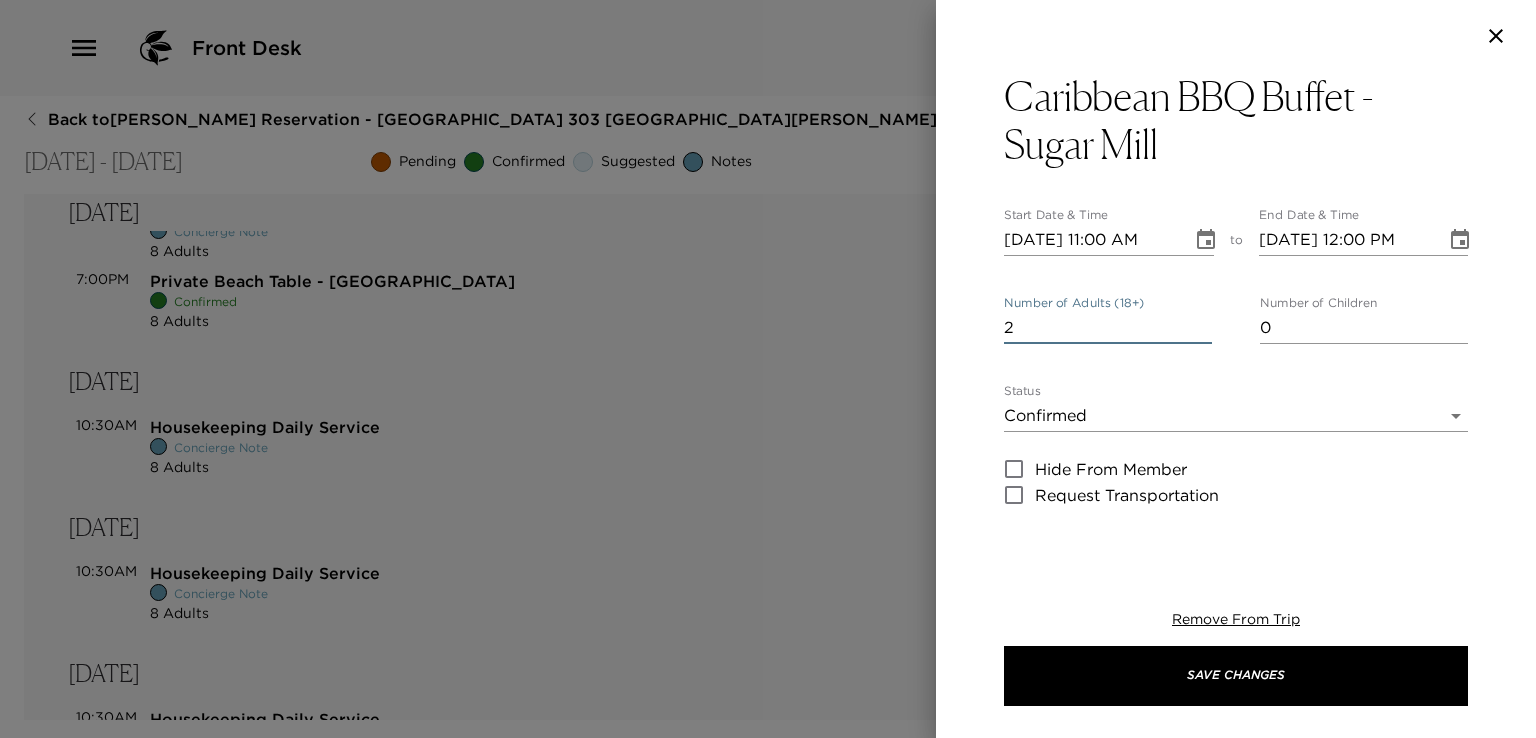 click on "2" at bounding box center (1108, 328) 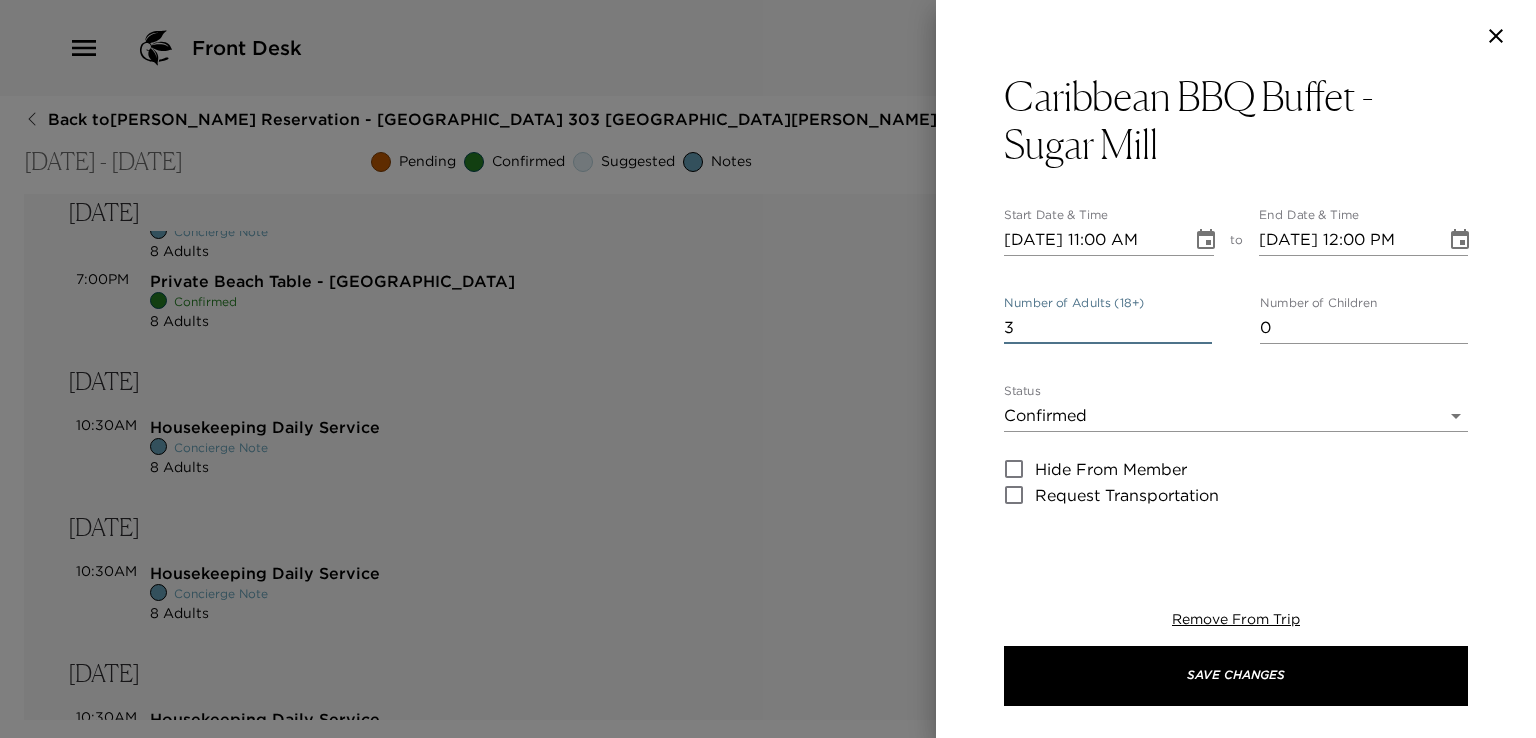 click on "3" at bounding box center [1108, 328] 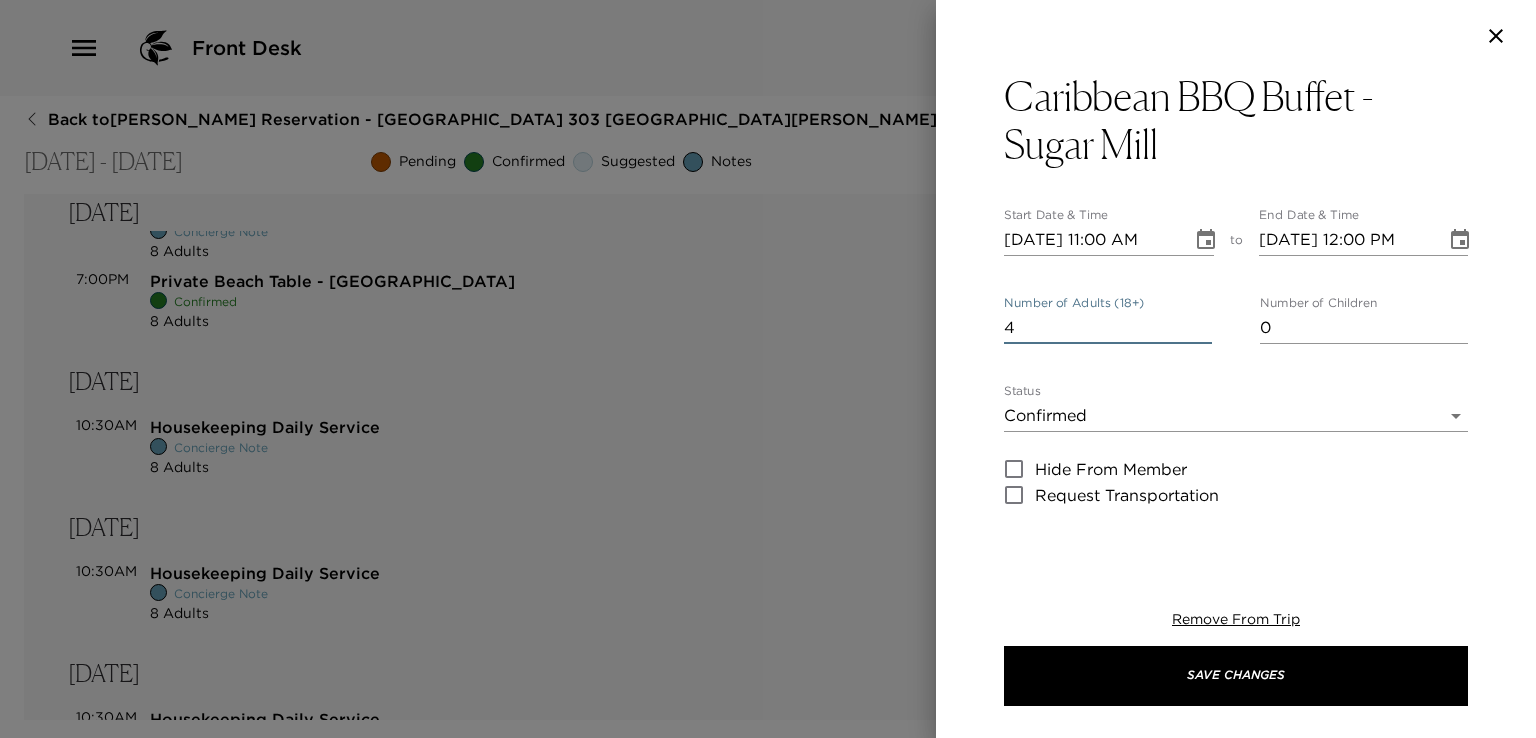 click on "4" at bounding box center (1108, 328) 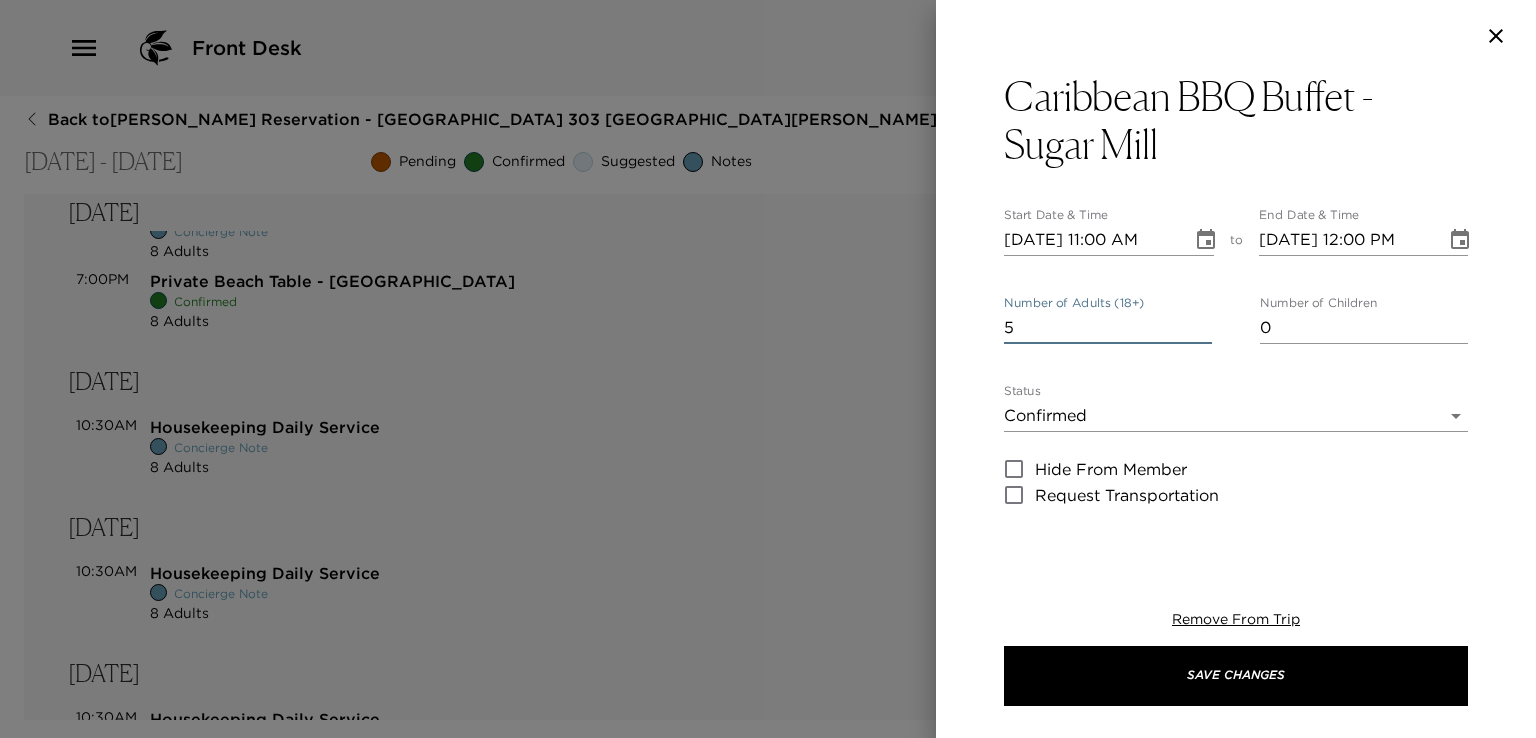 click on "5" at bounding box center [1108, 328] 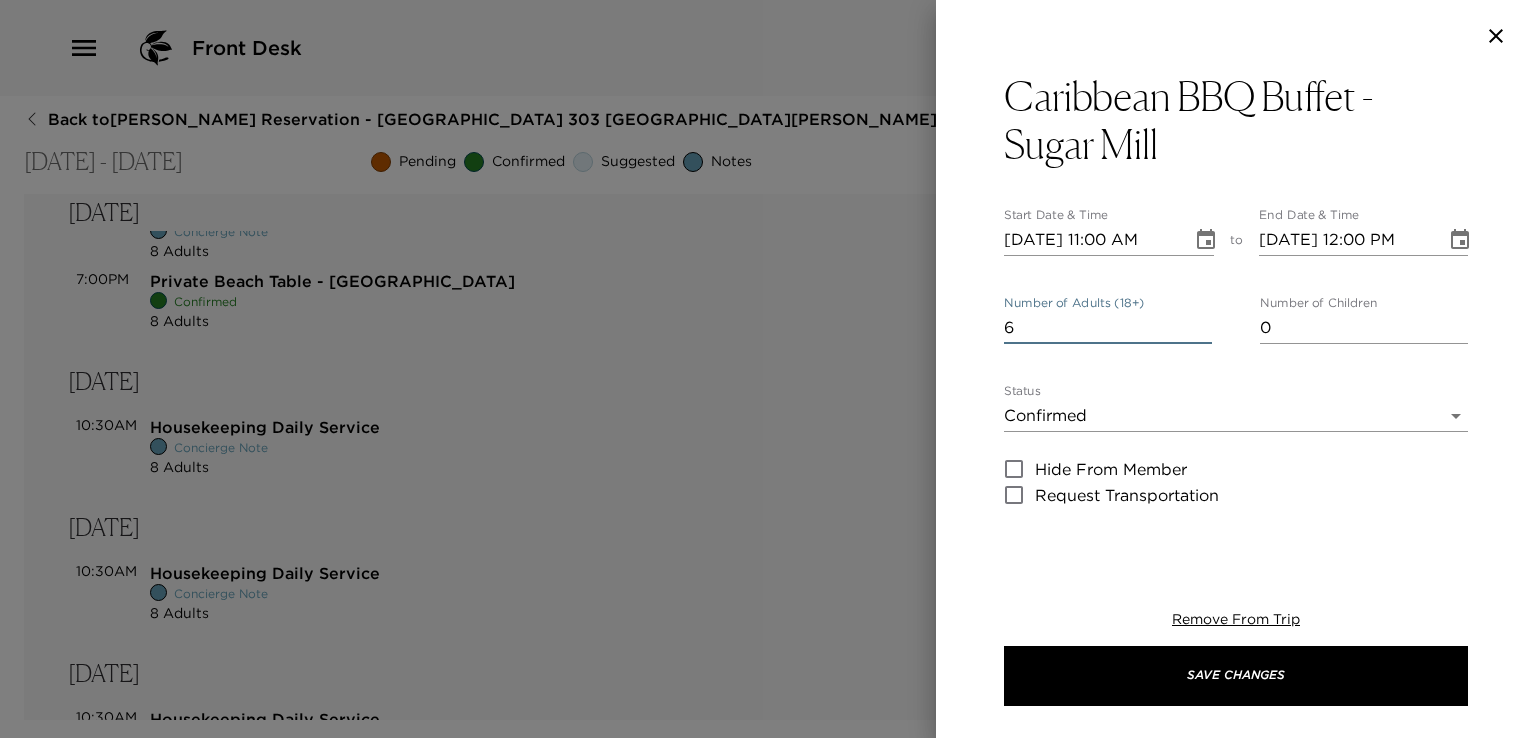 click on "6" at bounding box center [1108, 328] 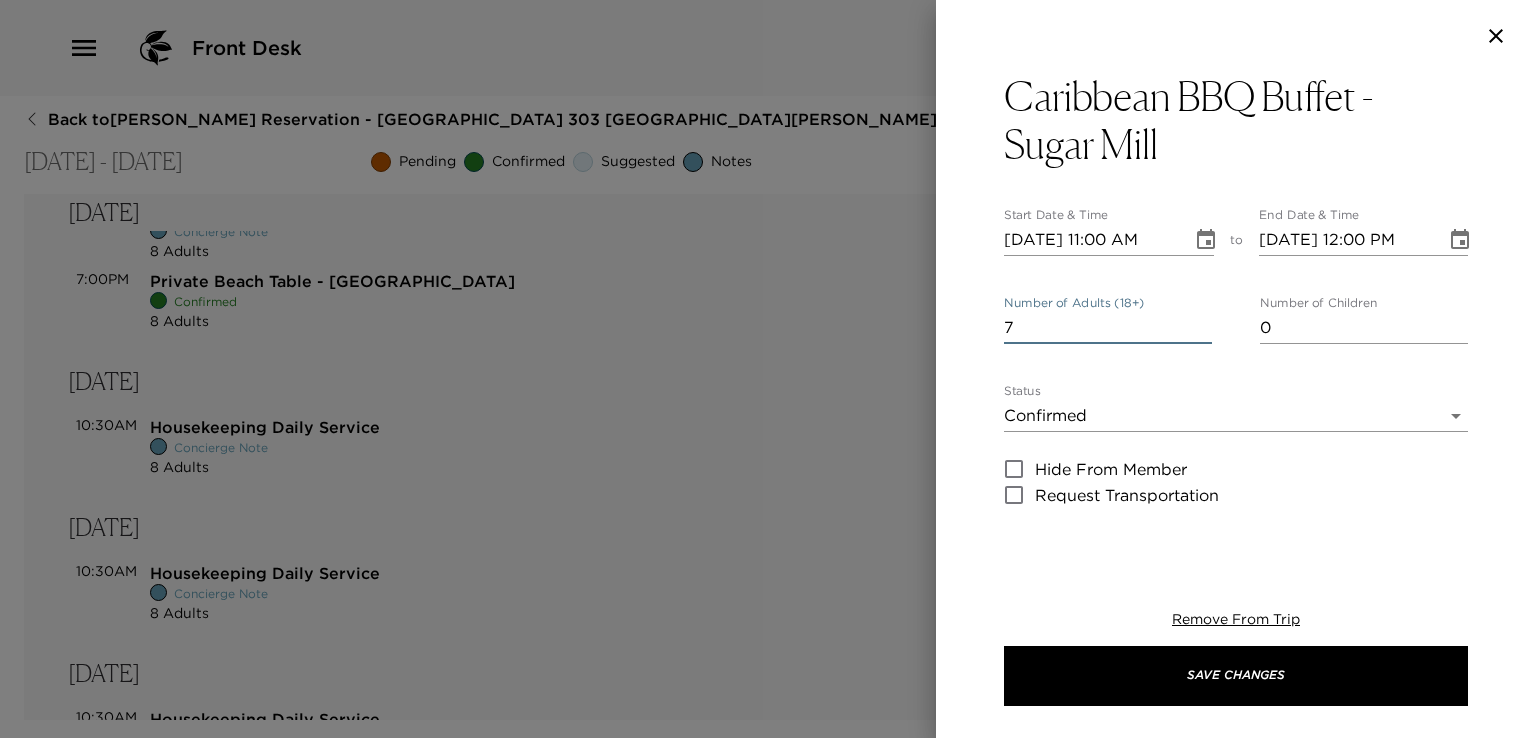 click on "7" at bounding box center [1108, 328] 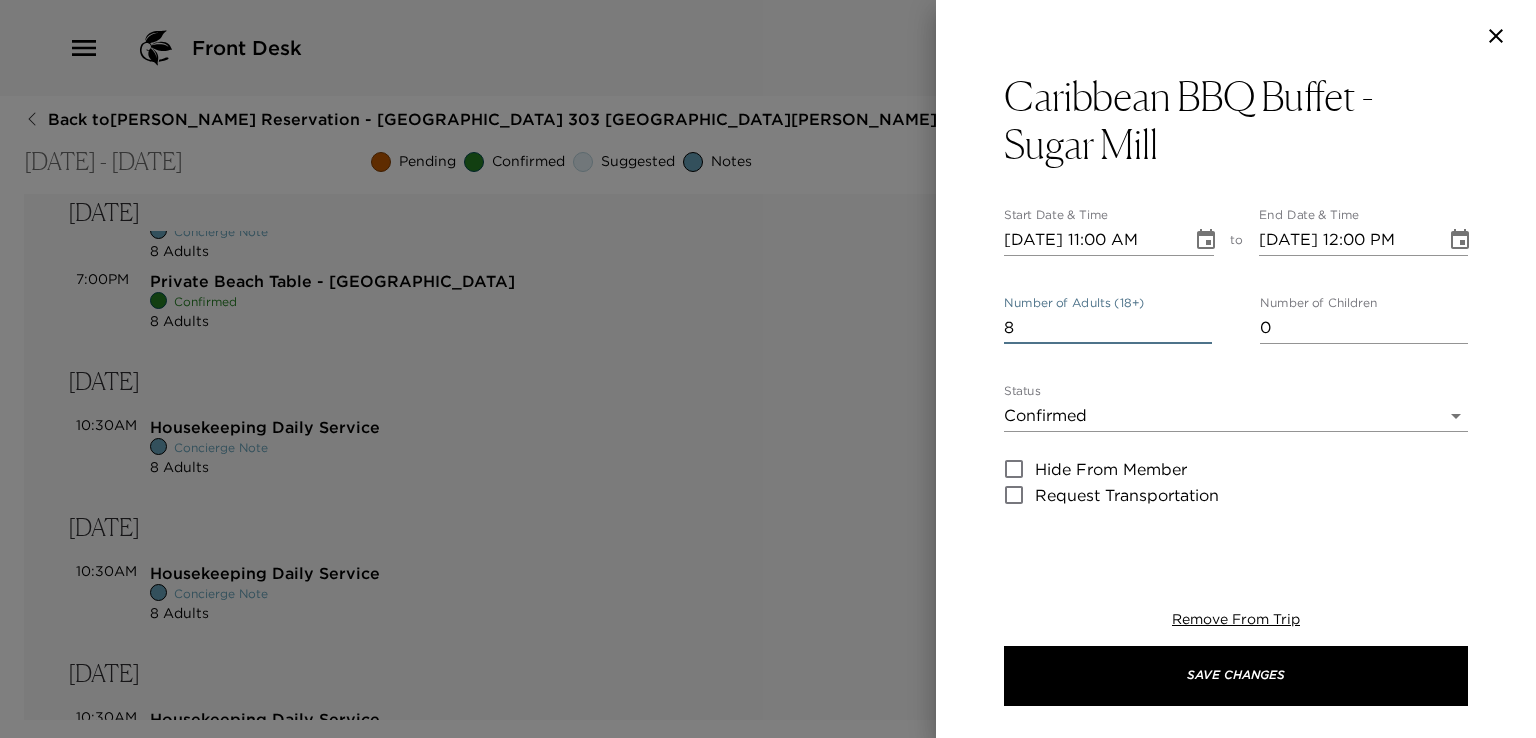 type on "8" 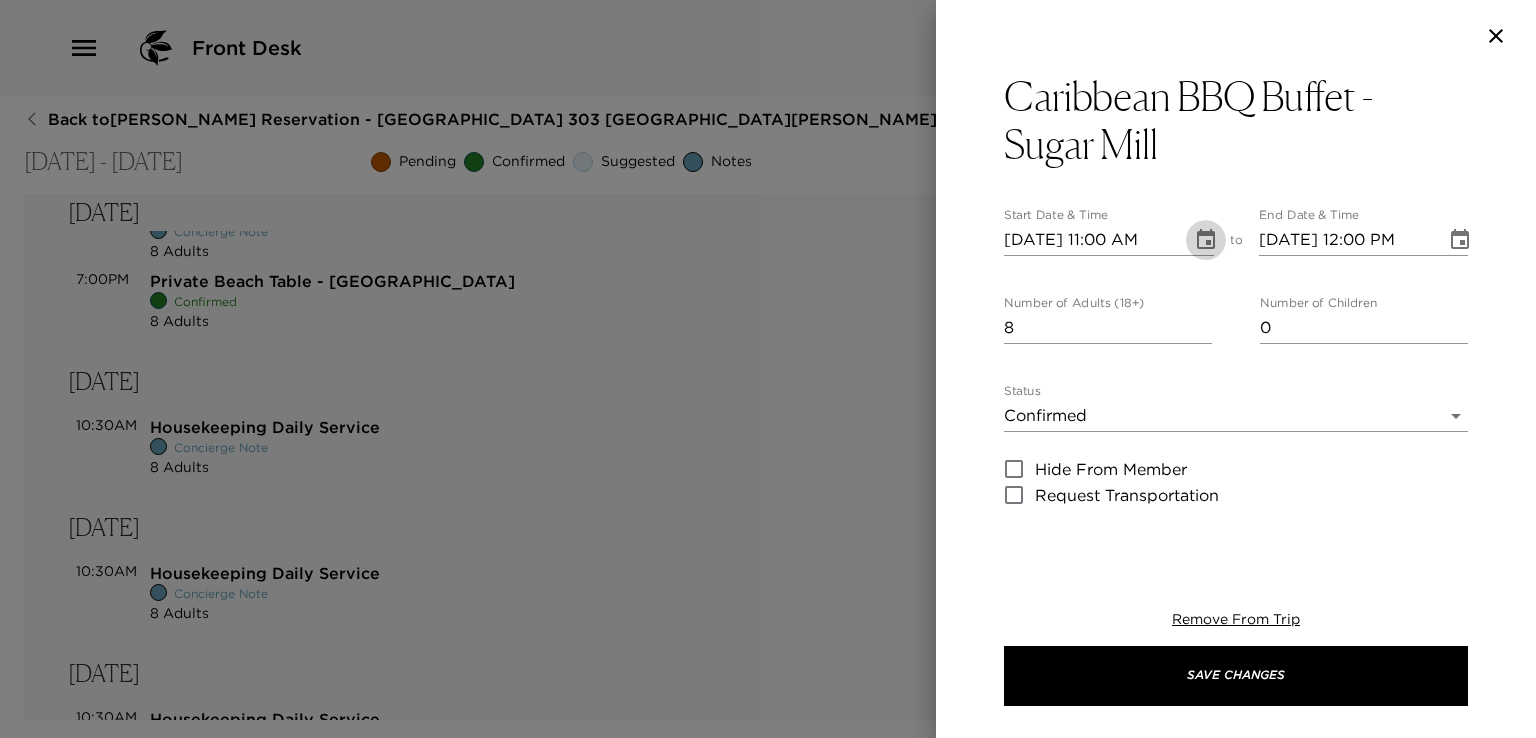 click 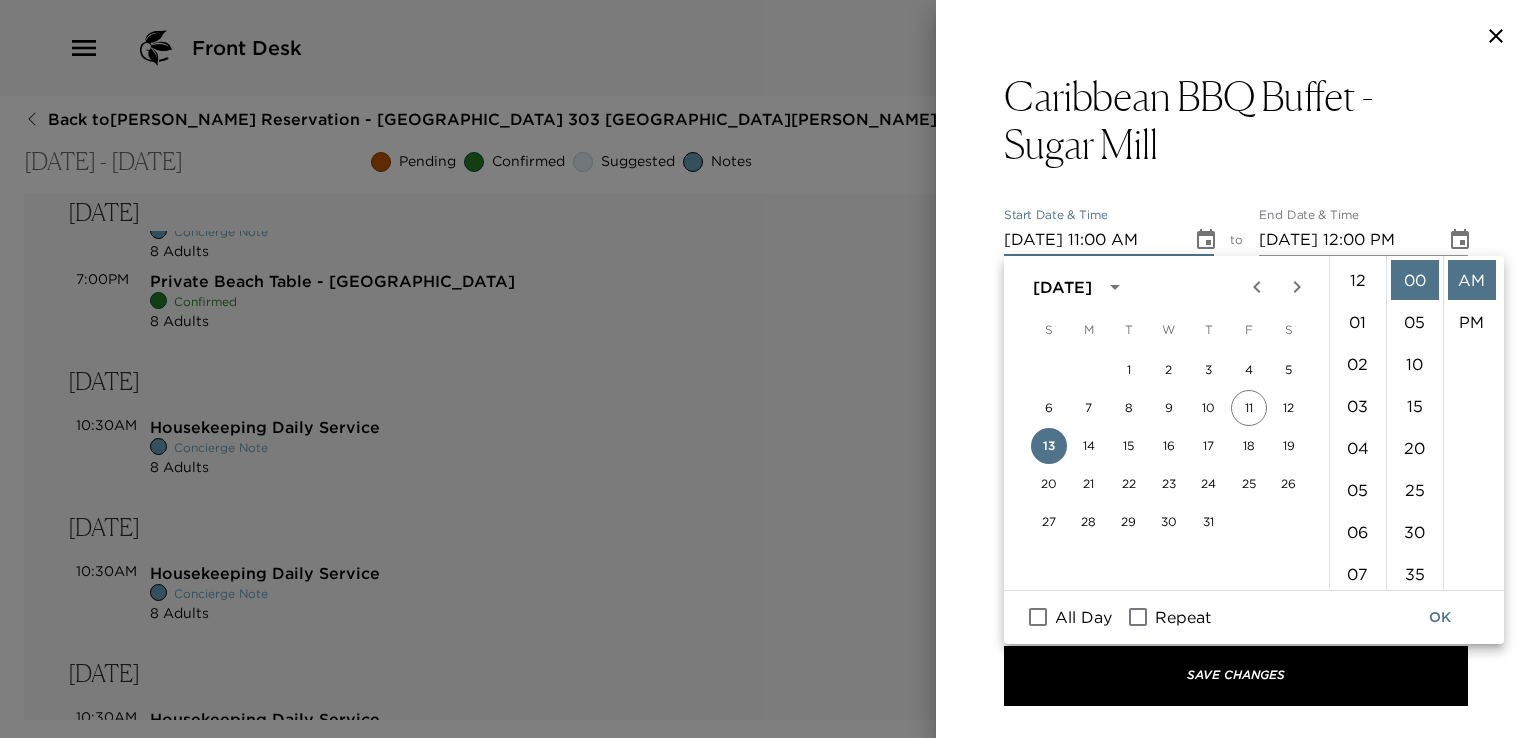 scroll, scrollTop: 461, scrollLeft: 0, axis: vertical 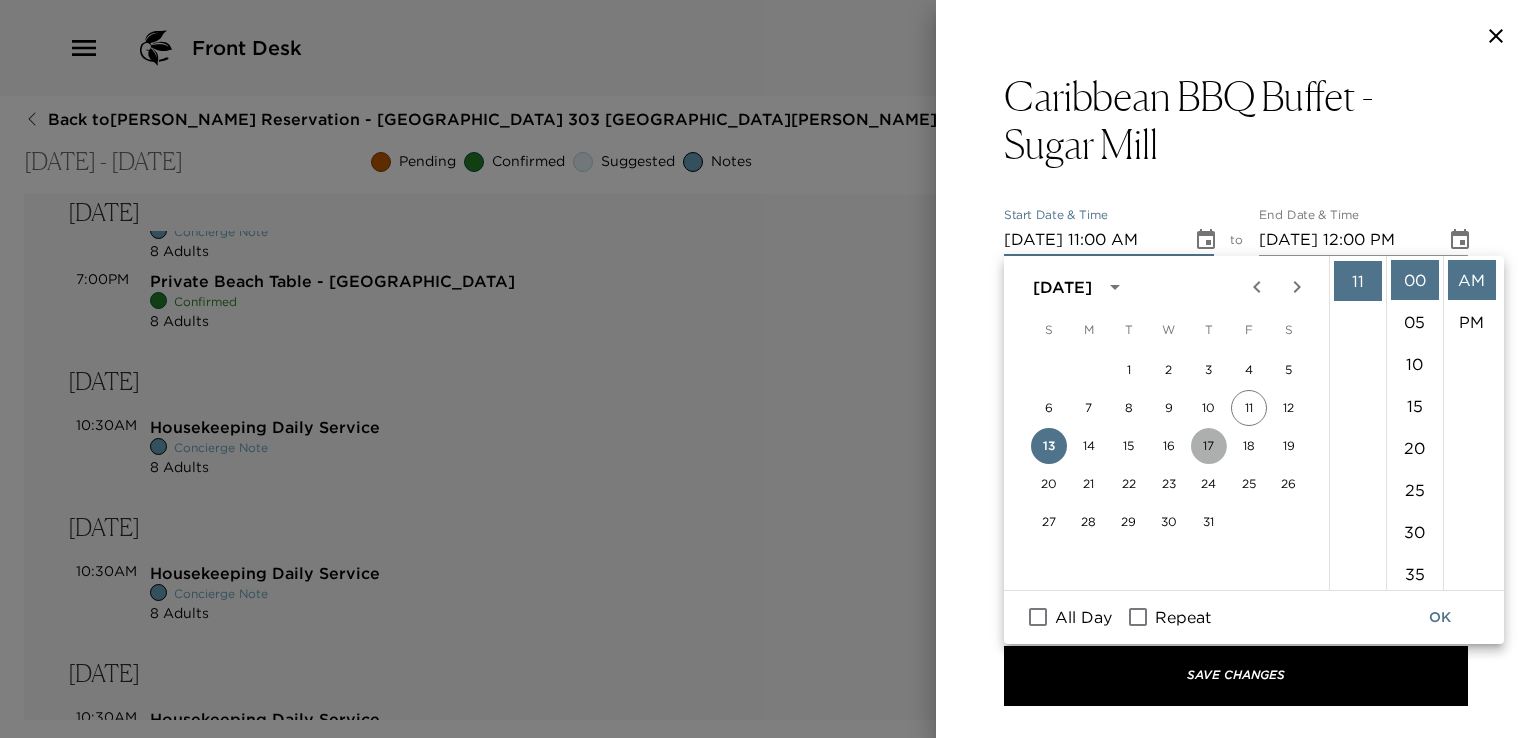 click on "17" at bounding box center [1209, 446] 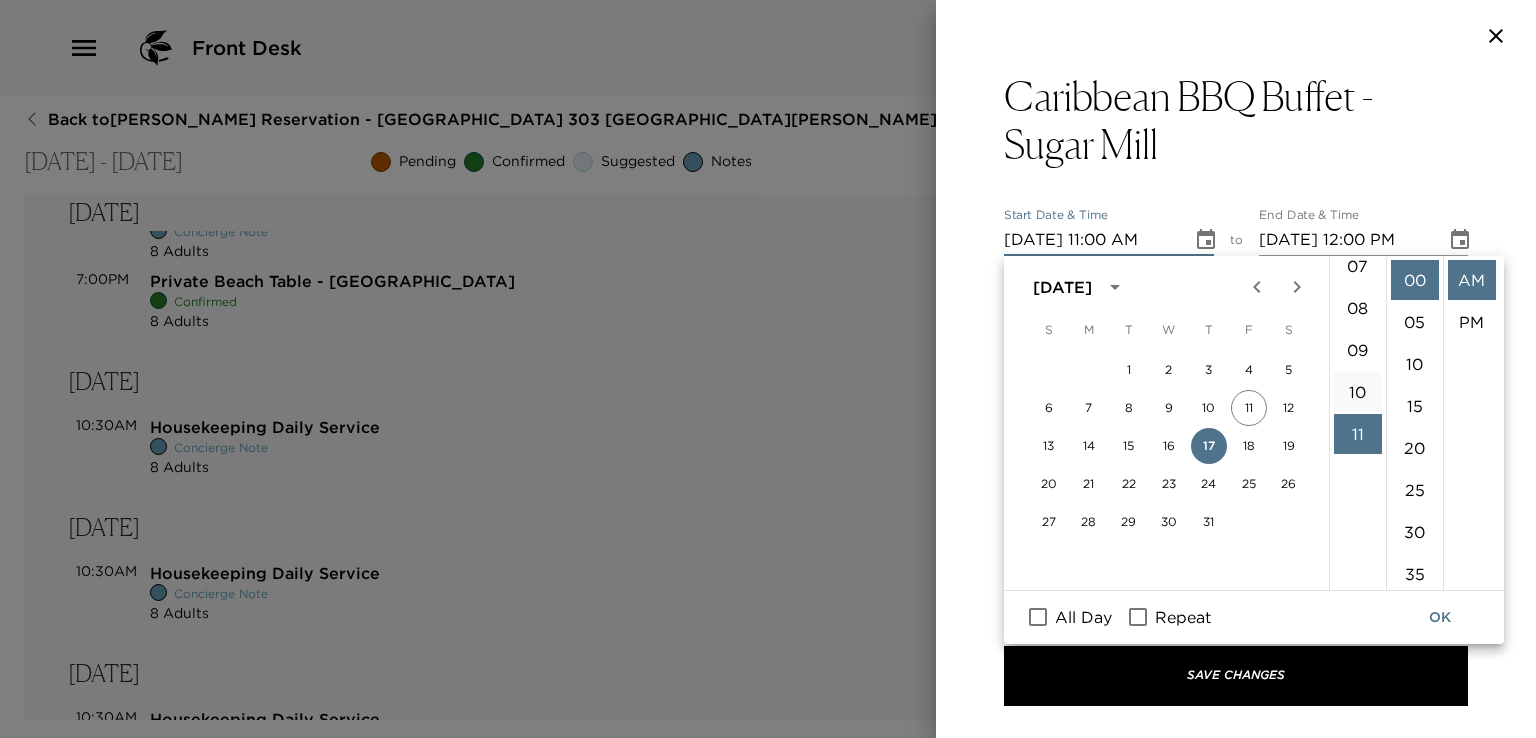 scroll, scrollTop: 261, scrollLeft: 0, axis: vertical 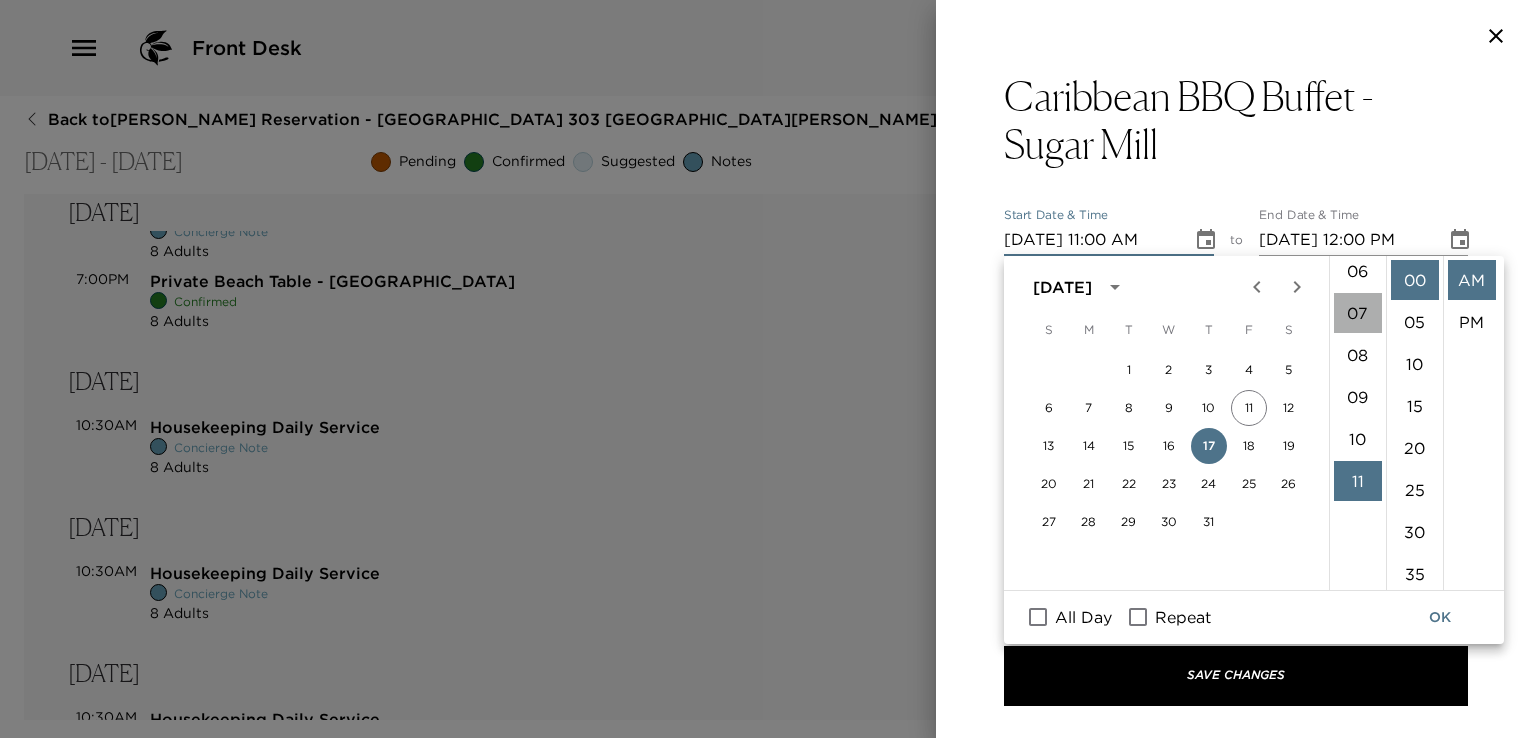 click on "07" at bounding box center (1358, 313) 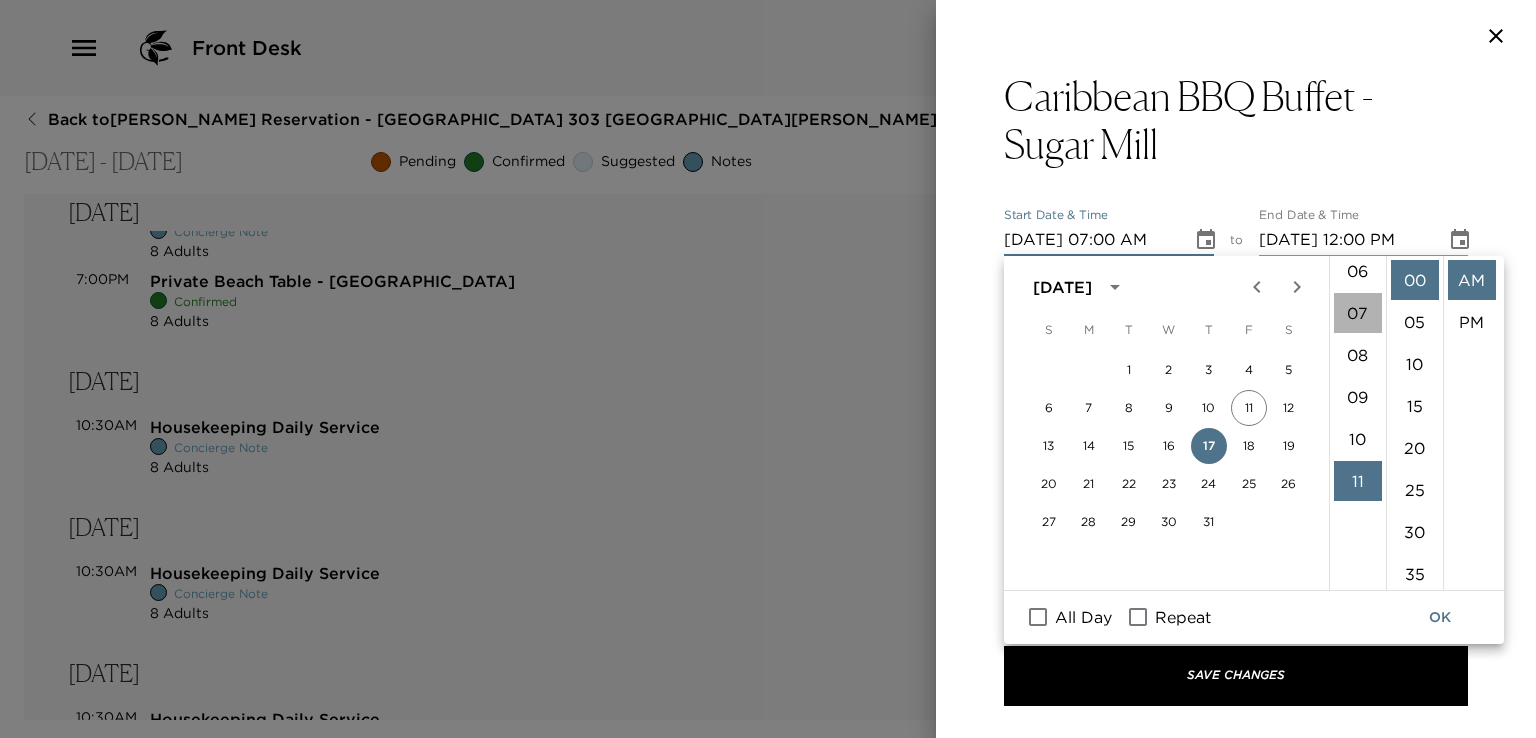 scroll, scrollTop: 294, scrollLeft: 0, axis: vertical 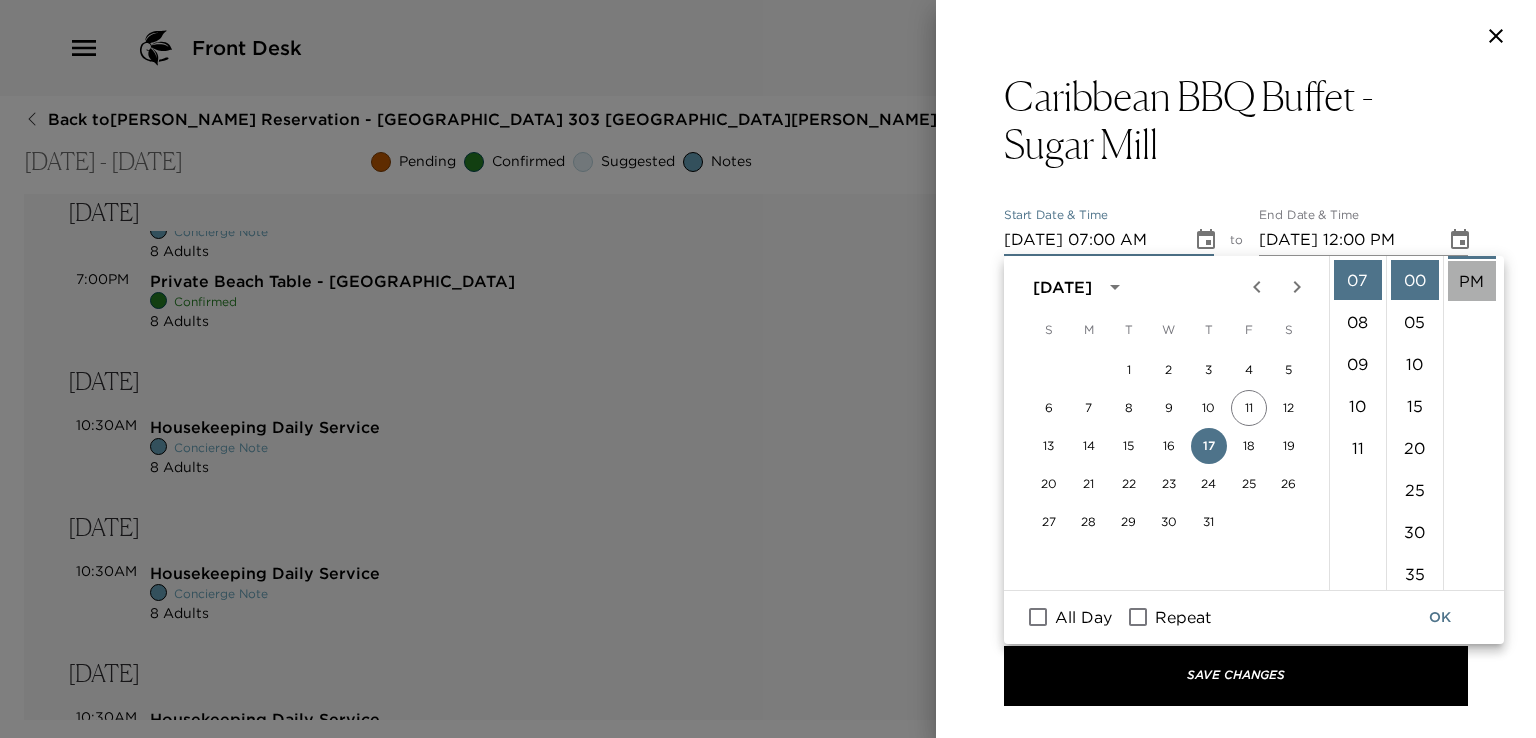 click on "PM" at bounding box center [1472, 281] 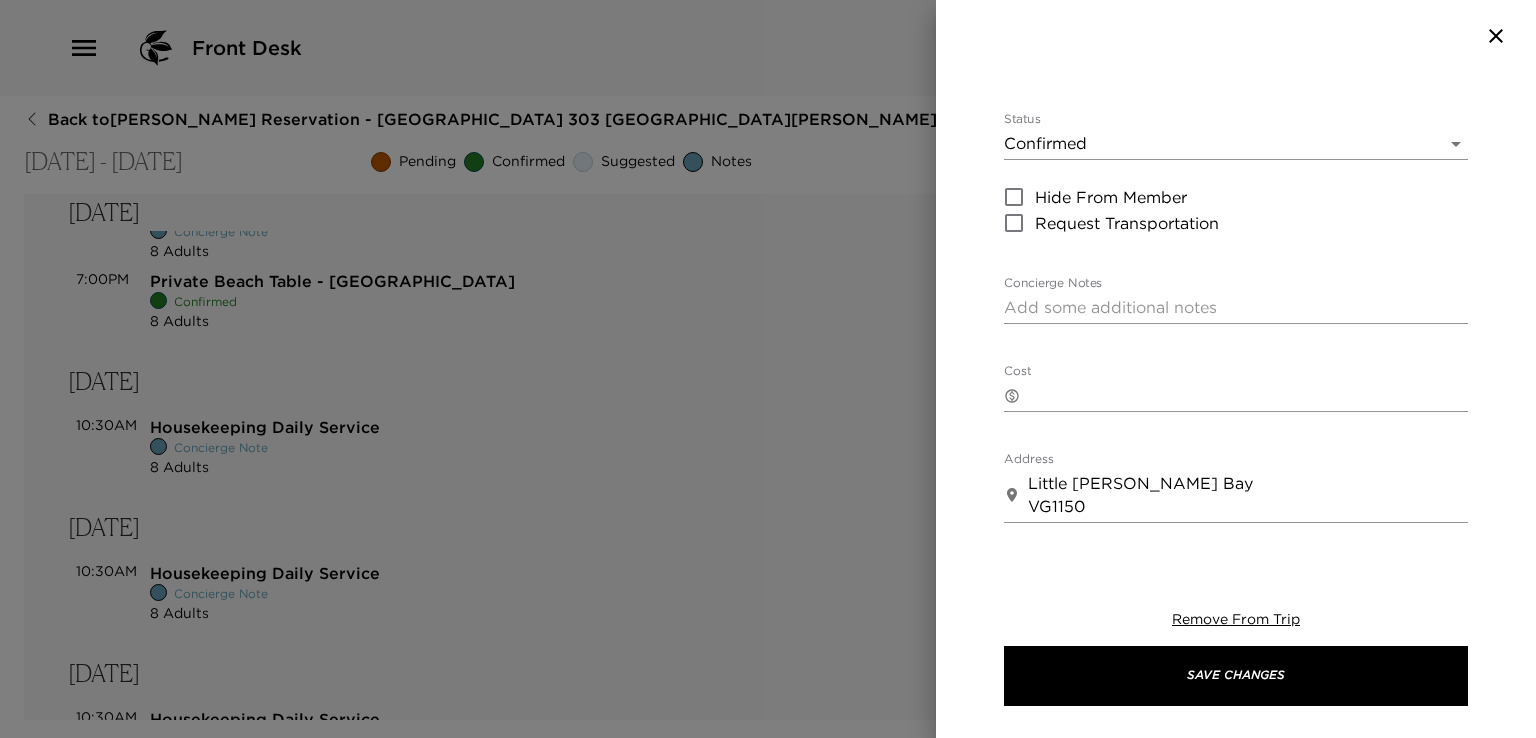 scroll, scrollTop: 300, scrollLeft: 0, axis: vertical 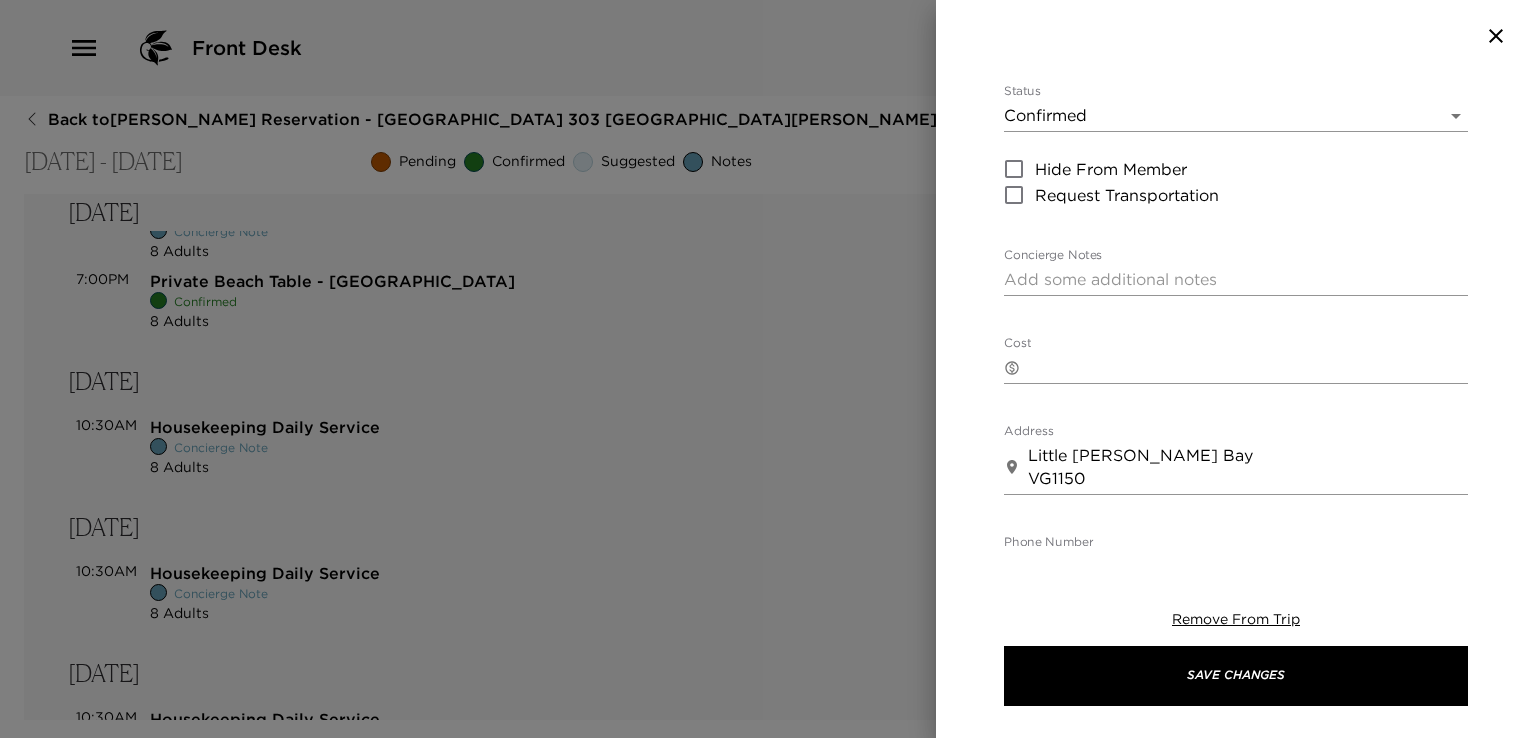 click on "Front Desk Back to  Gerald Davis Reservation - Mahoe Bay 303 Little Dix Bay Jul 13 - Jul 20, 2025 Pending Confirmed Suggested Notes Trip View Agenda View PDF View Print Sunday, Jul 13 11:00AM Grocery Order Received Concierge Note 8 Adults Edit 11:00AM Restaurant Reservation - Reef House Suggestion 8 Adults Edit 1:10PM   Flight AA4237 Arrival  Flight Terrance B Lettsome Intl 6 Passengers View 1:55PM Private Water Taxi -North Sound Powerboat Confirmed 8 Adults Edit 1:58PM   Flight AA3861 Arrival  Flight Terrance B Lettsome Intl 2 Passengers View Monday, Jul 14 10:30AM Housekeeping Daily Service Concierge Note 8 Adults Edit 7:00PM Sugarcane Restaurant- Nail Bay Suggestion 8 Adults Edit Tuesday, Jul 15 10:00AM Local Attraction: The Baths Confirmed 8 Adults Edit 10:30AM Housekeeping Daily Service Concierge Note 8 Adults Edit Wednesday, Jul 16 10:30AM Housekeeping Daily Service Concierge Note 8 Adults Edit 7:00PM Private Beach Table - Coco Maya Restaurant Confirmed 8 Adults Edit Thursday, Jul 17 10:30AM 8 Adults" at bounding box center (768, 369) 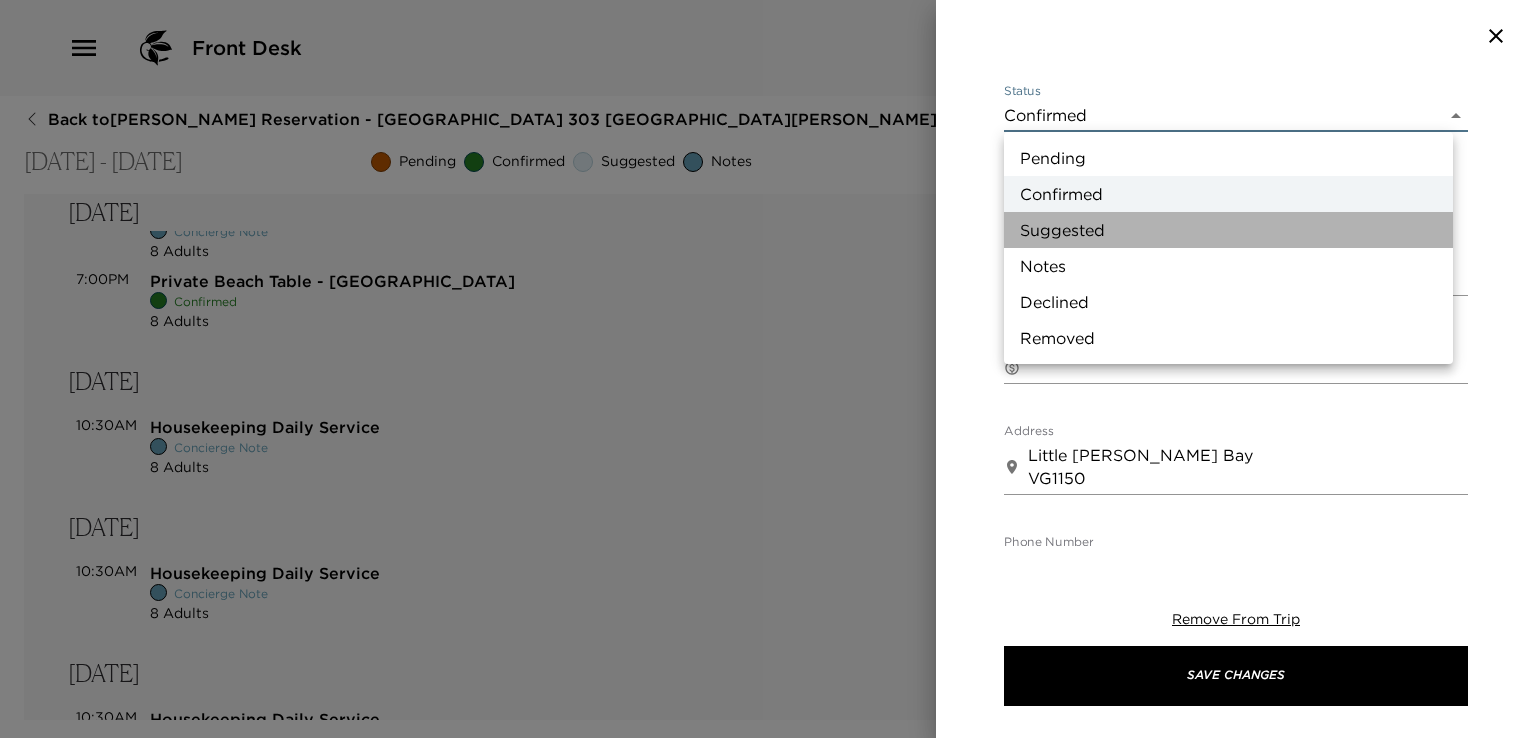 click on "Suggested" at bounding box center [1228, 230] 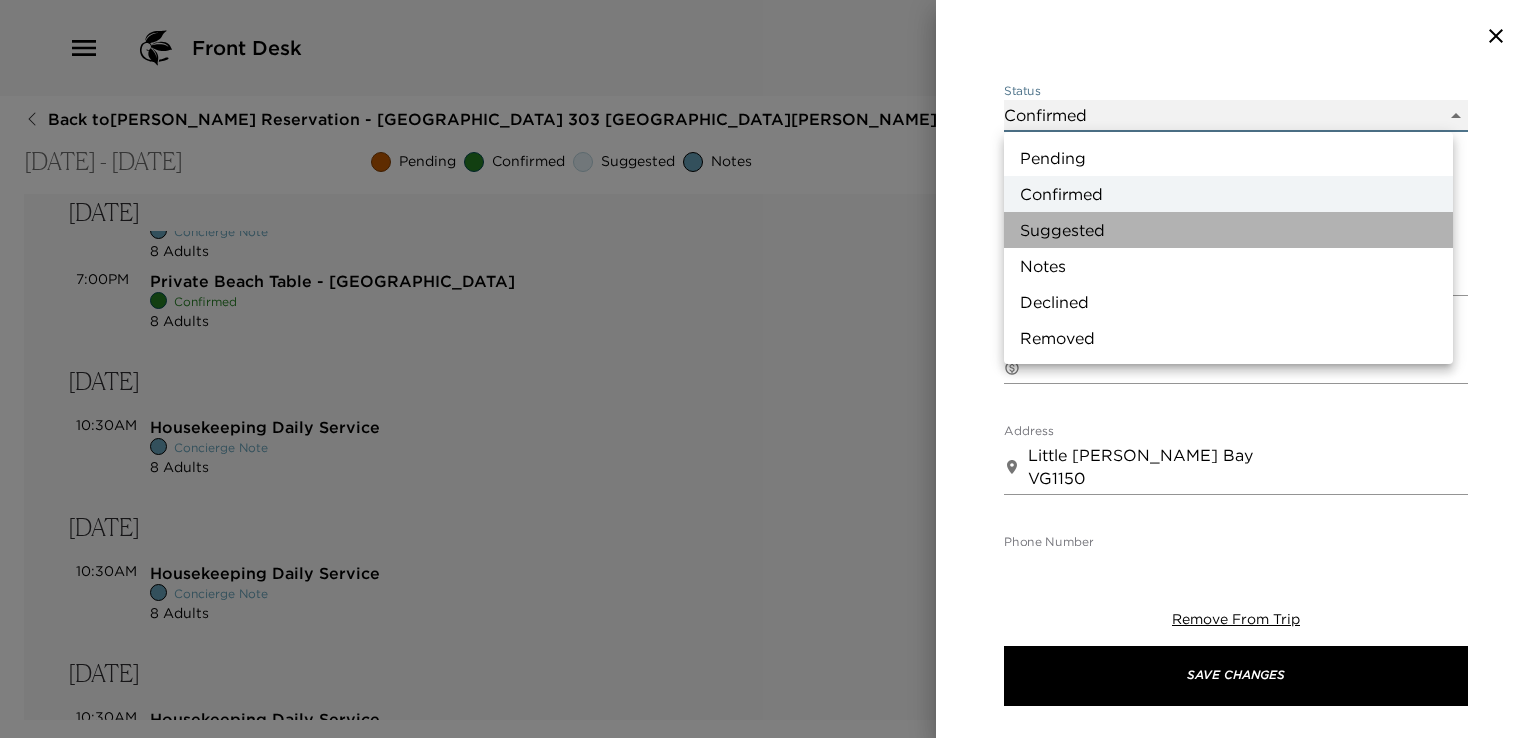 type on "Suggestion" 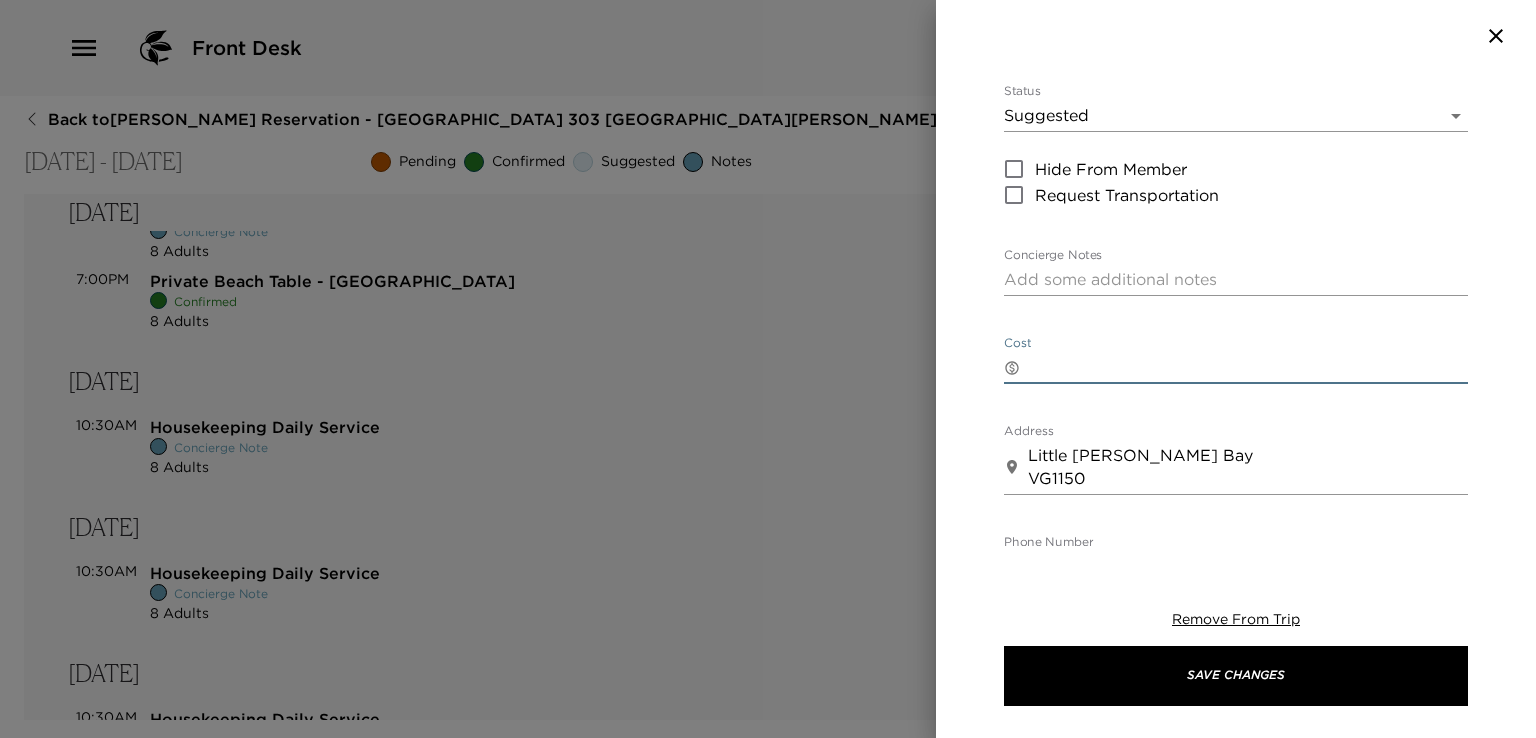 click on "Cost" at bounding box center (1248, 367) 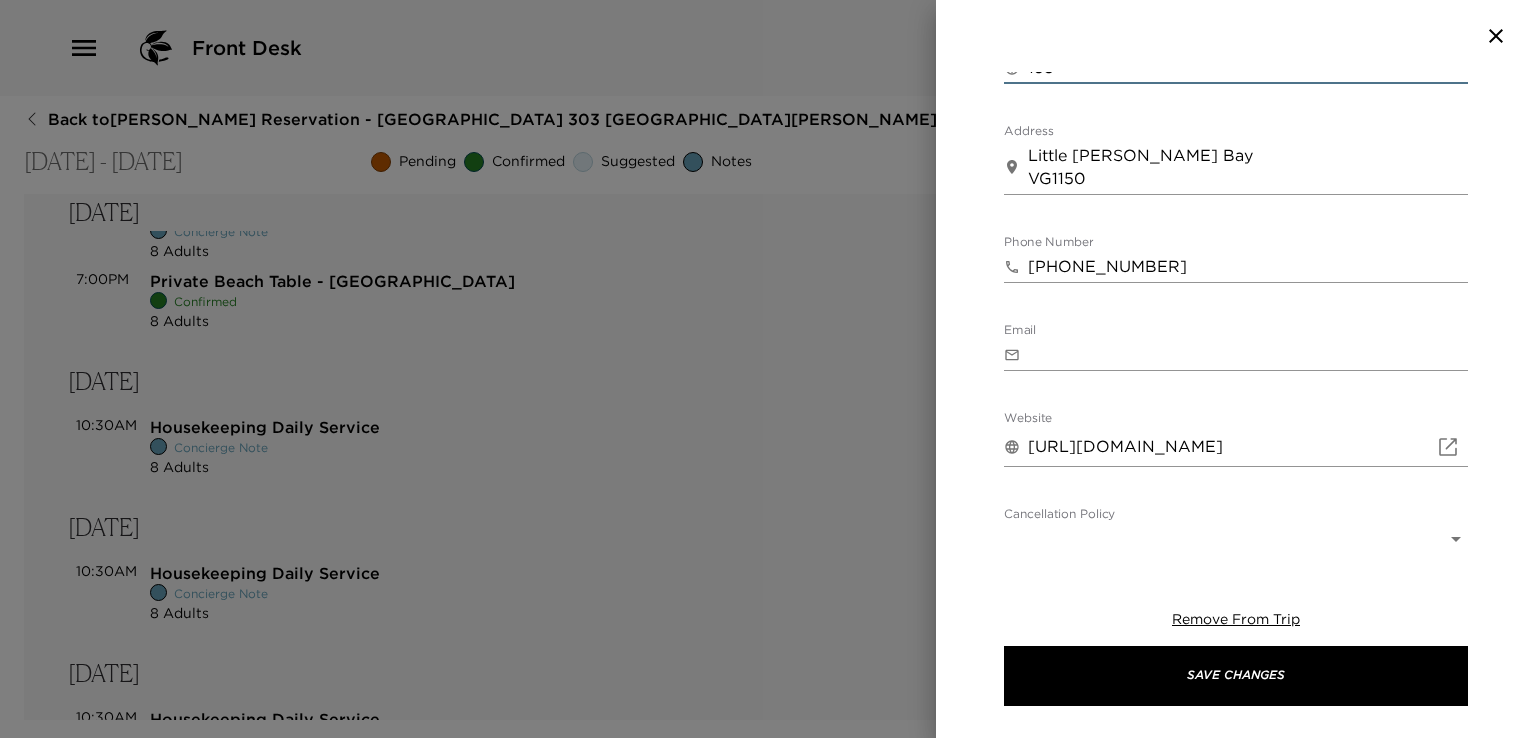 scroll, scrollTop: 785, scrollLeft: 0, axis: vertical 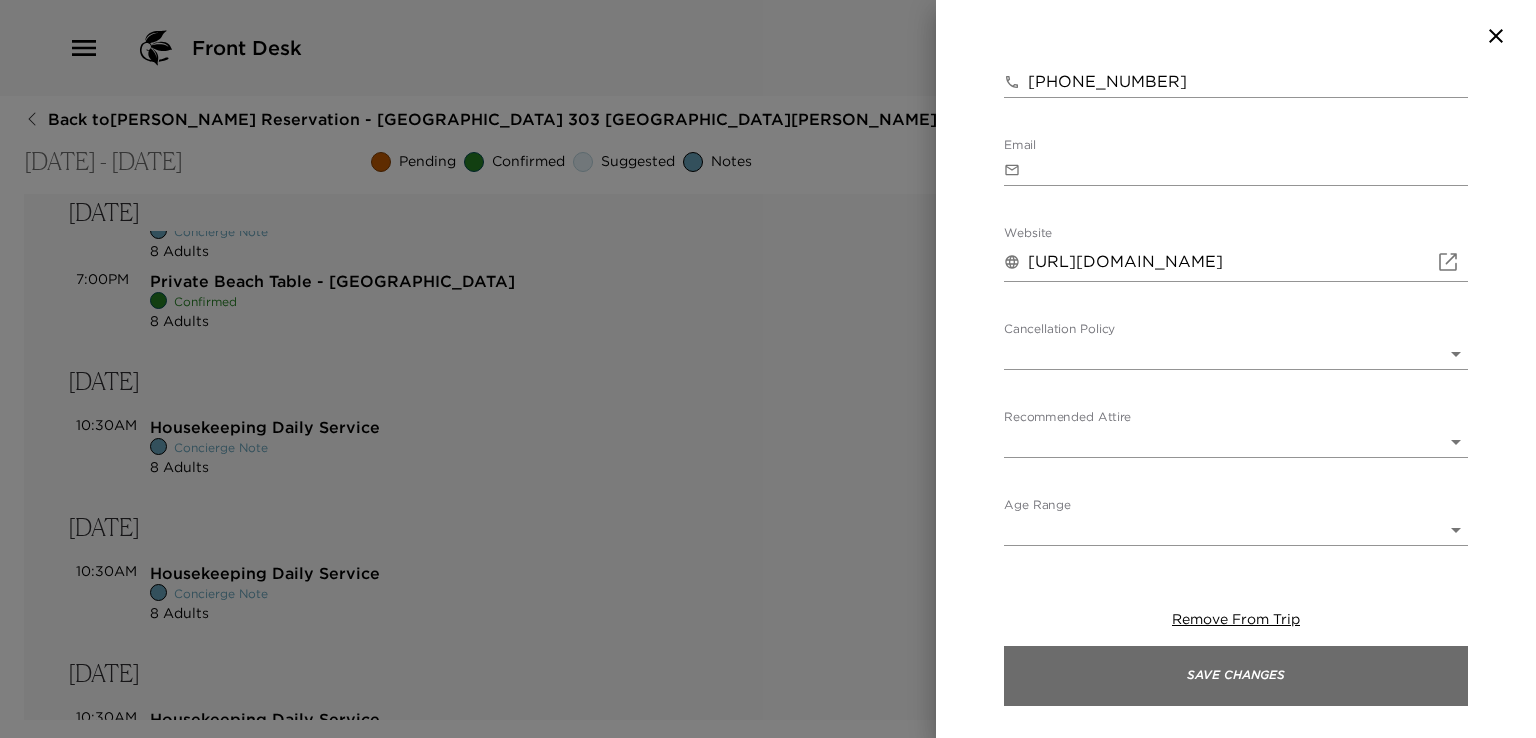 type on "135" 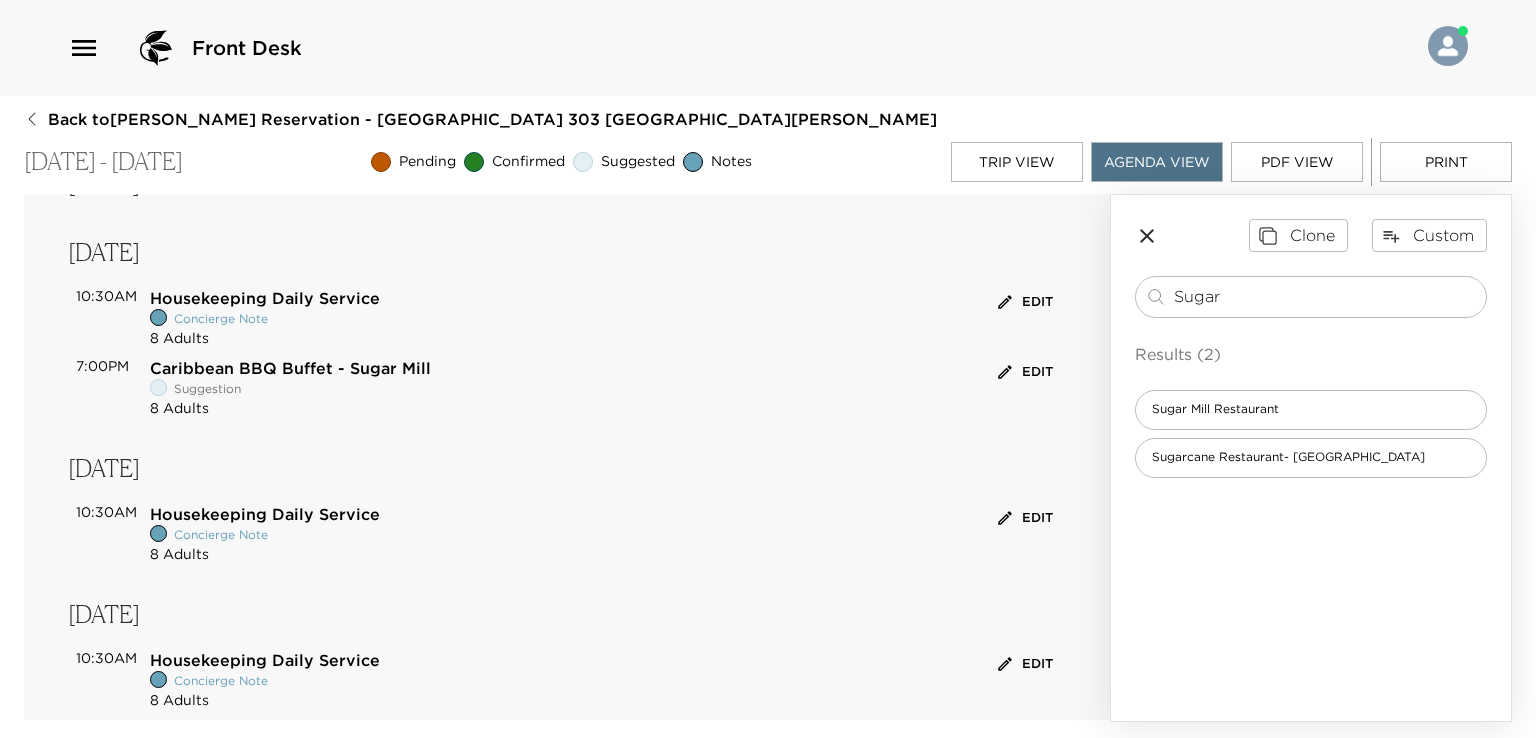 scroll, scrollTop: 1131, scrollLeft: 0, axis: vertical 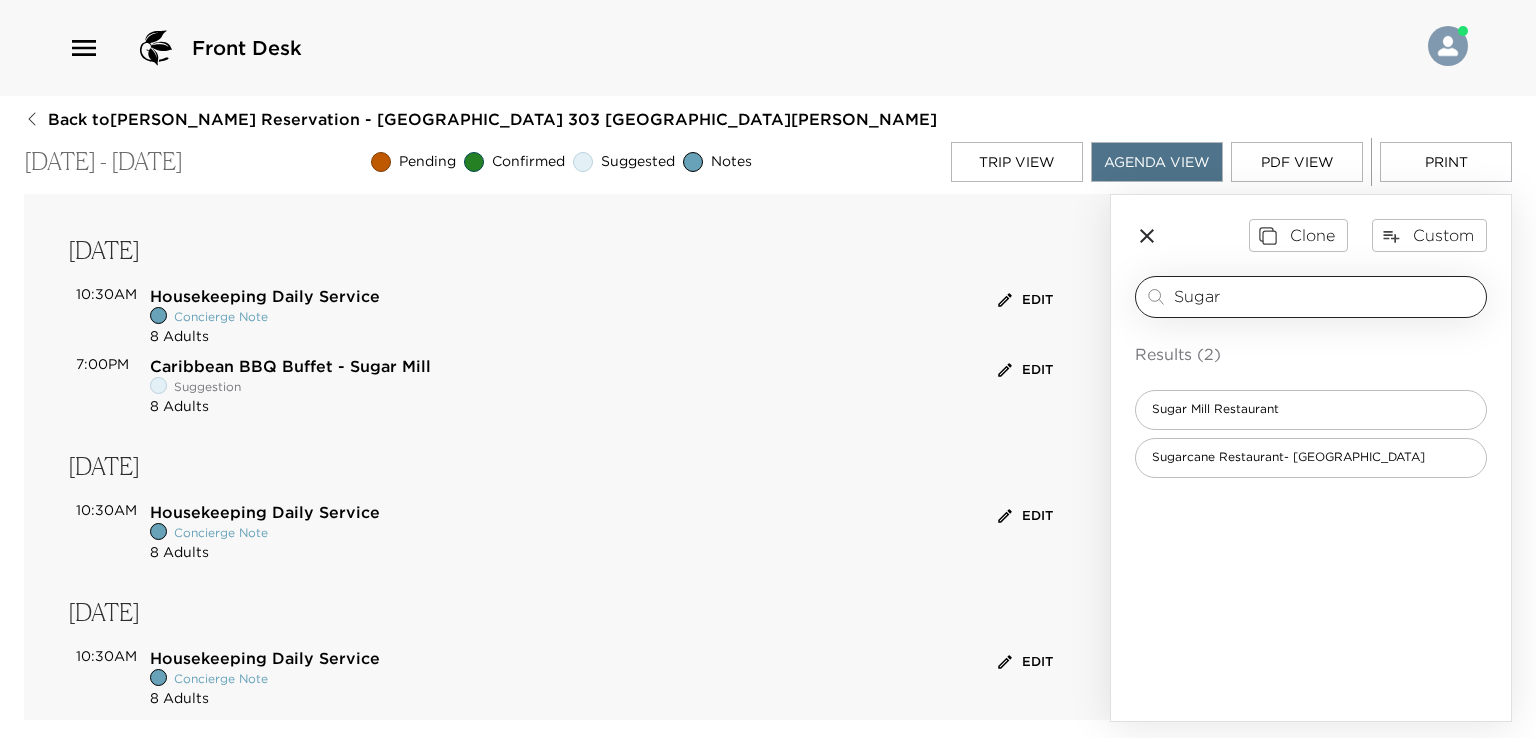 drag, startPoint x: 1236, startPoint y: 290, endPoint x: 1164, endPoint y: 297, distance: 72.33948 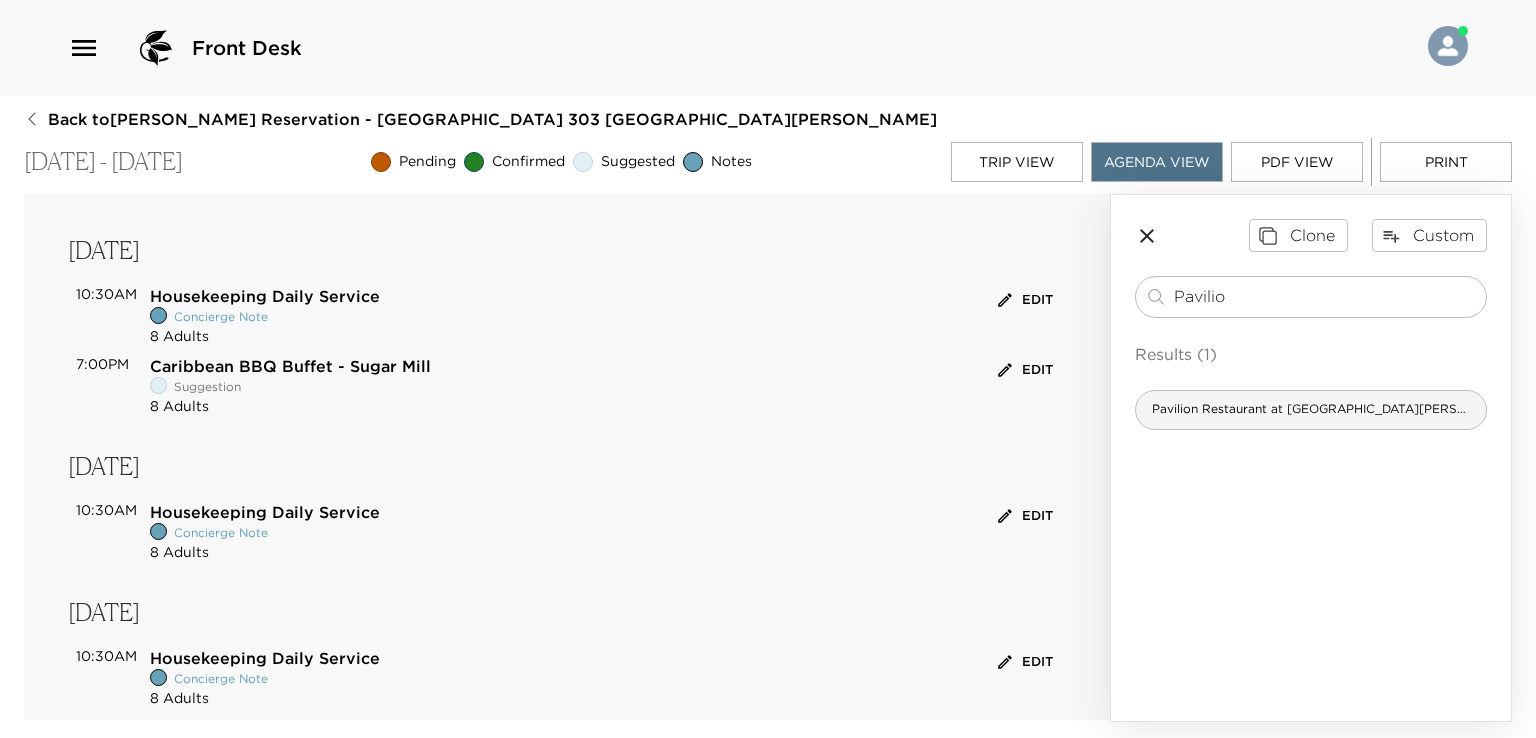 type on "Pavilio" 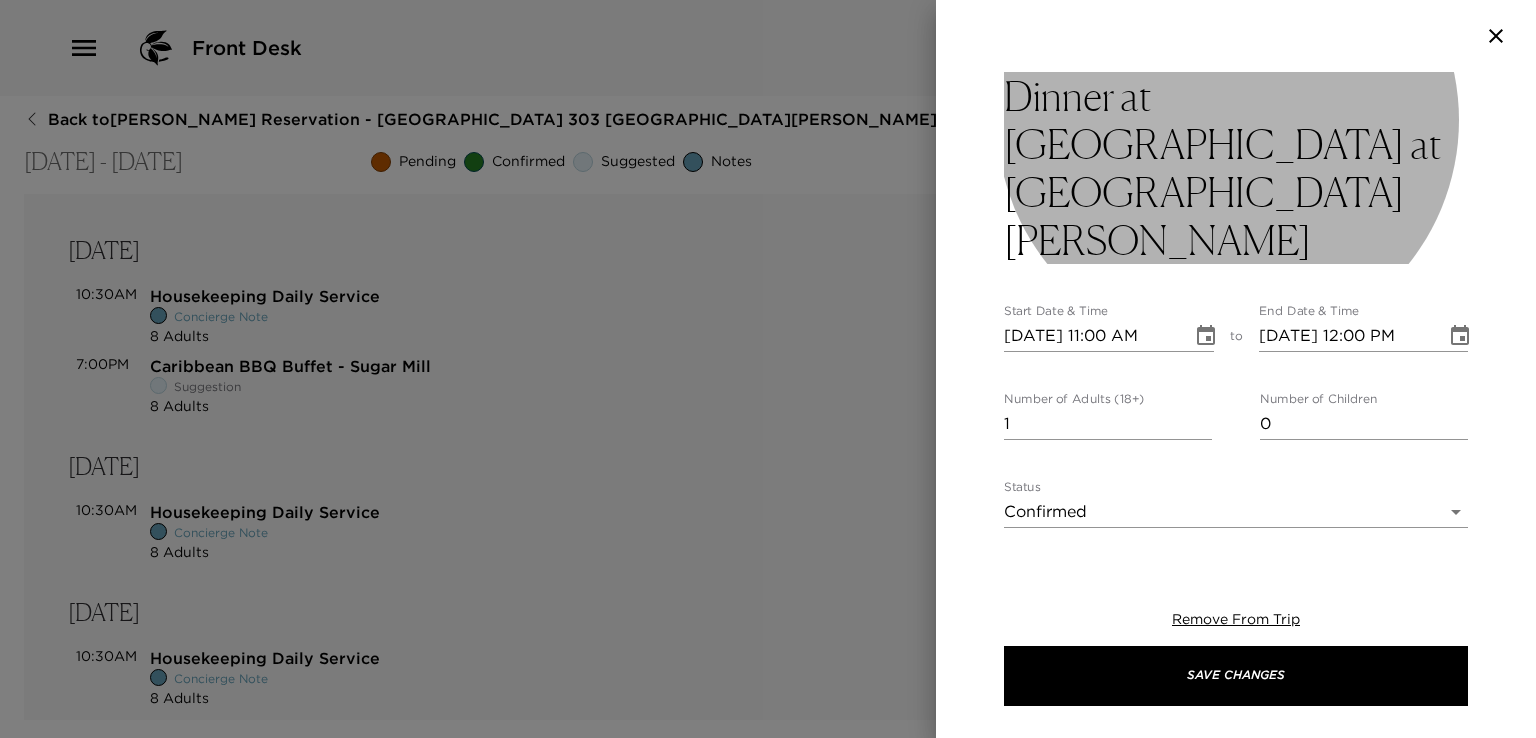 click on "Dinner at The Pavilion at Little Dix Bay" at bounding box center [1236, 168] 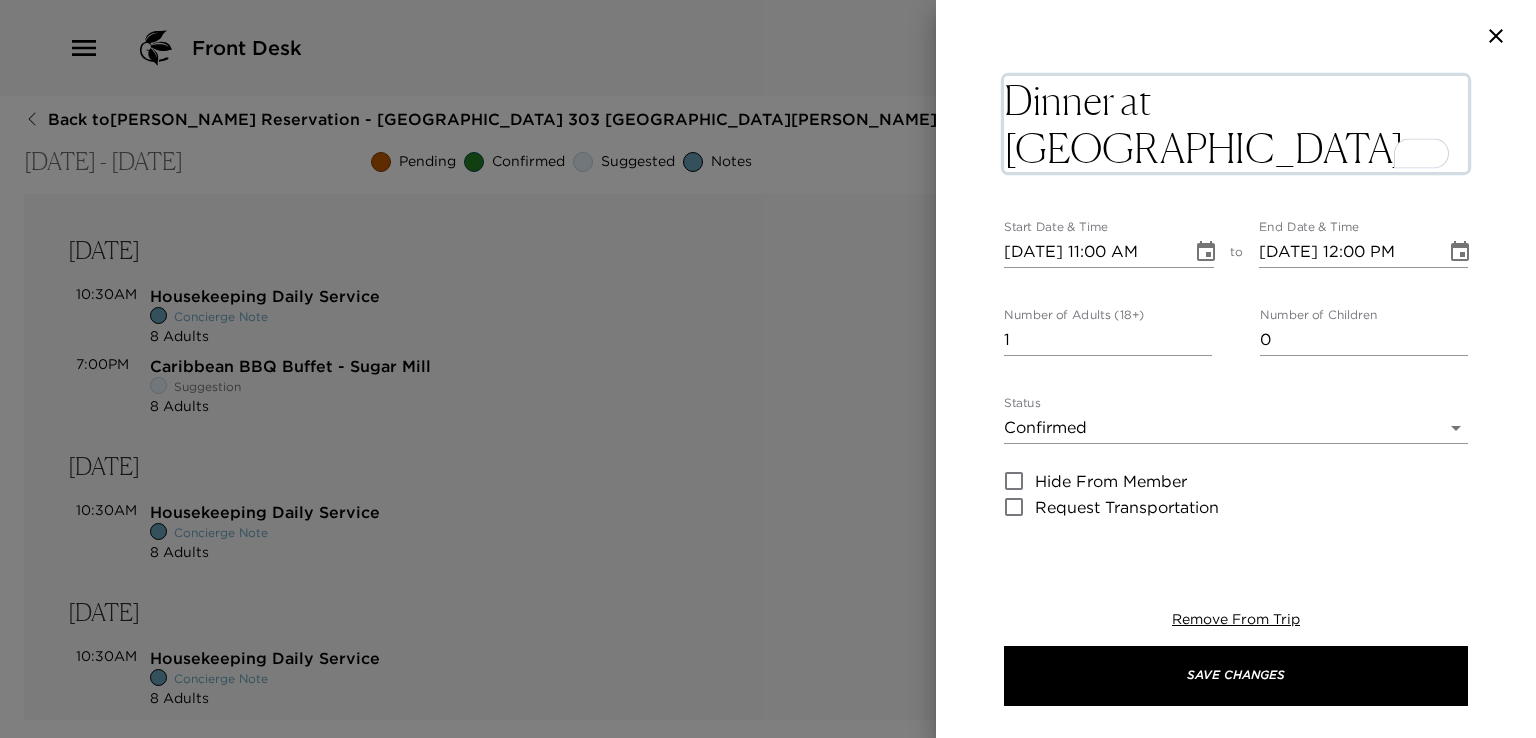 click on "Dinner at The Pavilion at Little Dix Bay" at bounding box center (1236, 124) 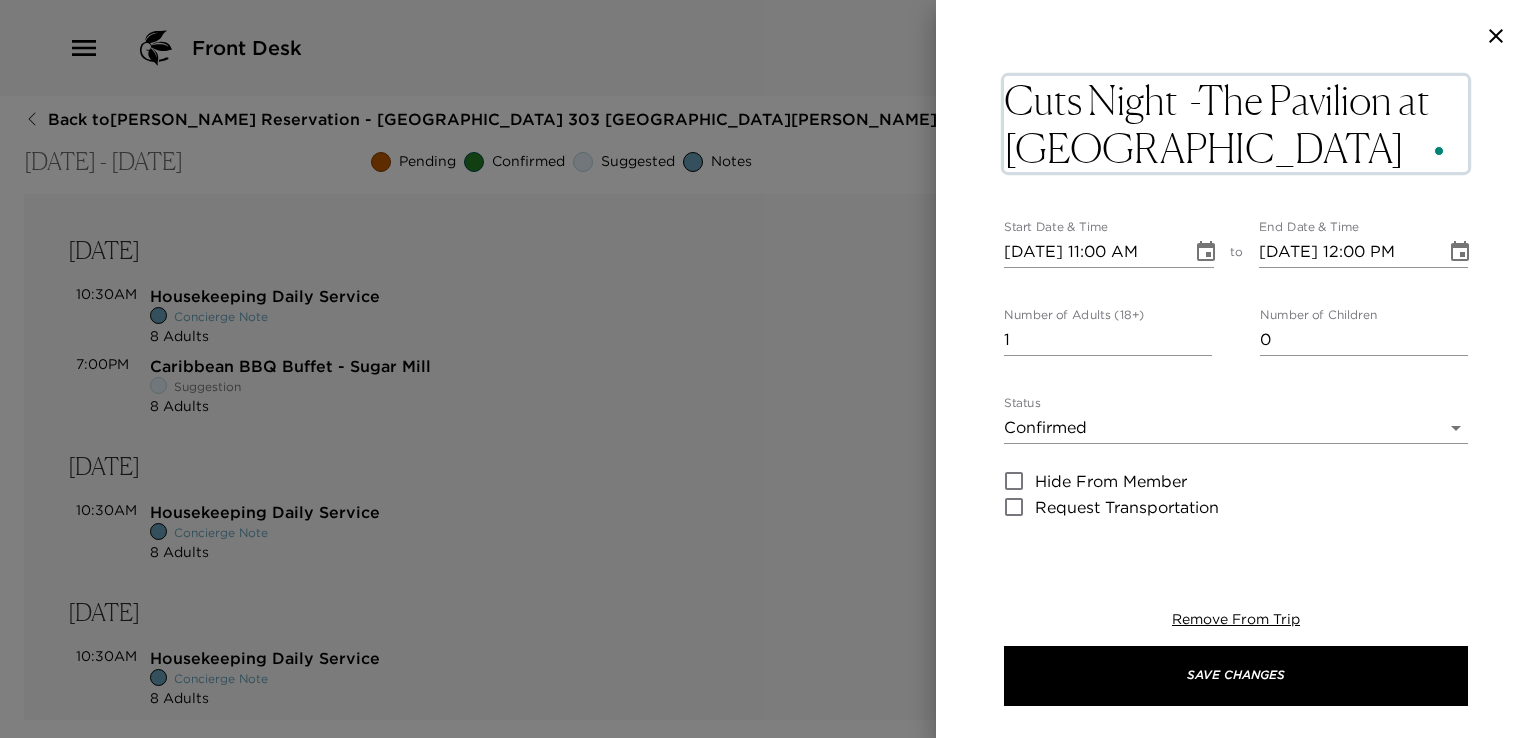 type on "Cuts Night  - The Pavilion at Little Dix Bay" 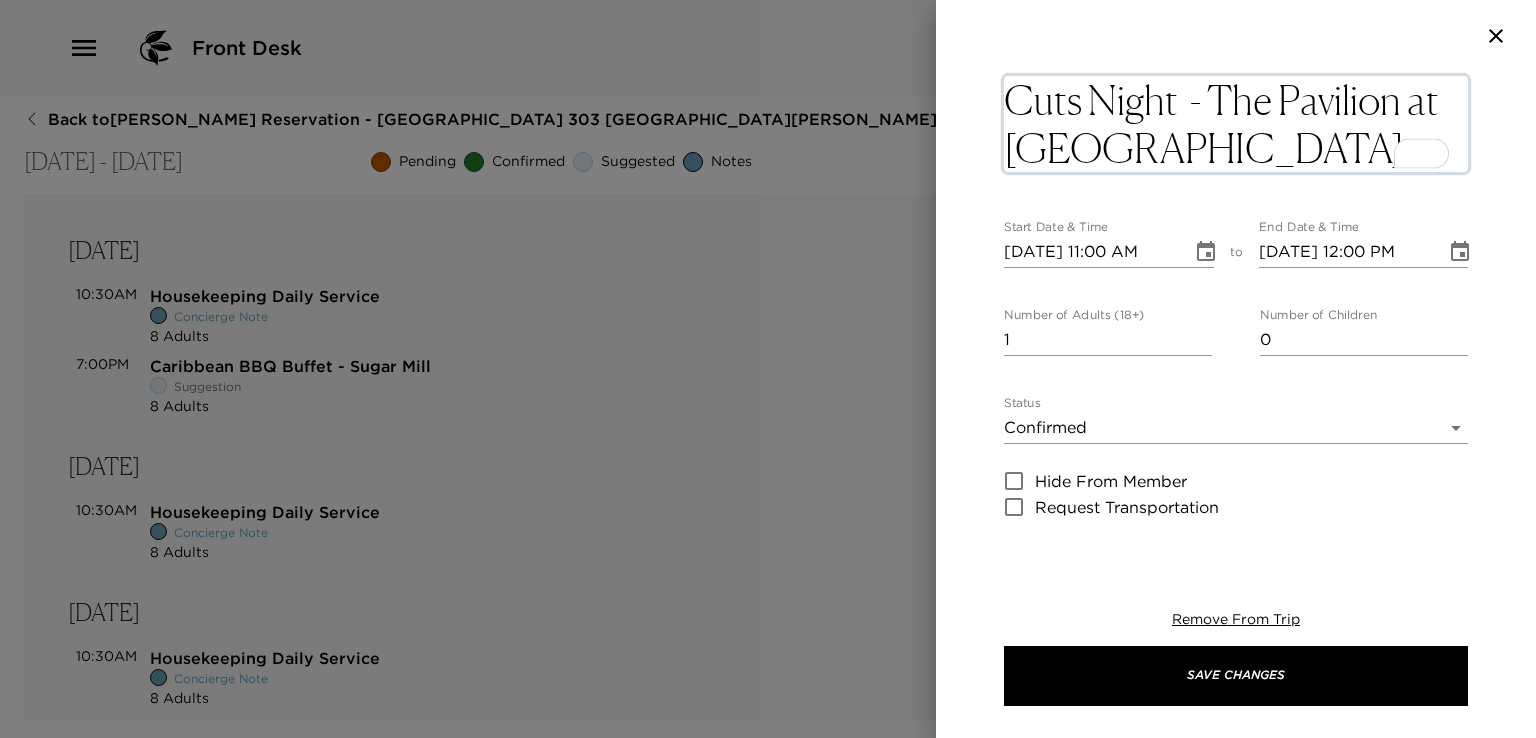 click on "Cuts Night  - The Pavilion at Little Dix Bay" at bounding box center (1236, 124) 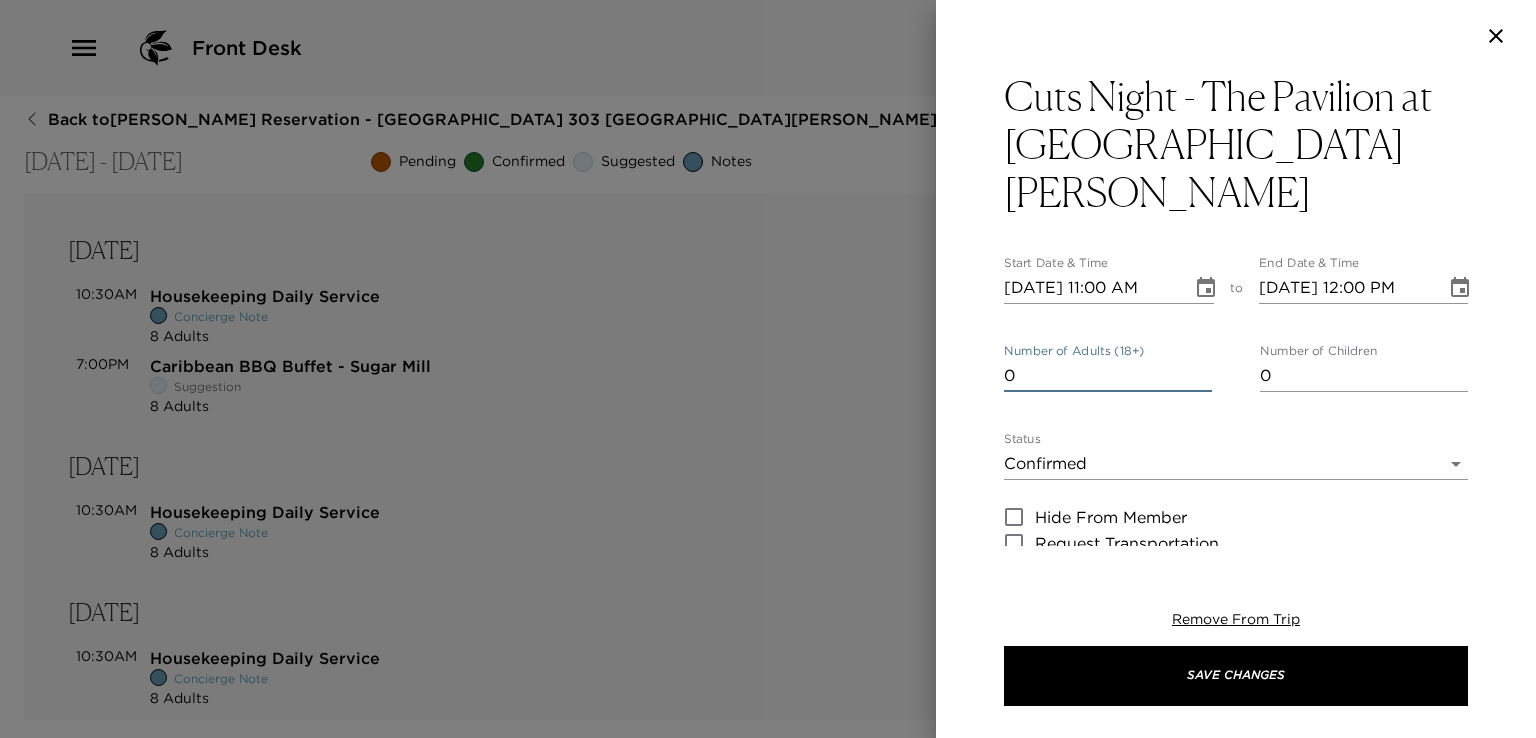 click on "0" at bounding box center (1108, 376) 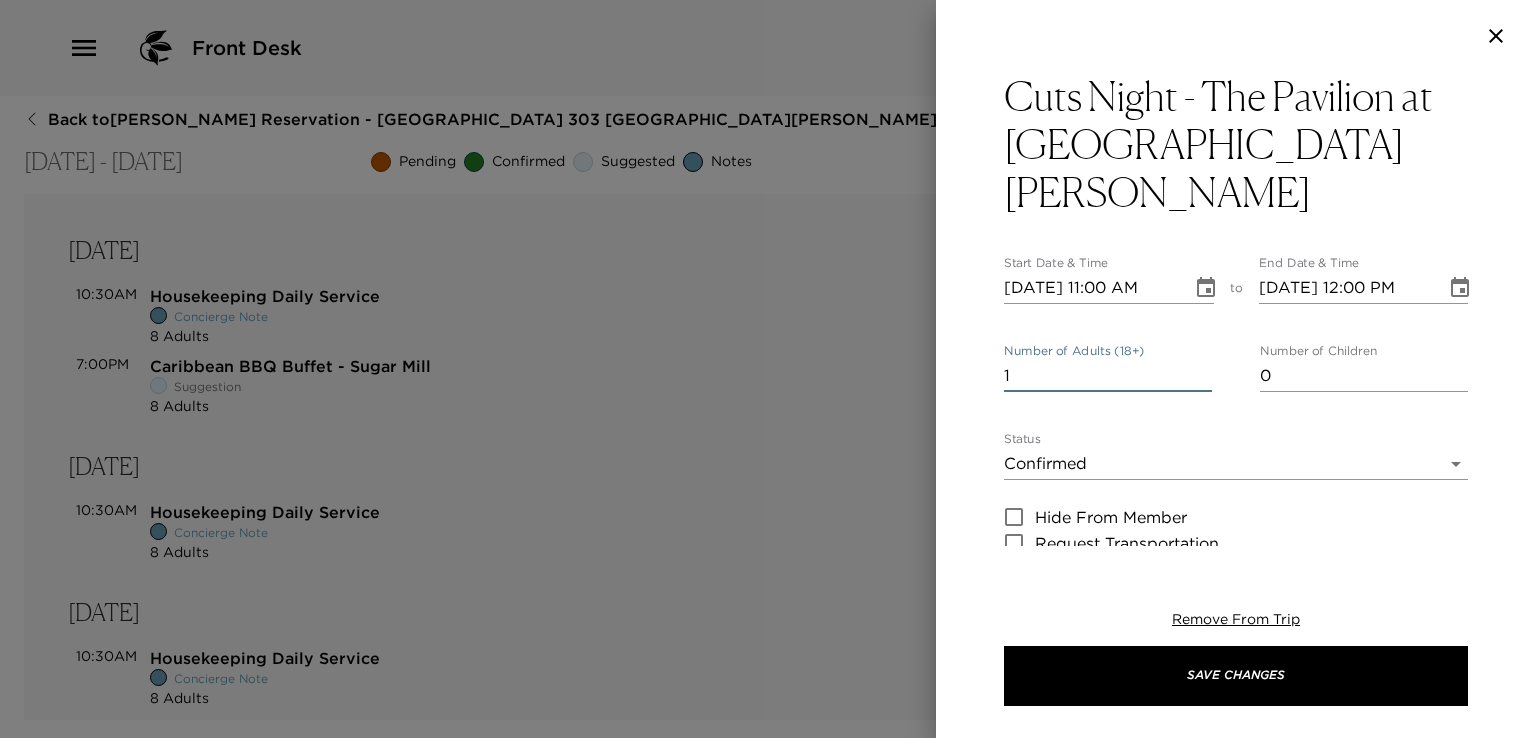 click on "1" at bounding box center (1108, 376) 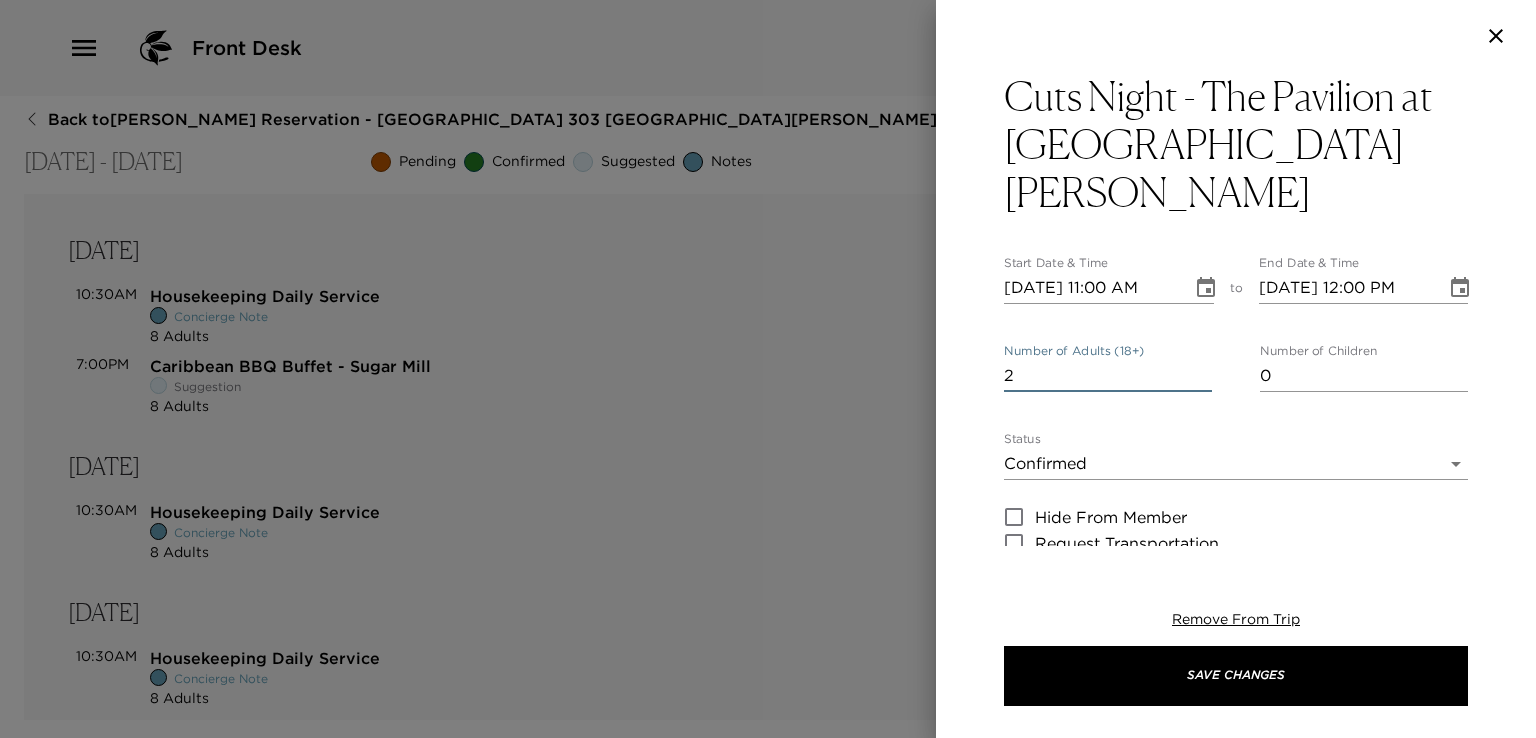 click on "2" at bounding box center (1108, 376) 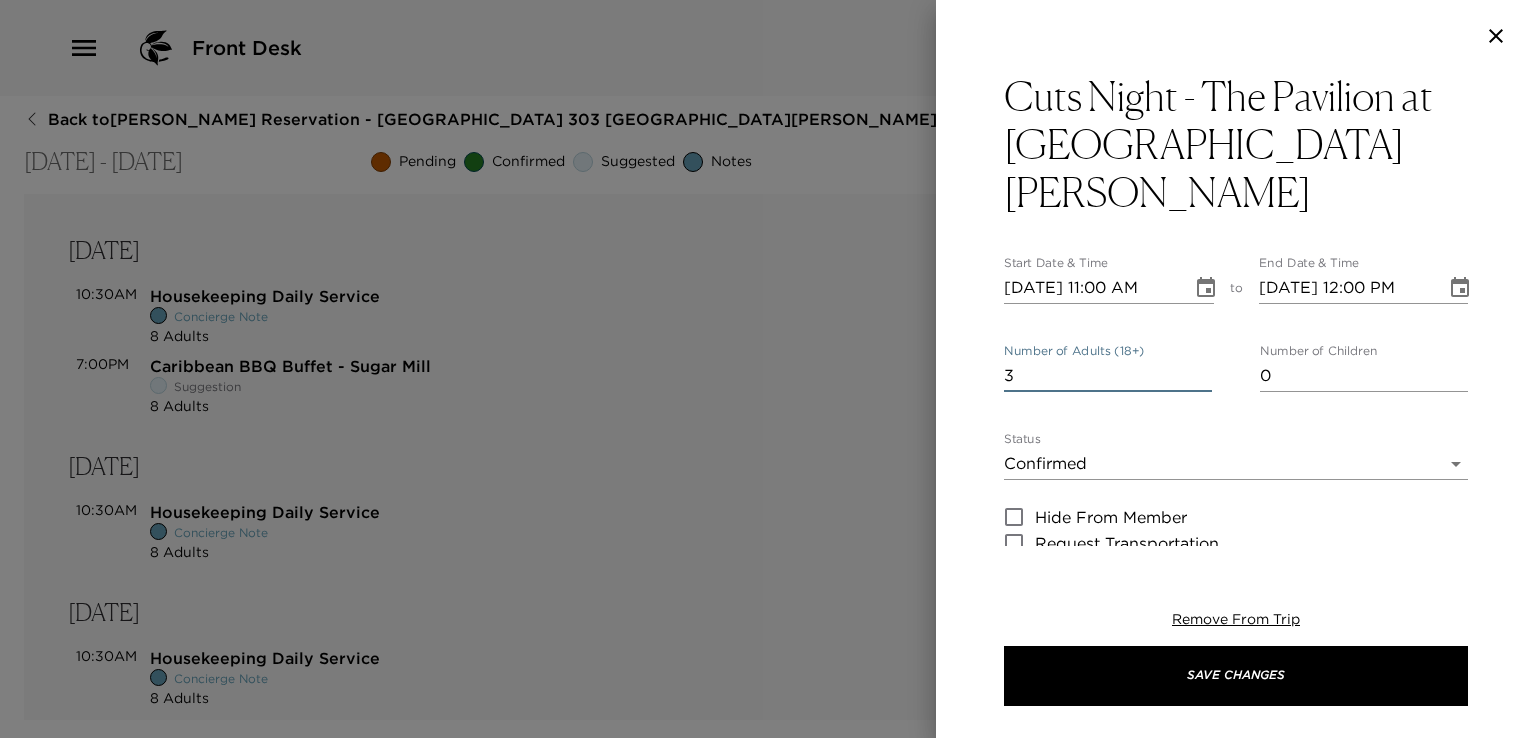 click on "3" at bounding box center [1108, 376] 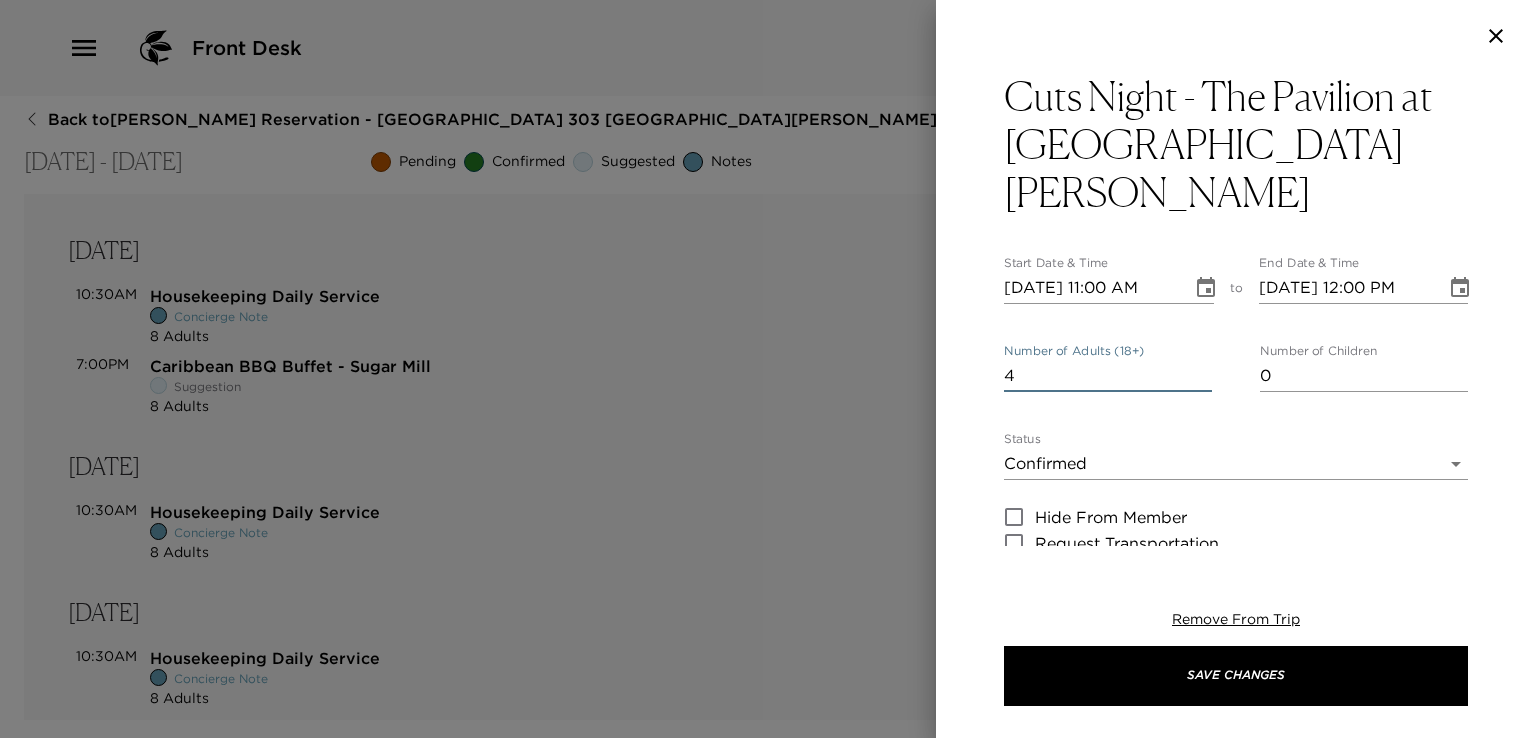 click on "4" at bounding box center [1108, 376] 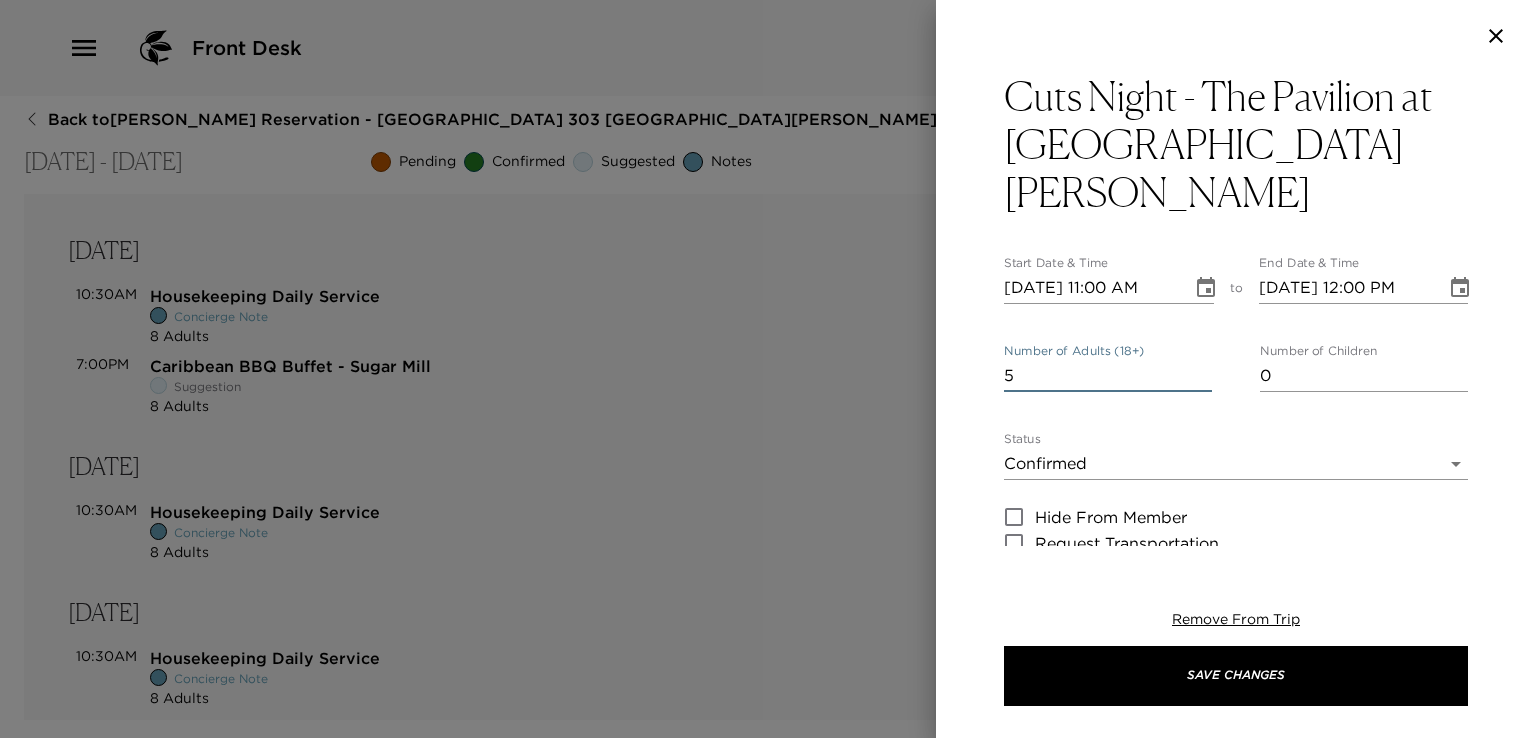 click on "5" at bounding box center [1108, 376] 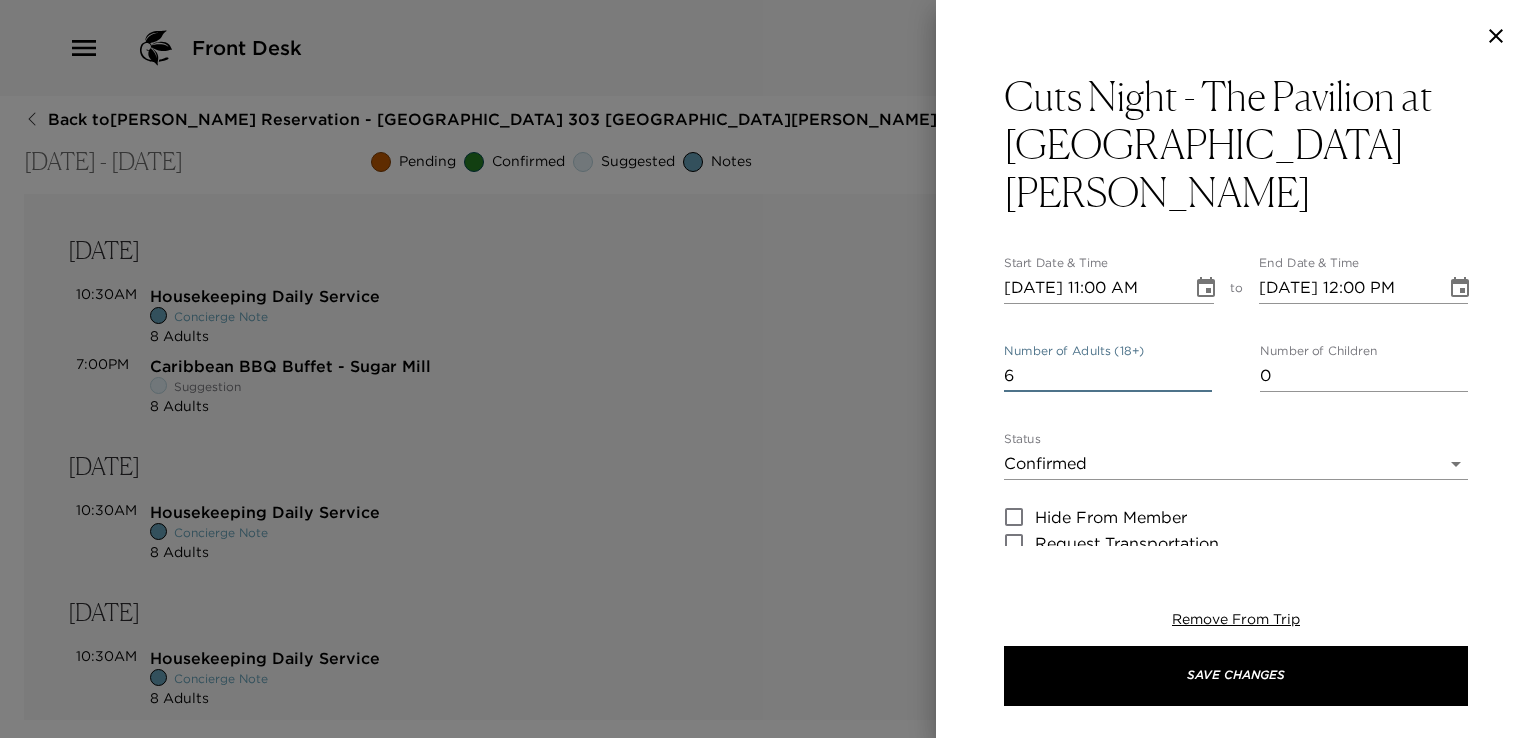 click on "6" at bounding box center (1108, 376) 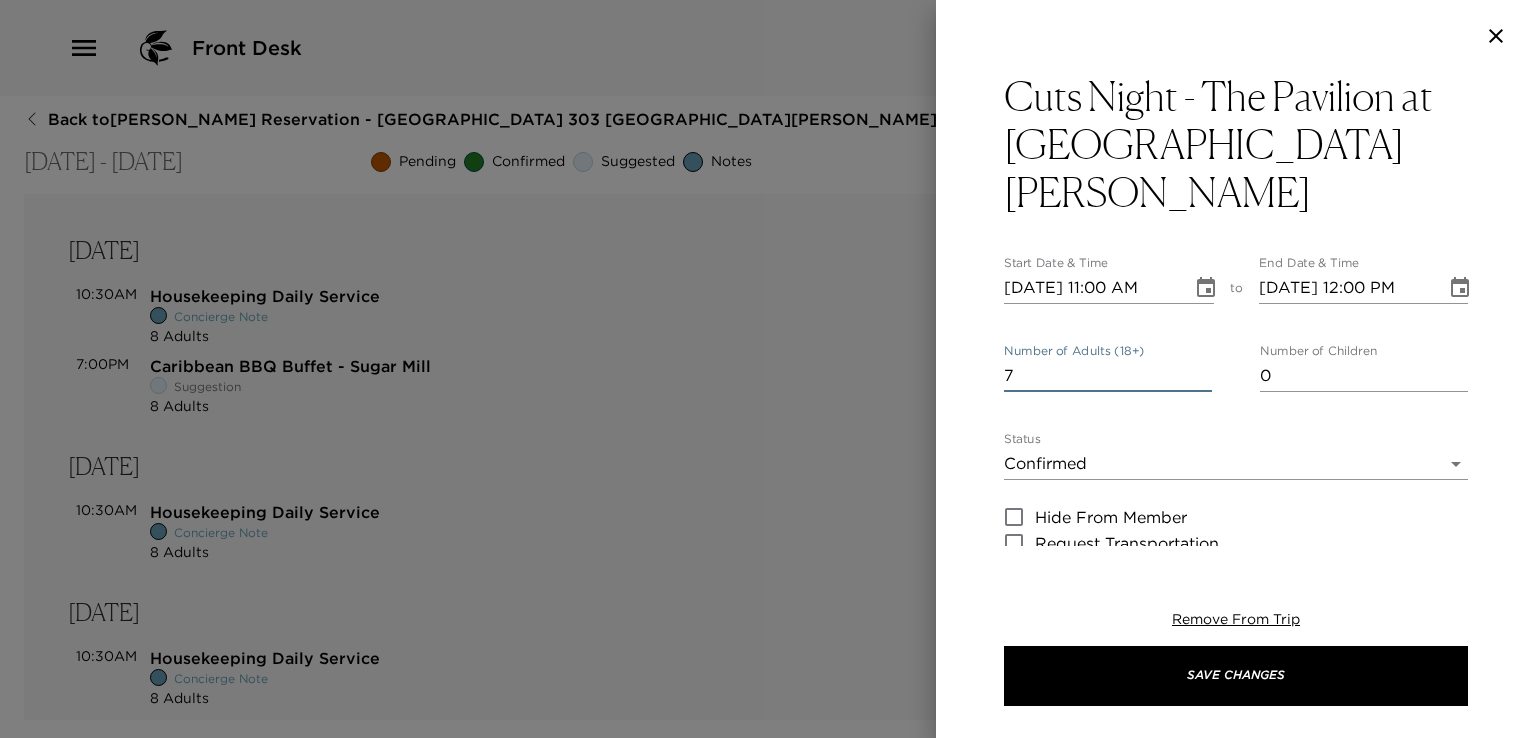 click on "7" at bounding box center [1108, 376] 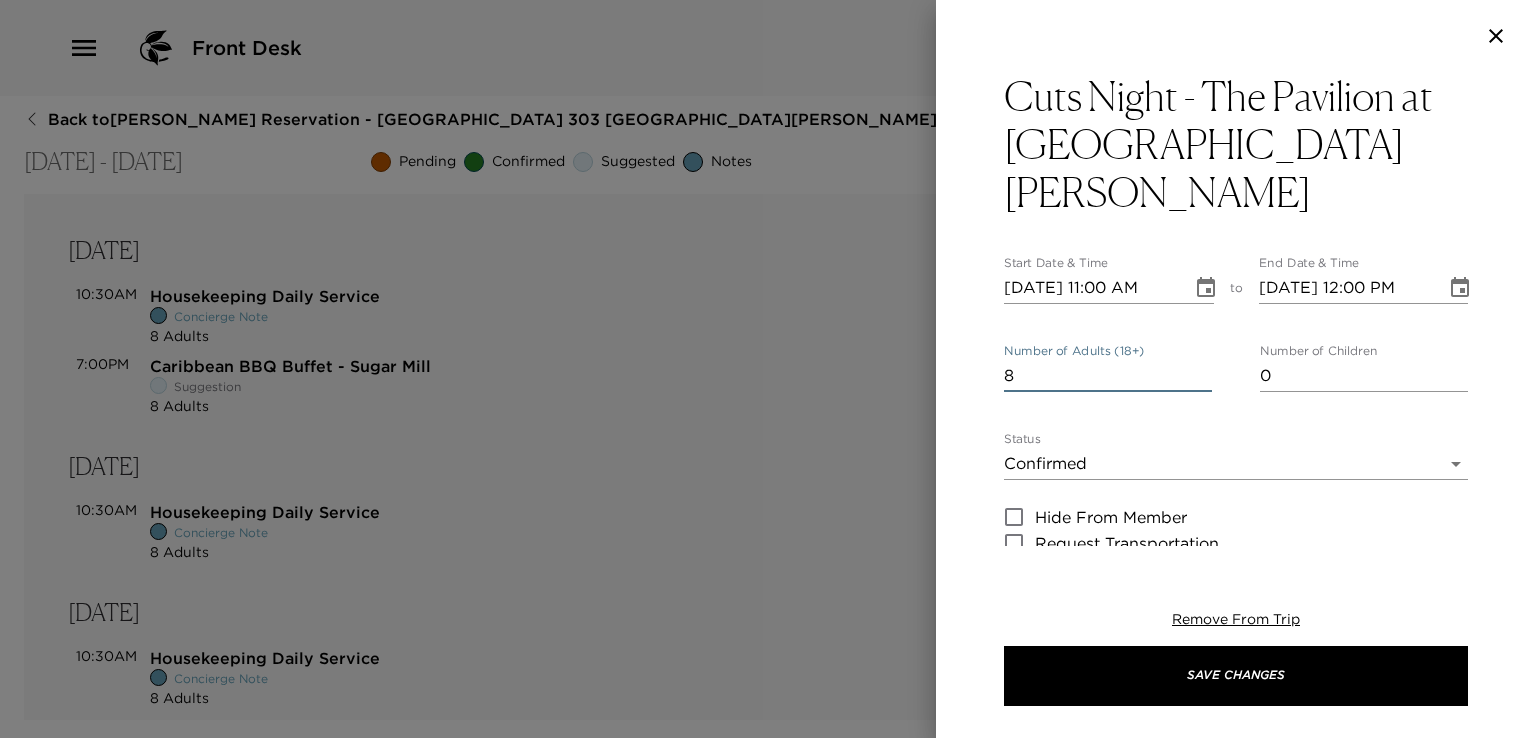 click on "8" at bounding box center [1108, 376] 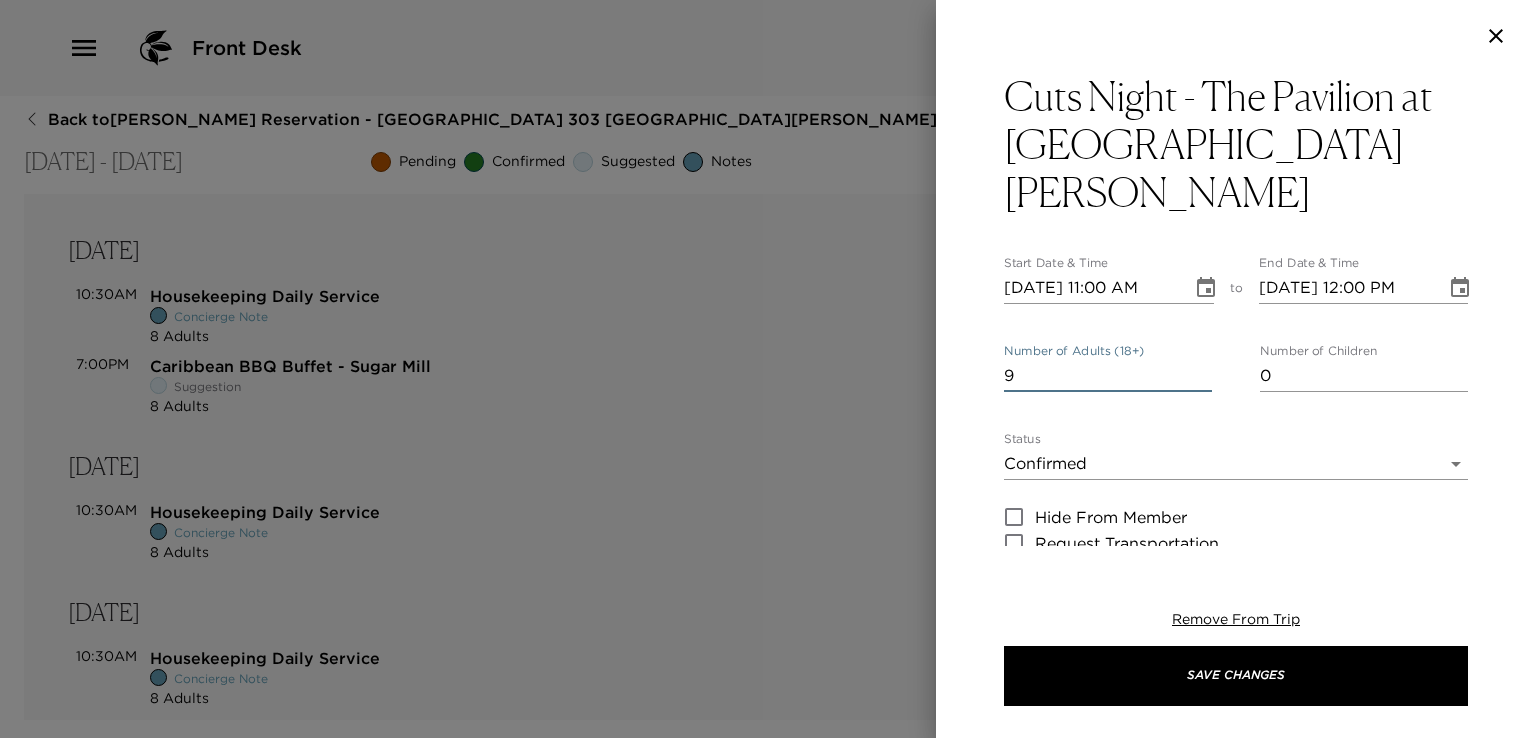 click on "9" at bounding box center [1108, 376] 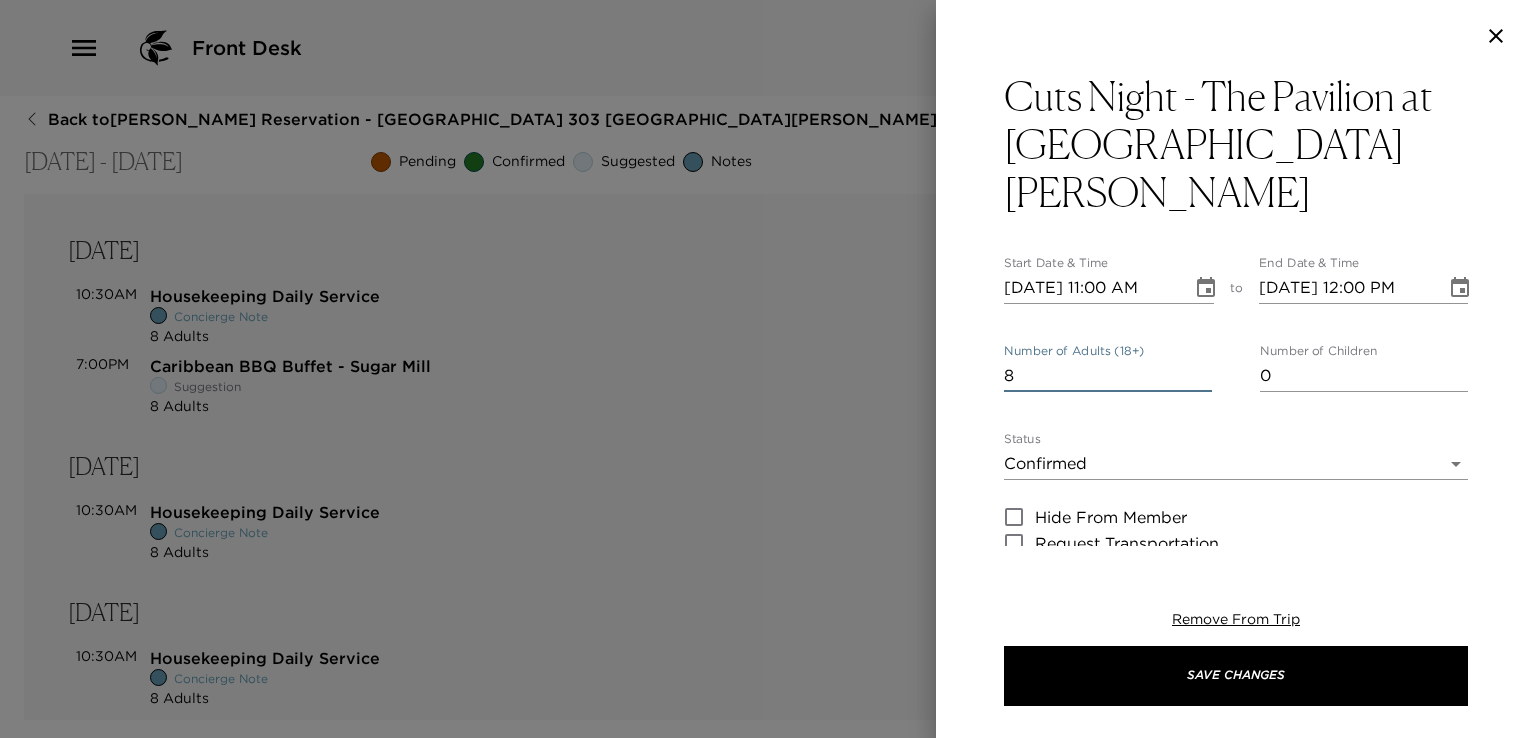 type on "8" 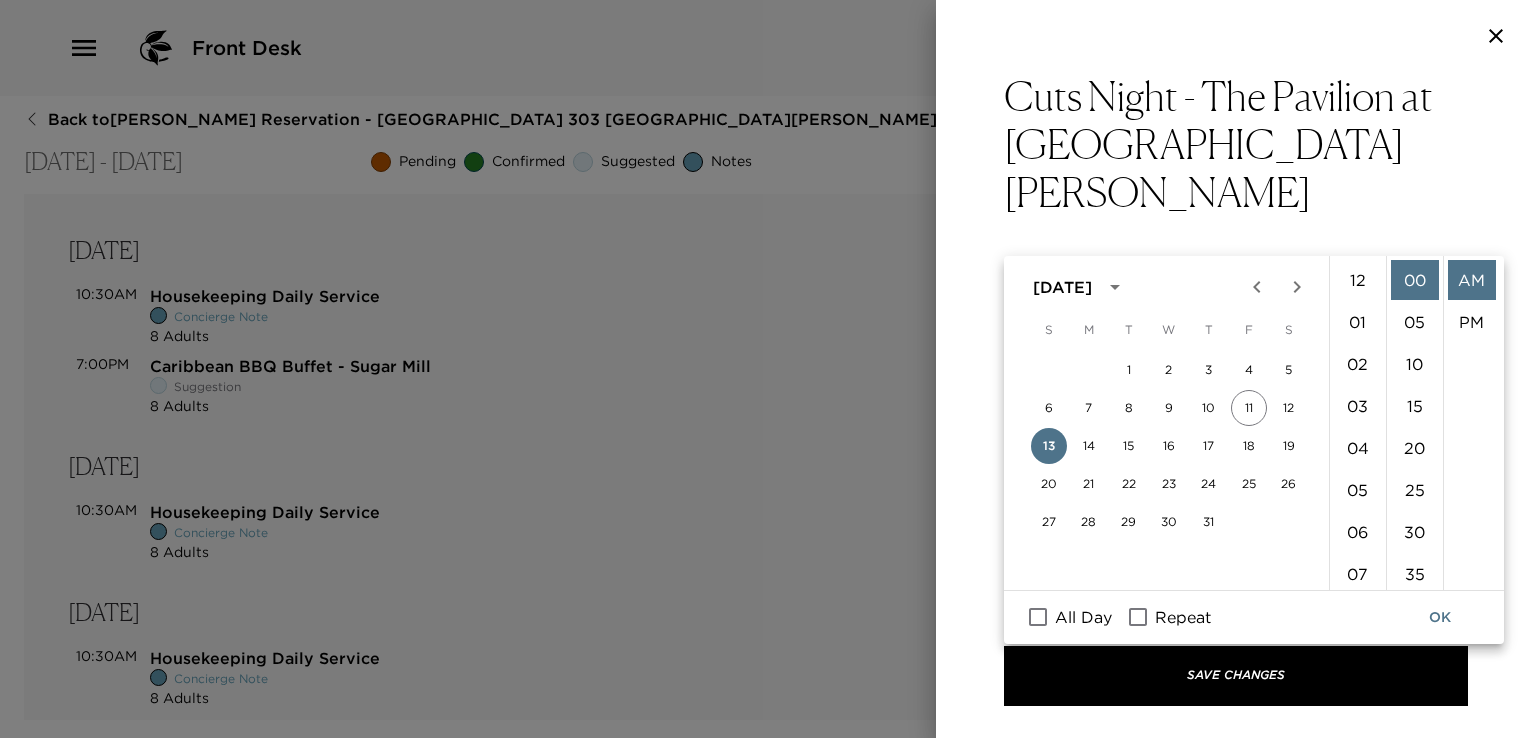 scroll, scrollTop: 461, scrollLeft: 0, axis: vertical 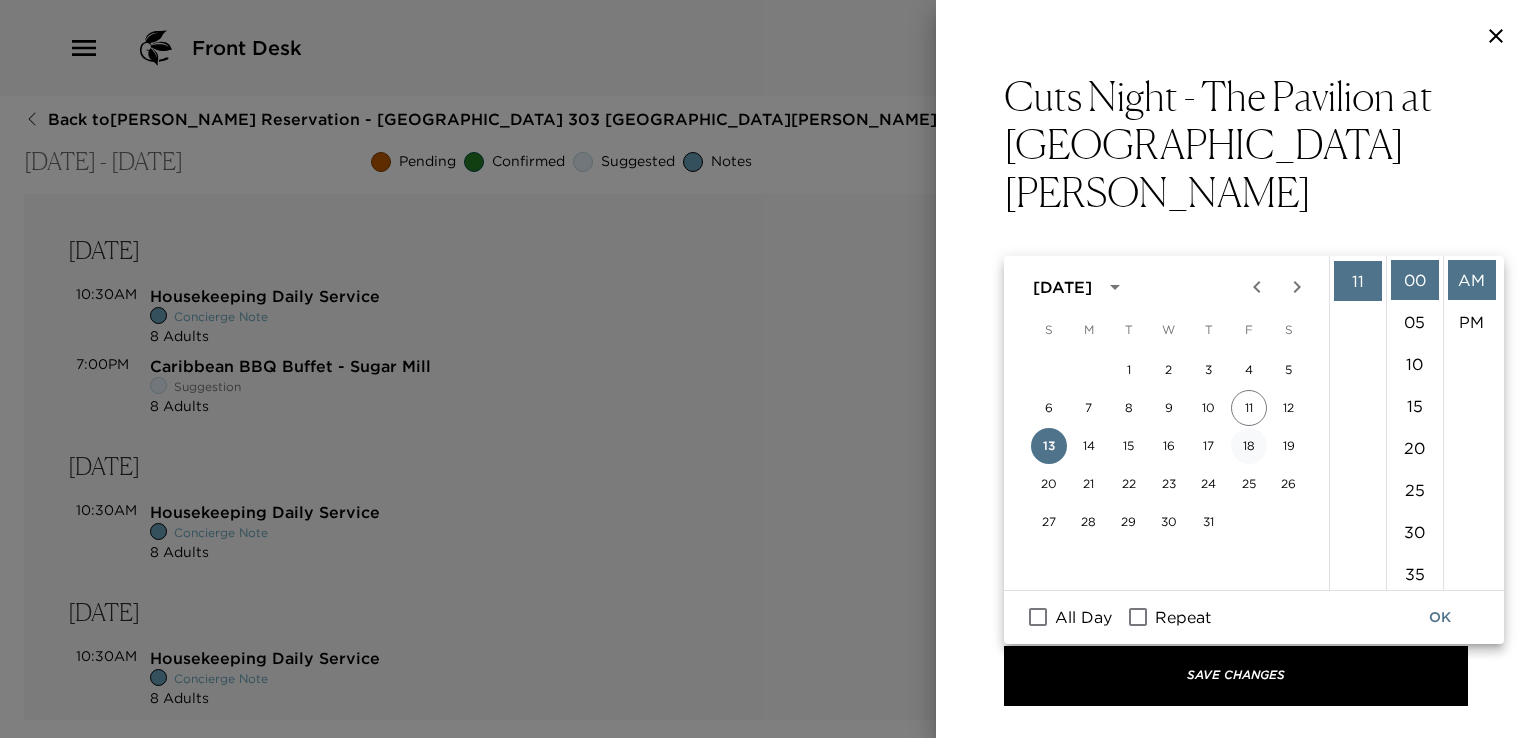 click on "18" at bounding box center (1249, 446) 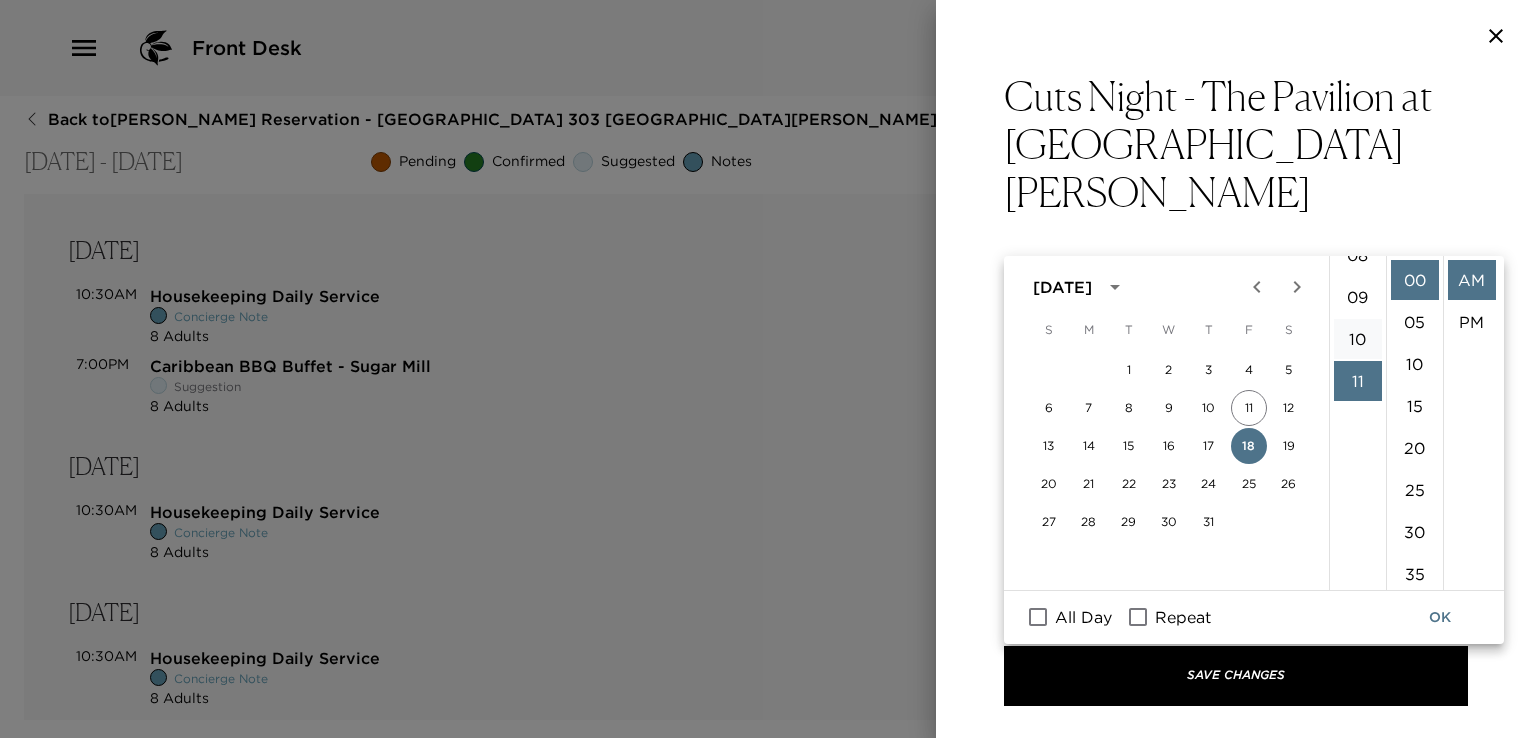 scroll, scrollTop: 261, scrollLeft: 0, axis: vertical 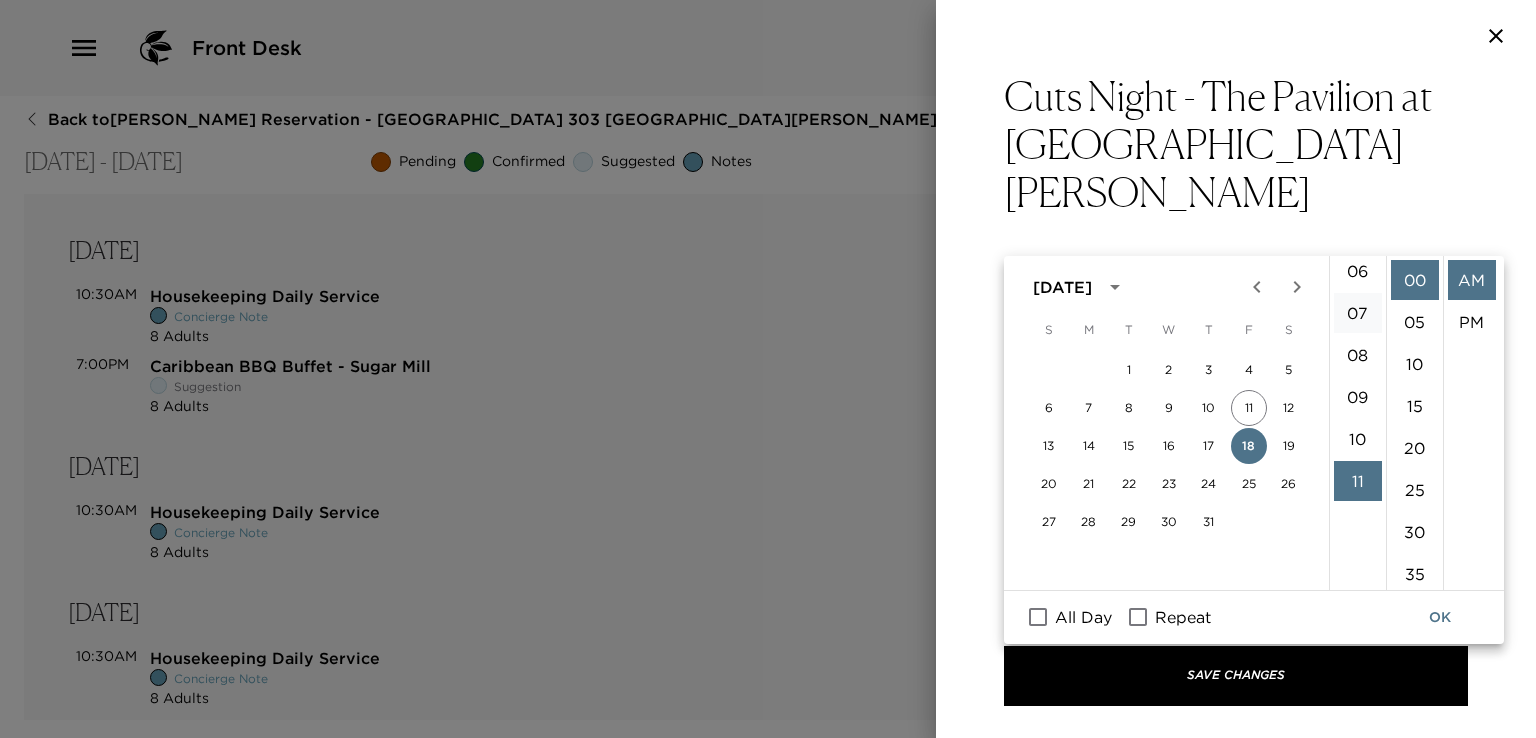 click on "07" at bounding box center (1358, 313) 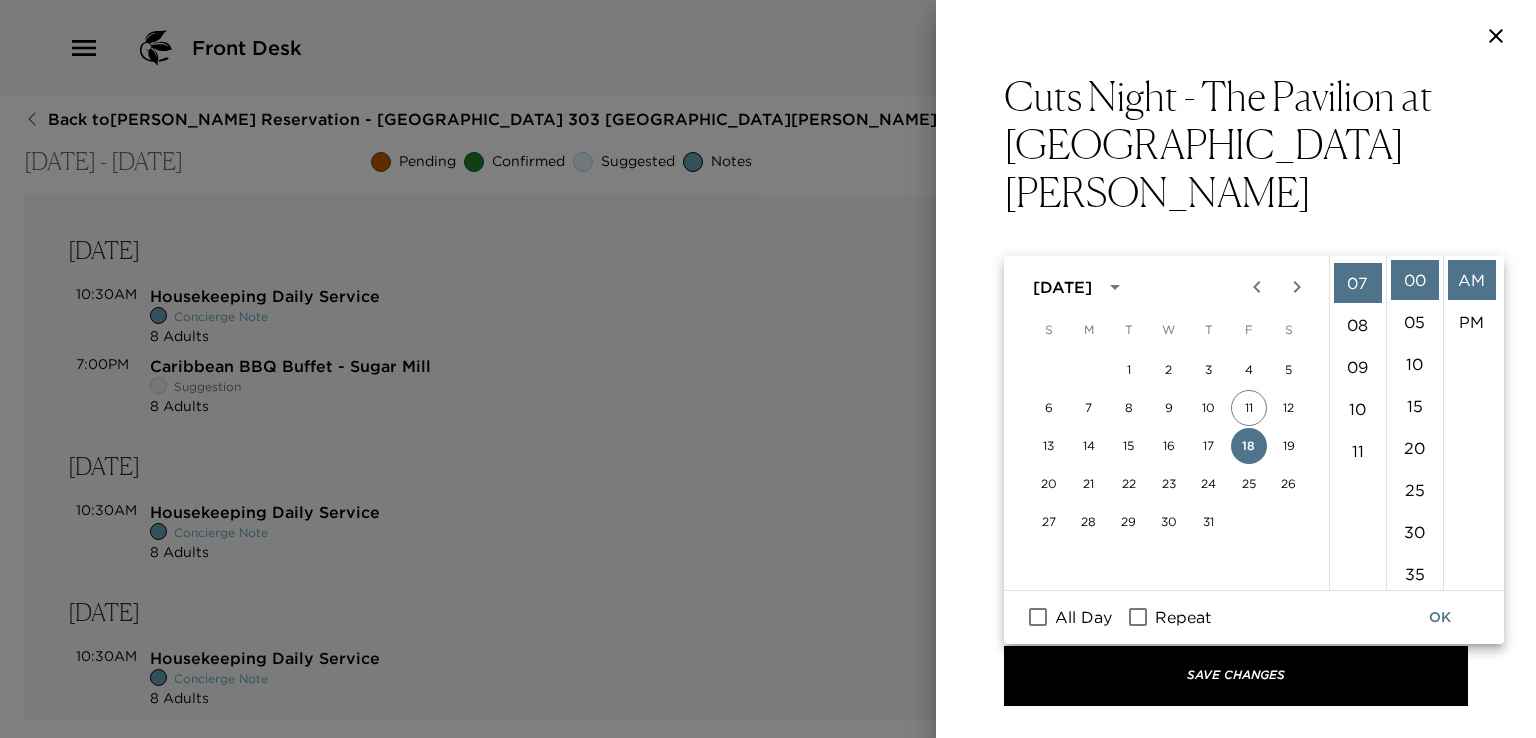 scroll, scrollTop: 294, scrollLeft: 0, axis: vertical 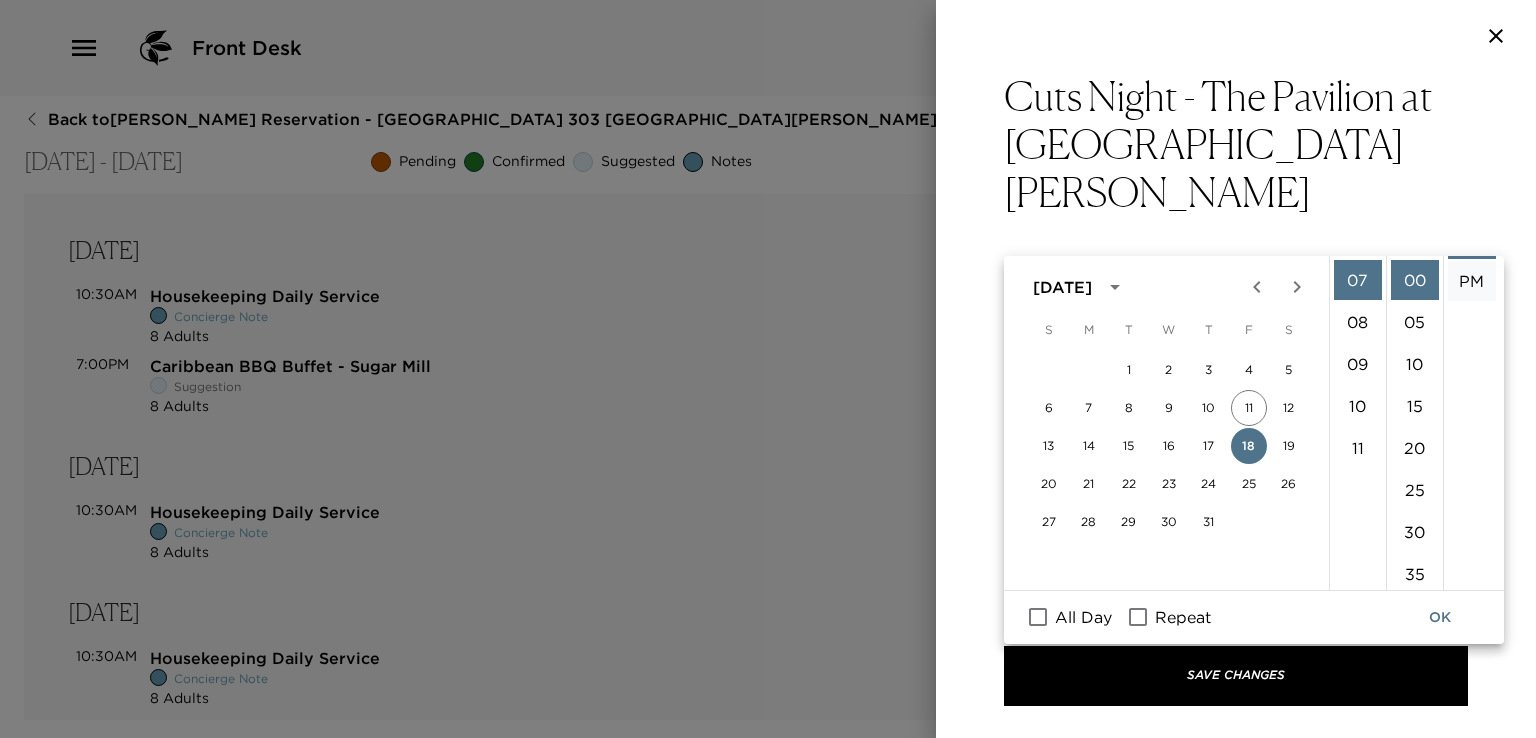 click on "PM" at bounding box center [1472, 281] 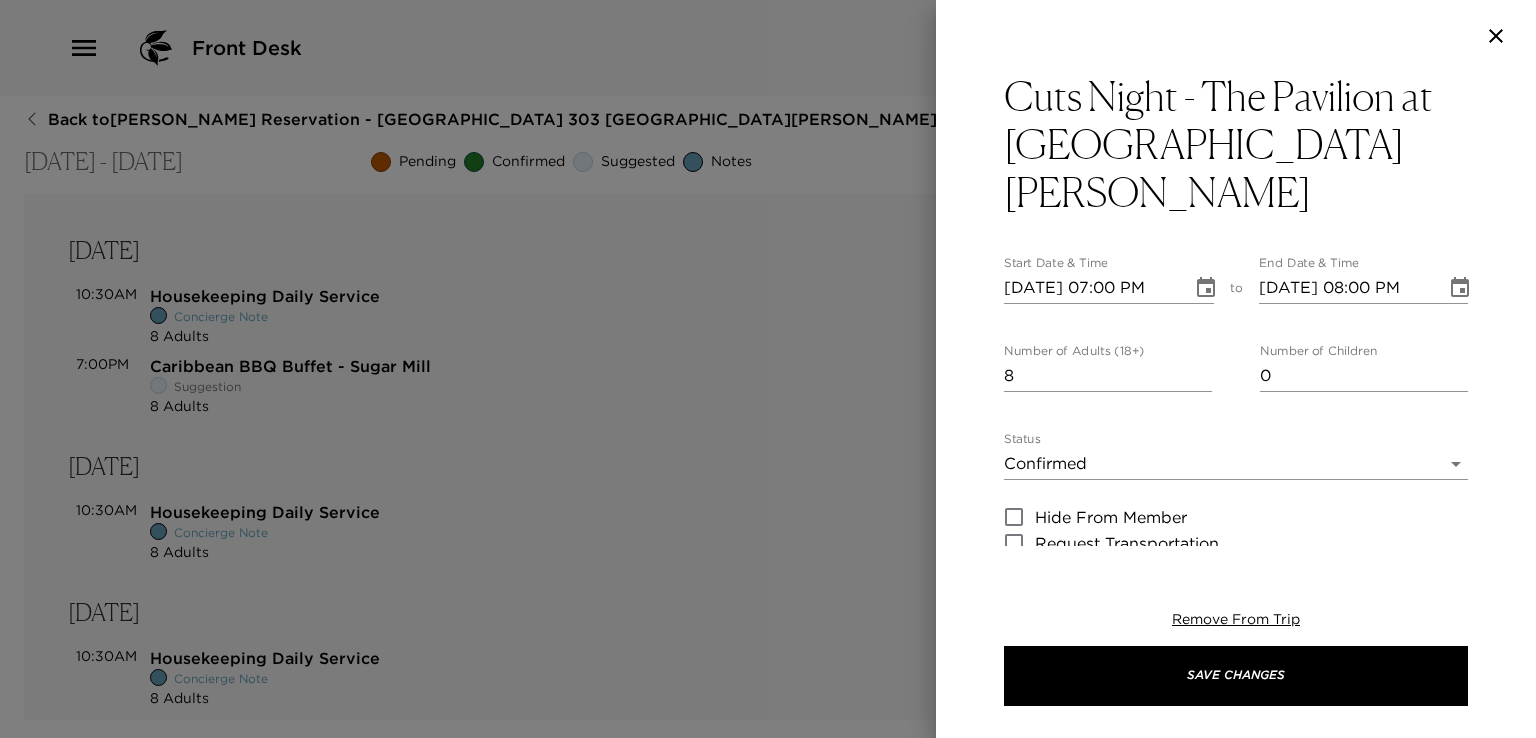 click on "Front Desk Back to  Gerald Davis Reservation - Mahoe Bay 303 Little Dix Bay Jul 13 - Jul 20, 2025 Pending Confirmed Suggested Notes Trip View Agenda View PDF View Print Sunday, Jul 13 11:00AM Grocery Order Received Concierge Note 8 Adults Edit 11:00AM Restaurant Reservation - Reef House Suggestion 8 Adults Edit 1:10PM   Flight AA4237 Arrival  Flight Terrance B Lettsome Intl 6 Passengers View 1:55PM Private Water Taxi -North Sound Powerboat Confirmed 8 Adults Edit 1:58PM   Flight AA3861 Arrival  Flight Terrance B Lettsome Intl 2 Passengers View Monday, Jul 14 10:30AM Housekeeping Daily Service Concierge Note 8 Adults Edit 7:00PM Sugarcane Restaurant- Nail Bay Suggestion 8 Adults Edit Tuesday, Jul 15 10:00AM Local Attraction: The Baths Confirmed 8 Adults Edit 10:30AM Housekeeping Daily Service Concierge Note 8 Adults Edit Wednesday, Jul 16 10:30AM Housekeeping Daily Service Concierge Note 8 Adults Edit 7:00PM Private Beach Table - Coco Maya Restaurant Confirmed 8 Adults Edit Thursday, Jul 17 10:30AM 8 Adults" at bounding box center (768, 369) 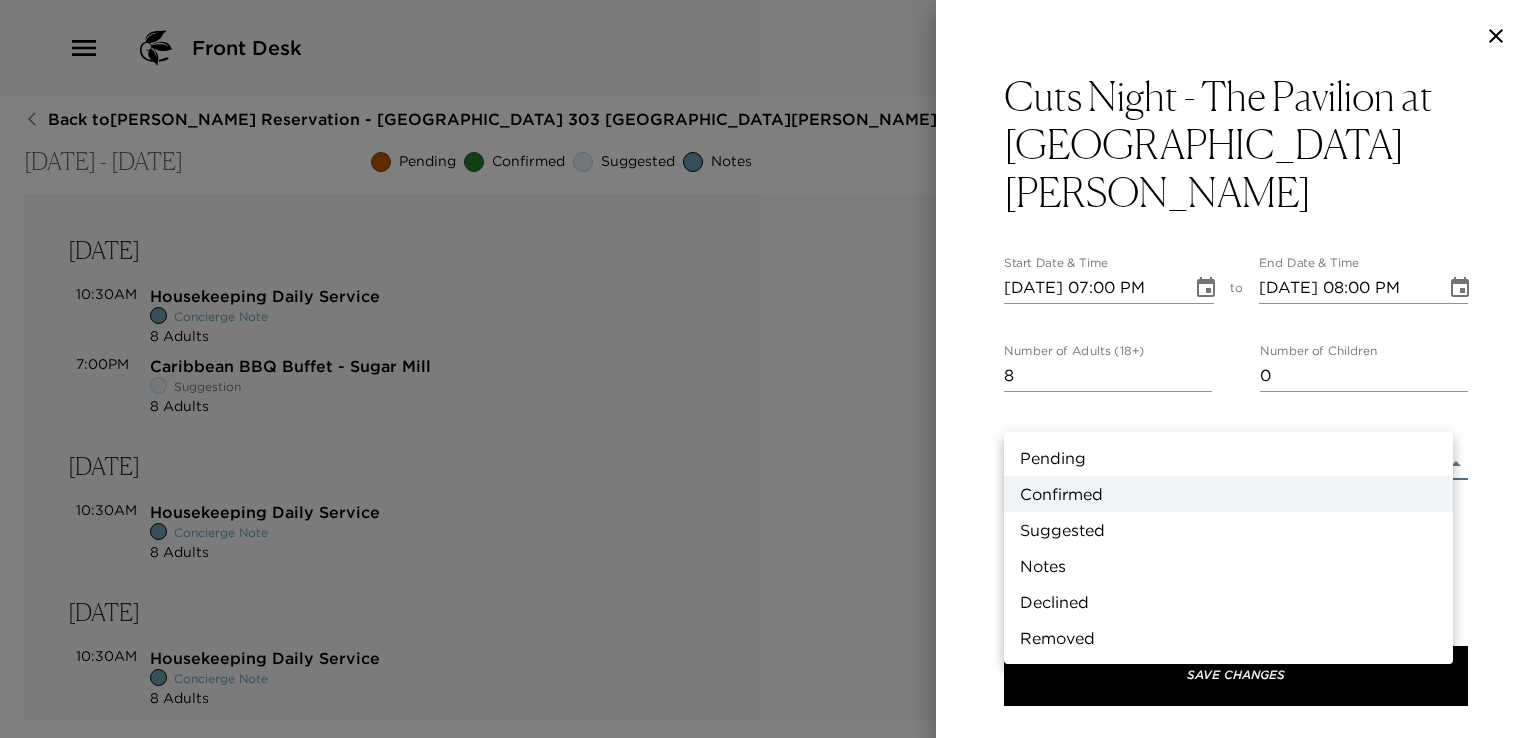 click on "Suggested" at bounding box center [1228, 530] 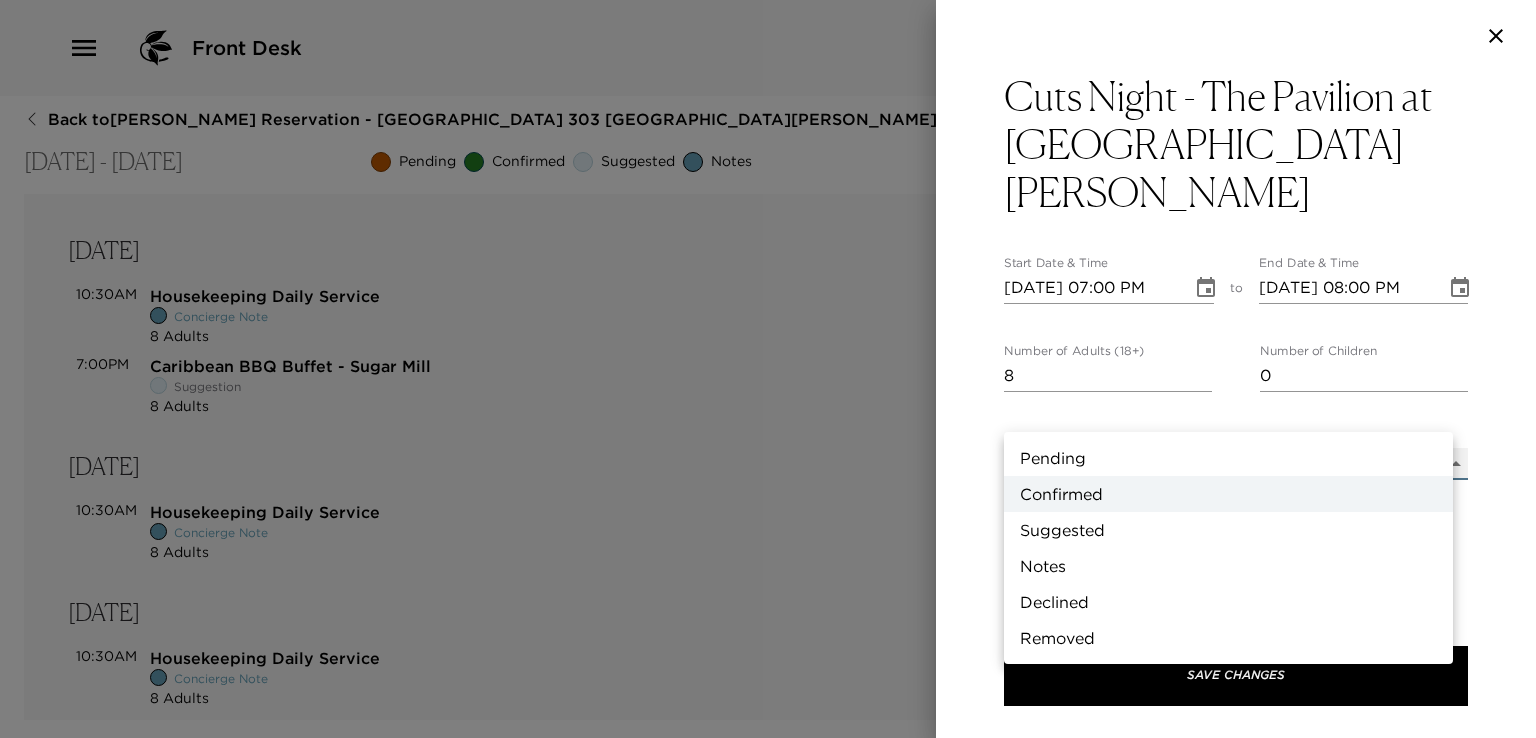 type on "Suggestion" 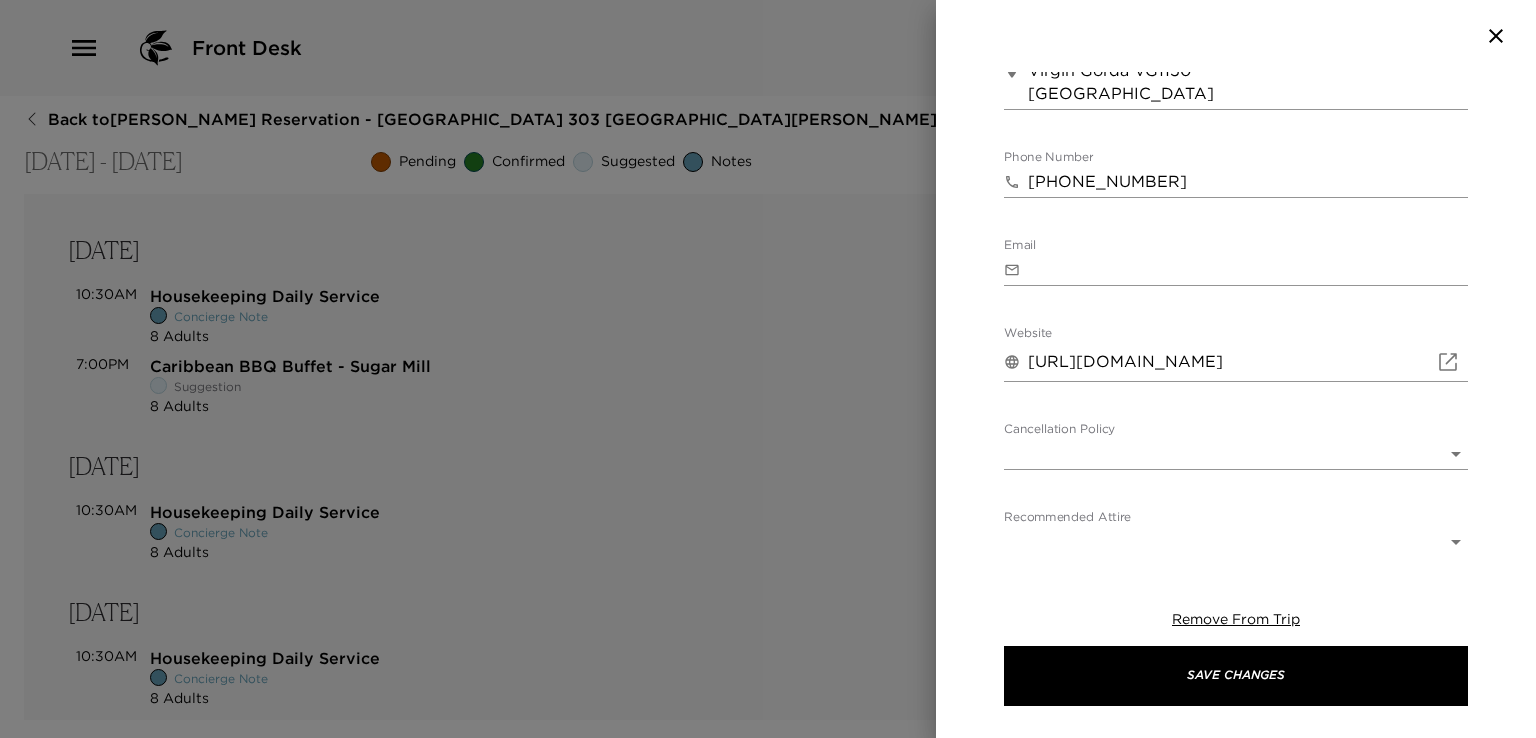 scroll, scrollTop: 808, scrollLeft: 0, axis: vertical 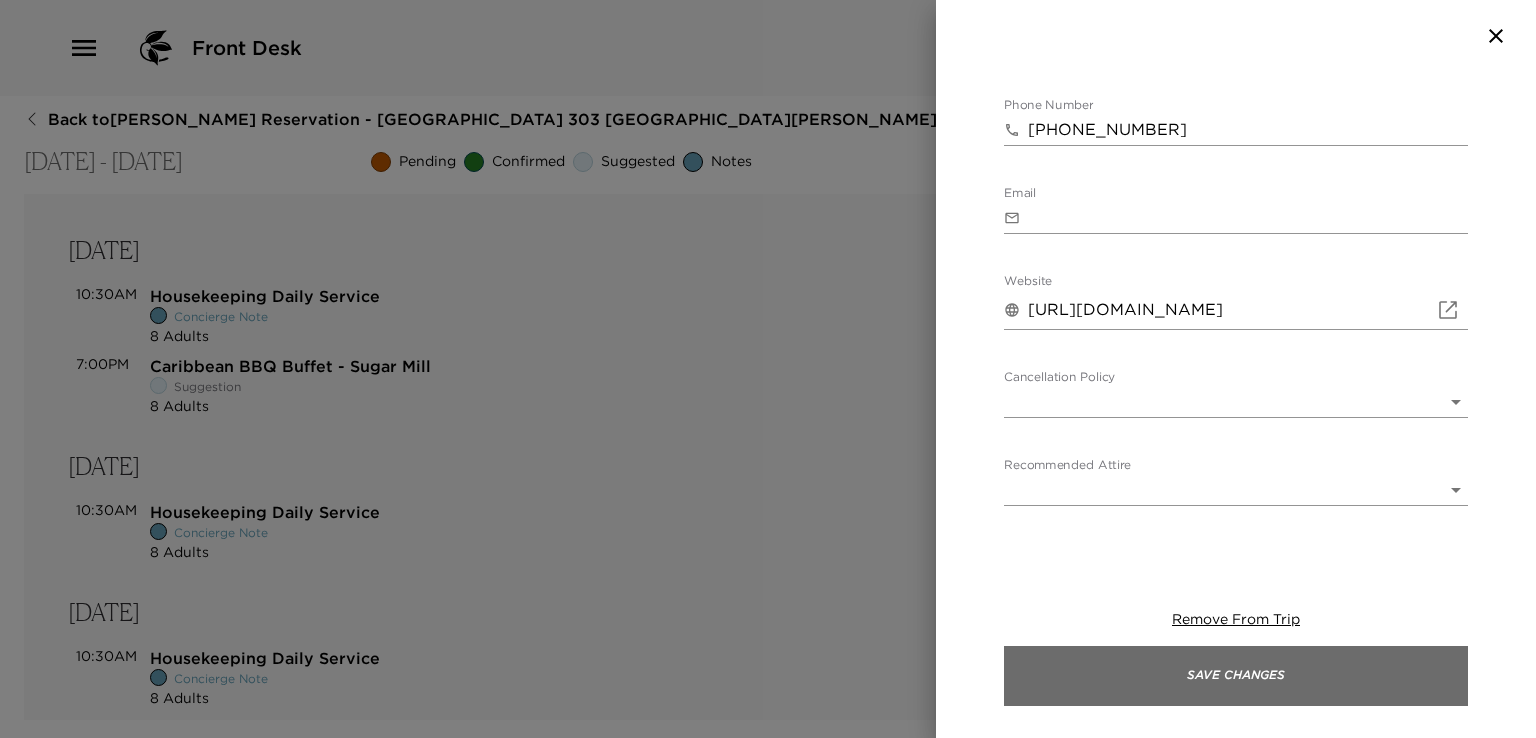 click on "Save Changes" at bounding box center (1236, 676) 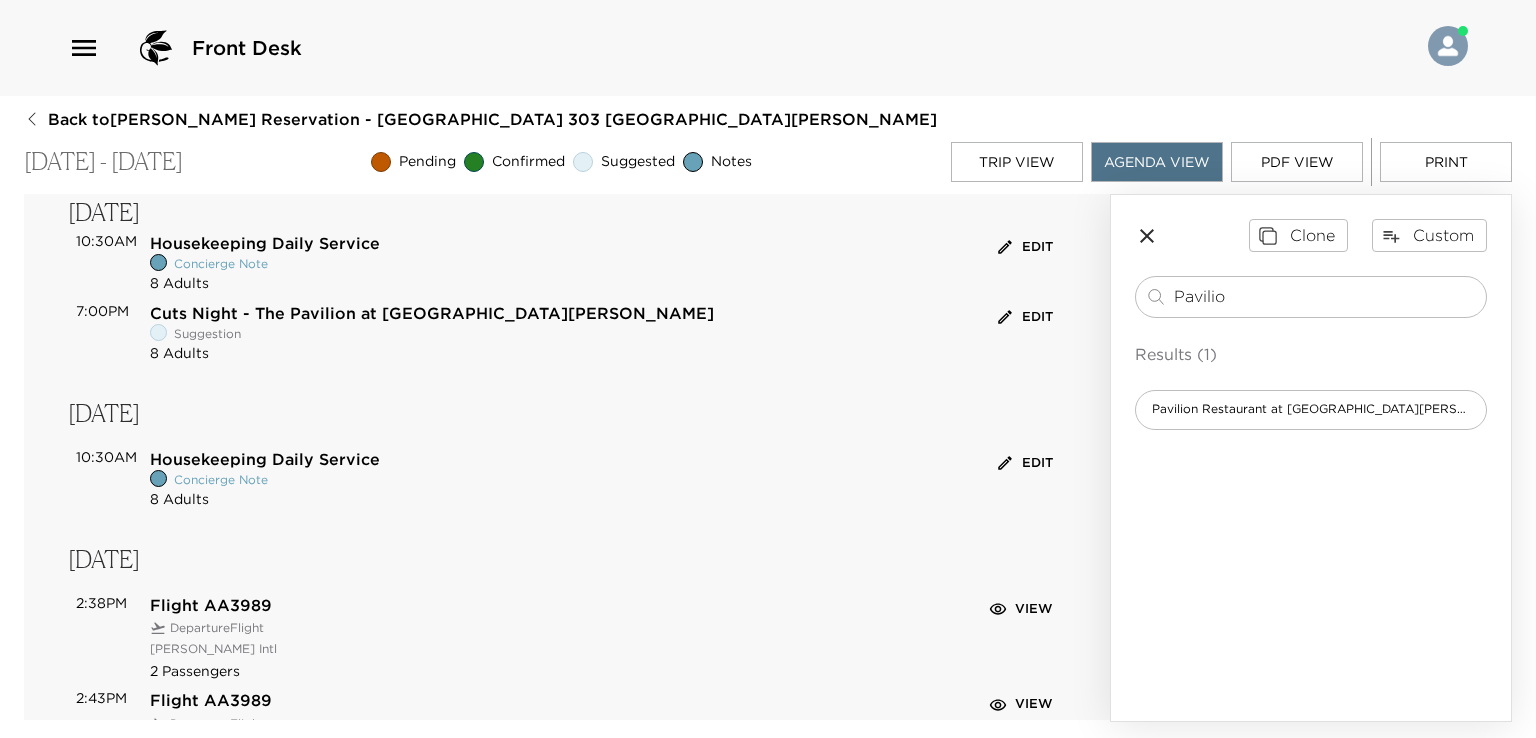 scroll, scrollTop: 1300, scrollLeft: 0, axis: vertical 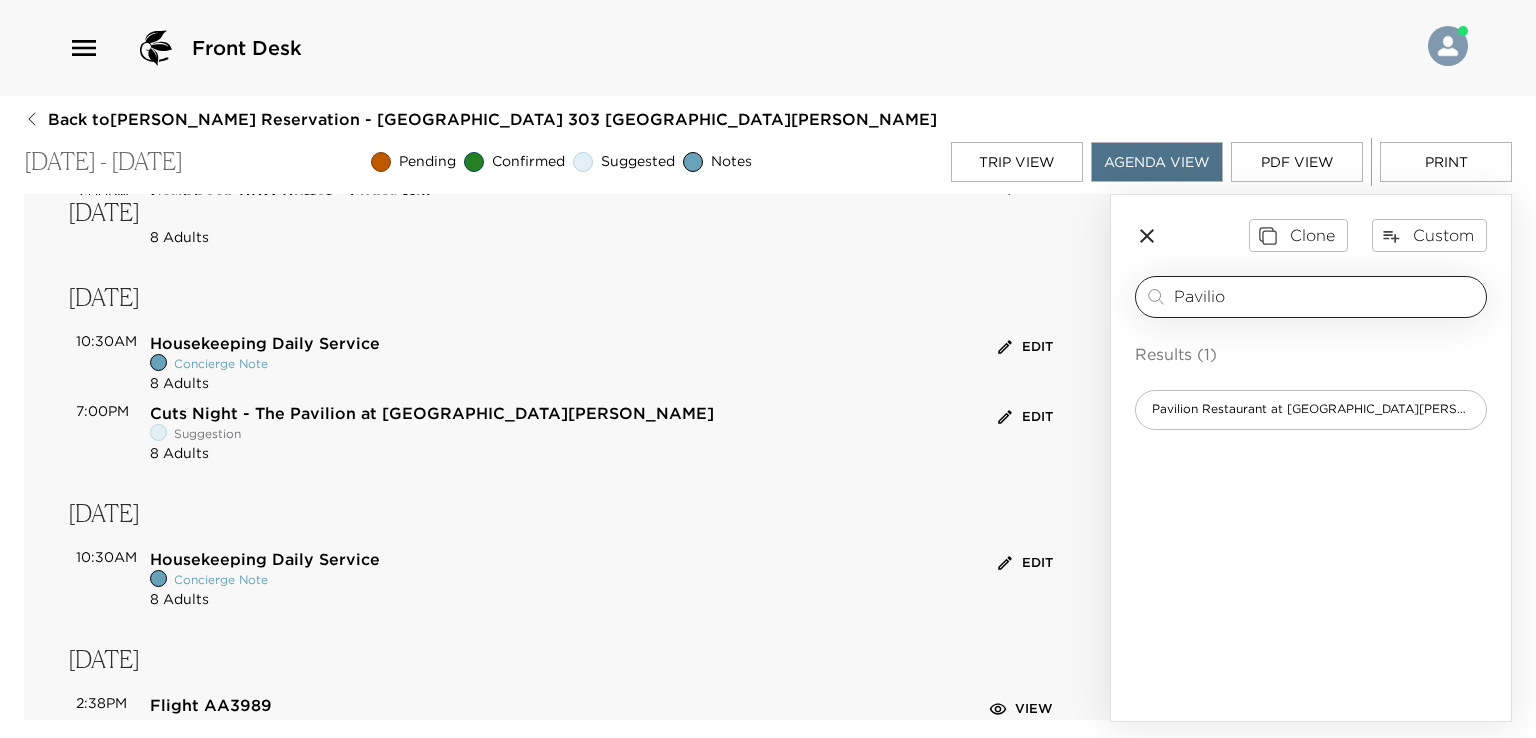 drag, startPoint x: 1258, startPoint y: 293, endPoint x: 1151, endPoint y: 285, distance: 107.298645 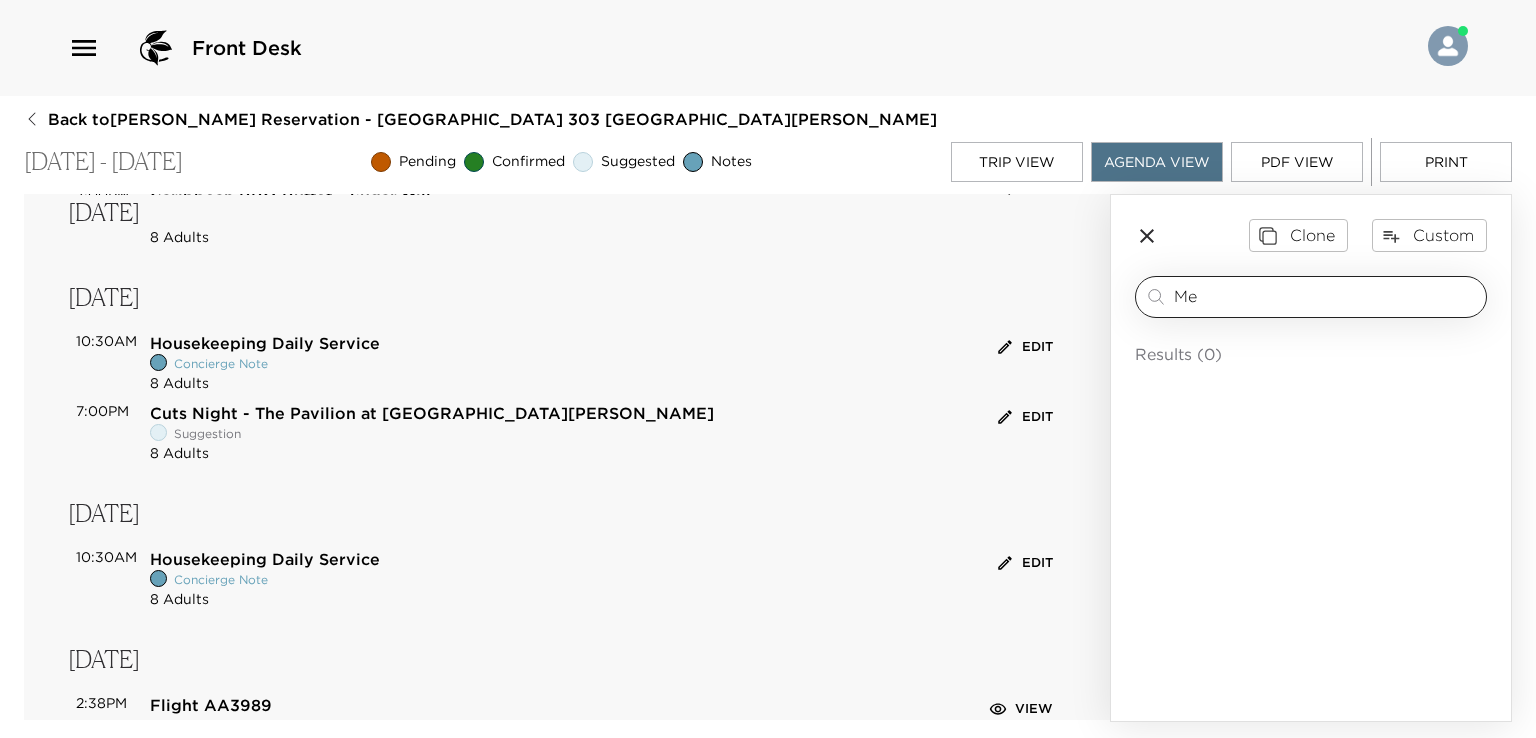 type on "M" 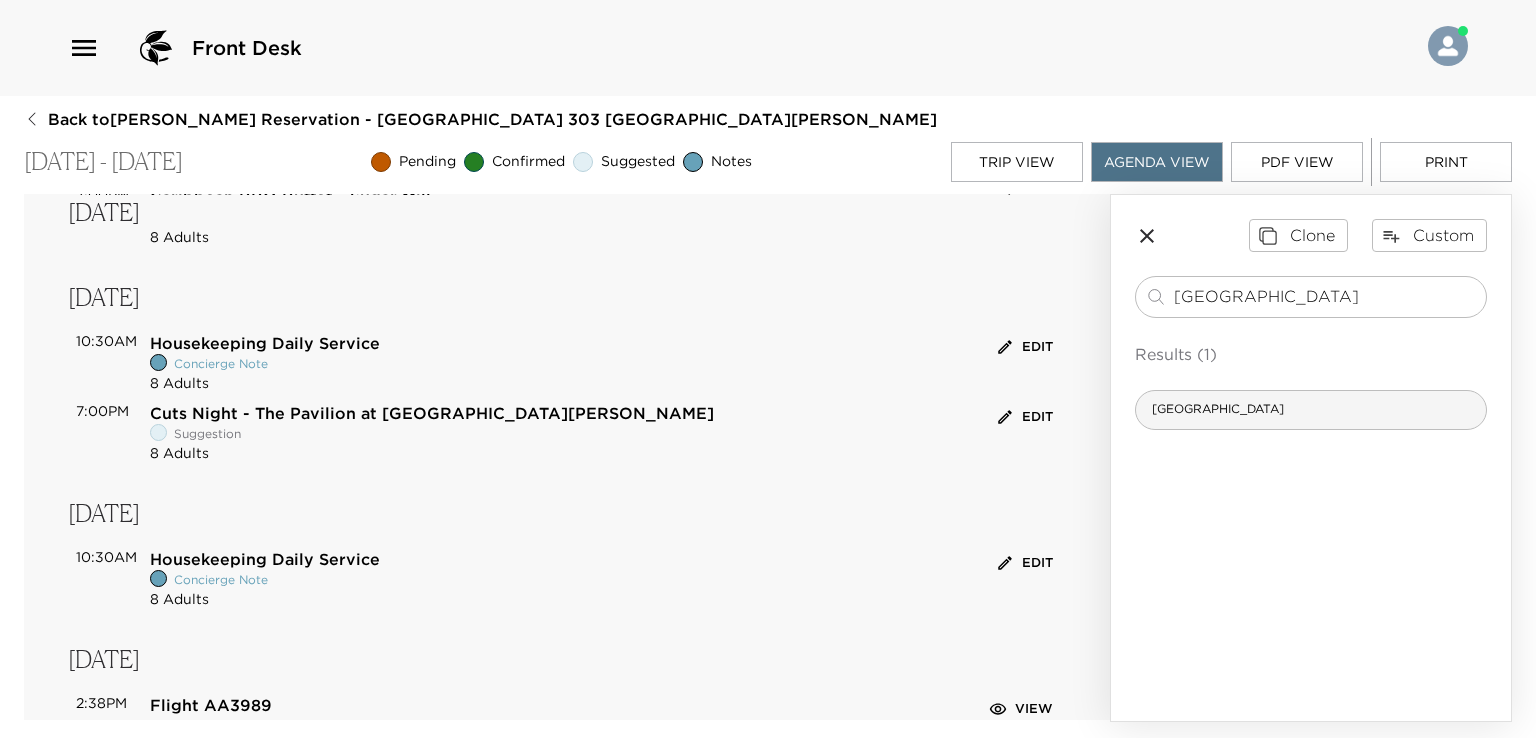 type on "Reef House" 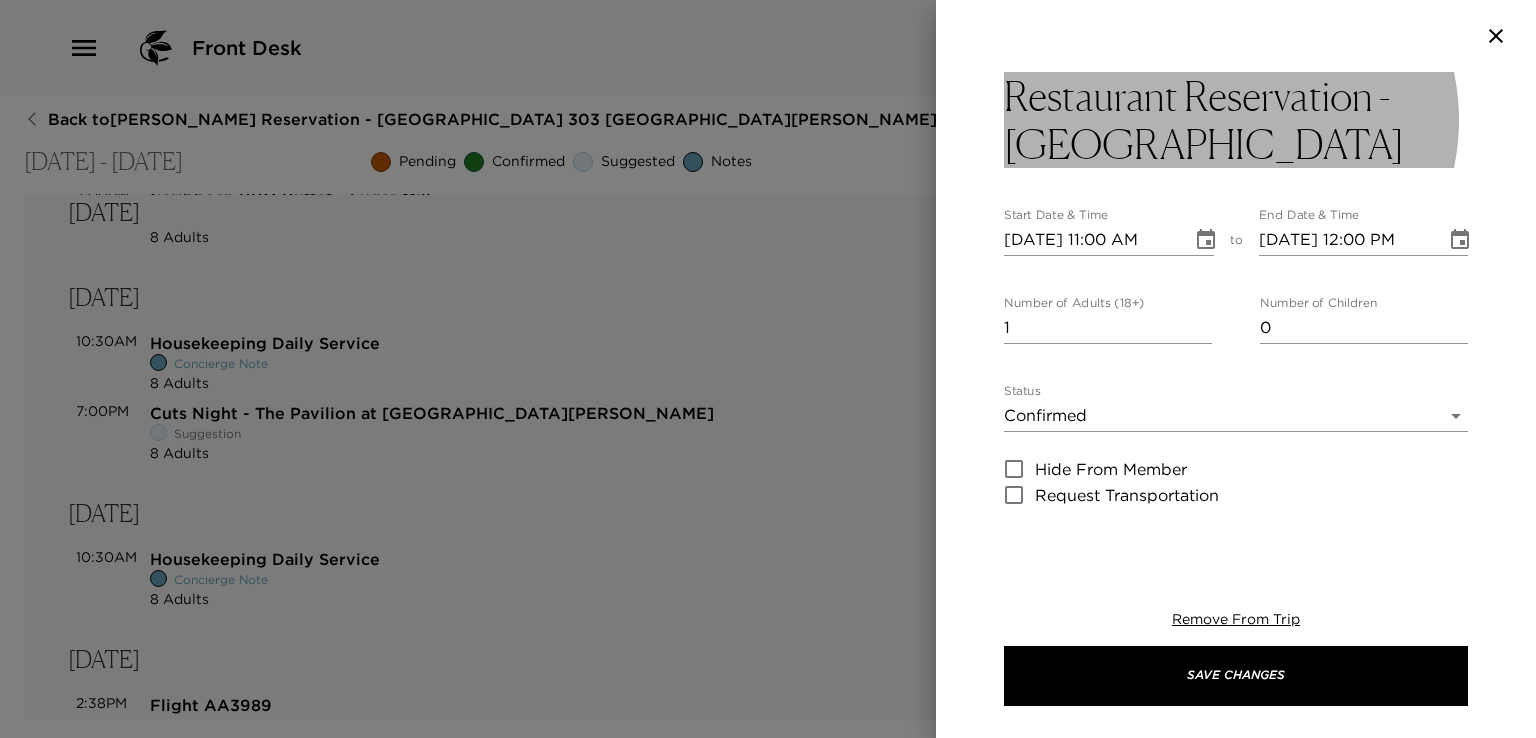 click on "Restaurant Reservation - Reef House" at bounding box center (1236, 120) 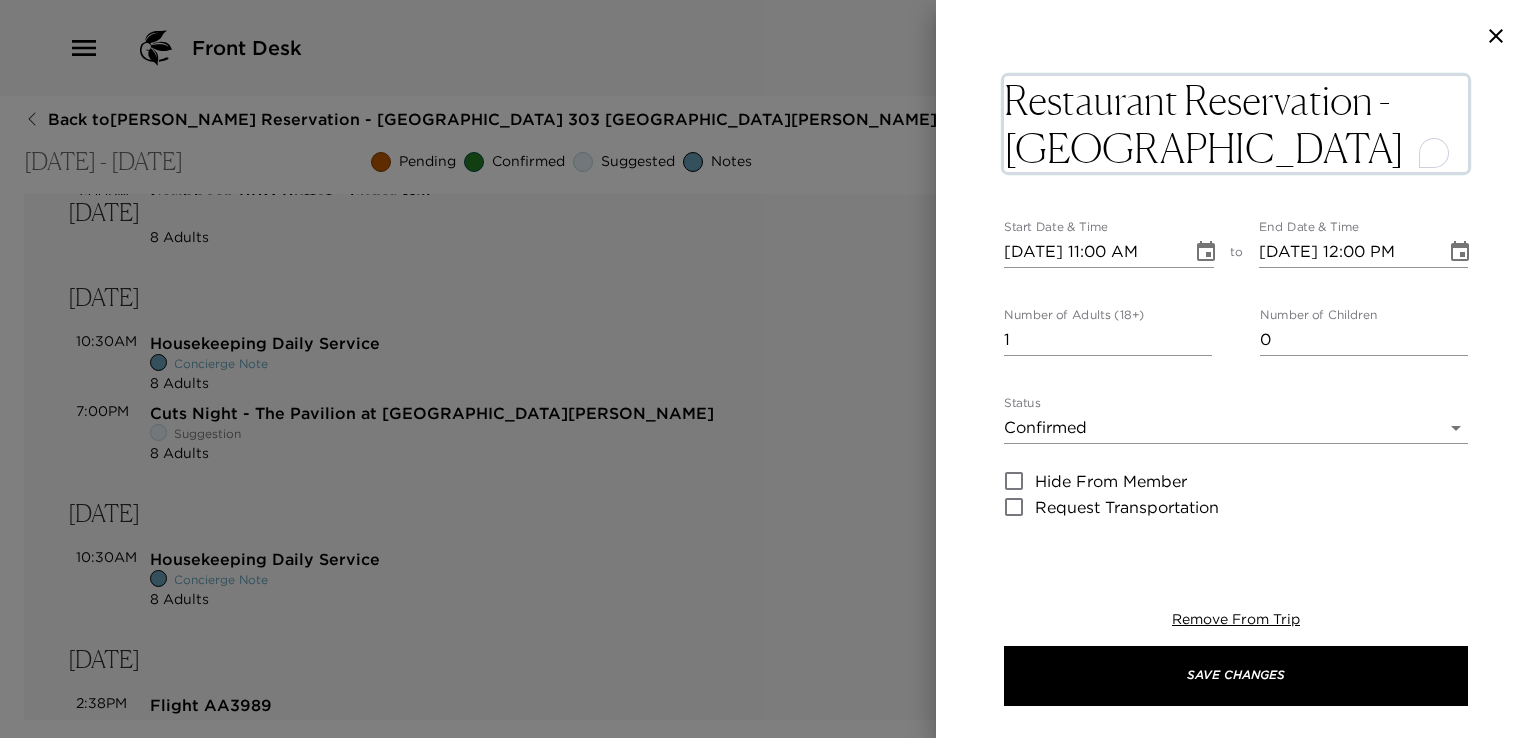 click on "Restaurant Reservation - Reef House" at bounding box center (1236, 124) 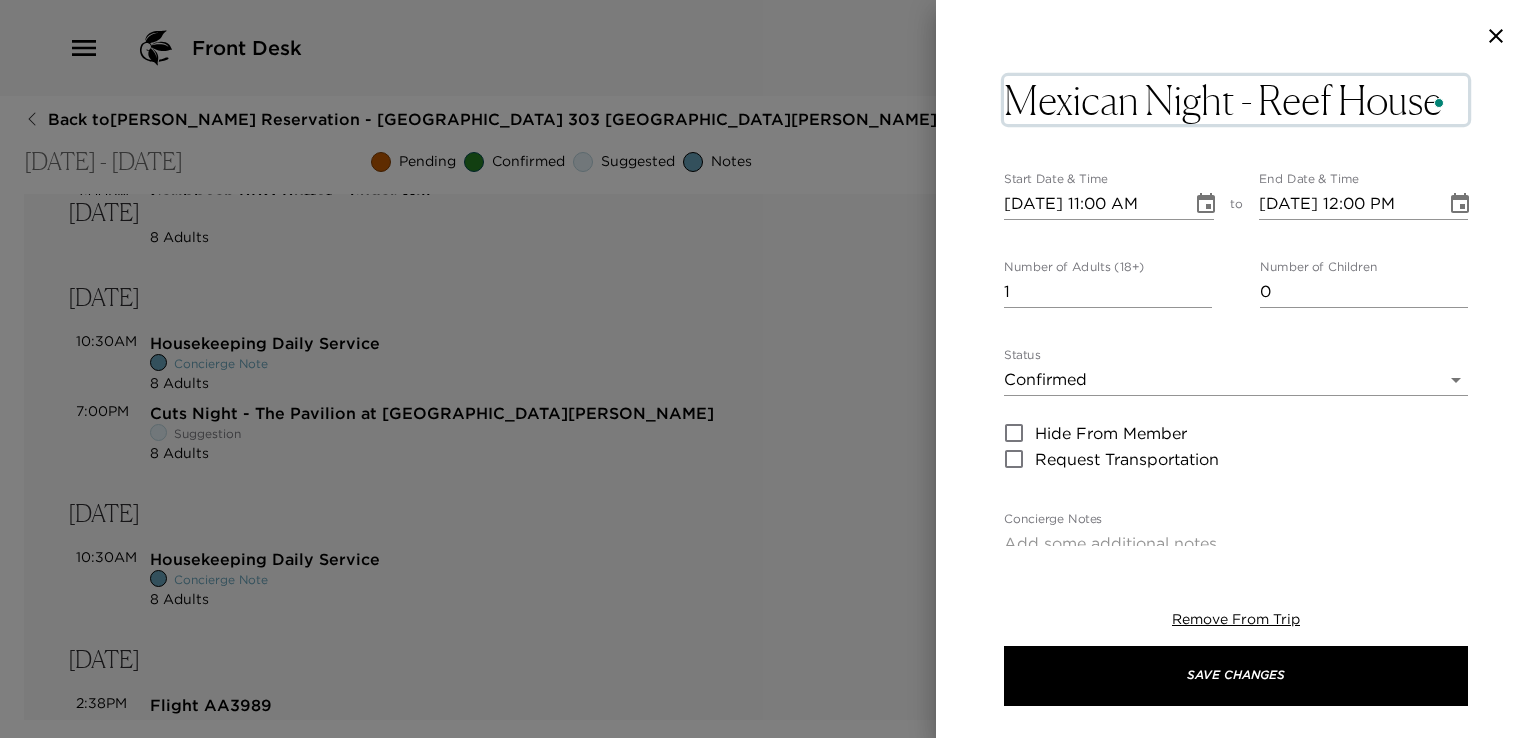 type on "Mexican Night  - Reef House" 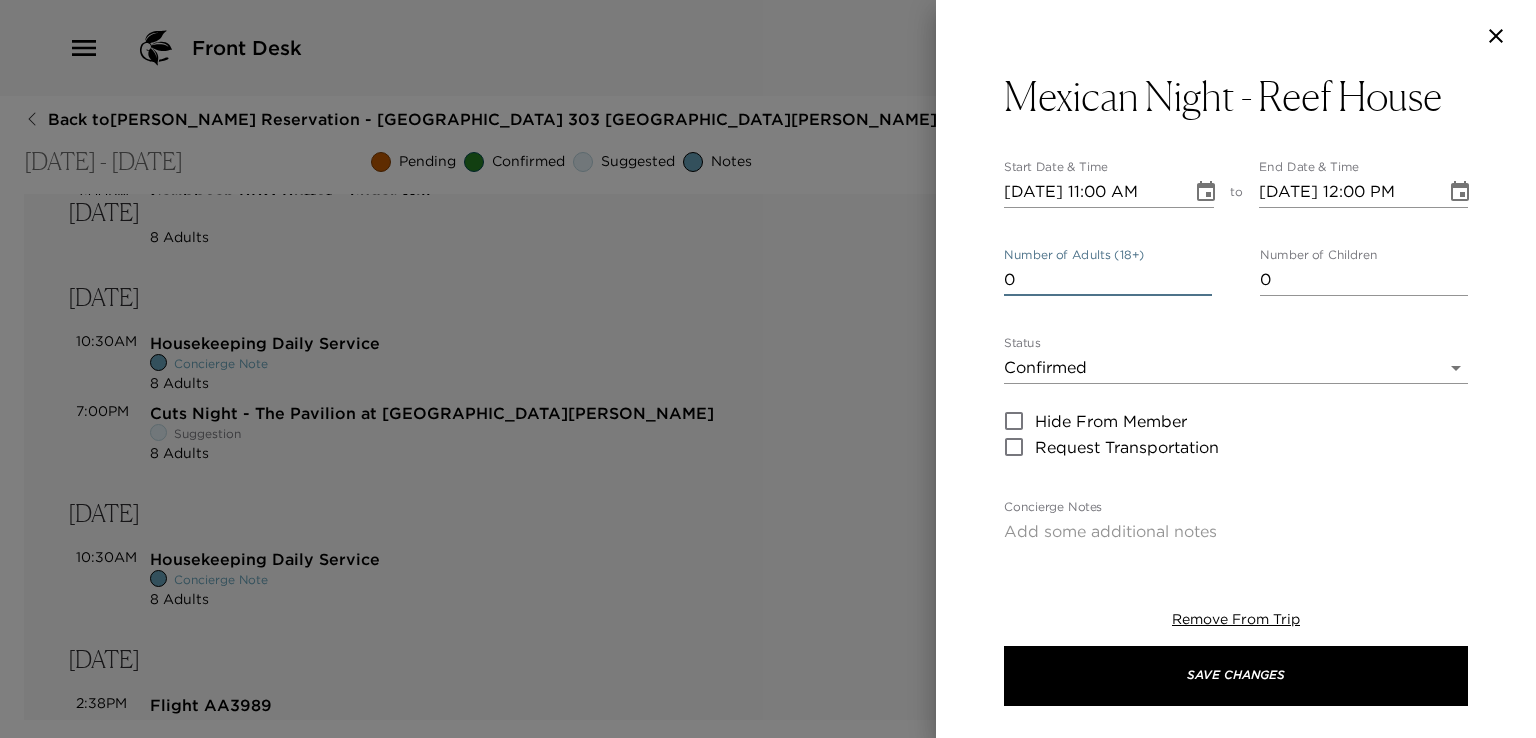 click on "0" at bounding box center [1108, 280] 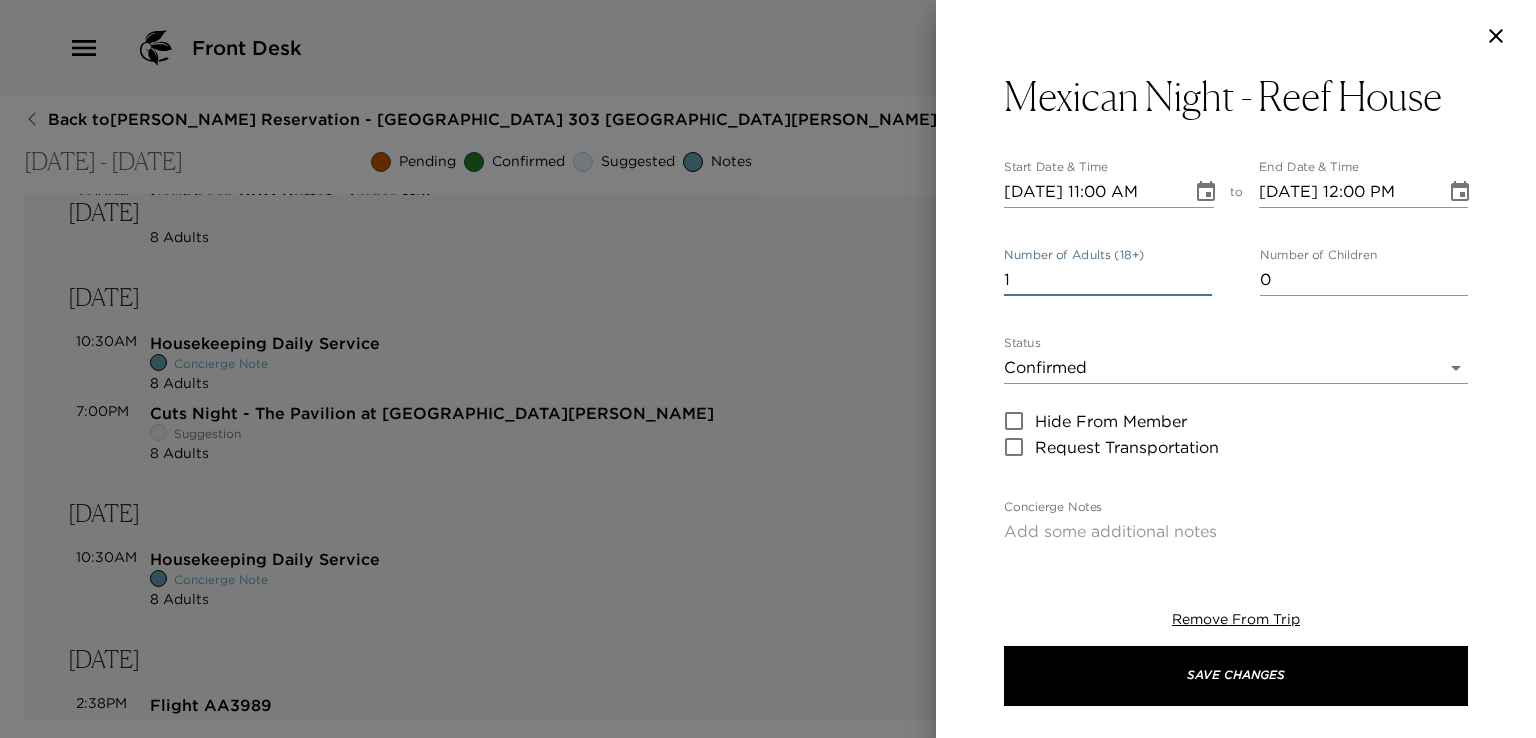 click on "1" at bounding box center (1108, 280) 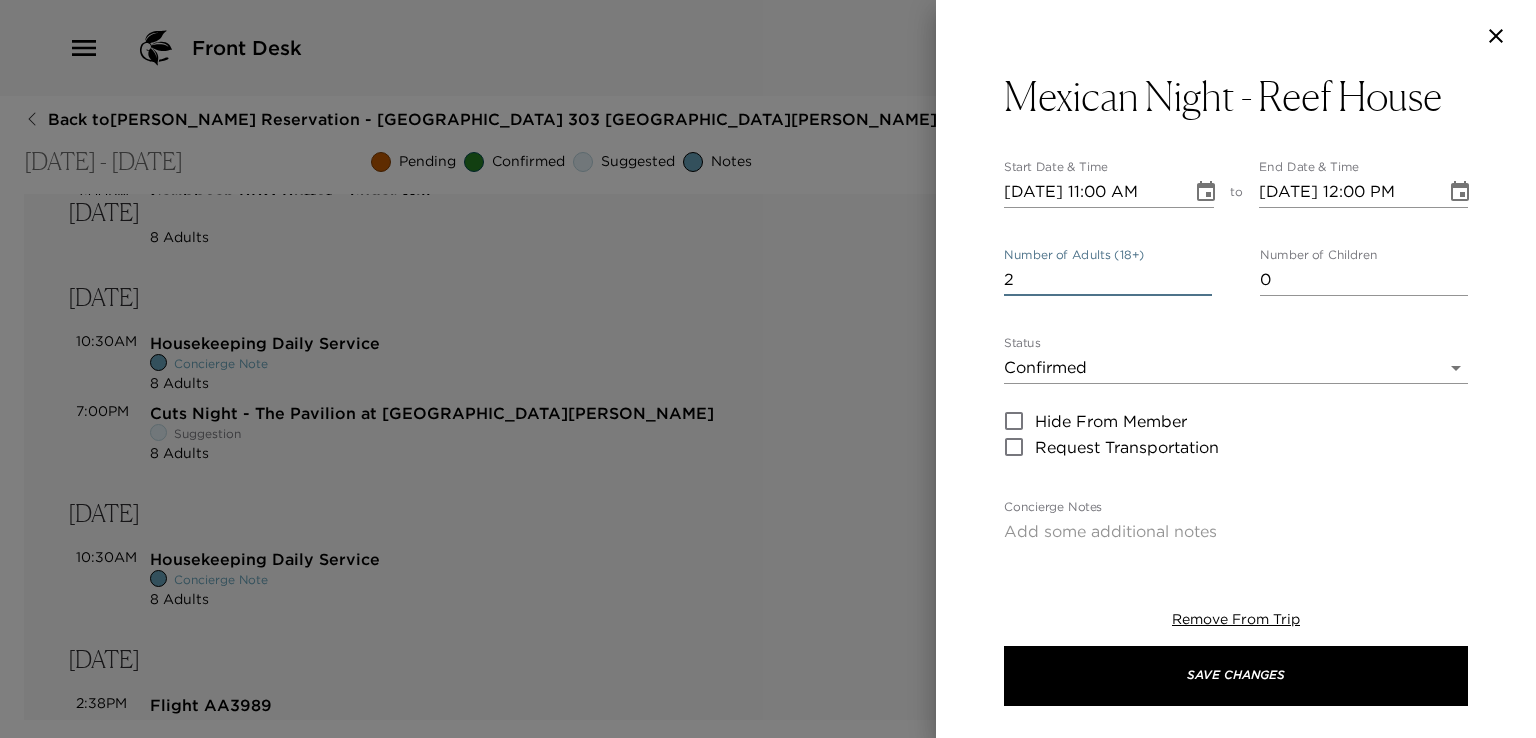 click on "2" at bounding box center [1108, 280] 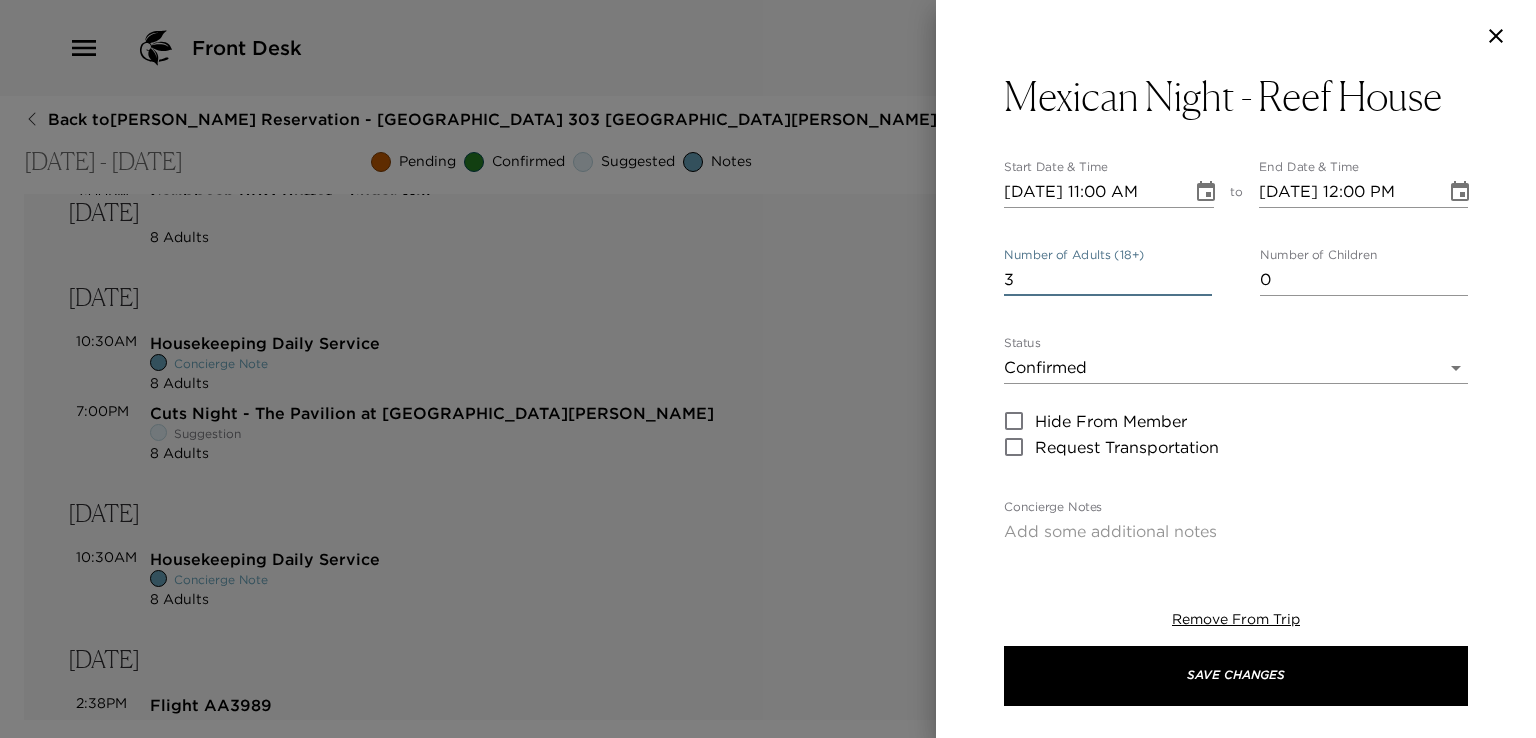 click on "3" at bounding box center [1108, 280] 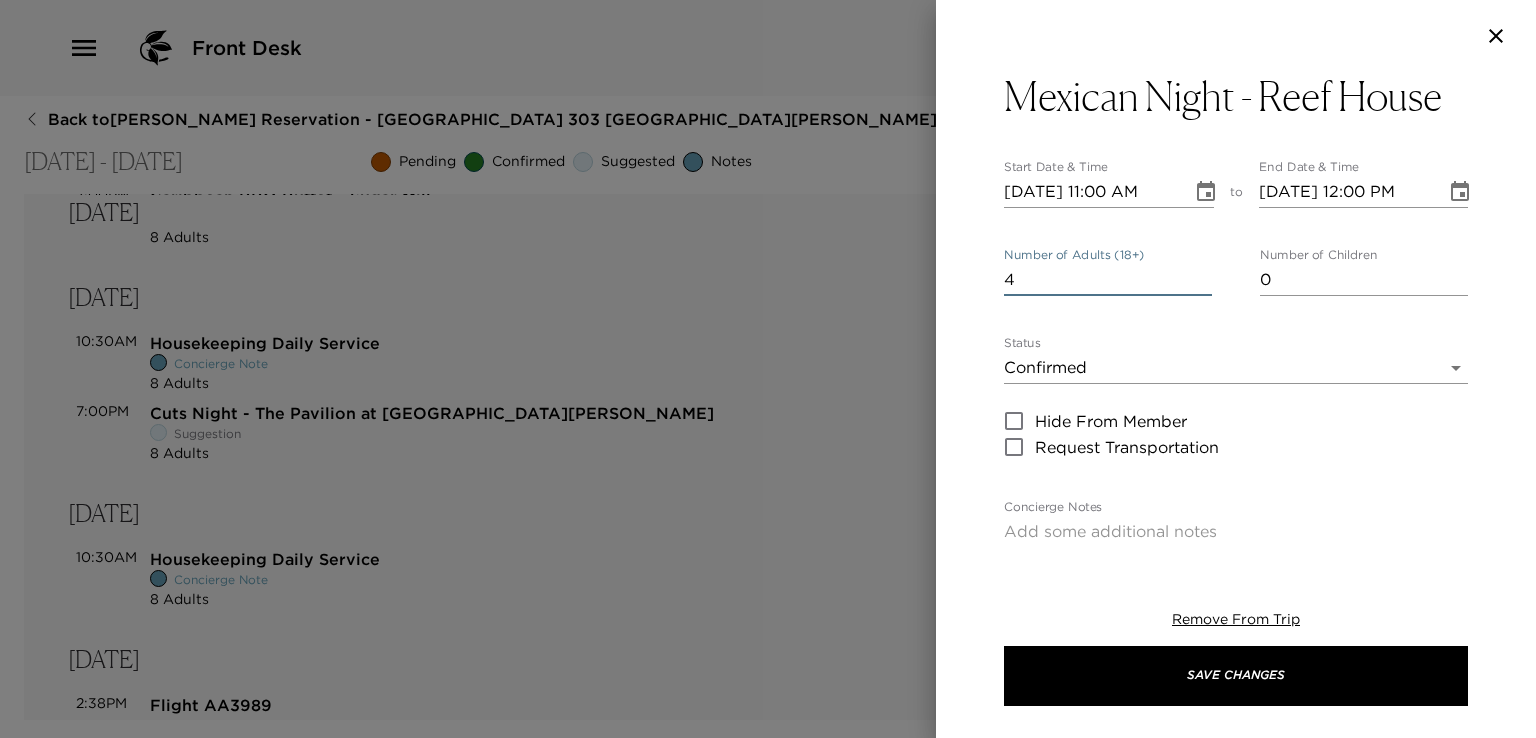 click on "4" at bounding box center [1108, 280] 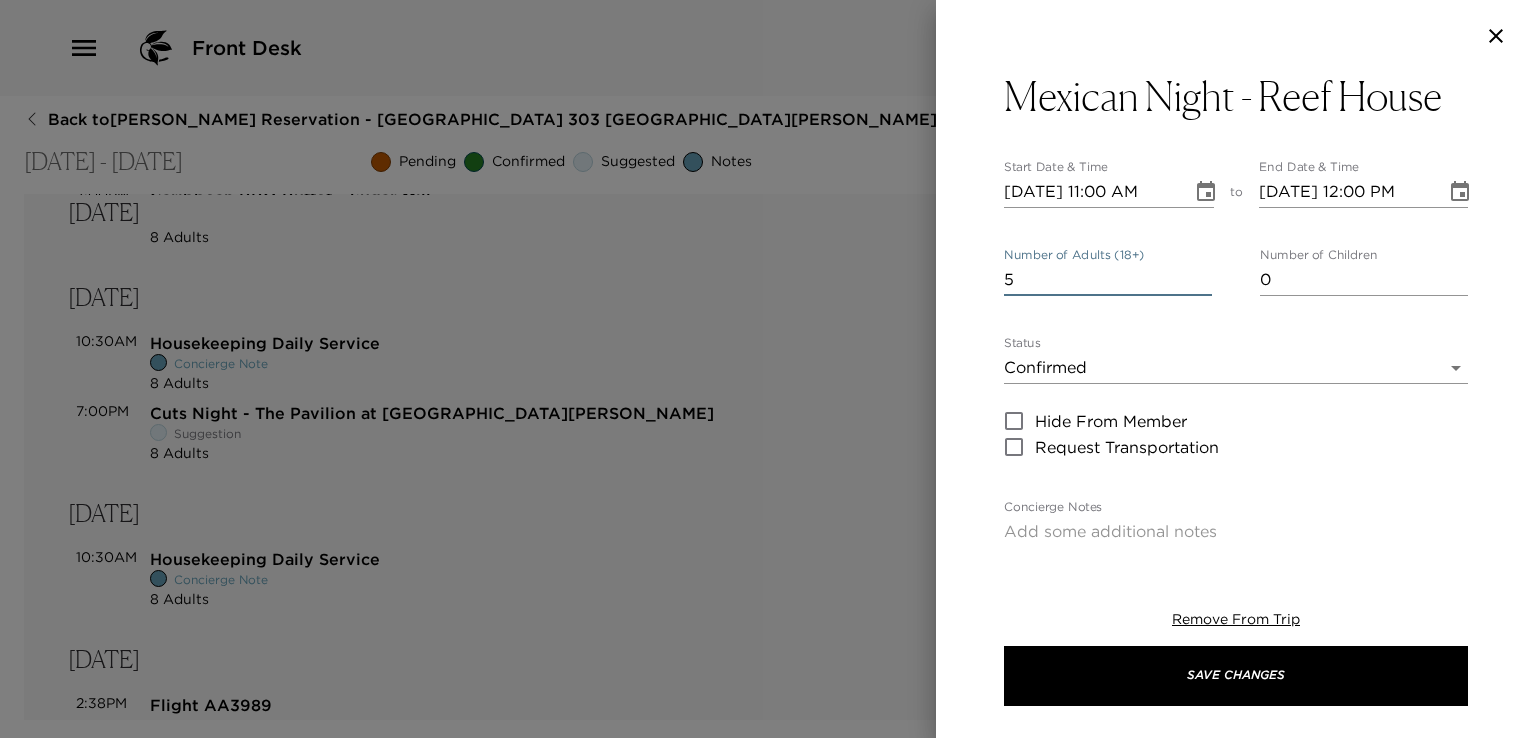 click on "5" at bounding box center (1108, 280) 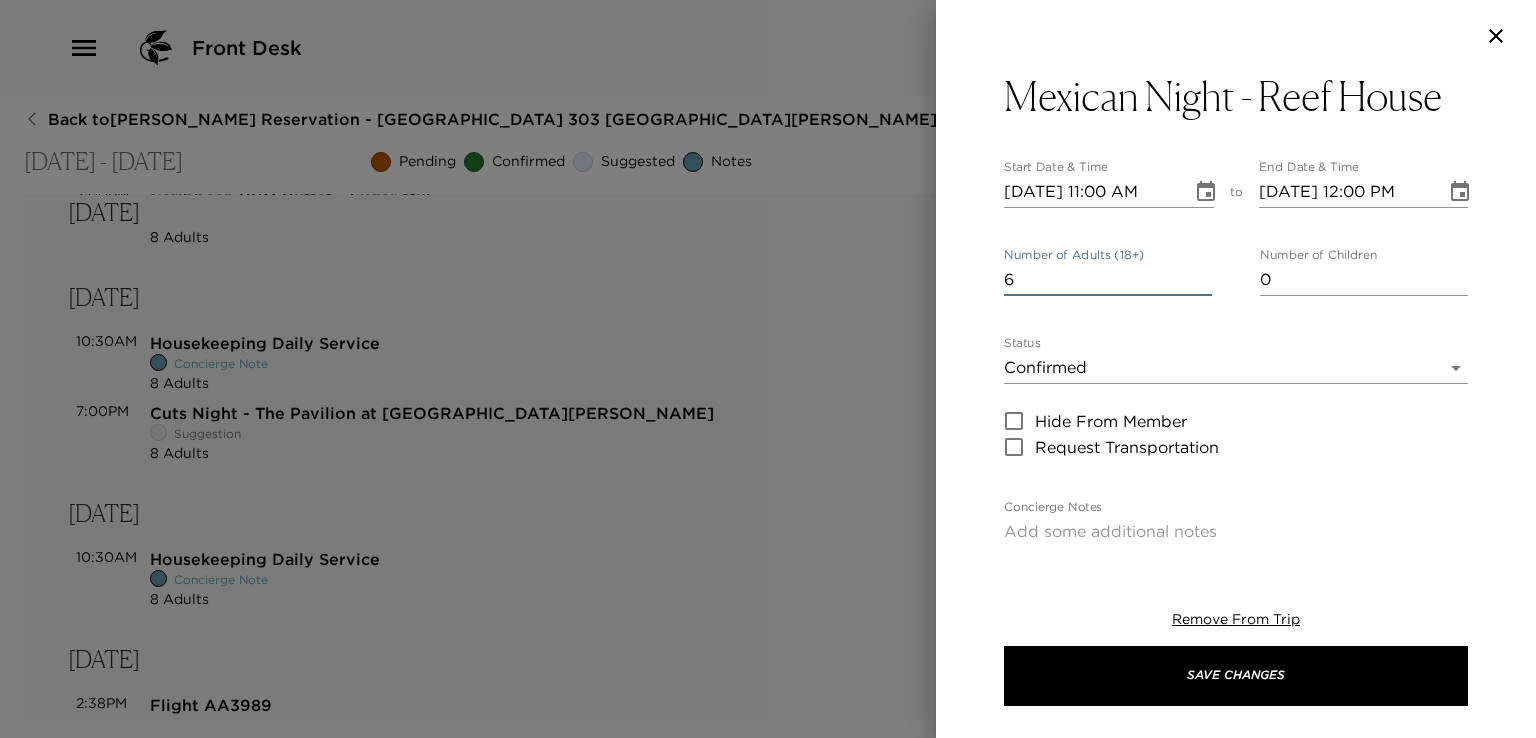 click on "6" at bounding box center (1108, 280) 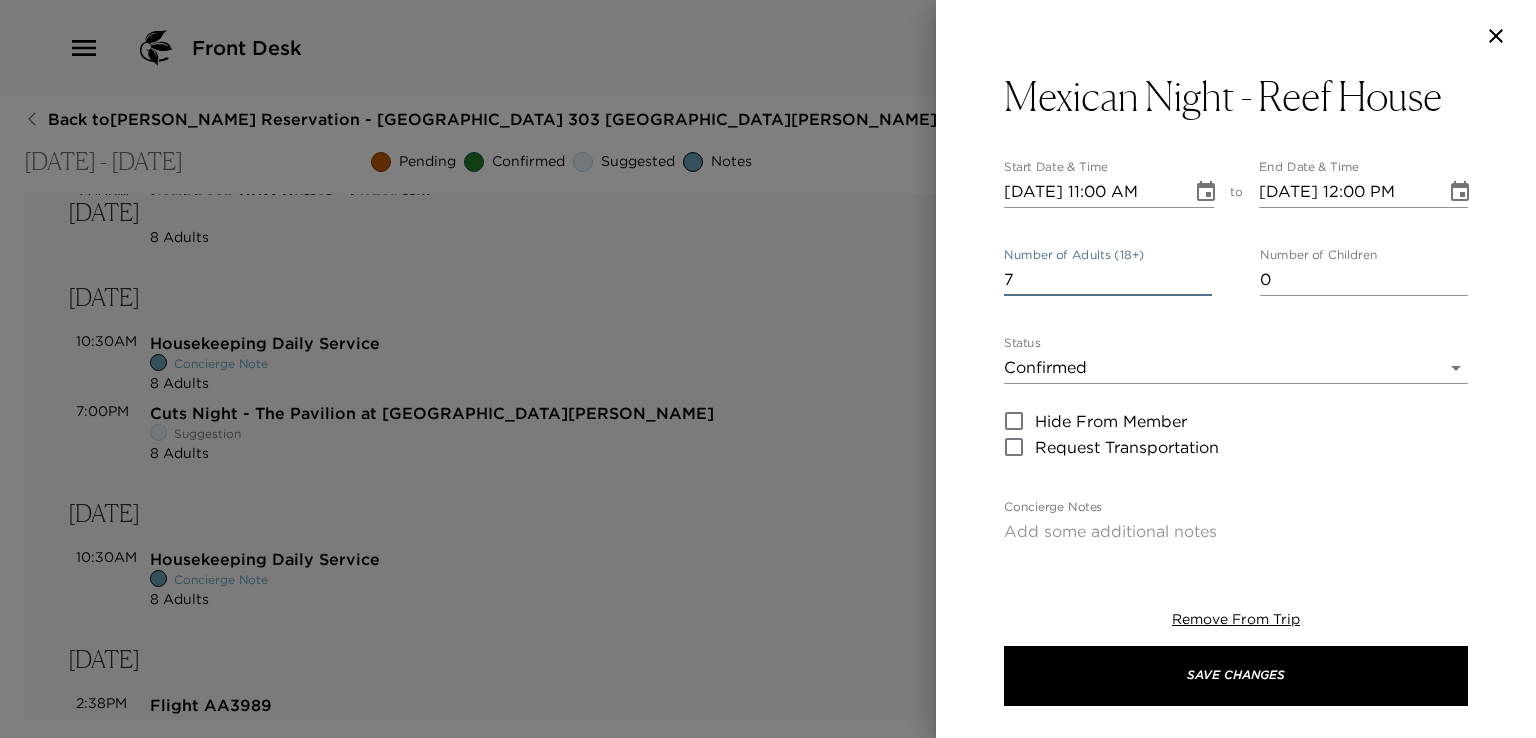 click on "7" at bounding box center [1108, 280] 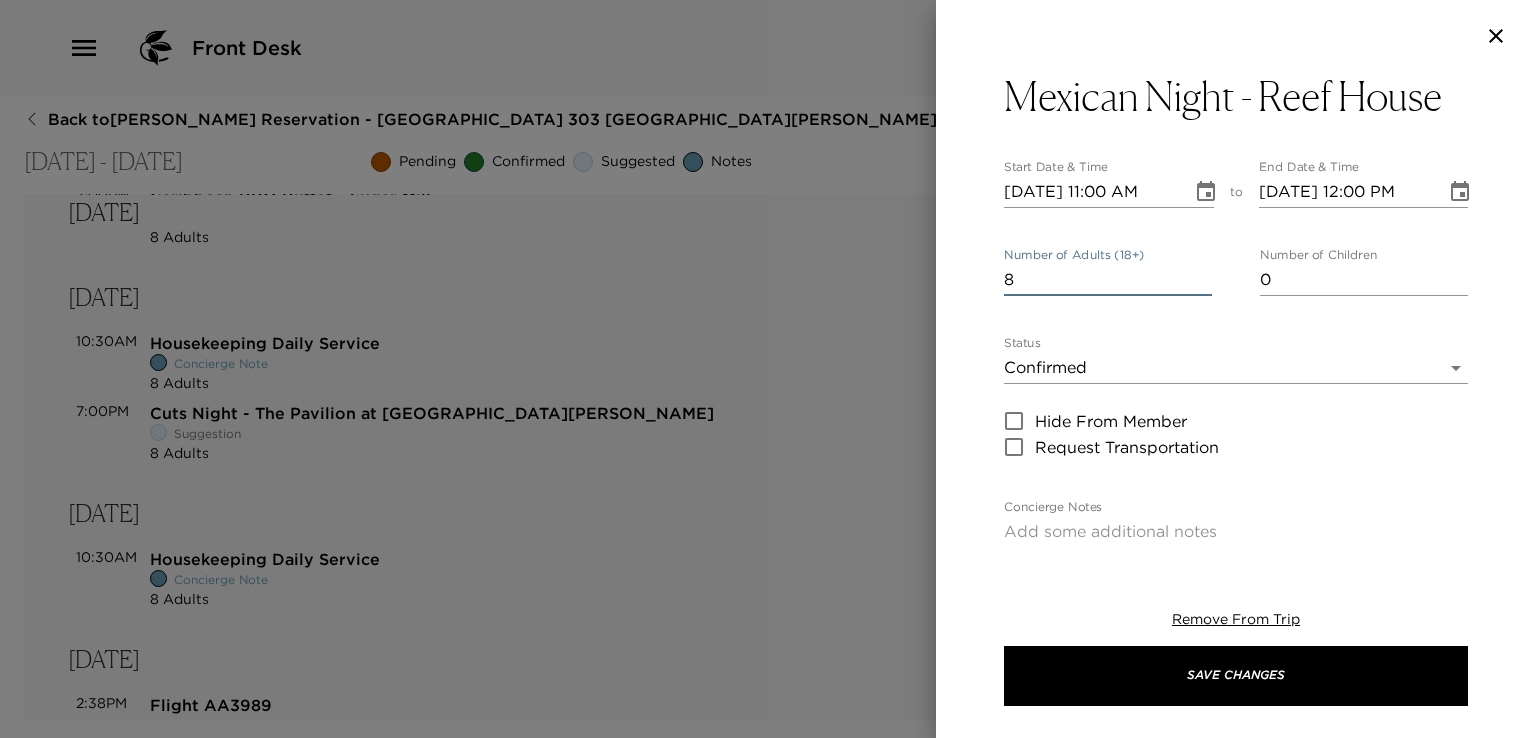 type on "8" 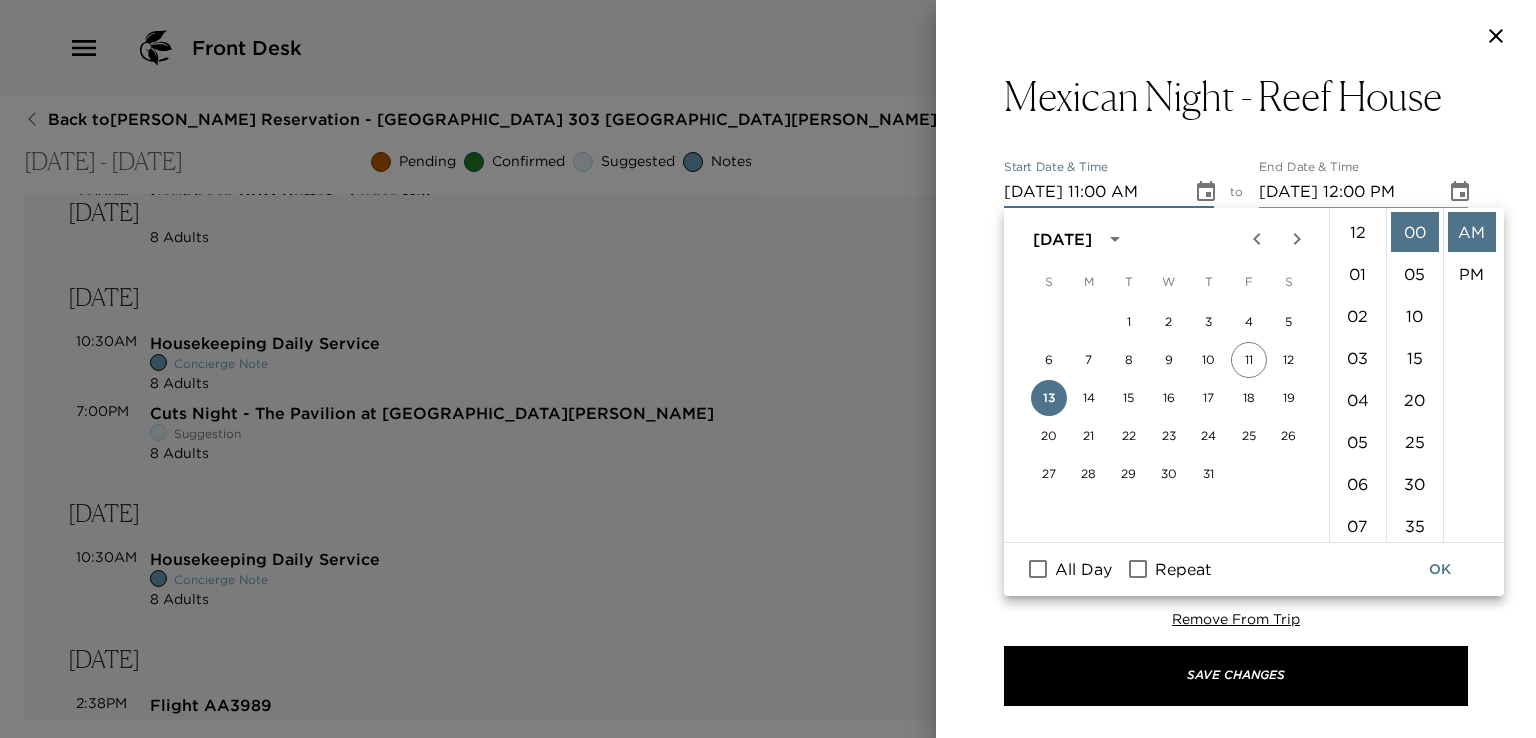 scroll, scrollTop: 461, scrollLeft: 0, axis: vertical 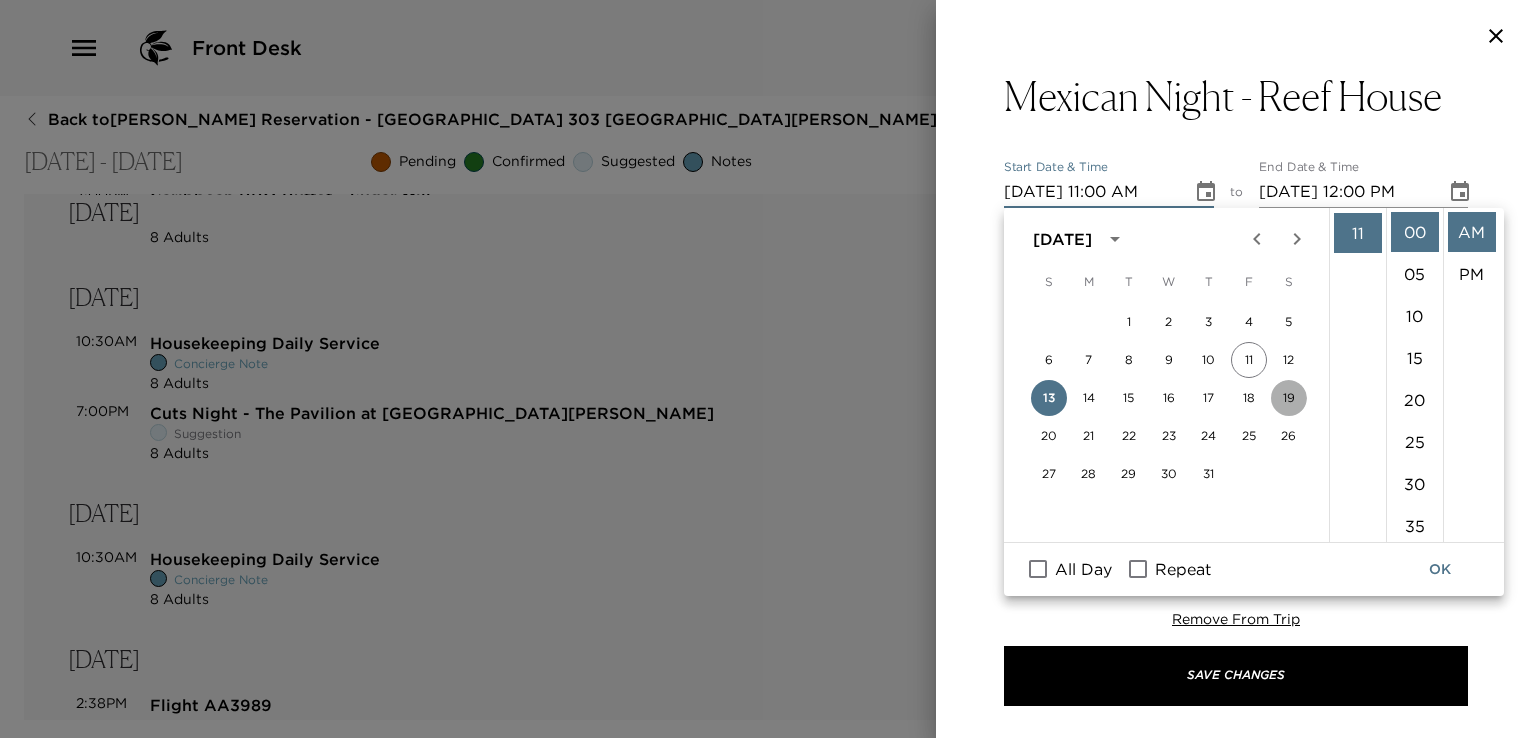click on "19" at bounding box center [1289, 398] 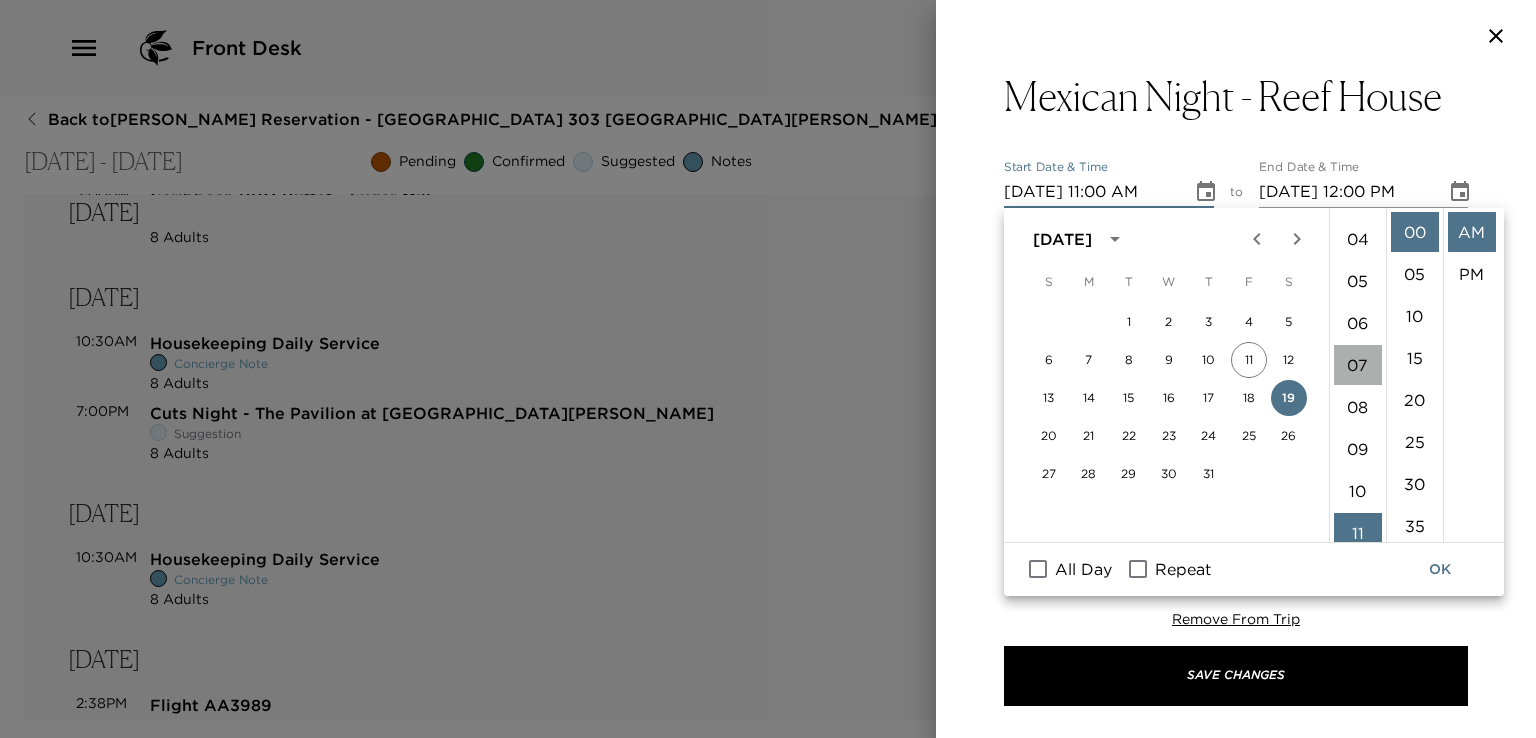 click on "07" at bounding box center [1358, 365] 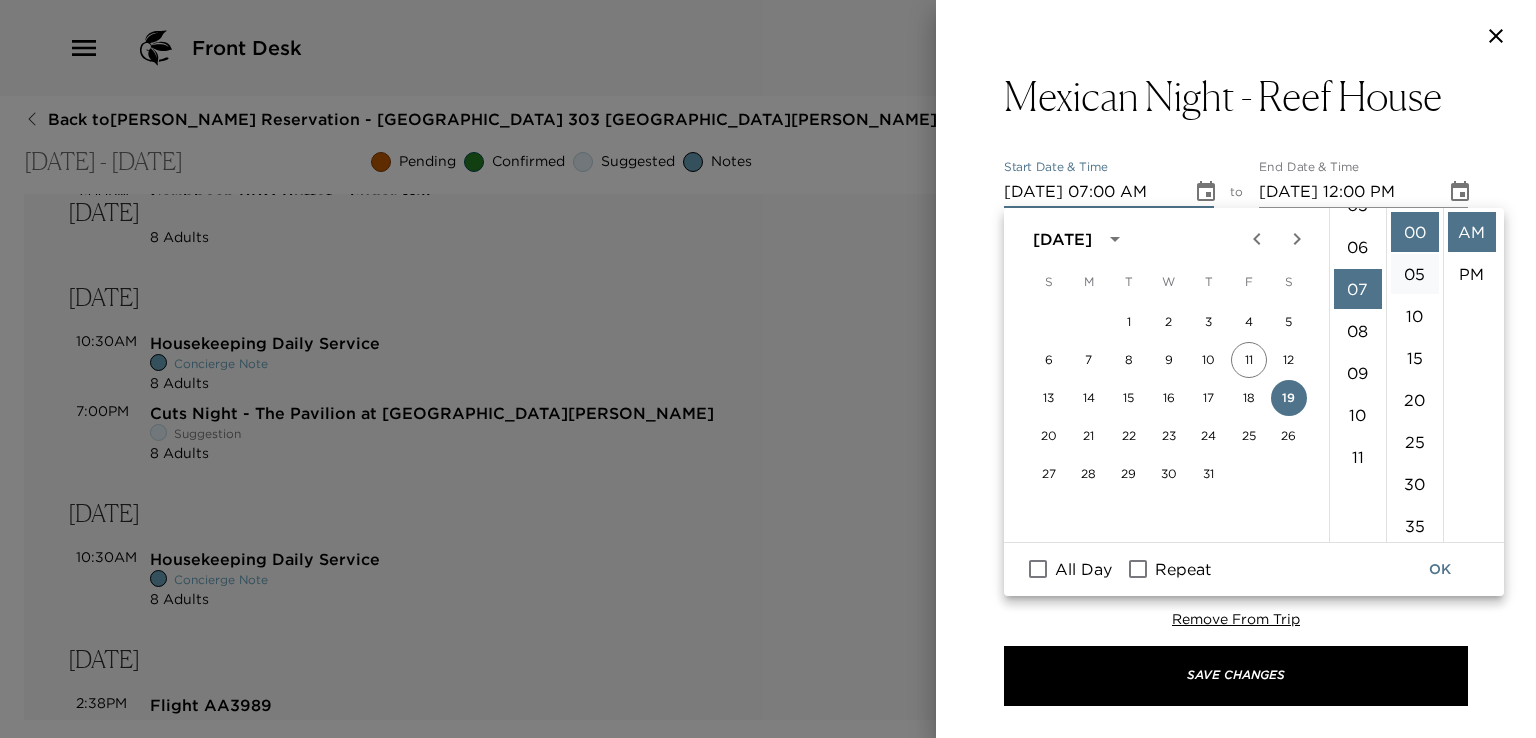 scroll, scrollTop: 294, scrollLeft: 0, axis: vertical 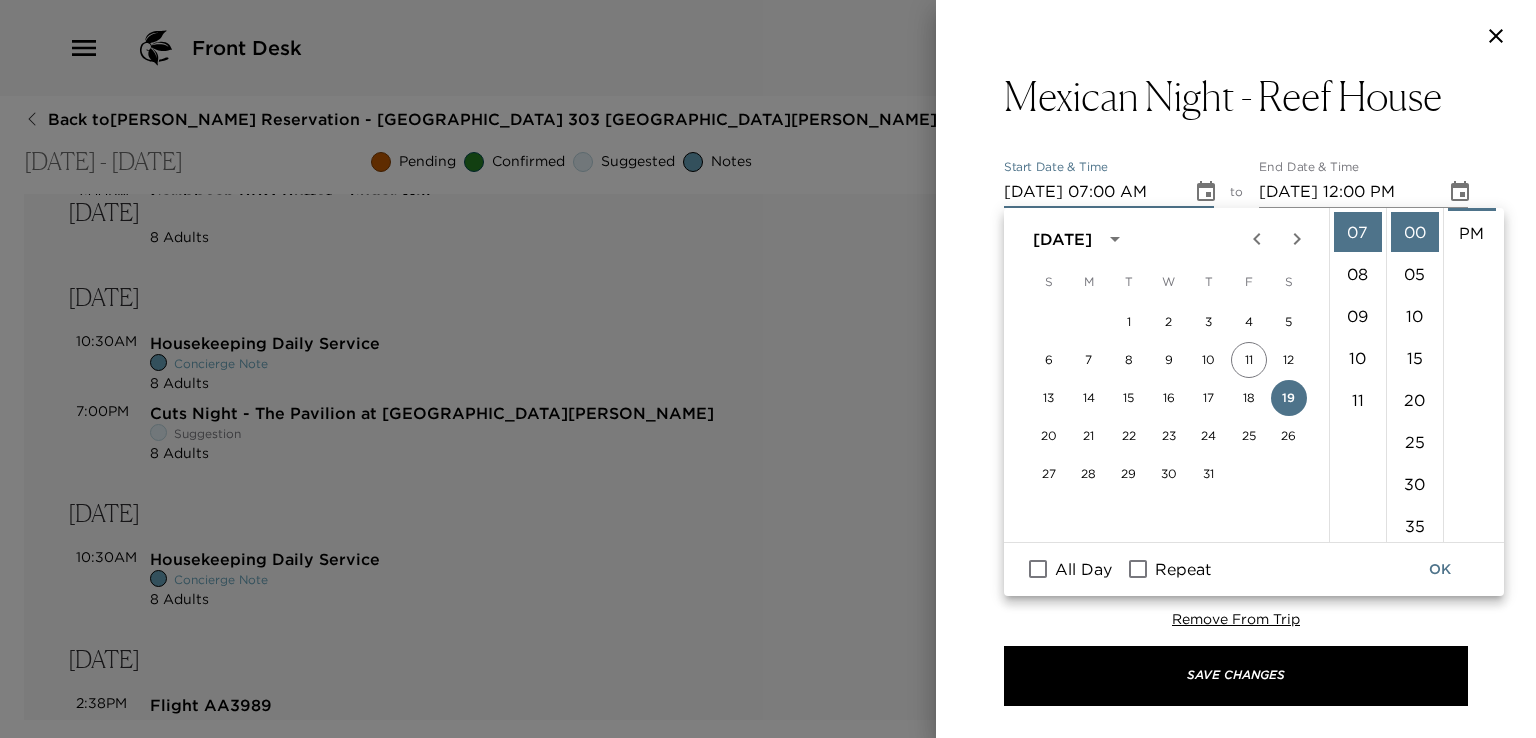 click on "PM" at bounding box center (1472, 233) 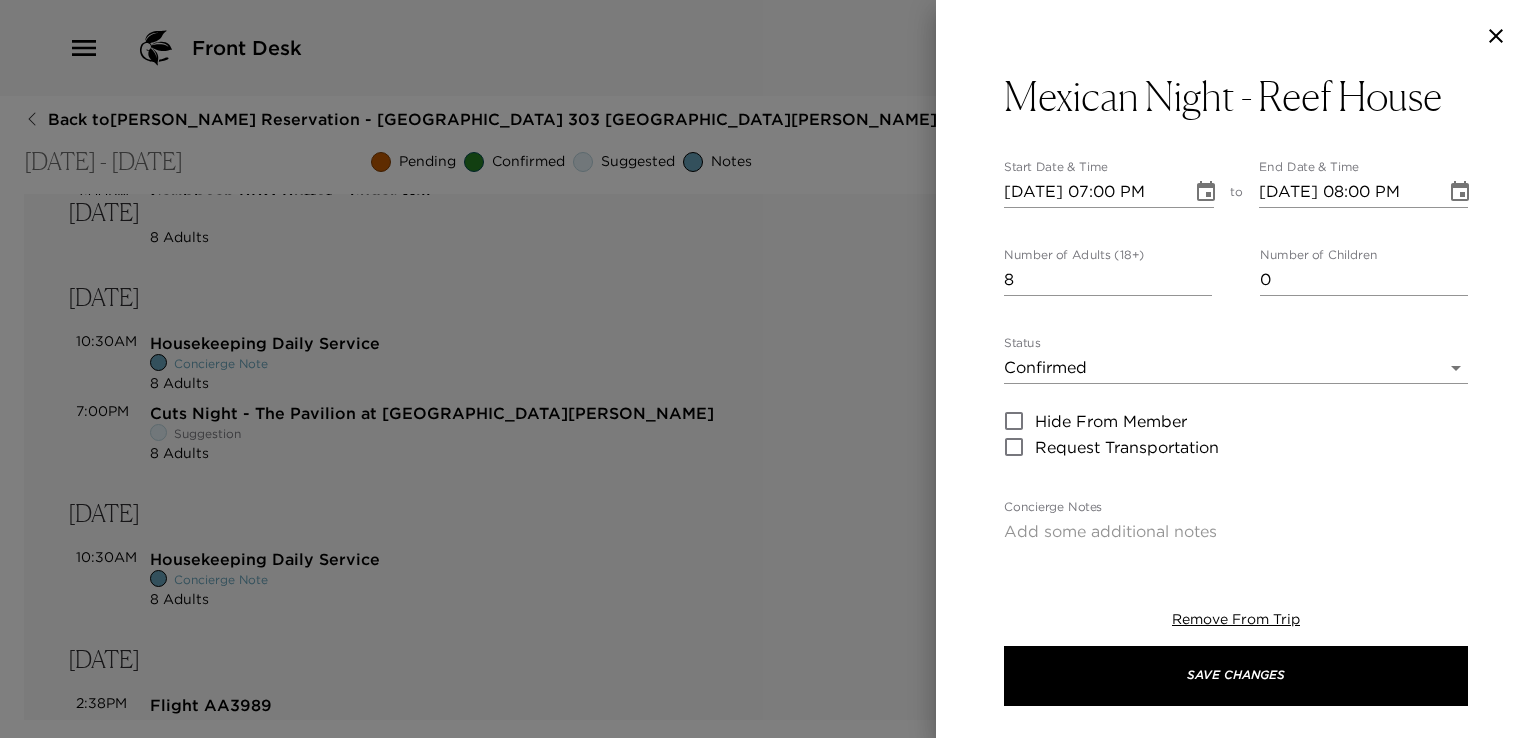 scroll, scrollTop: 0, scrollLeft: 0, axis: both 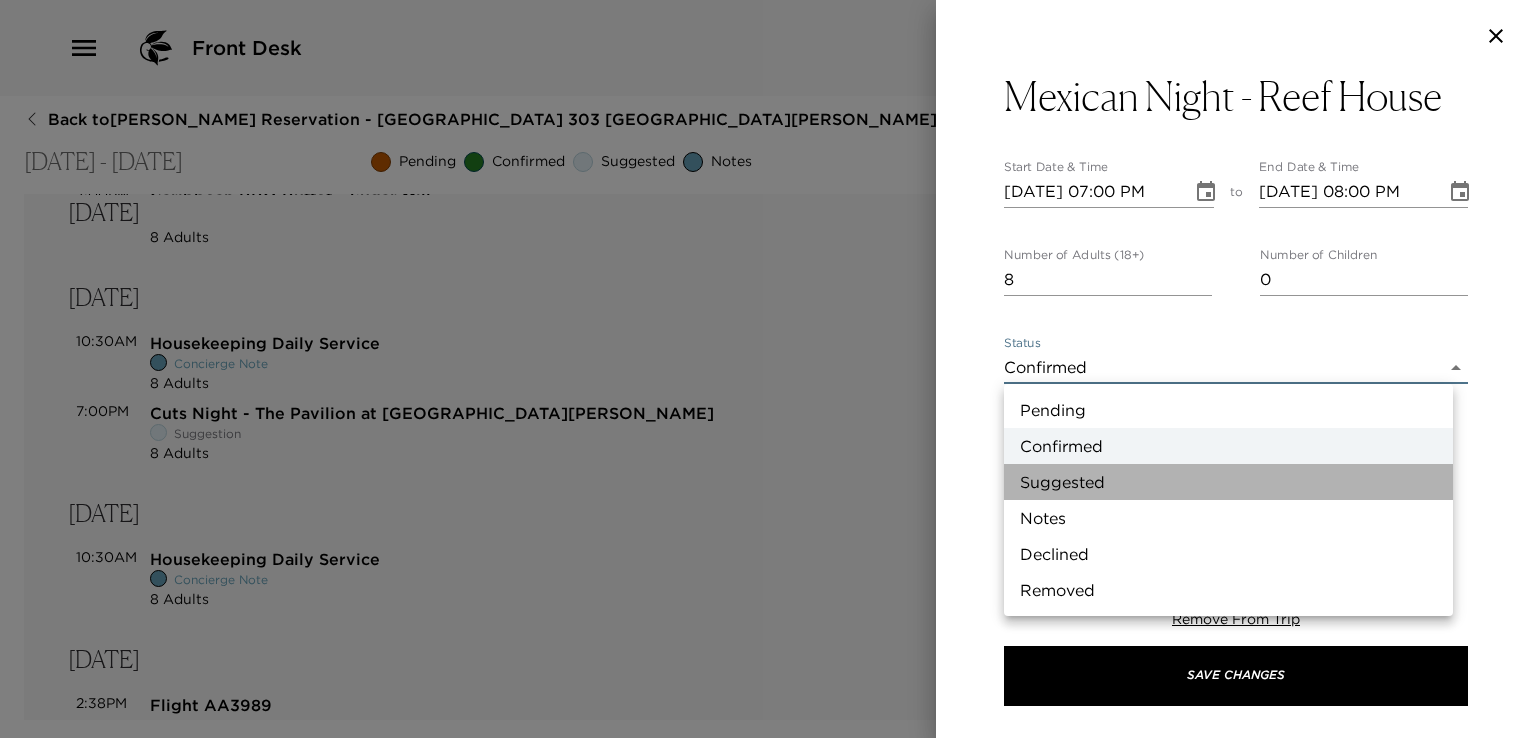 click on "Suggested" at bounding box center [1228, 482] 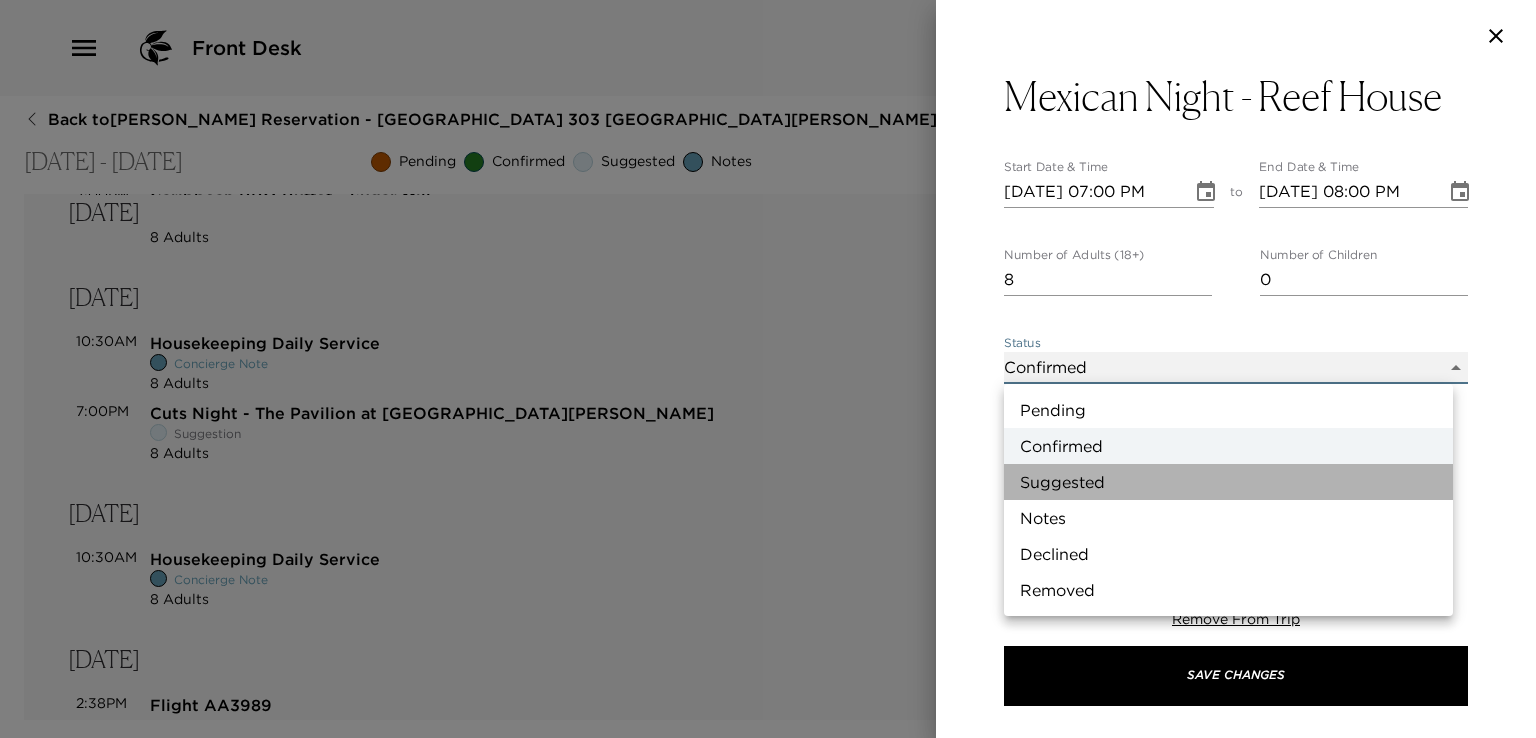 type on "Suggestion" 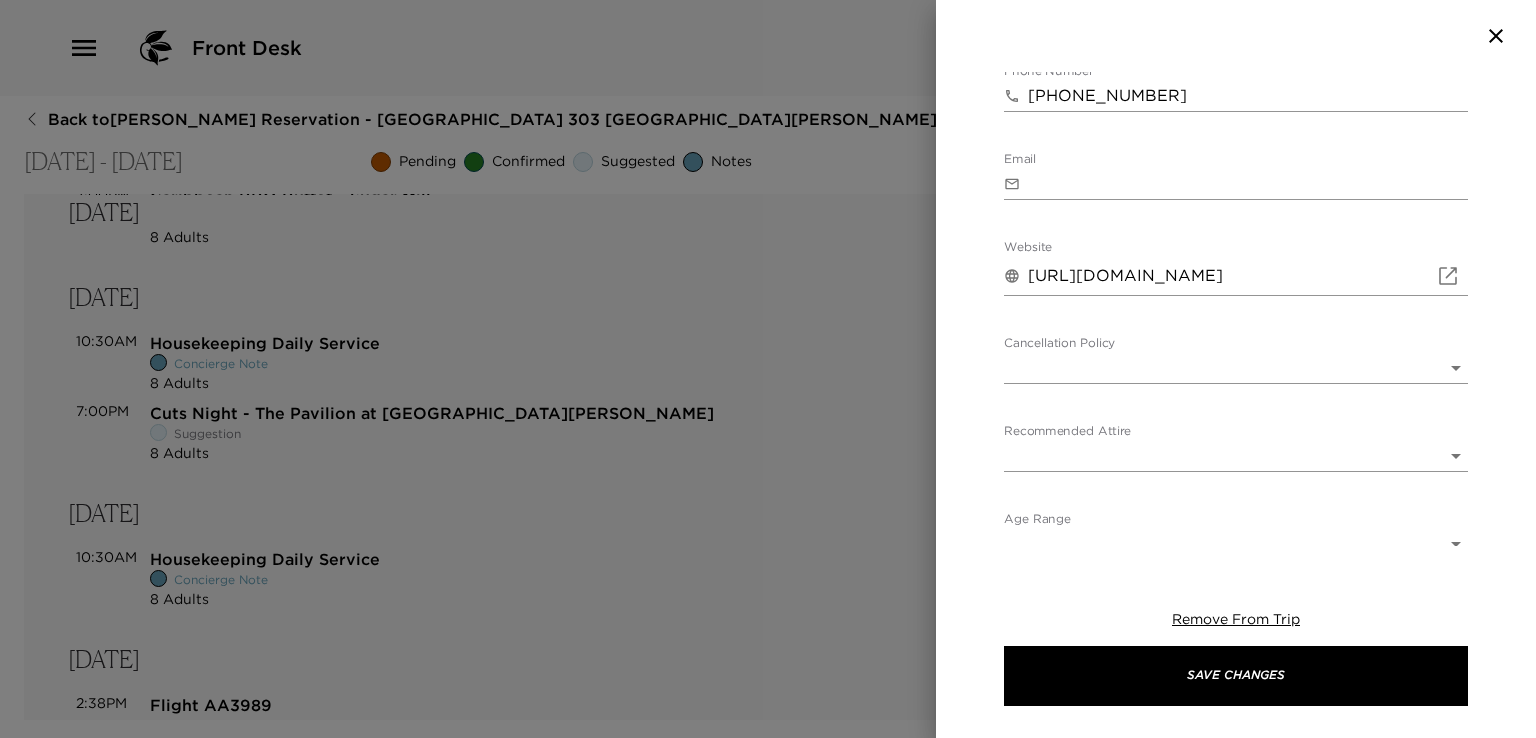 scroll, scrollTop: 714, scrollLeft: 0, axis: vertical 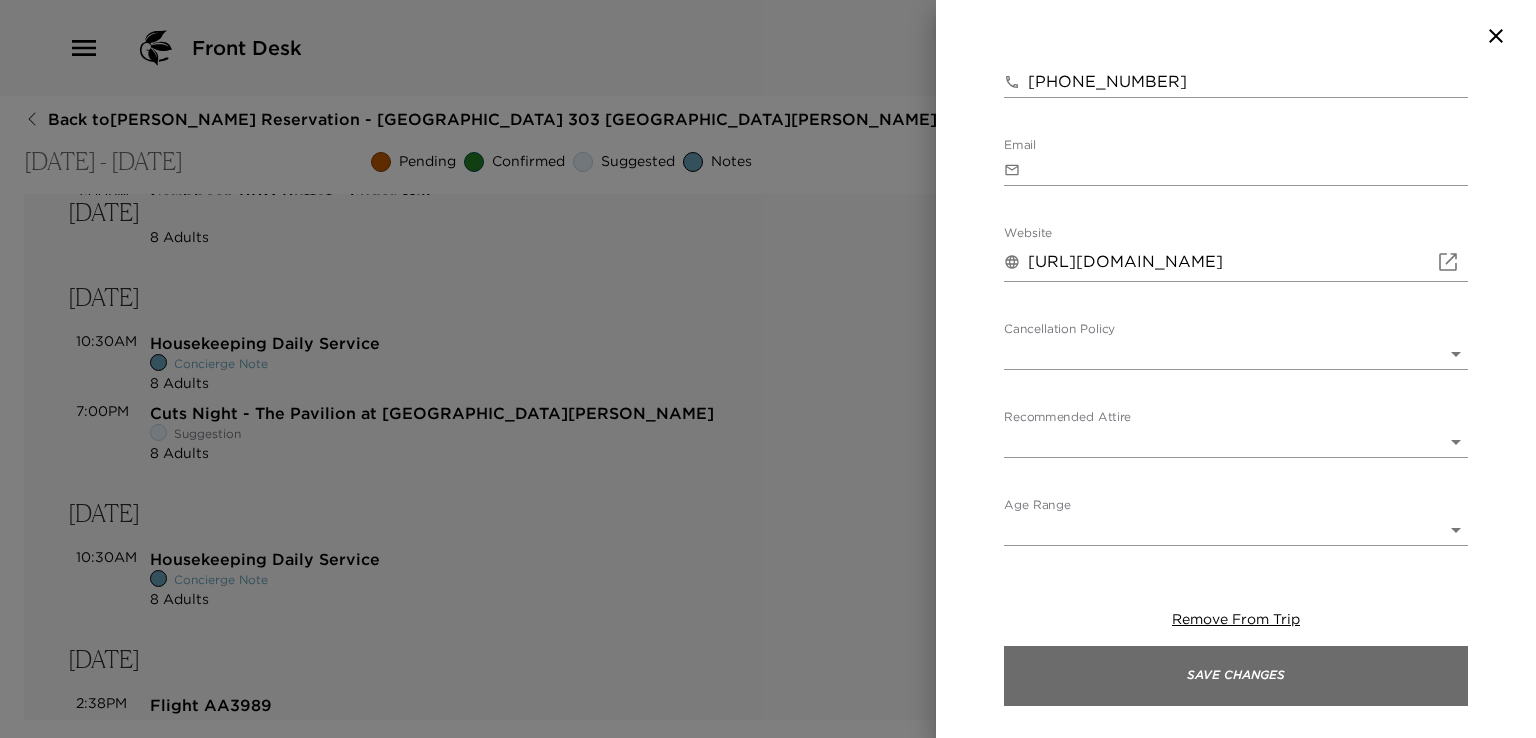 click on "Save Changes" at bounding box center (1236, 676) 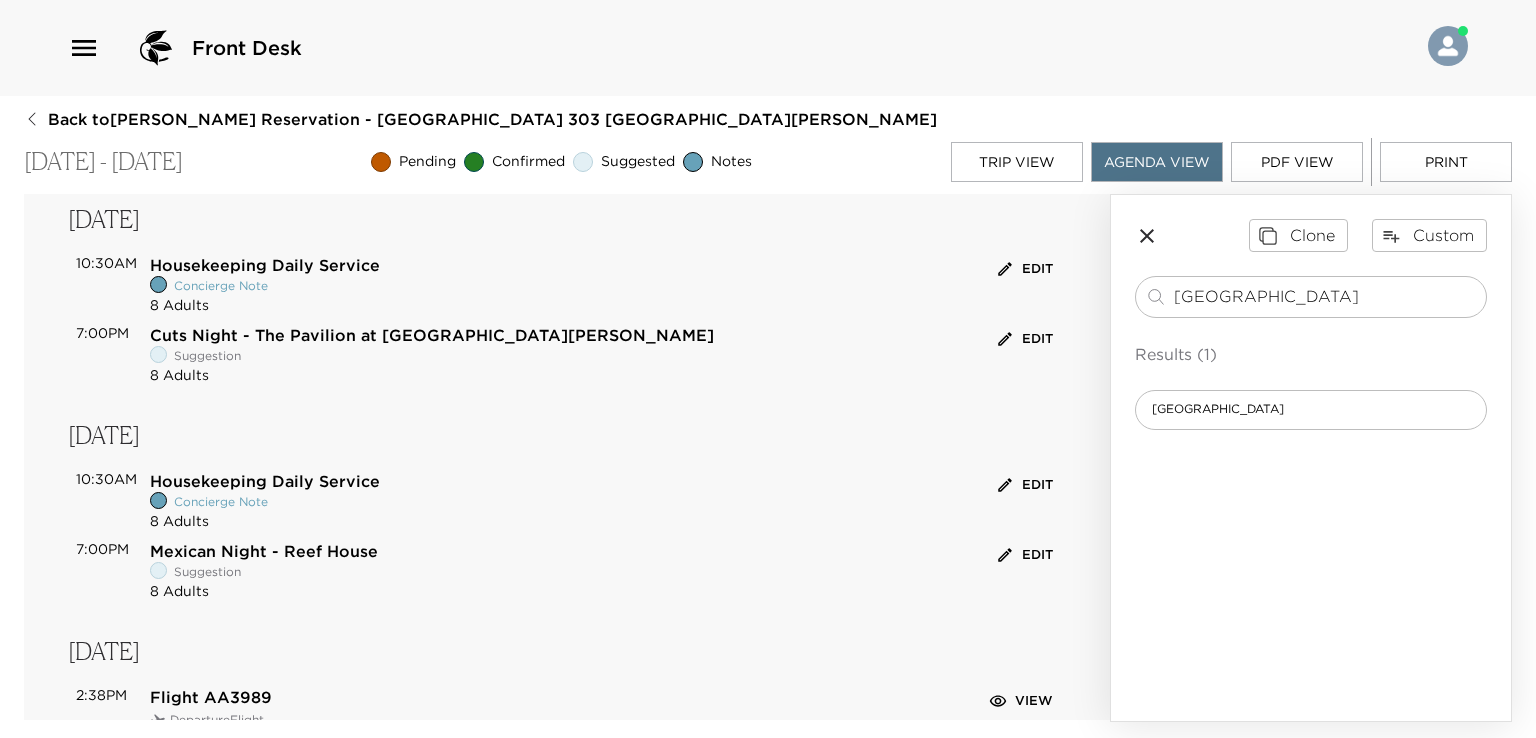 scroll, scrollTop: 1171, scrollLeft: 0, axis: vertical 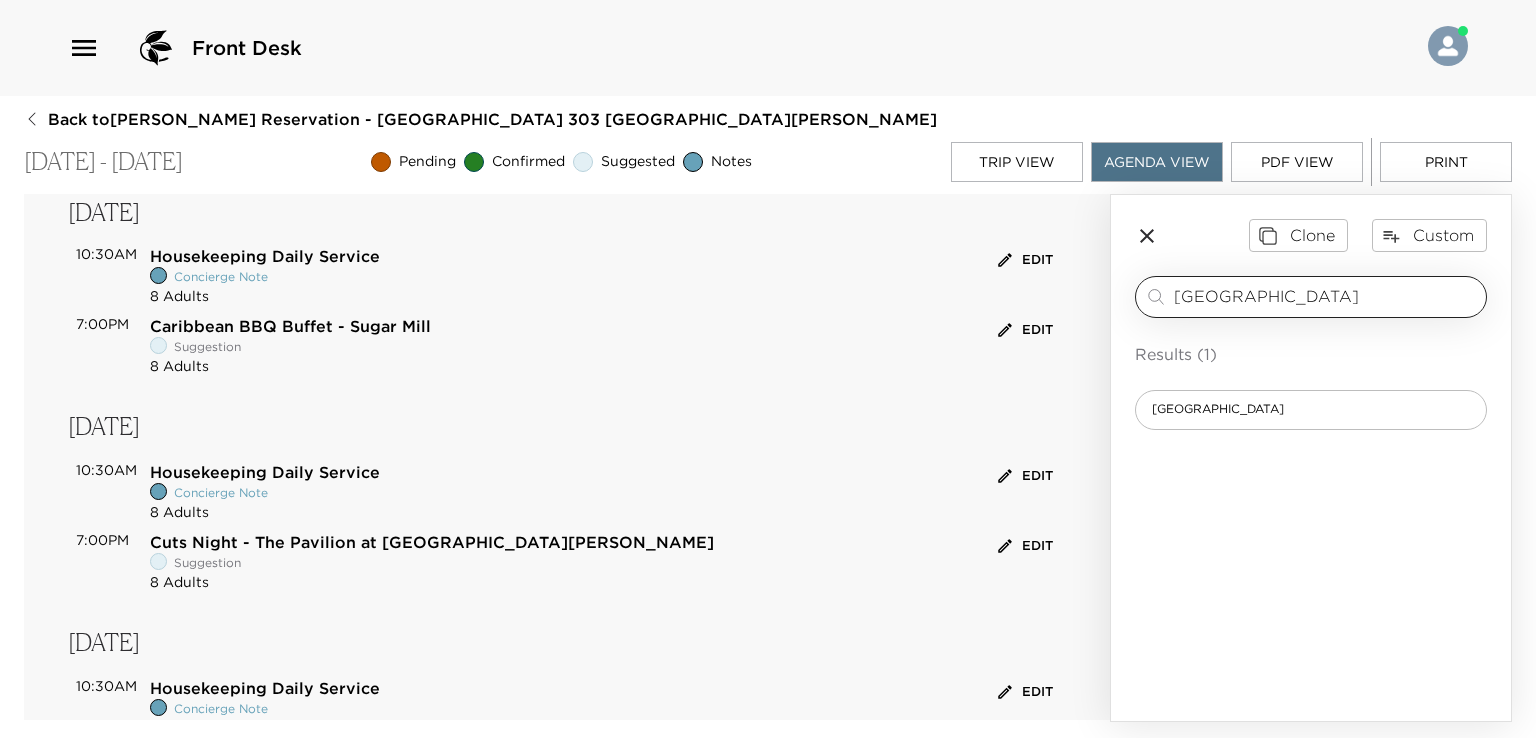 drag, startPoint x: 1311, startPoint y: 293, endPoint x: 1169, endPoint y: 295, distance: 142.01408 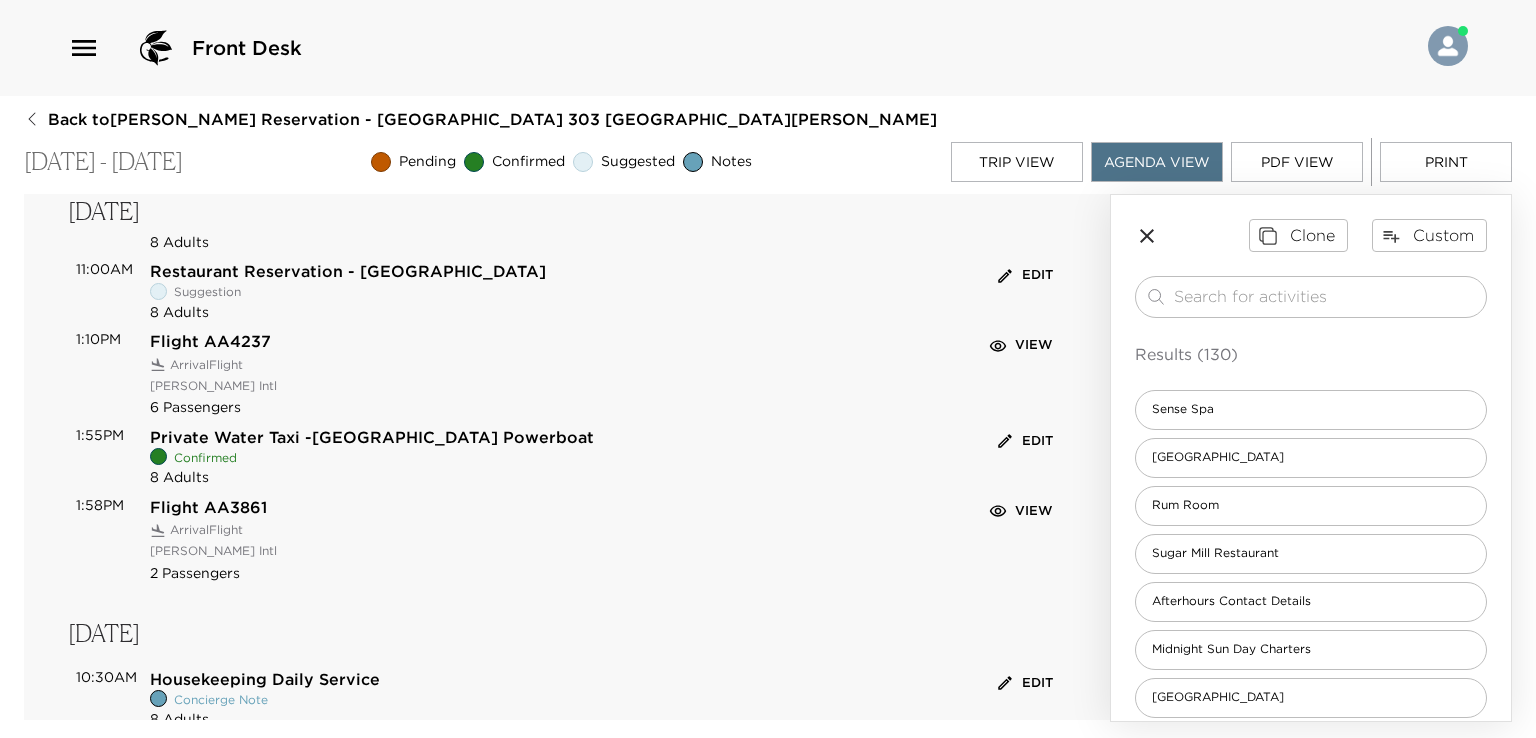 scroll, scrollTop: 0, scrollLeft: 0, axis: both 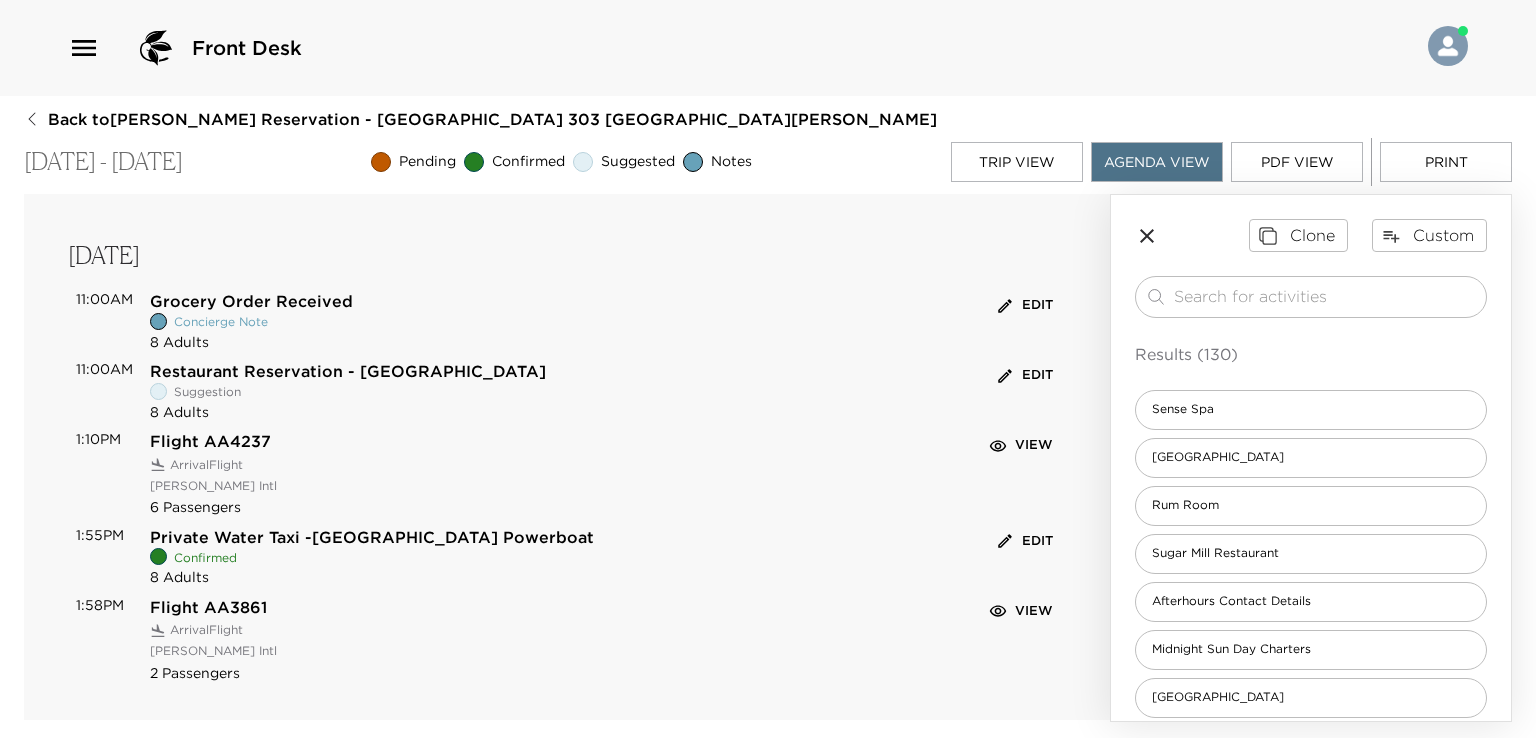 type 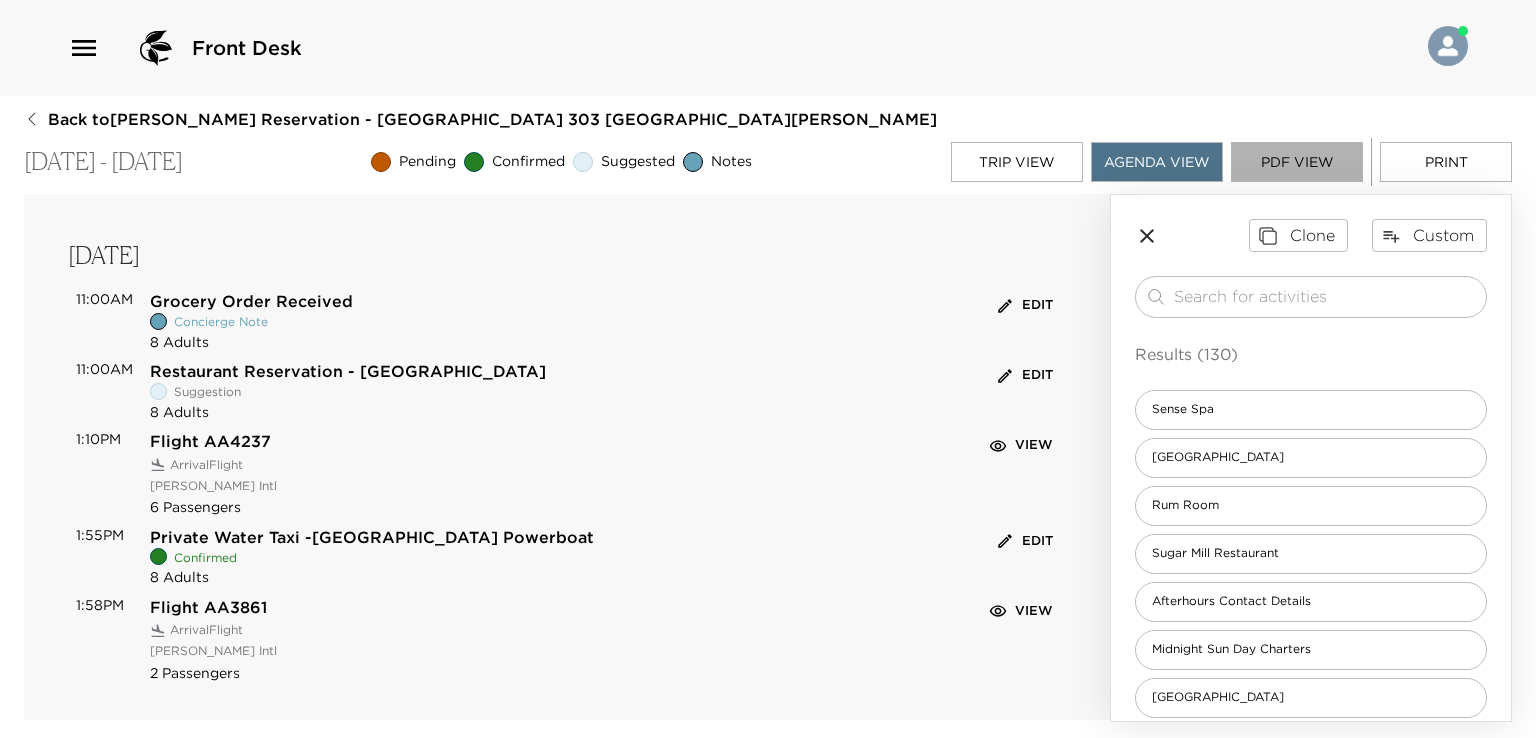 click on "PDF View" at bounding box center [1297, 162] 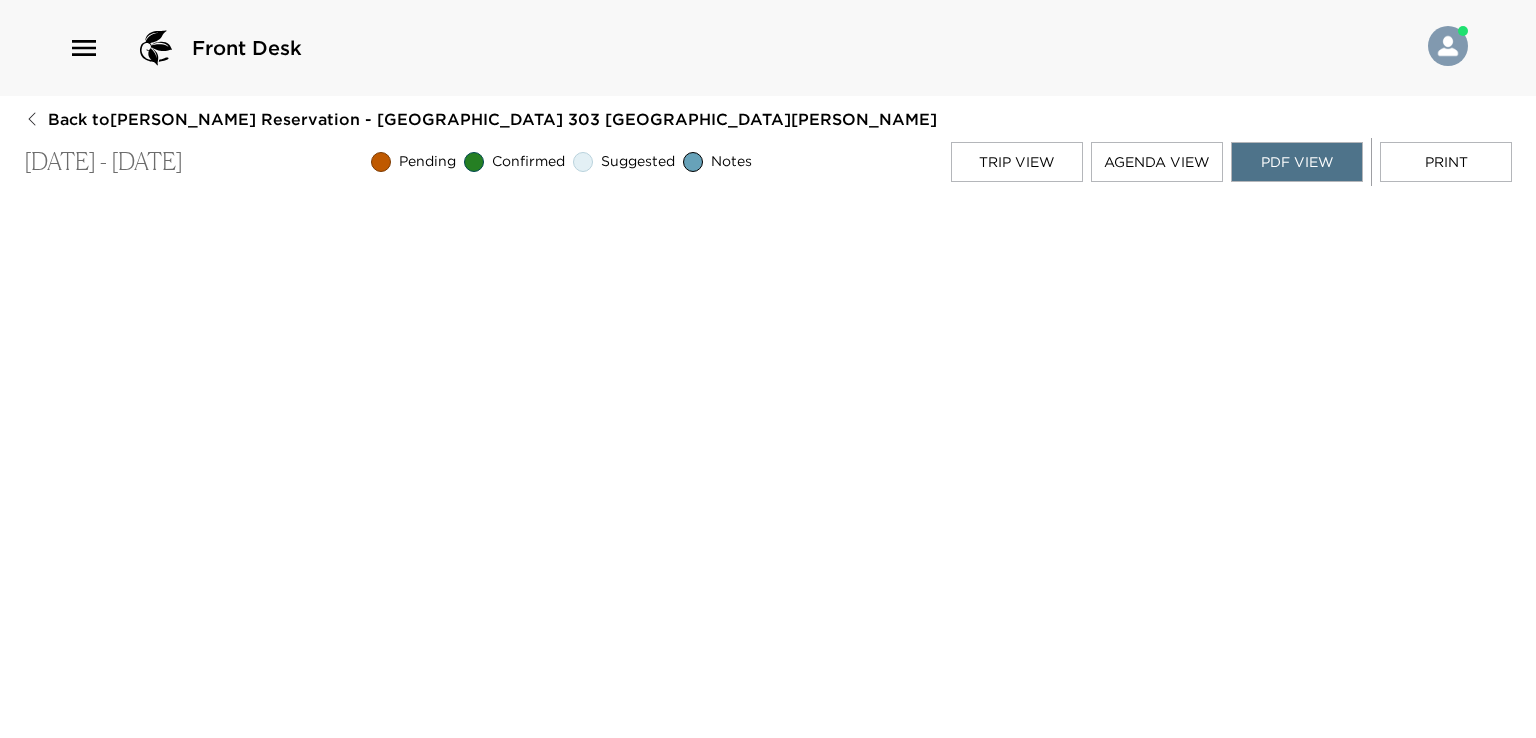 scroll, scrollTop: 0, scrollLeft: 0, axis: both 